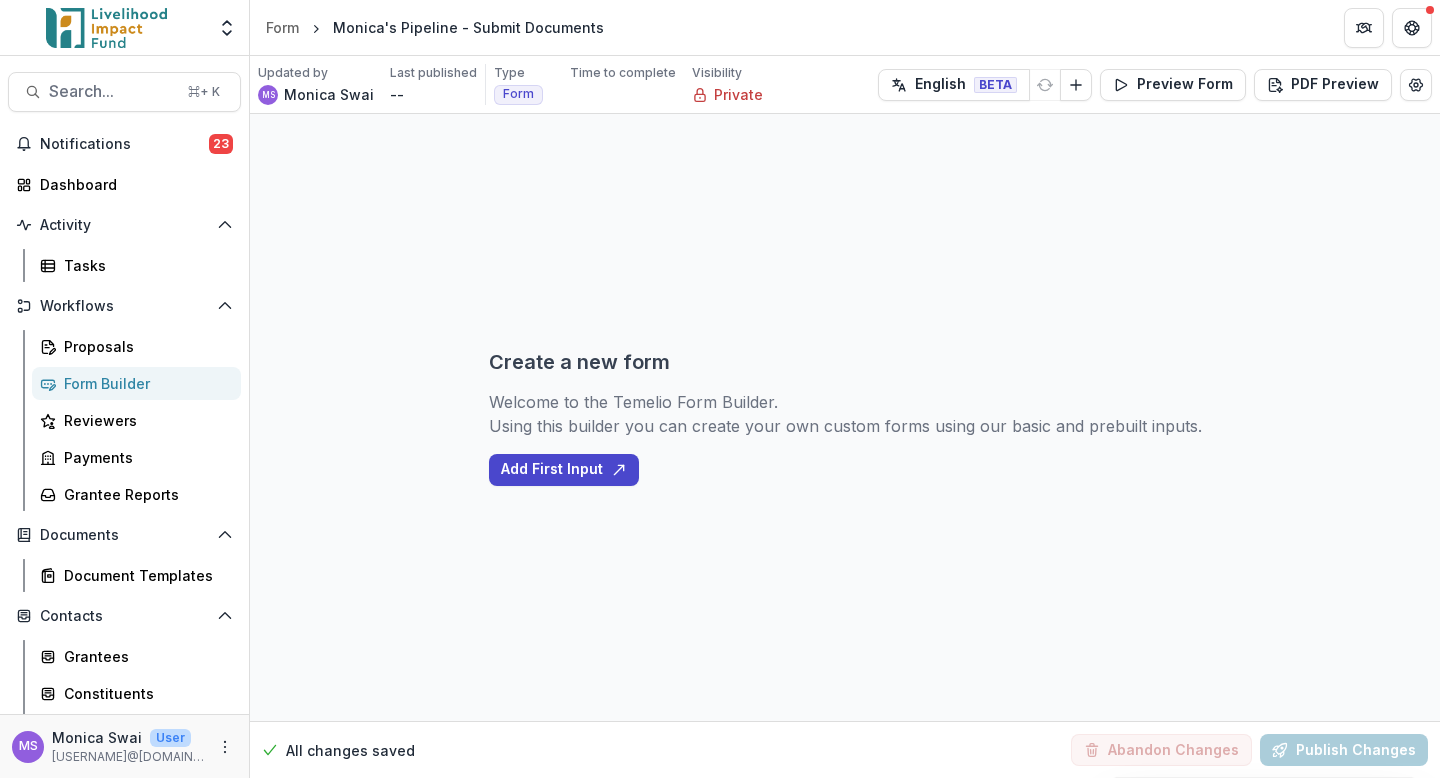 scroll, scrollTop: 0, scrollLeft: 0, axis: both 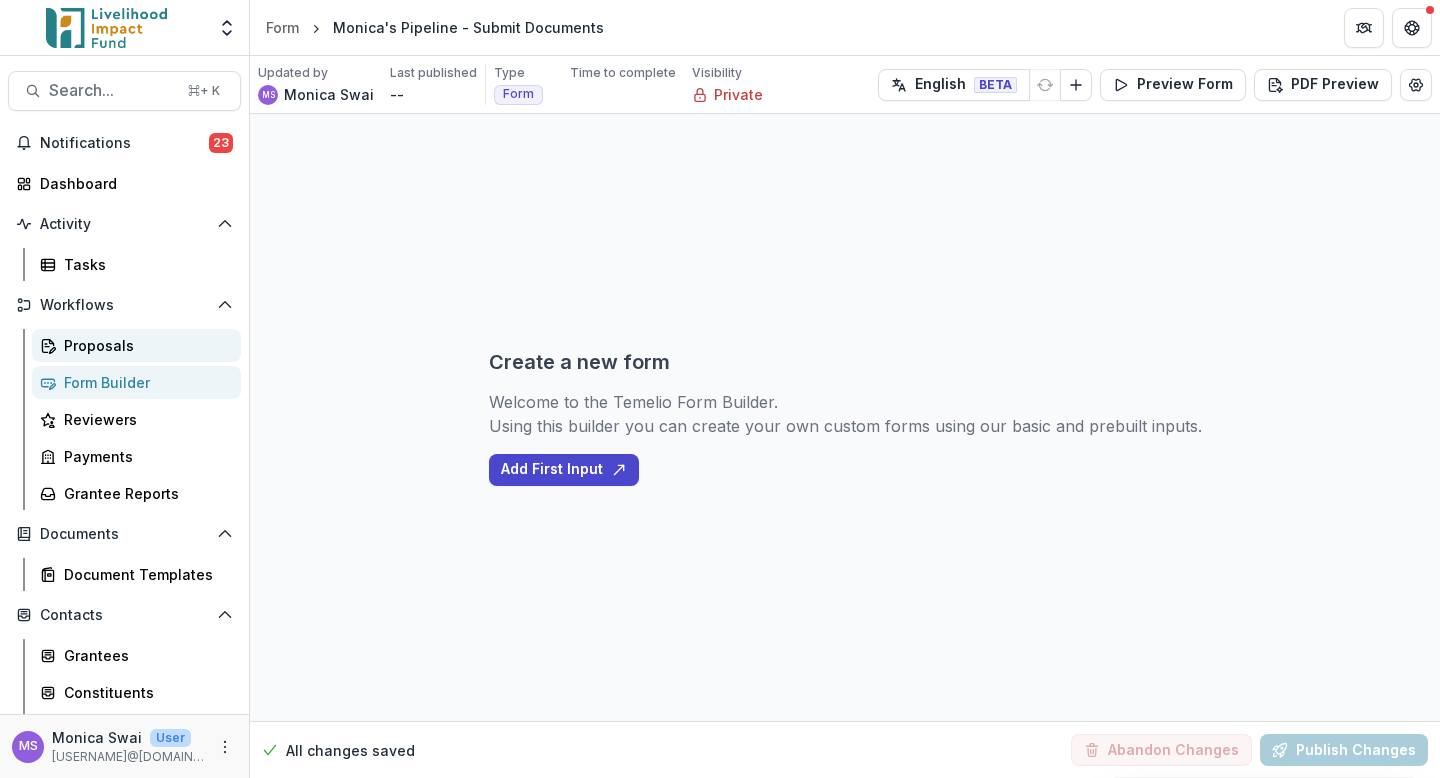 click on "Proposals" at bounding box center (144, 345) 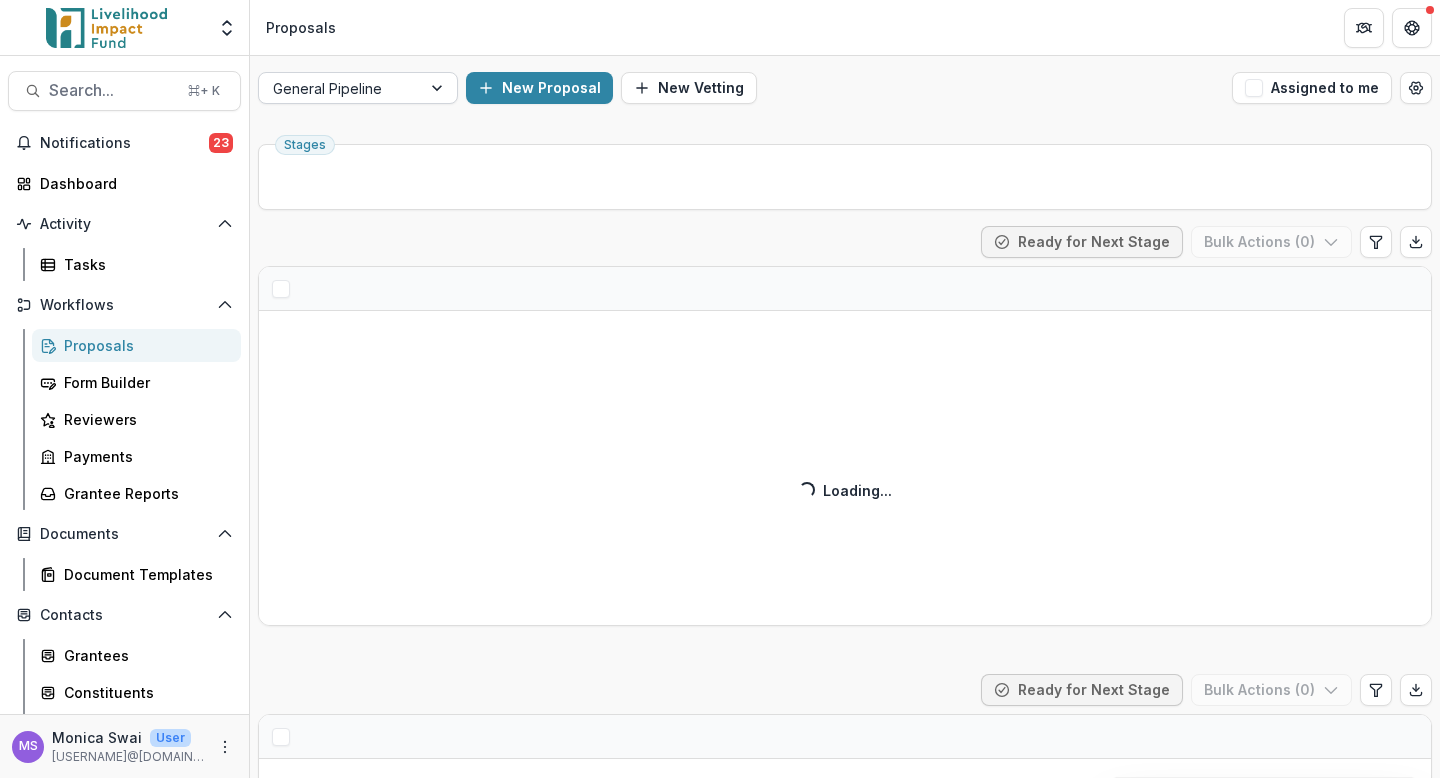 click at bounding box center [439, 88] 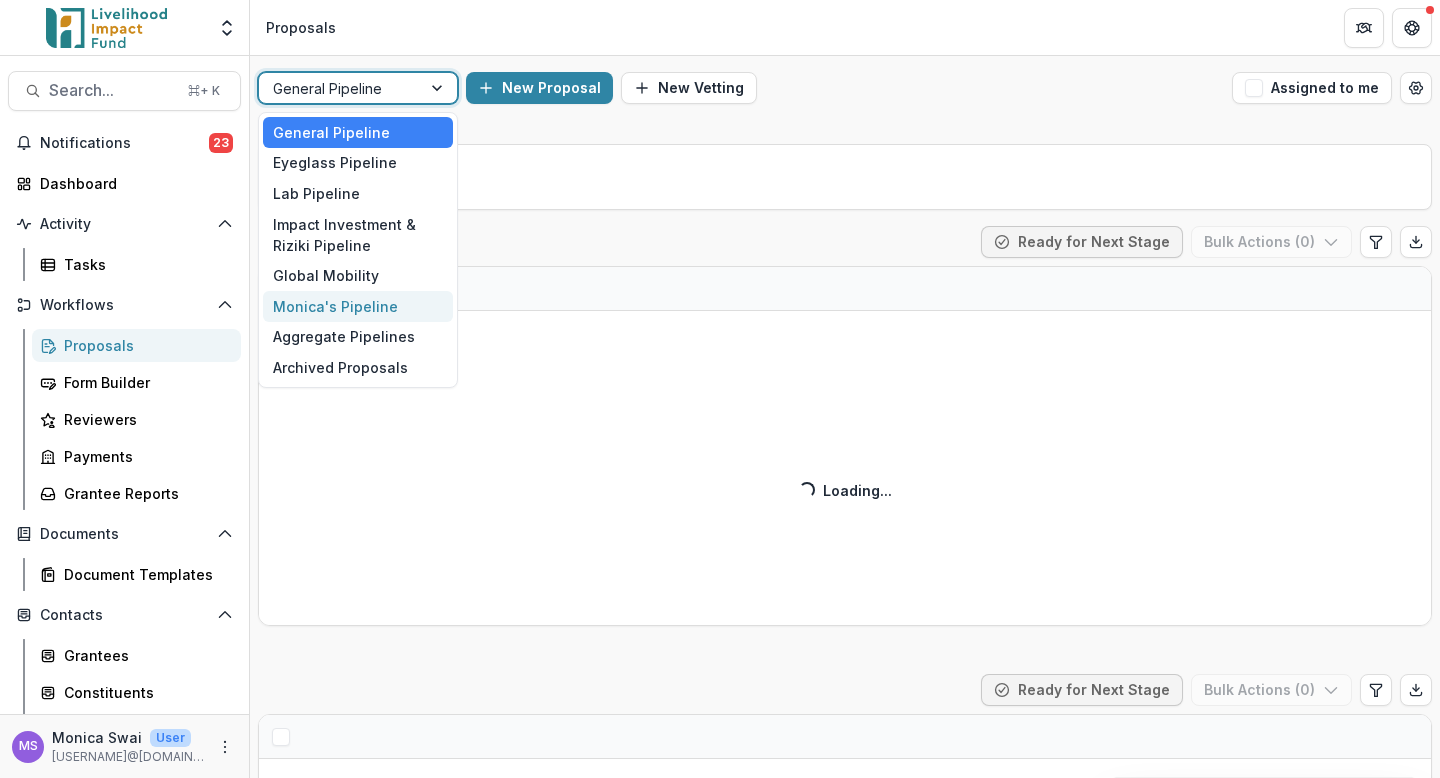 click on "Monica's Pipeline" at bounding box center (358, 306) 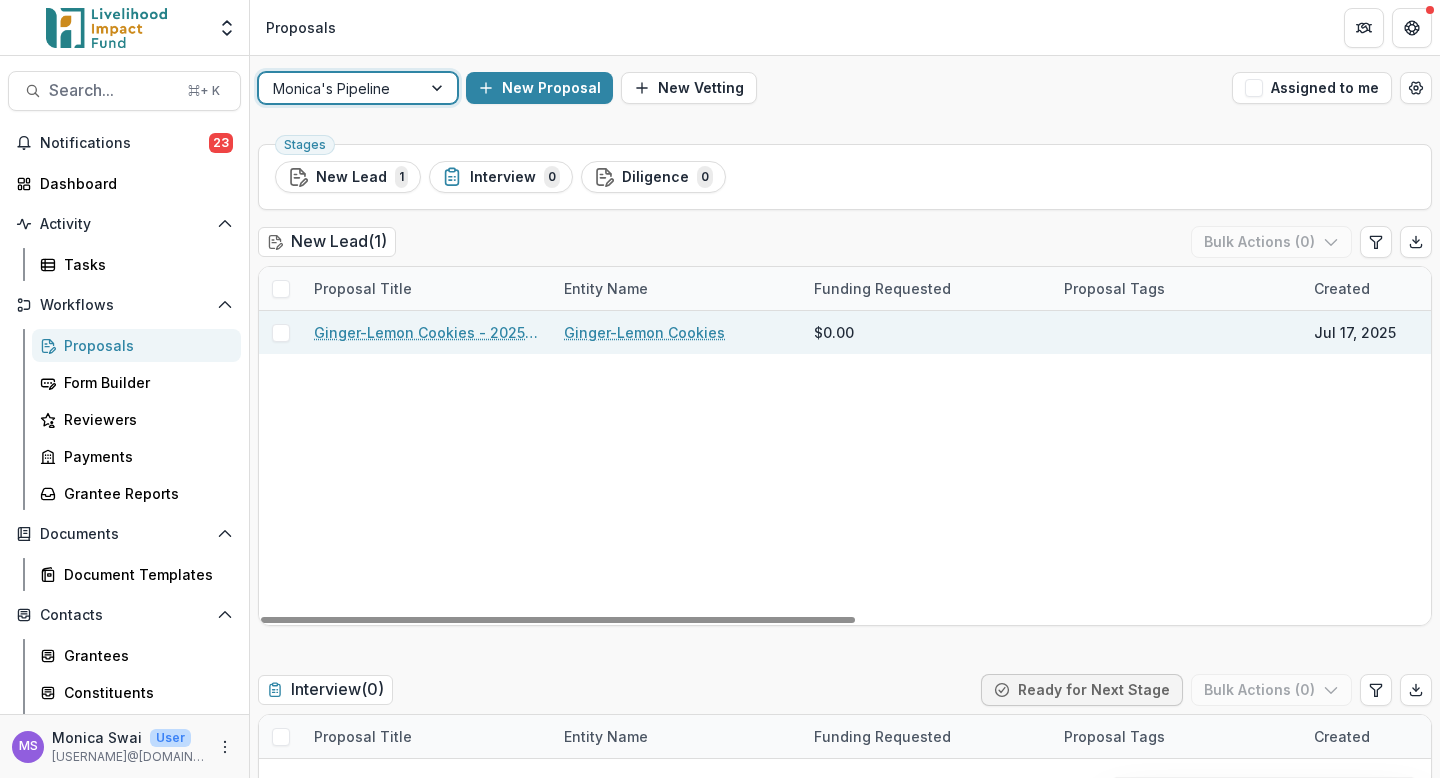 click on "Ginger-Lemon Cookies - 2025 - New Lead" at bounding box center [427, 332] 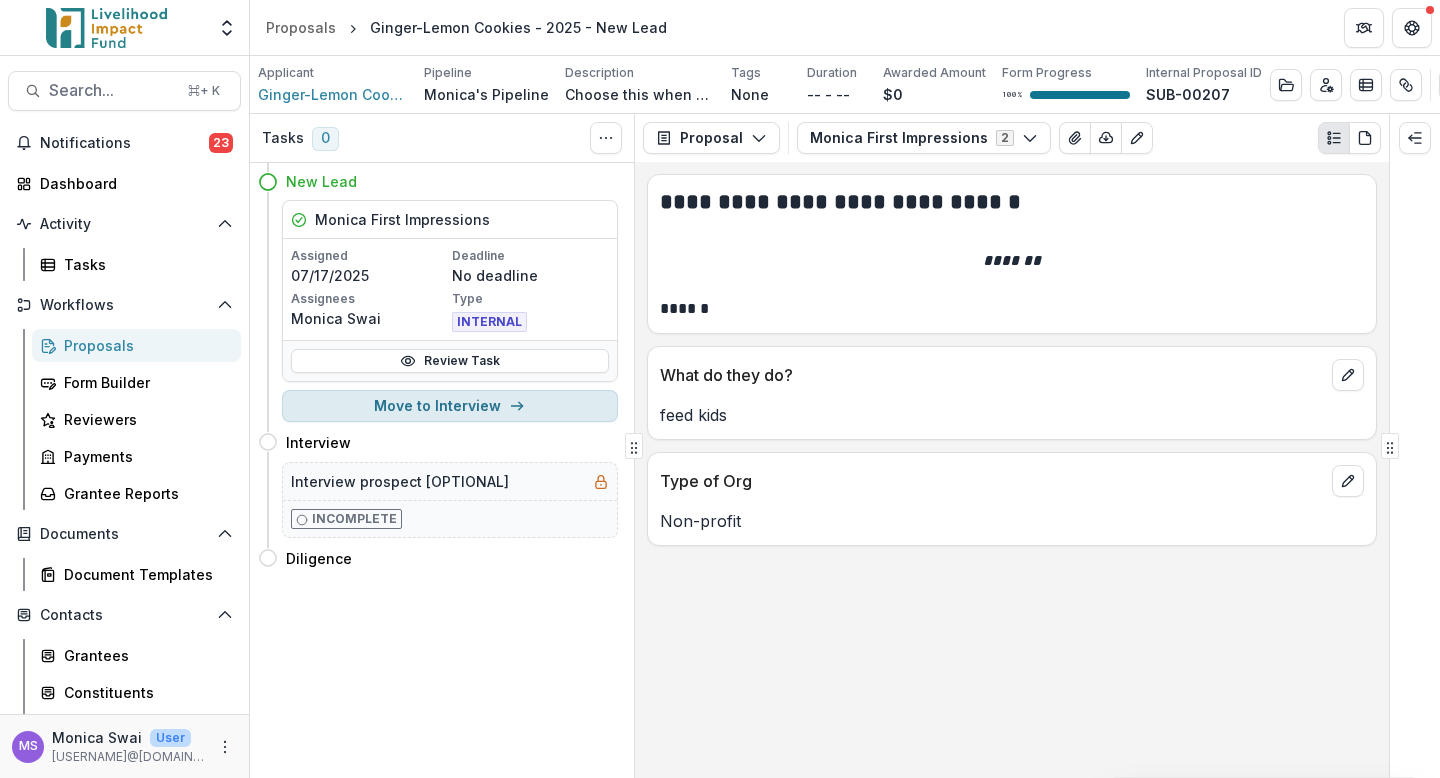 click on "Move to Interview" at bounding box center (450, 406) 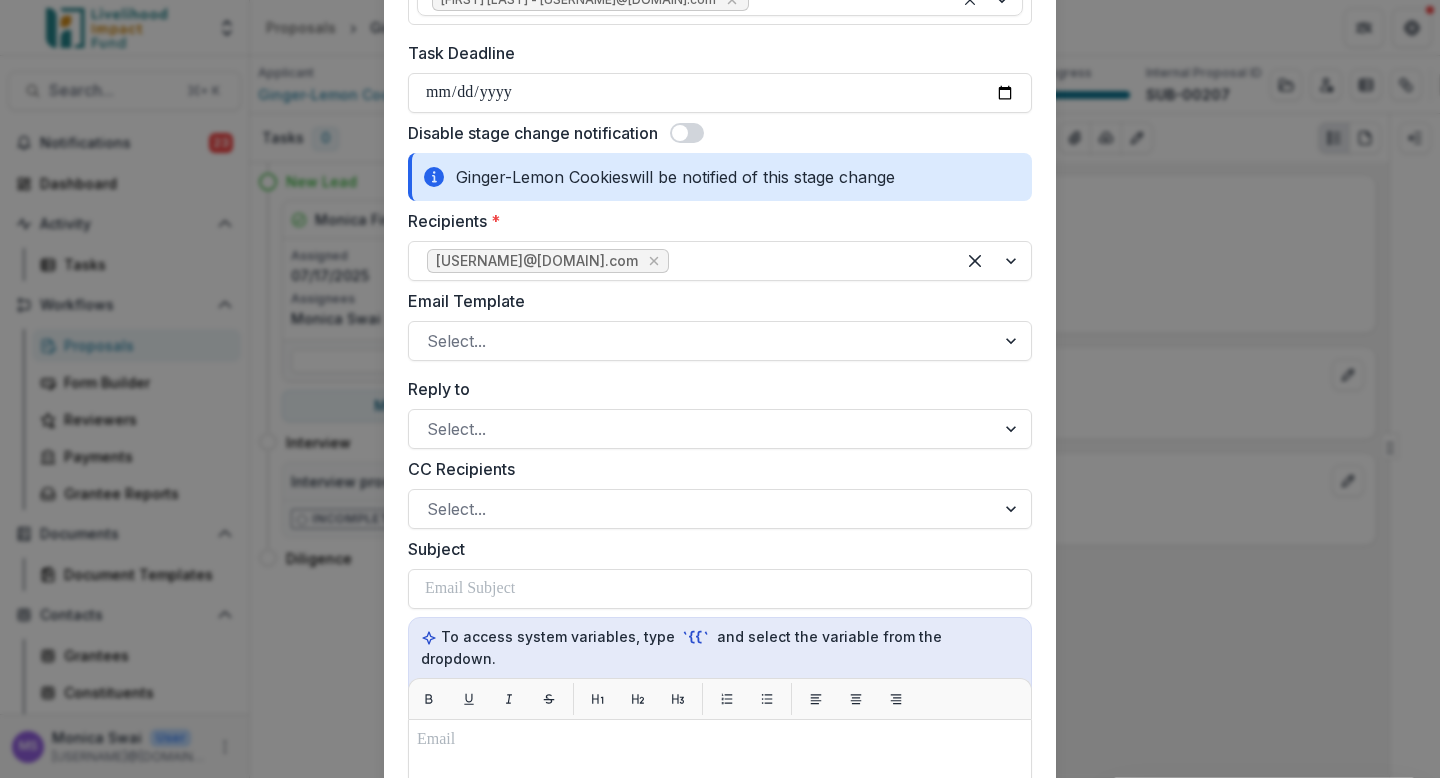 scroll, scrollTop: 256, scrollLeft: 0, axis: vertical 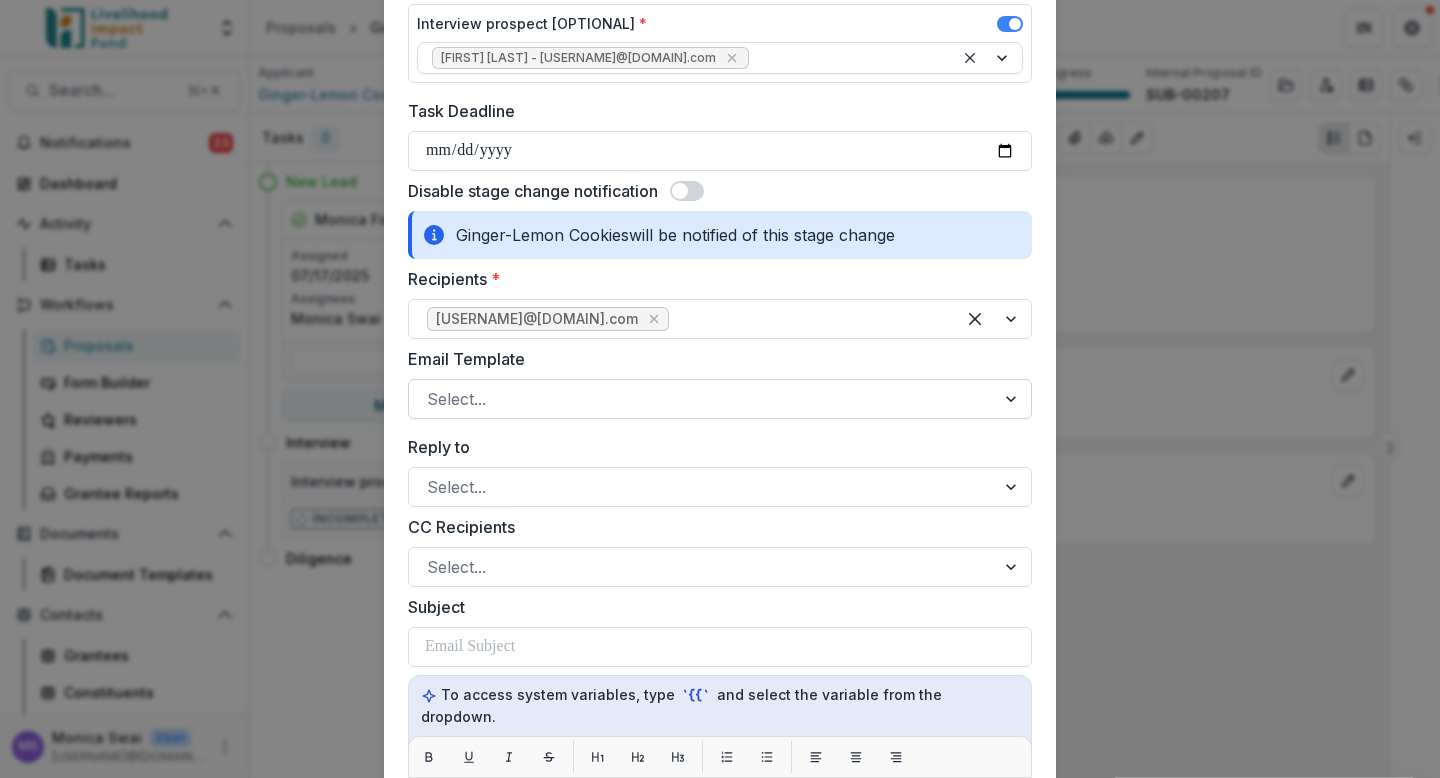 click at bounding box center [702, 399] 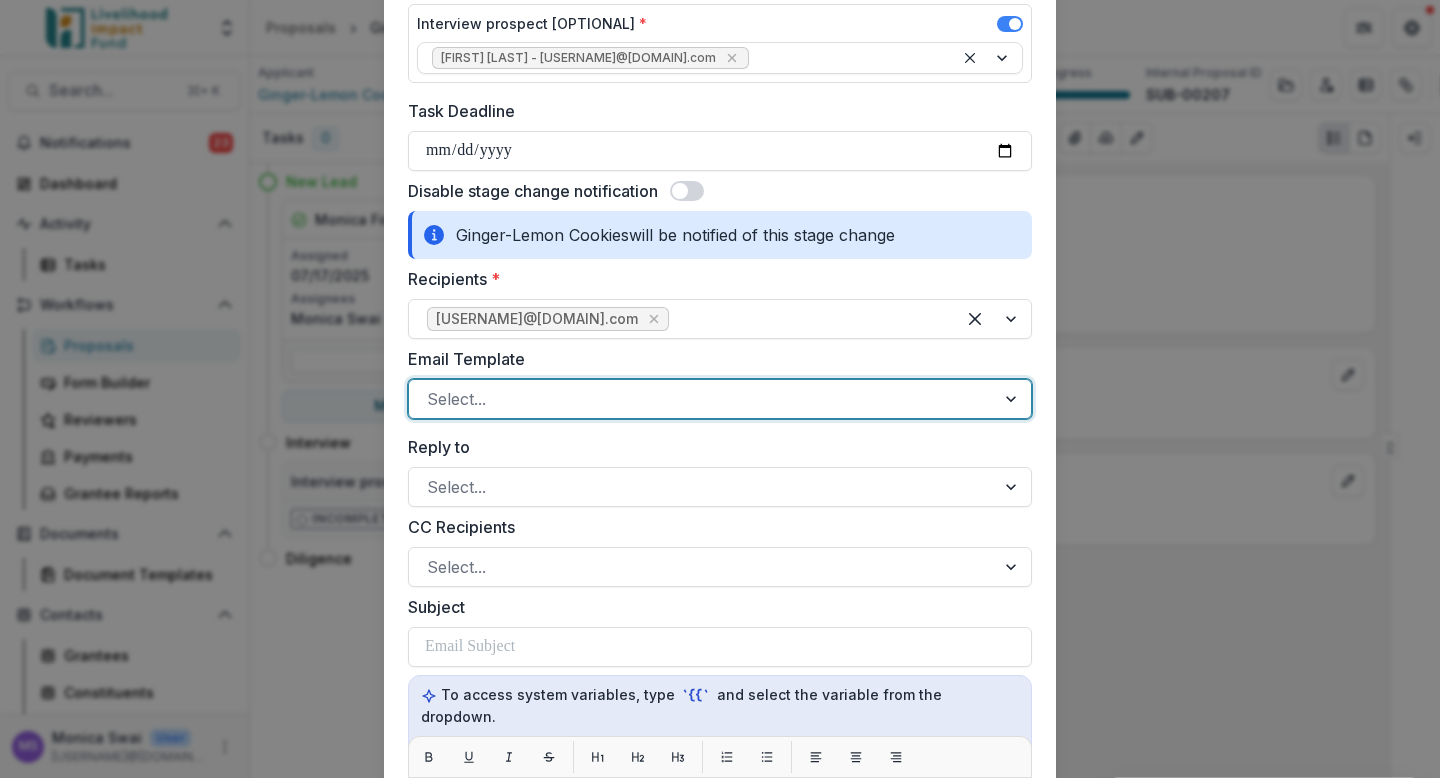 click at bounding box center [702, 399] 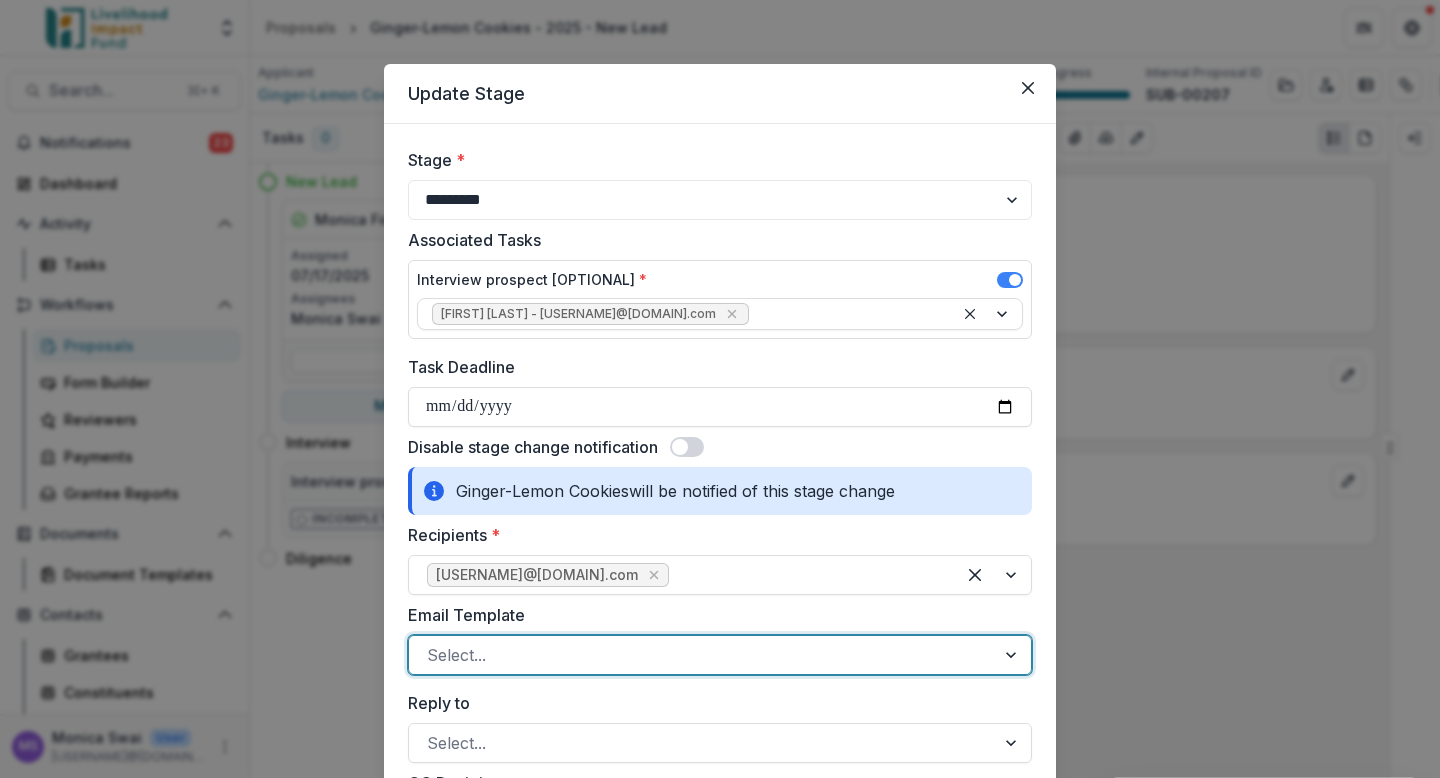 scroll, scrollTop: 1081, scrollLeft: 0, axis: vertical 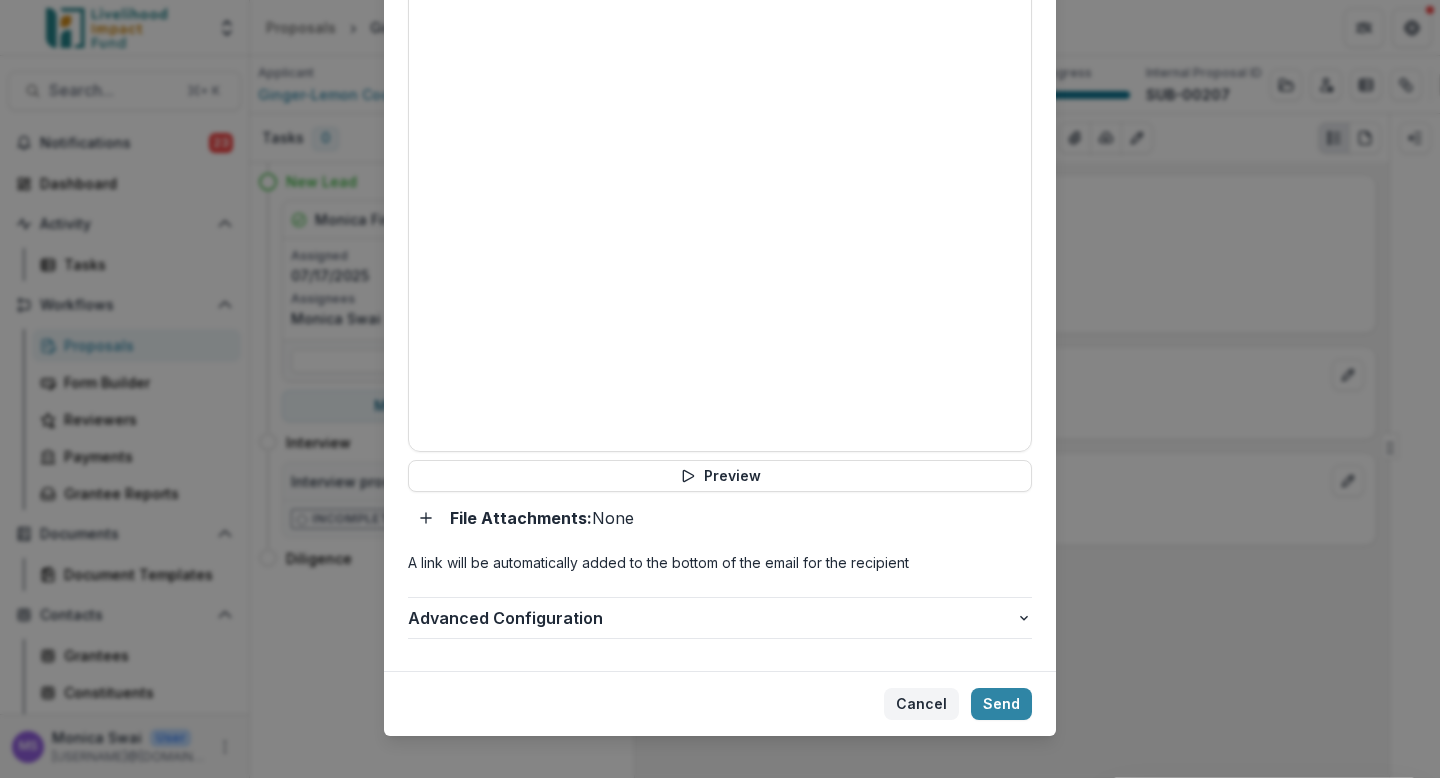 click on "Cancel" at bounding box center [921, 704] 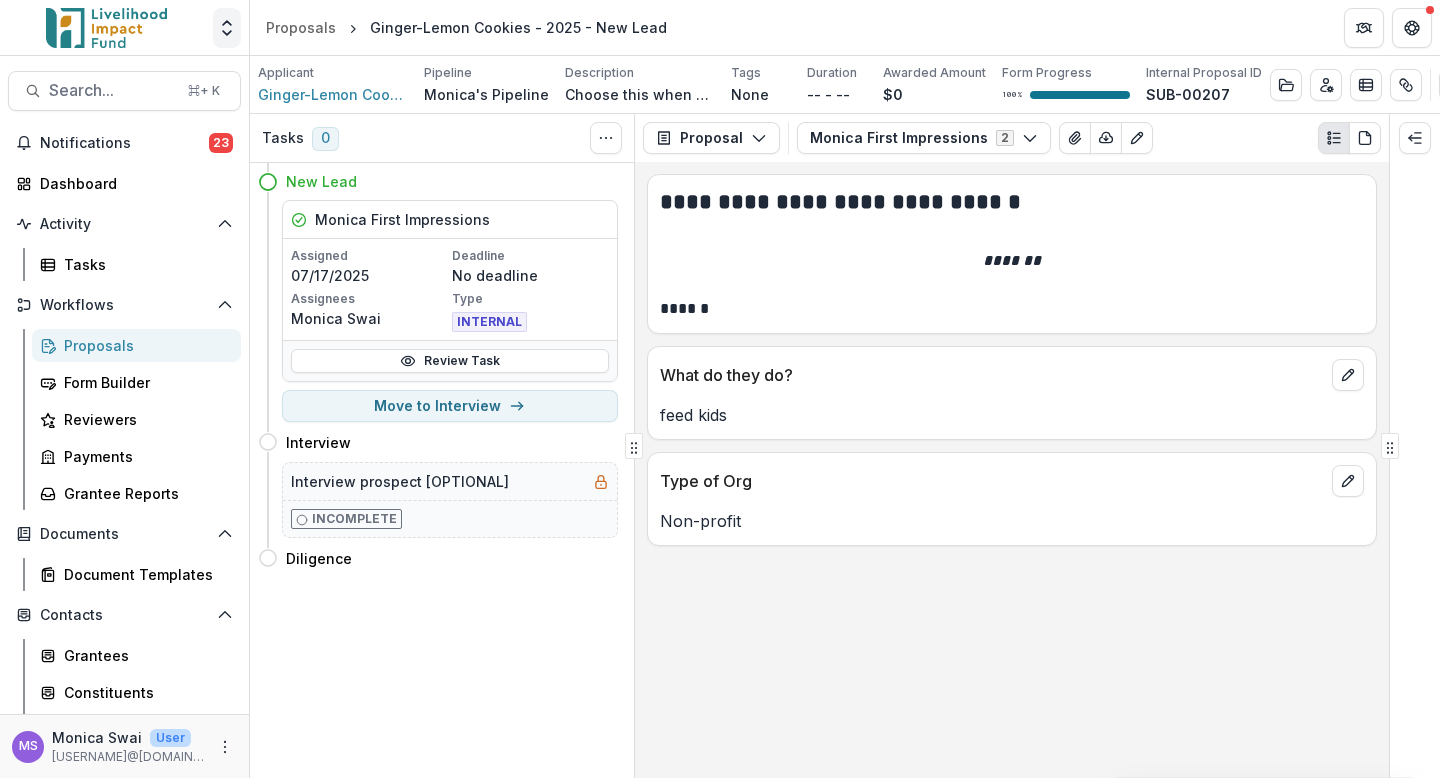 click 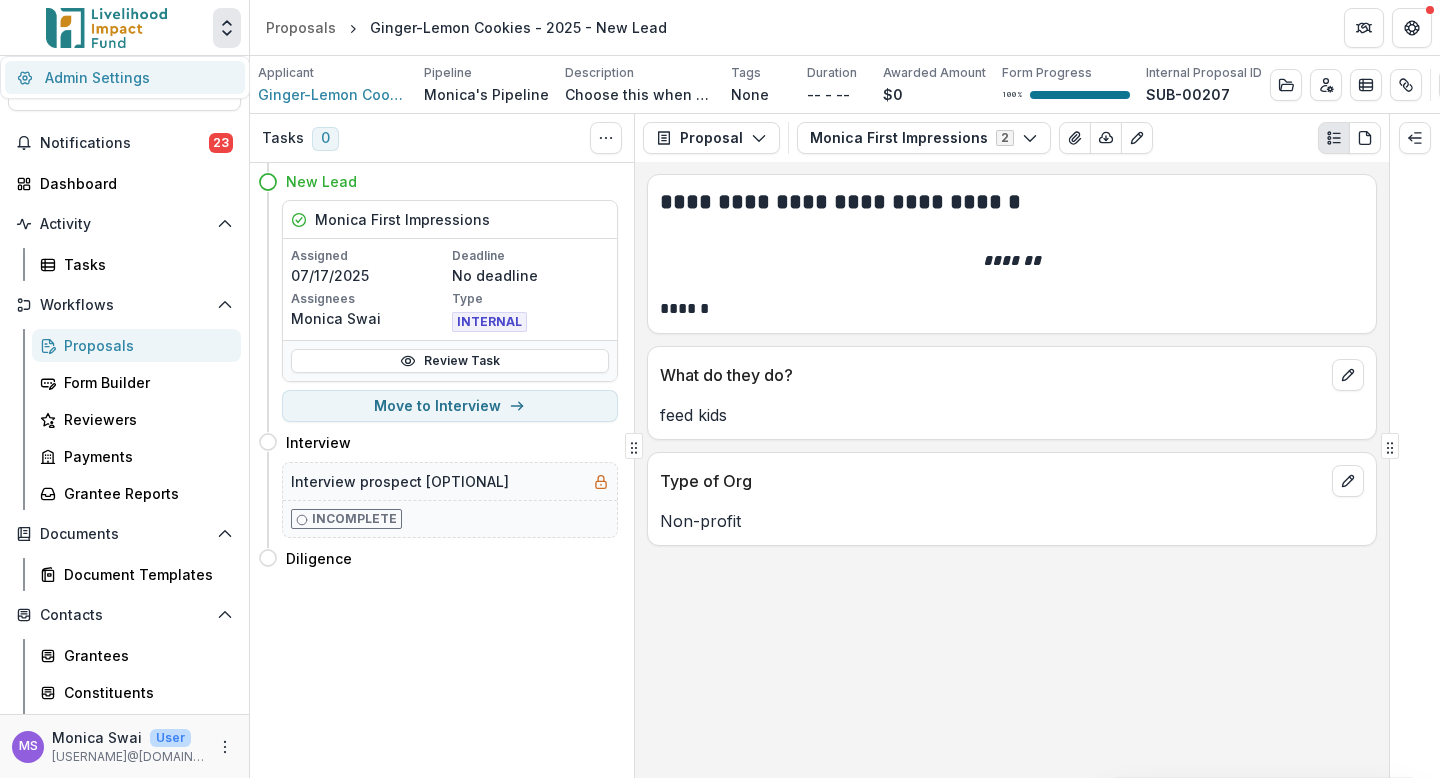 click on "Admin Settings" at bounding box center (125, 77) 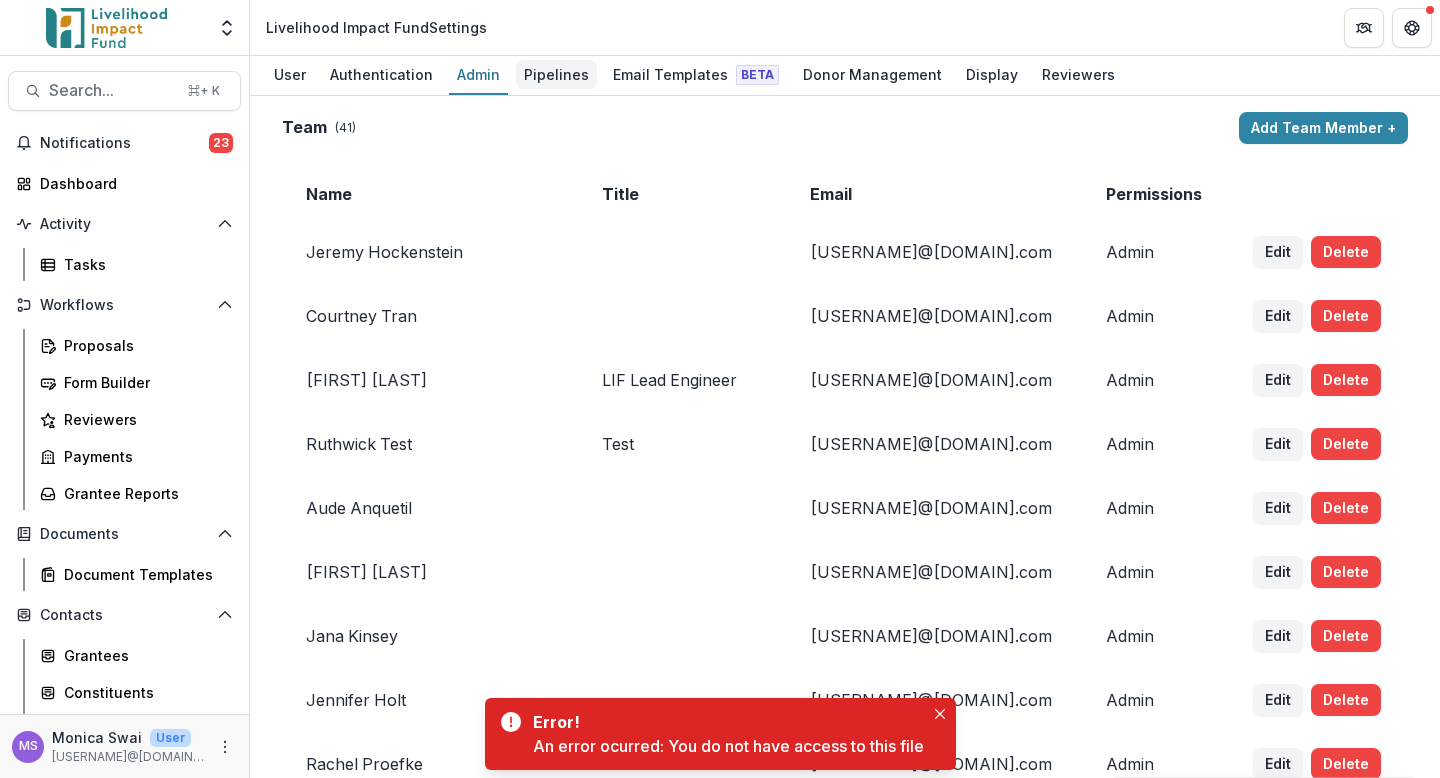 click on "Pipelines" at bounding box center [556, 74] 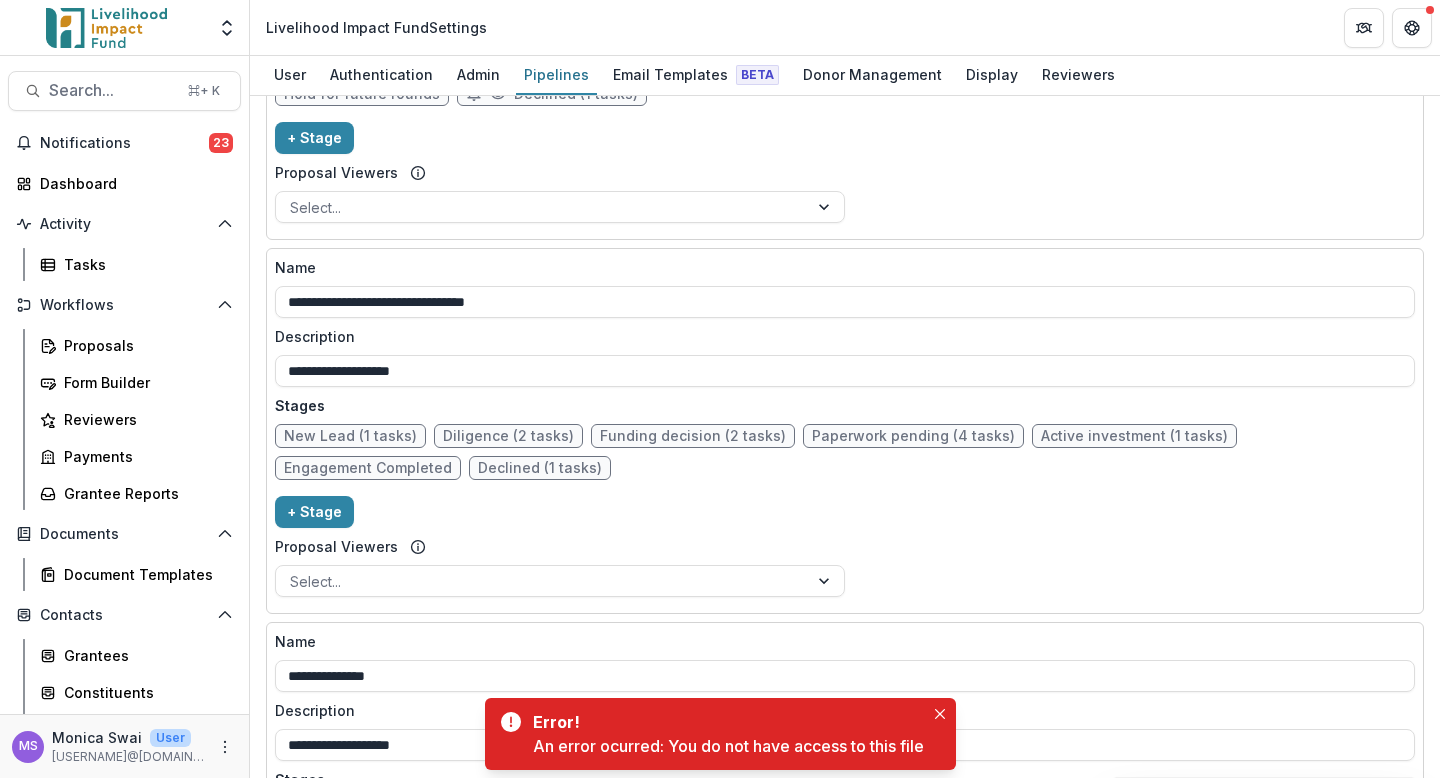 scroll, scrollTop: 1771, scrollLeft: 0, axis: vertical 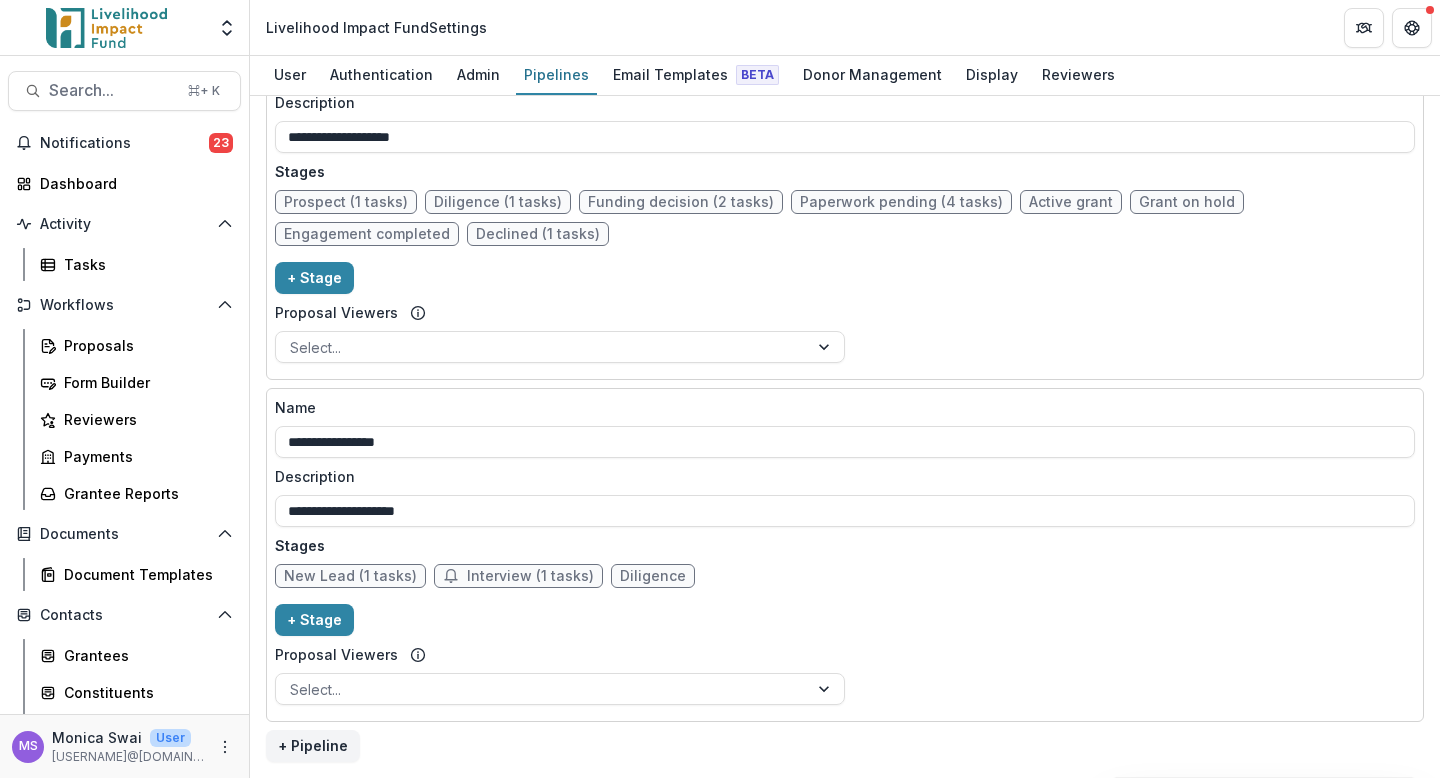 click on "Diligence" at bounding box center (653, 576) 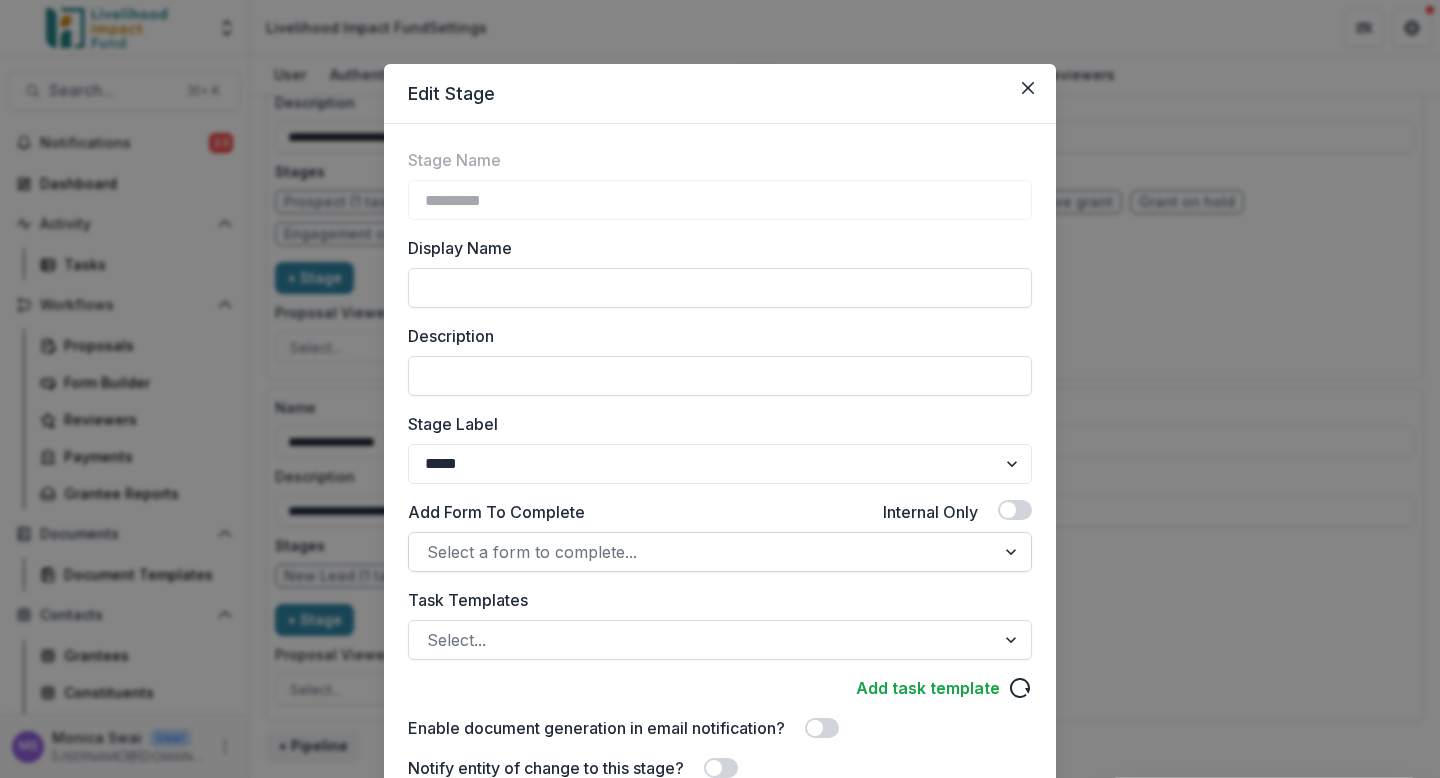 scroll, scrollTop: 130, scrollLeft: 0, axis: vertical 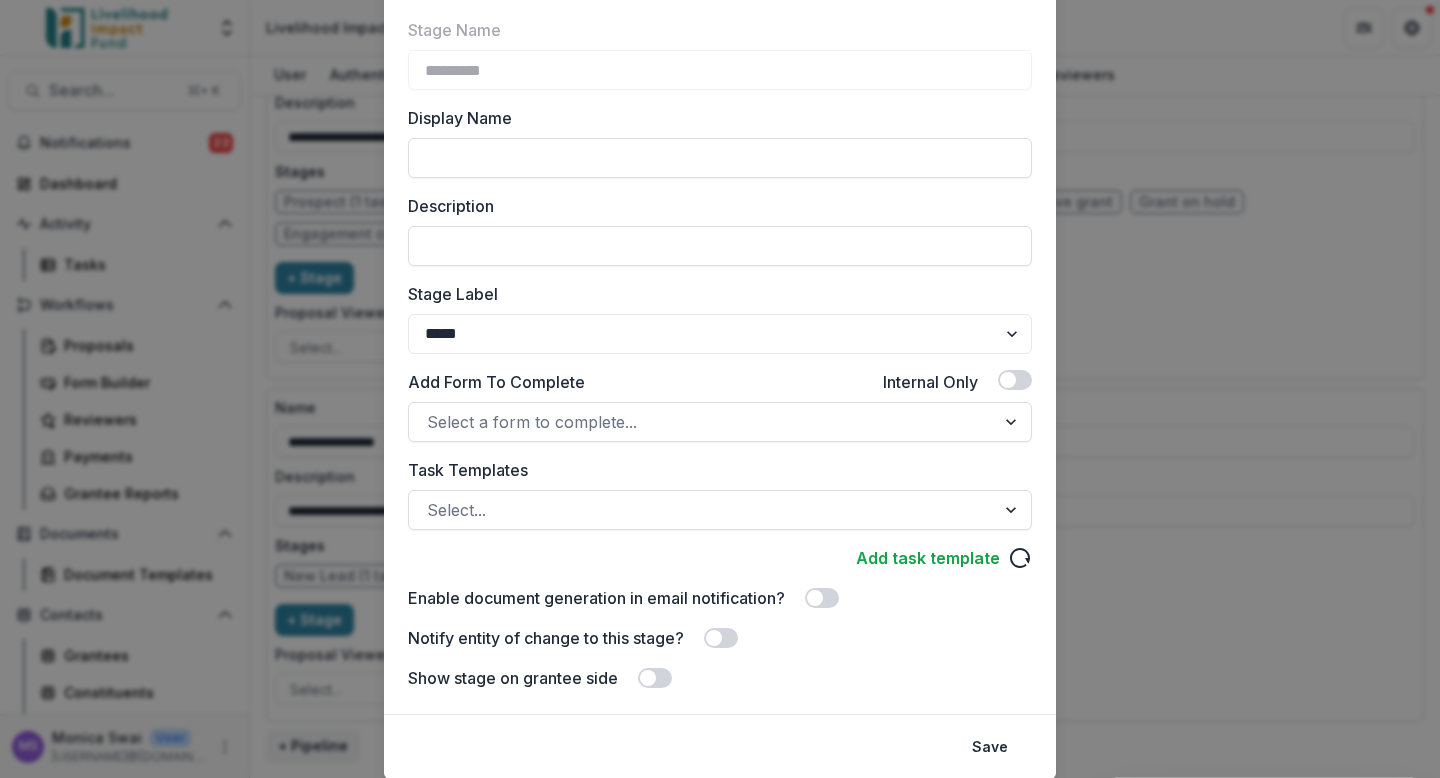 click on "Edit Stage Stage Name ********* Display Name Description Stage Label ******* ***** ********* ****** ******* ******** ******** ******* ********* ******* ****** Add Form To Complete Internal Only Select a form to complete... Task Templates Select... Add task template Advanced Configuration Enable document generation in email notification? Notify entity of change to this stage? Show stage on grantee side Save" at bounding box center (720, 389) 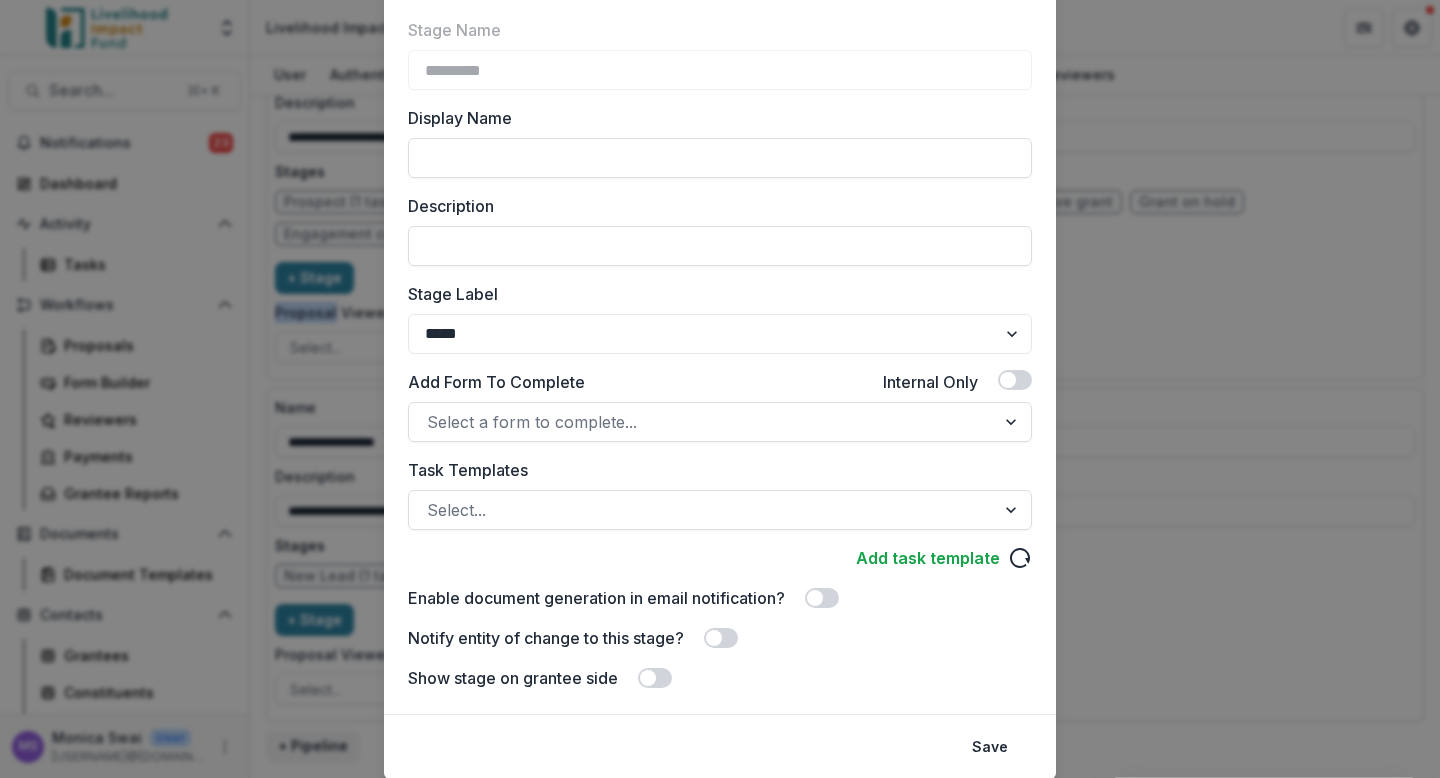 click on "**********" at bounding box center (845, -269) 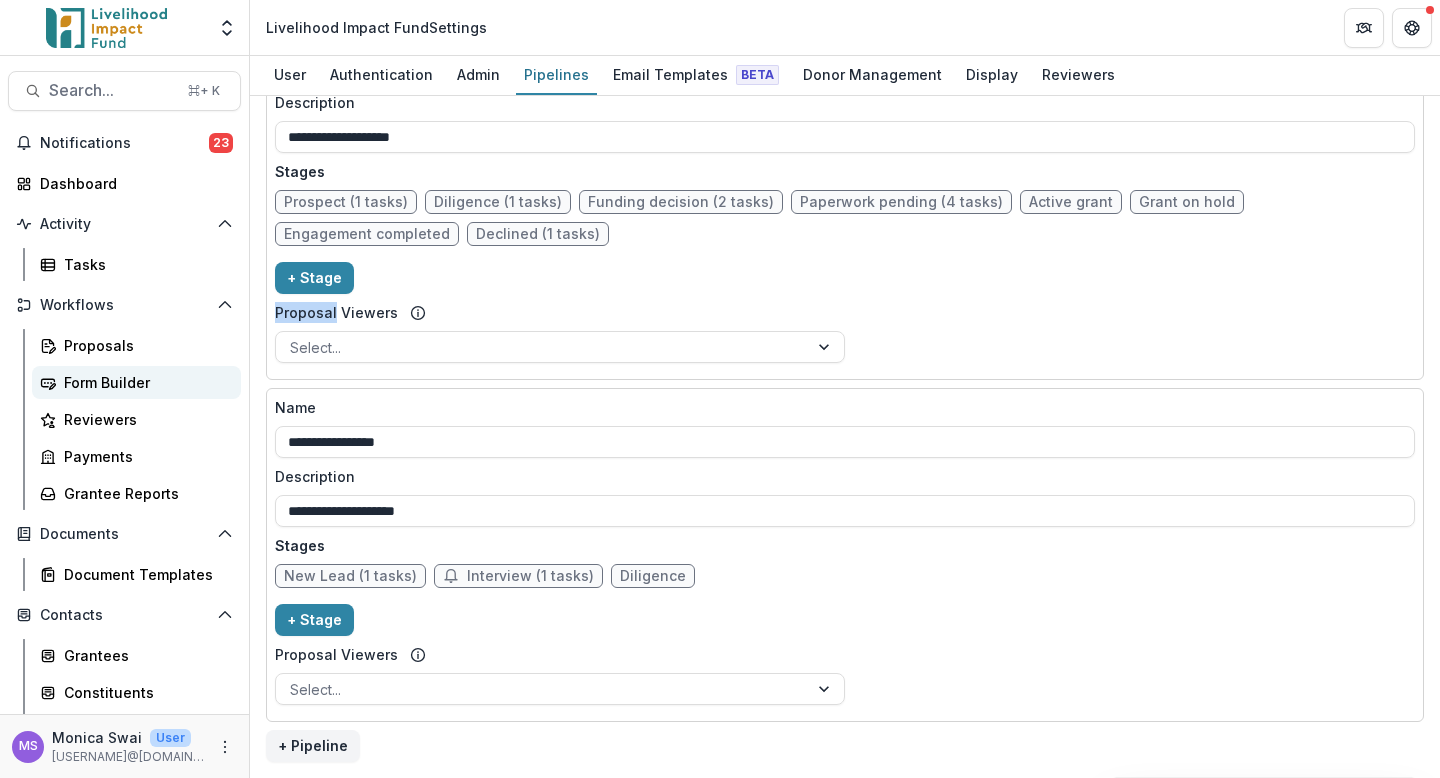 click on "Form Builder" at bounding box center (136, 382) 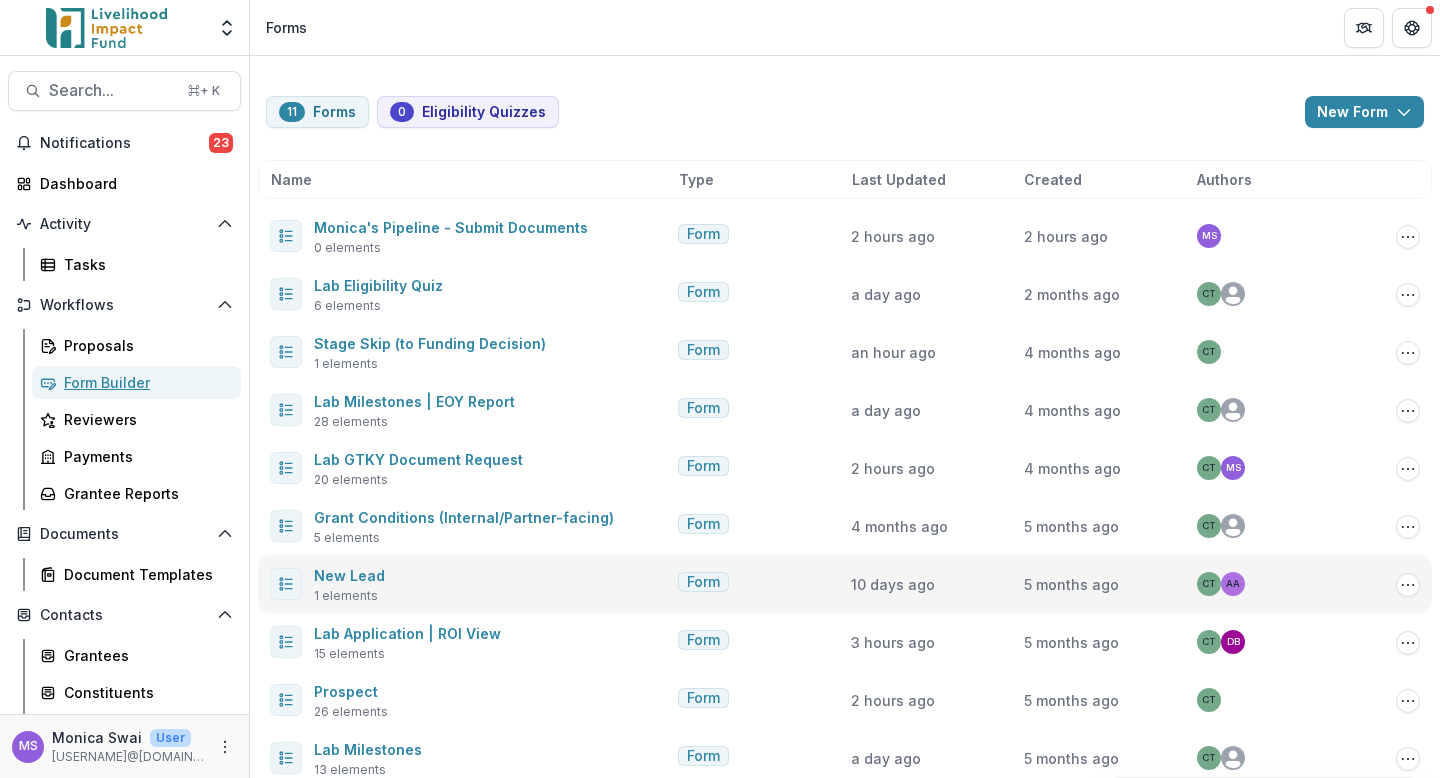 scroll, scrollTop: 83, scrollLeft: 0, axis: vertical 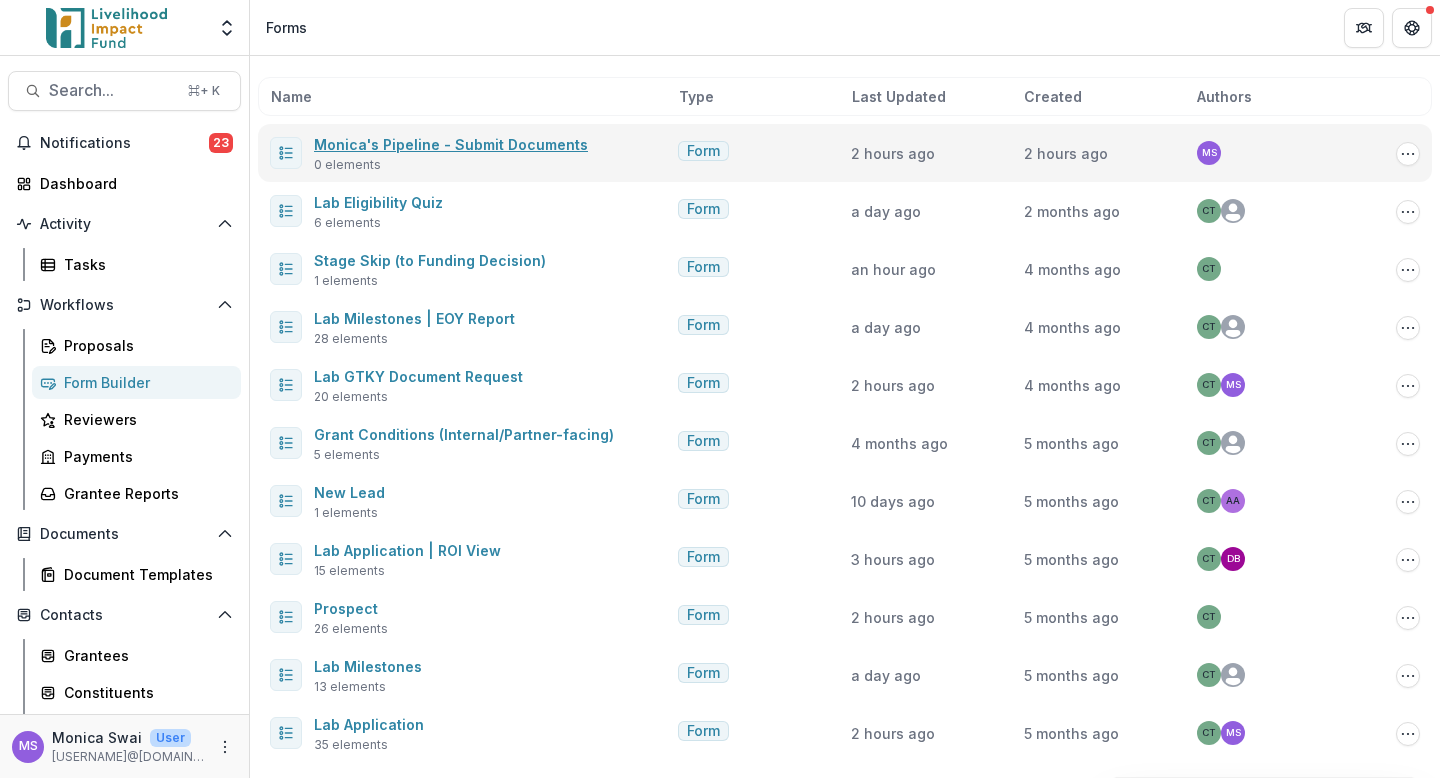 click on "Monica's Pipeline - Submit Documents" at bounding box center [451, 144] 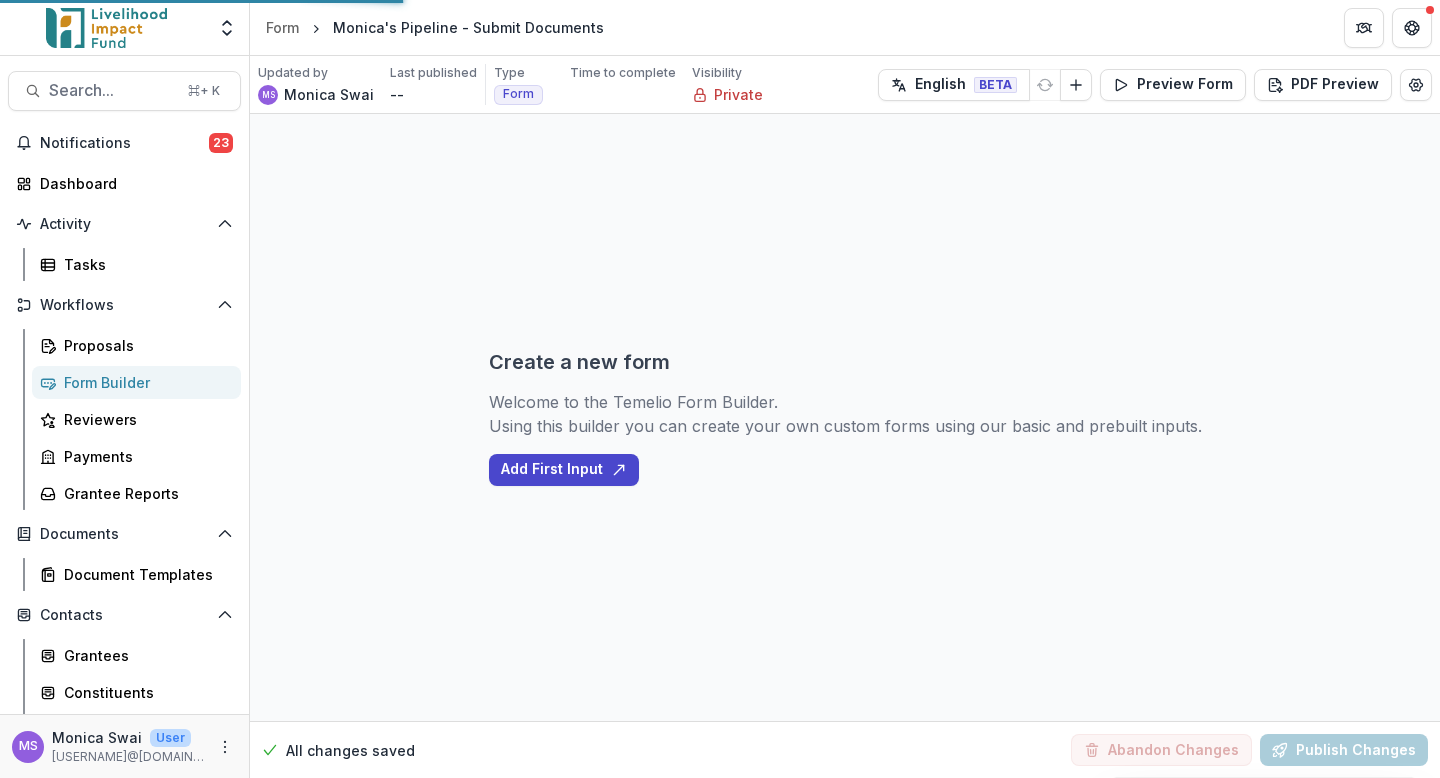 scroll, scrollTop: 0, scrollLeft: 0, axis: both 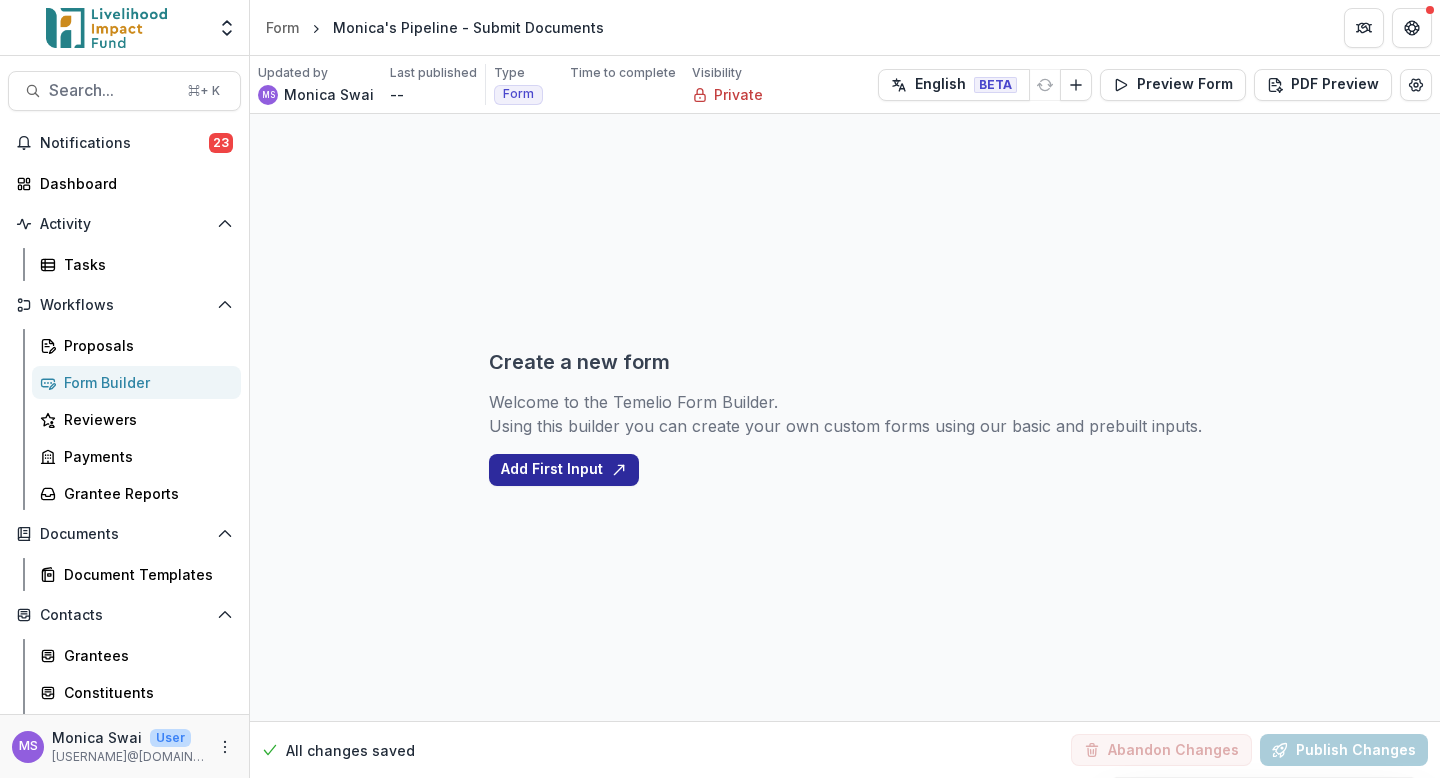 click on "Add First Input" at bounding box center (564, 470) 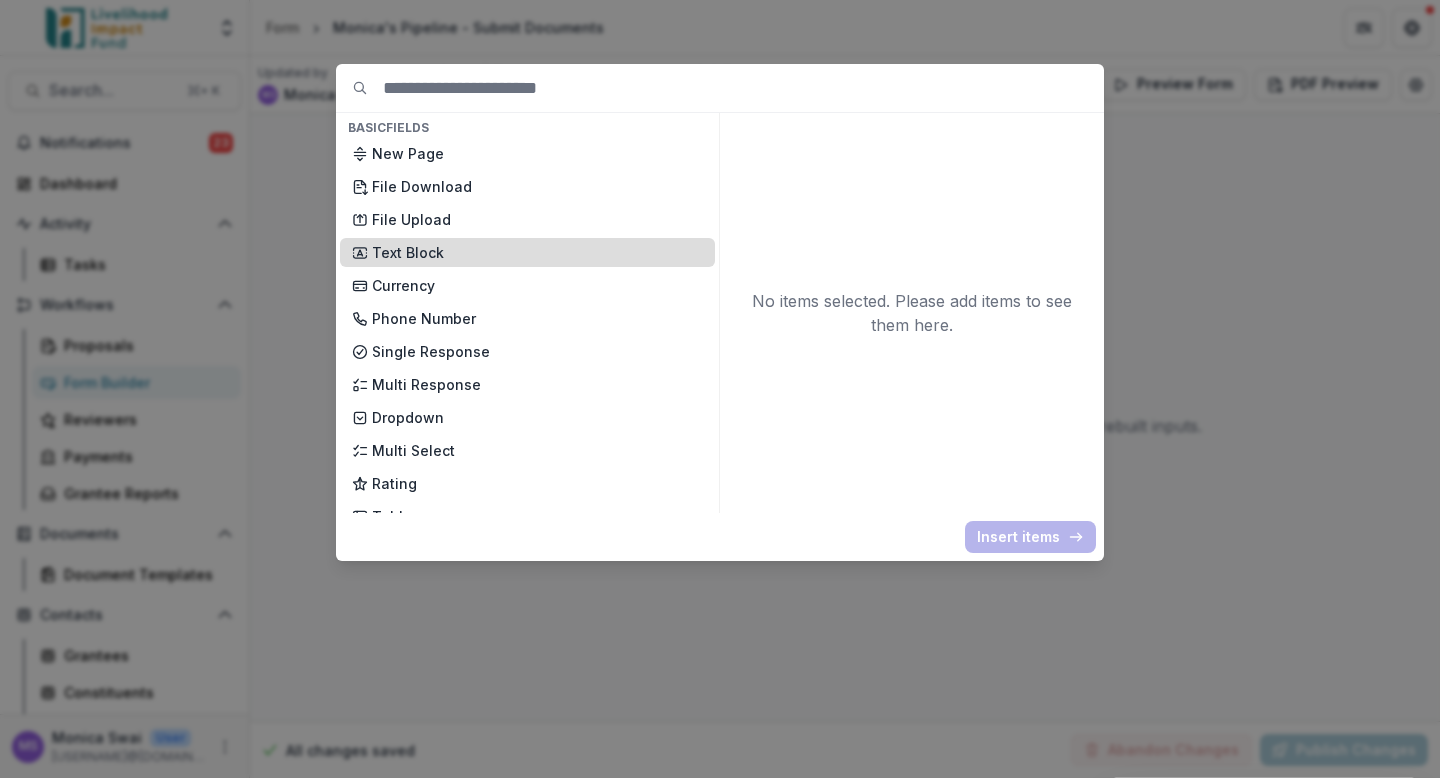 click on "Text Block" at bounding box center (537, 252) 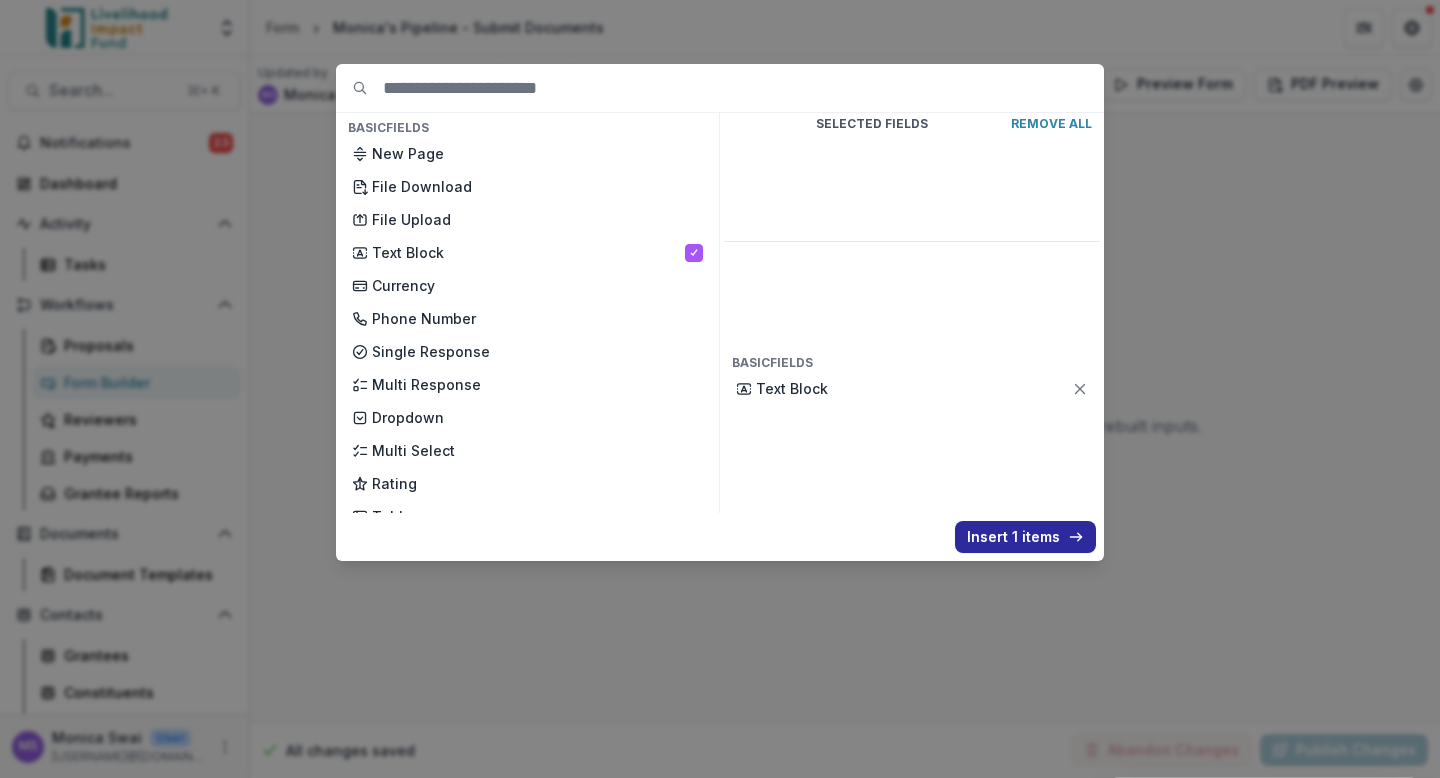 click on "Insert 1 items" at bounding box center [1025, 537] 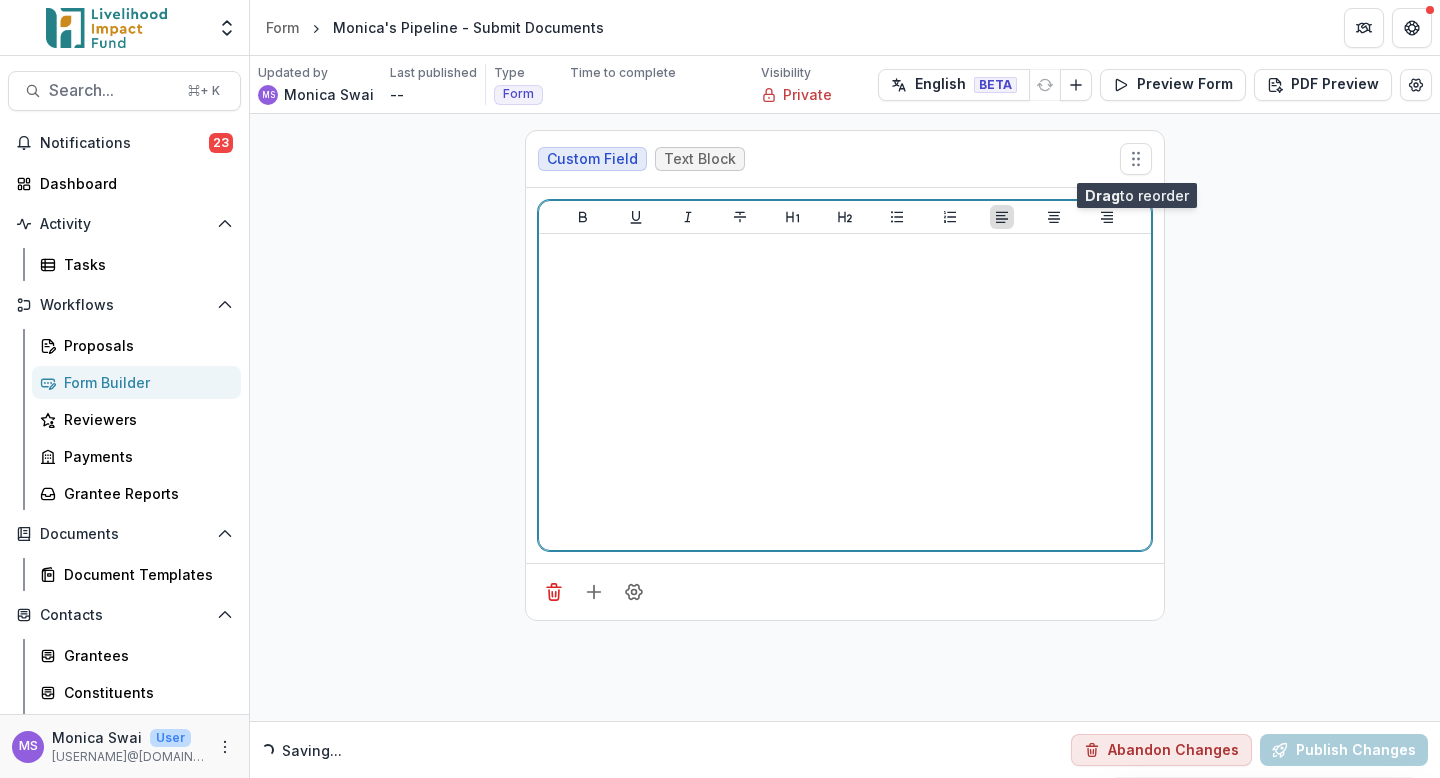 click at bounding box center (845, 392) 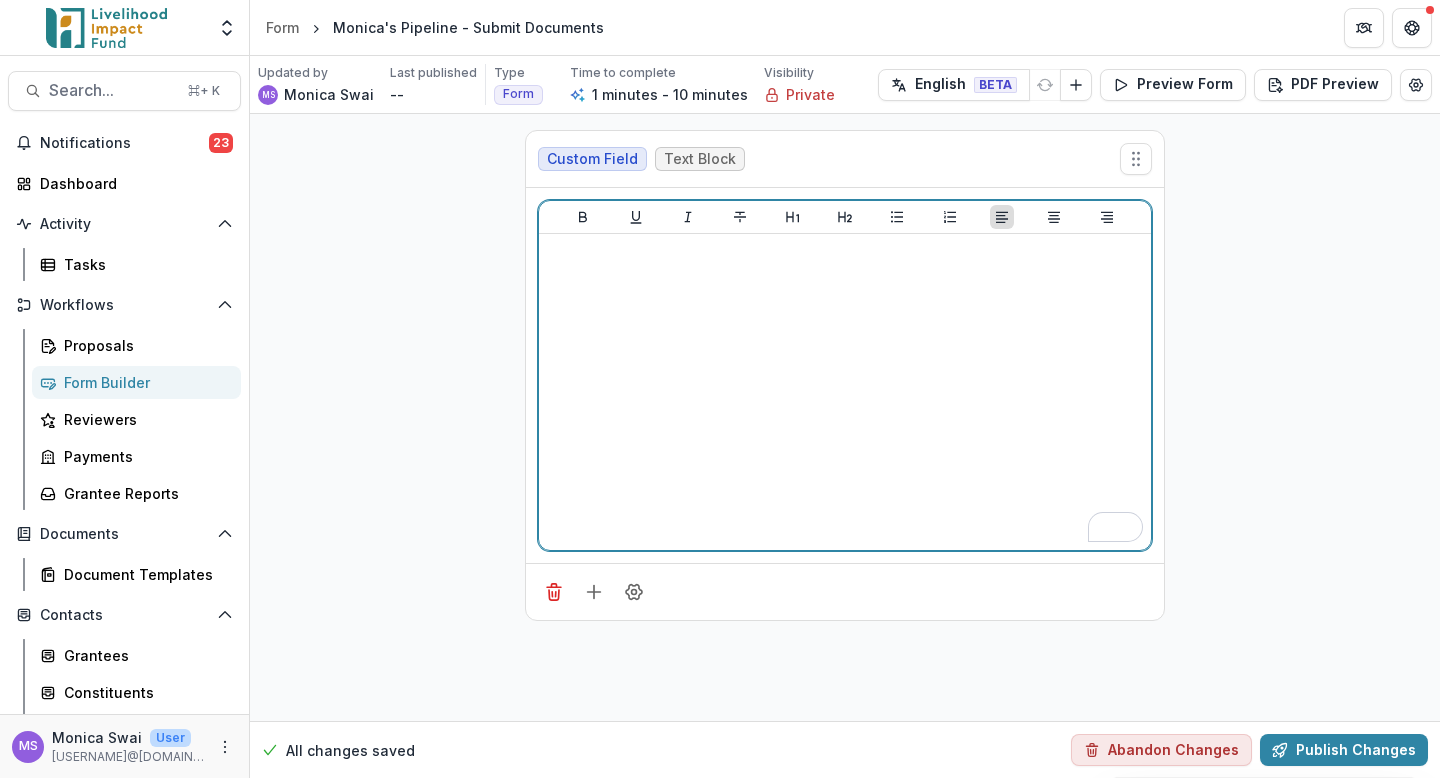 type 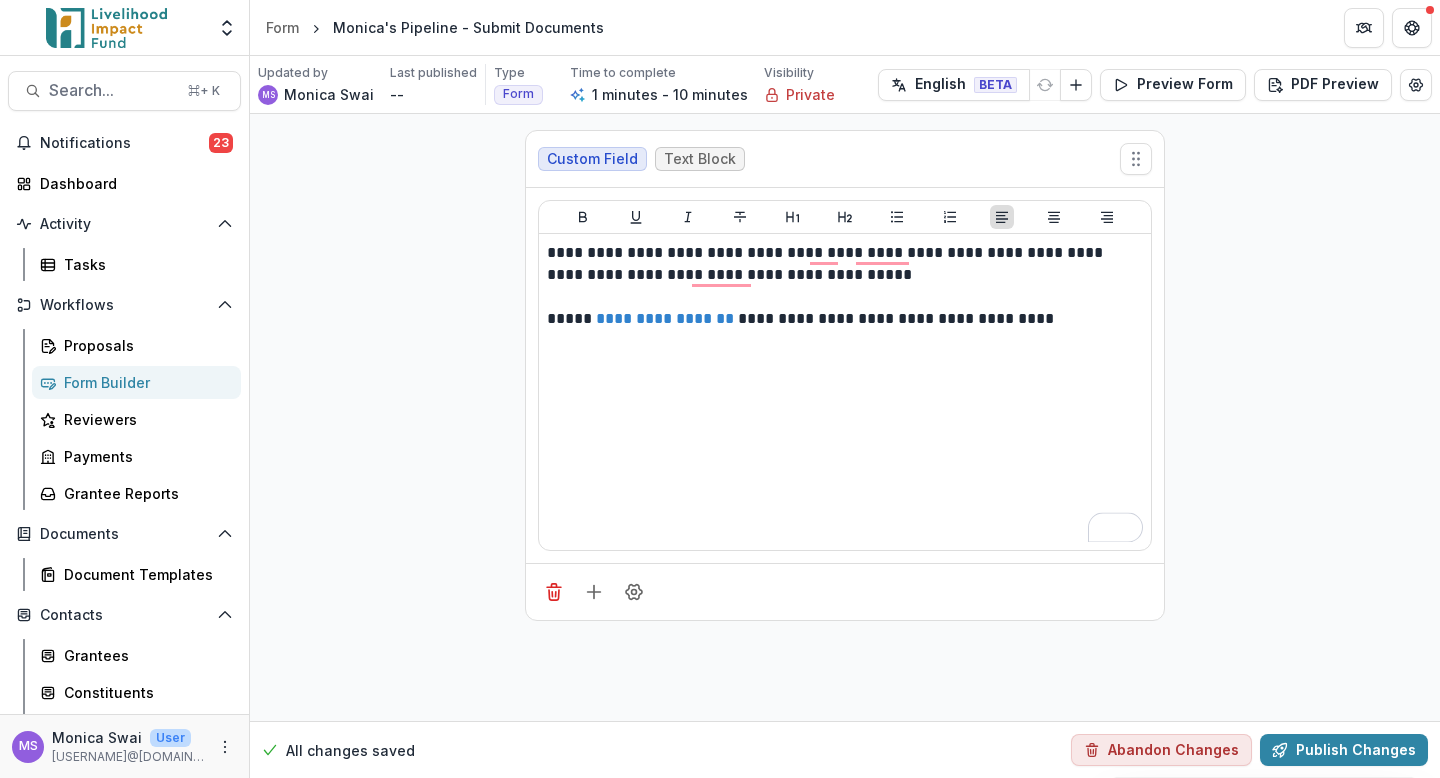 click on "**********" at bounding box center [845, 417] 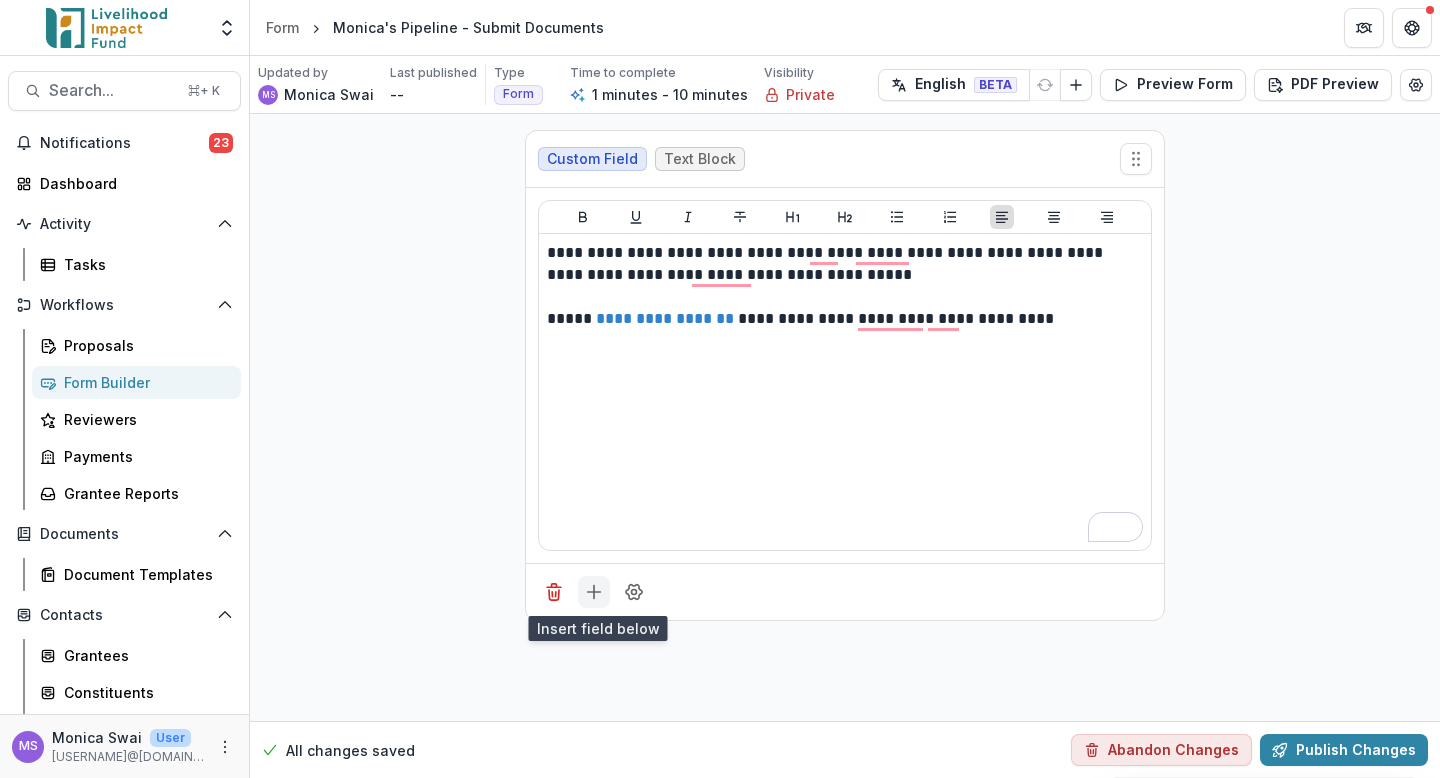 click 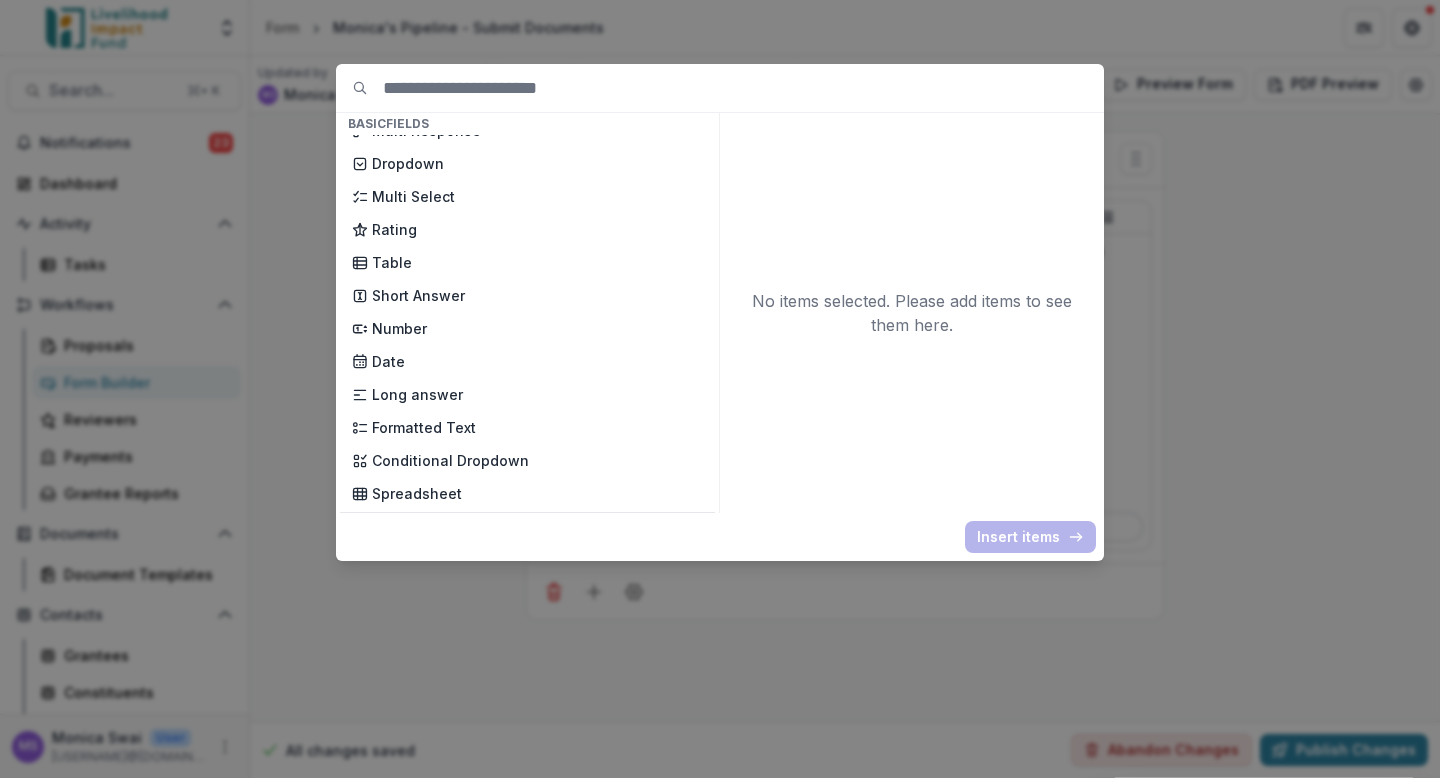 scroll, scrollTop: 219, scrollLeft: 0, axis: vertical 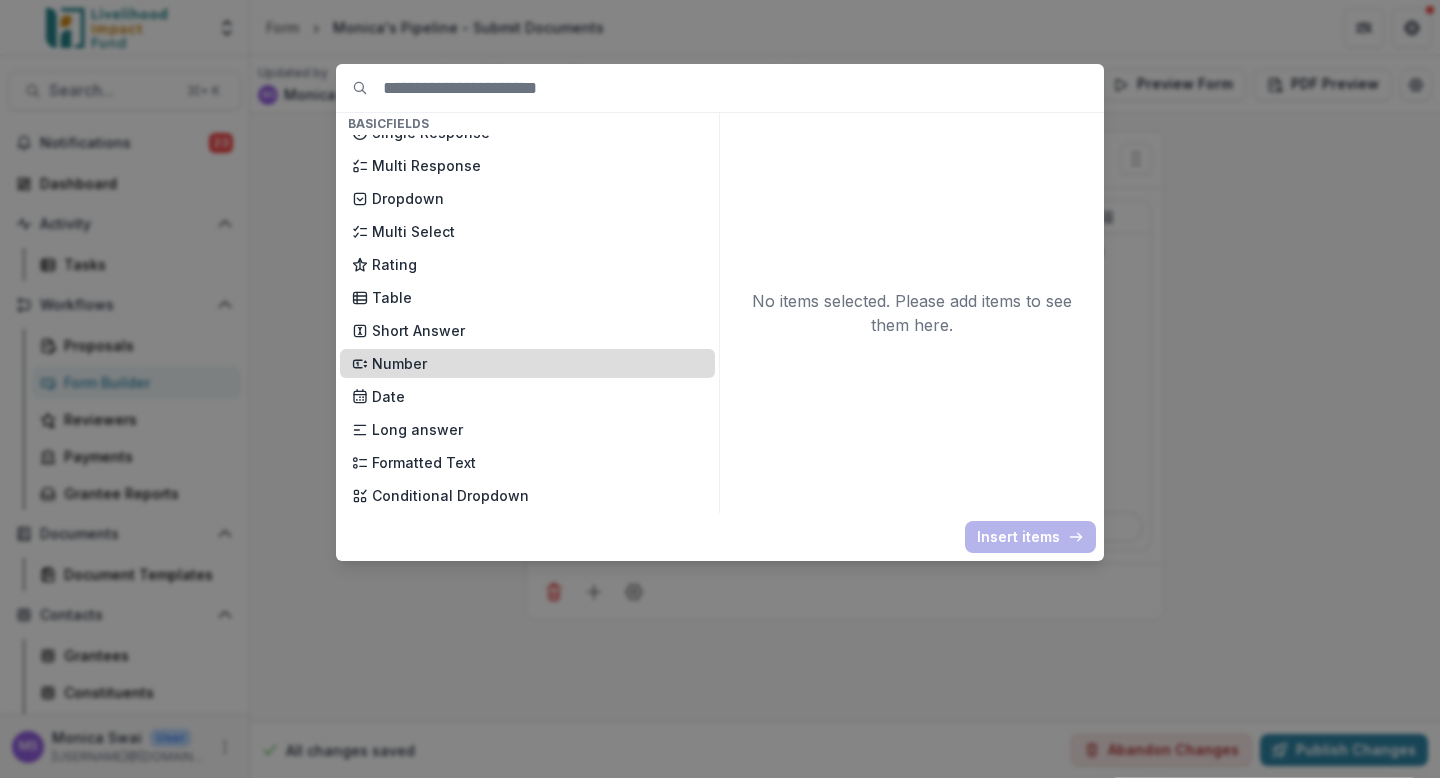 click on "Number" at bounding box center [537, 363] 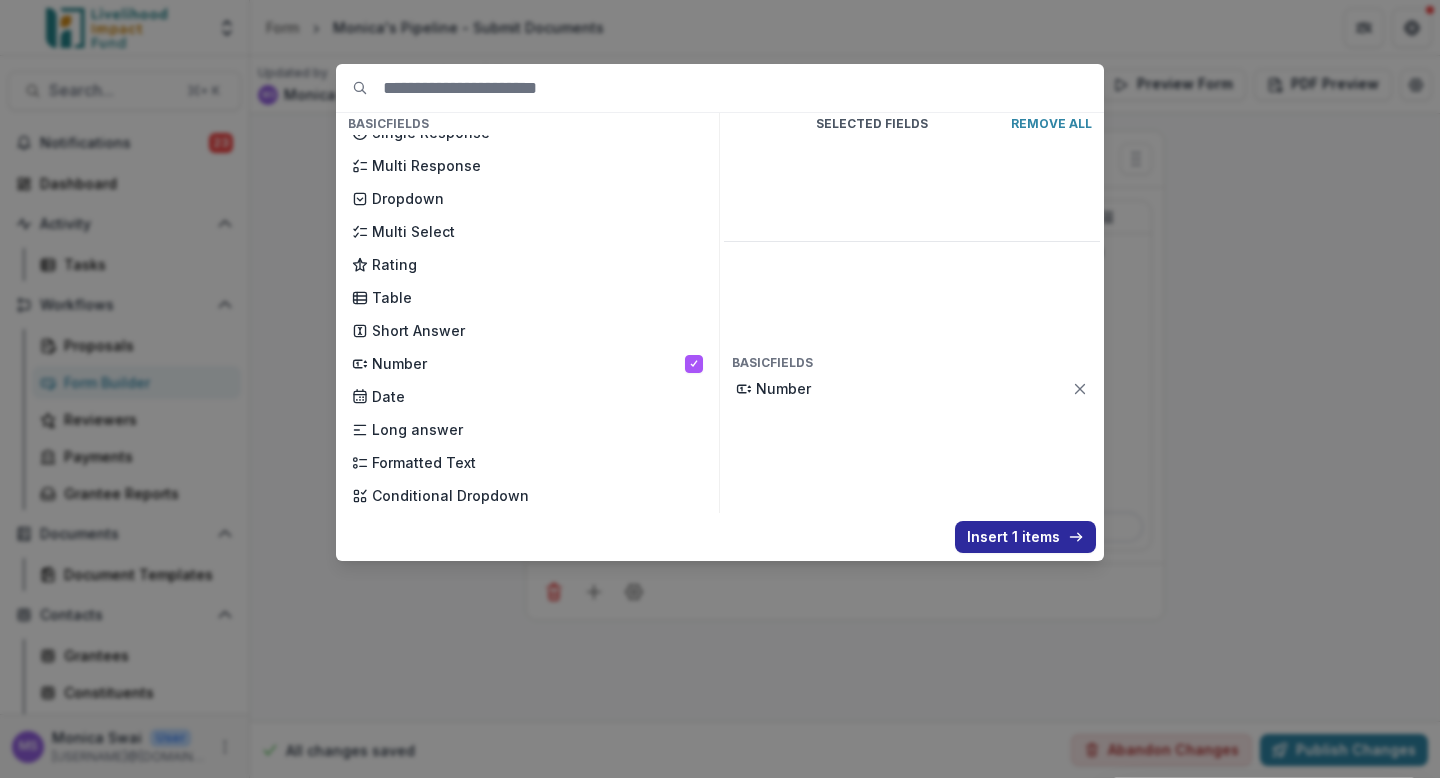 click on "Insert 1 items" at bounding box center (1025, 537) 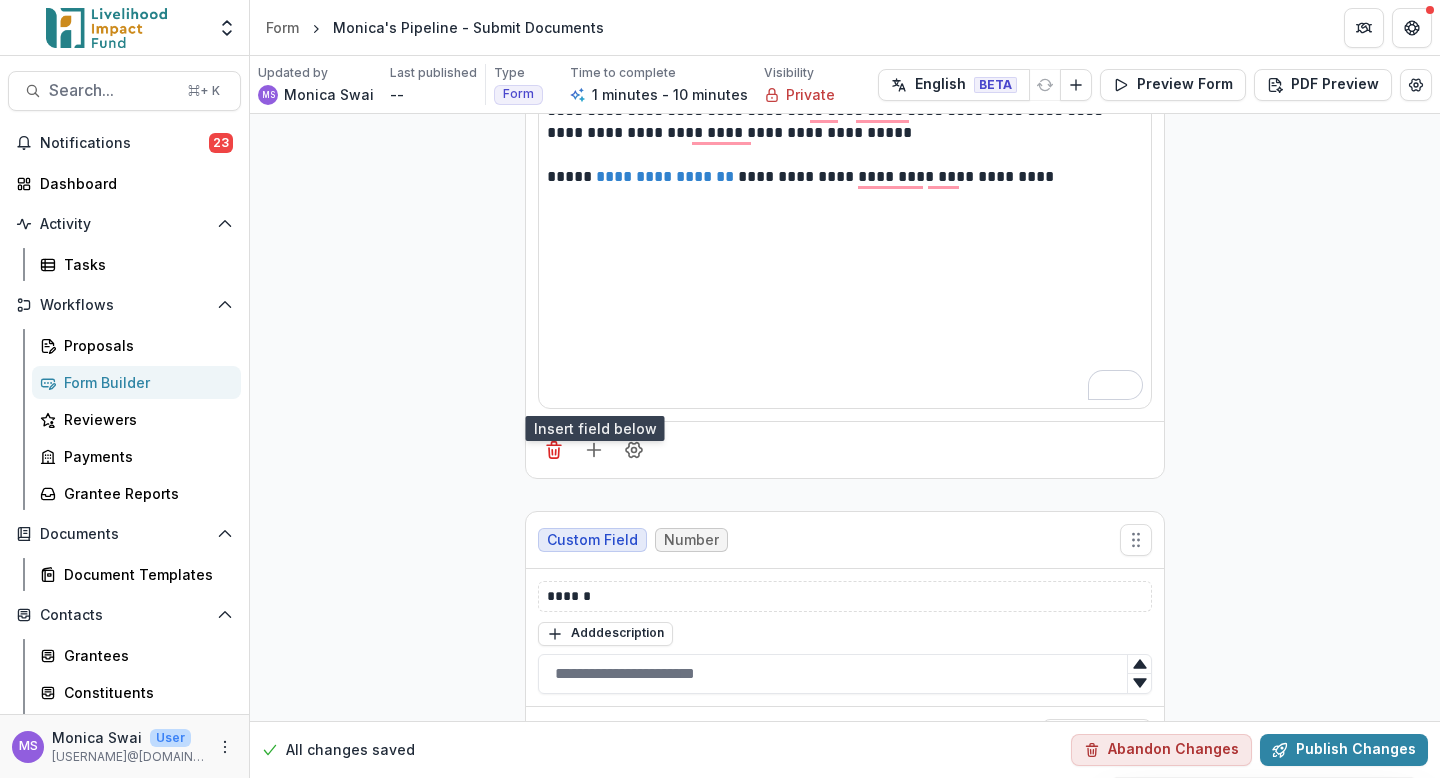 scroll, scrollTop: 200, scrollLeft: 0, axis: vertical 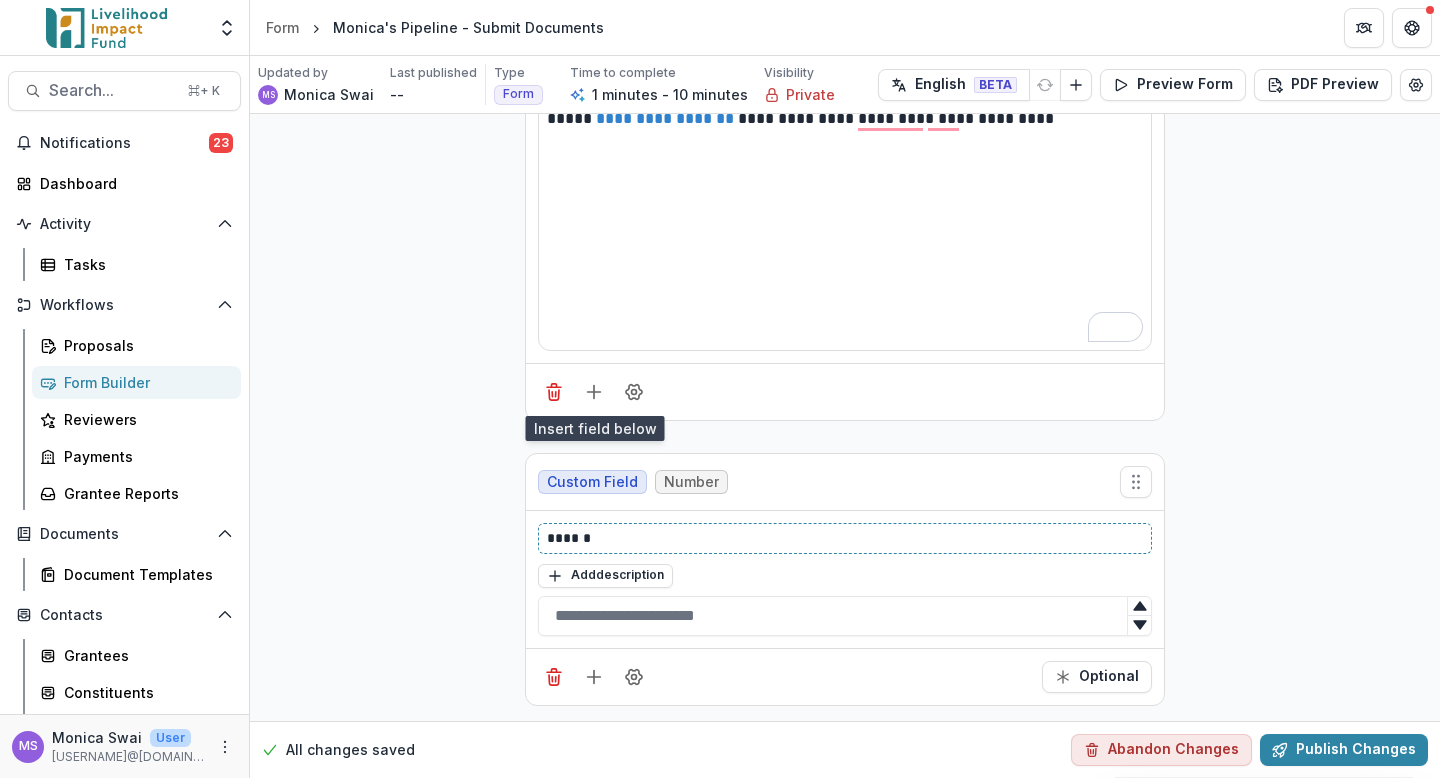 click on "******" at bounding box center (845, 538) 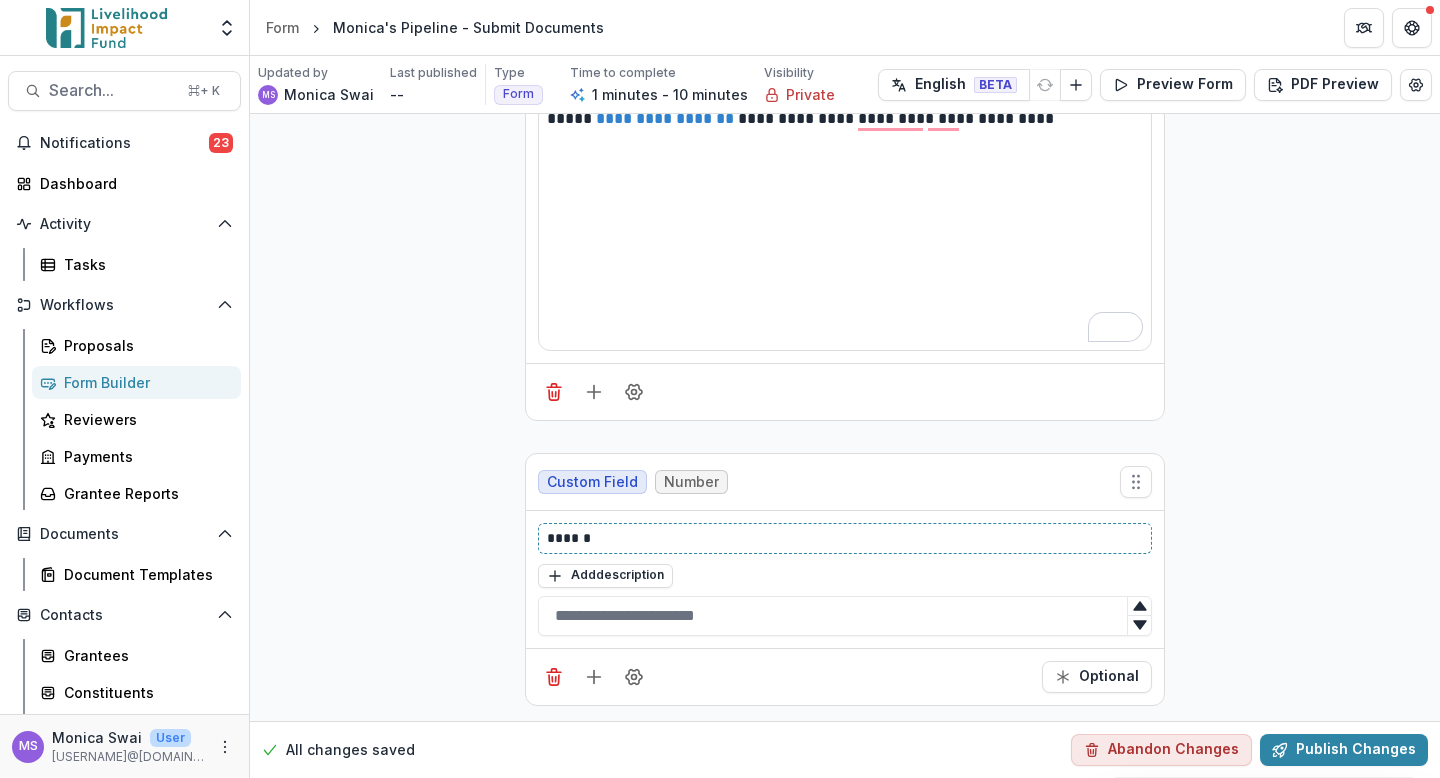 type 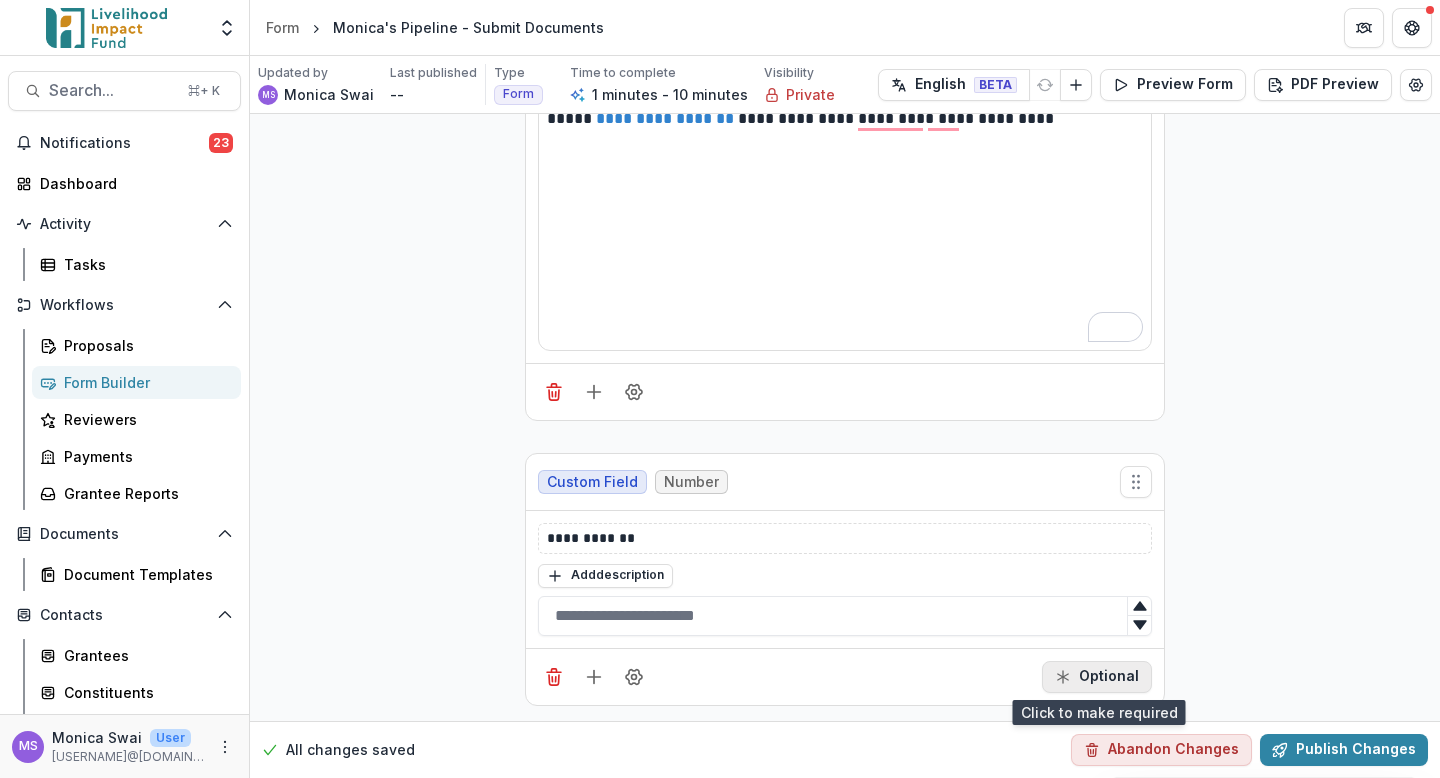 click on "Optional" at bounding box center [1097, 677] 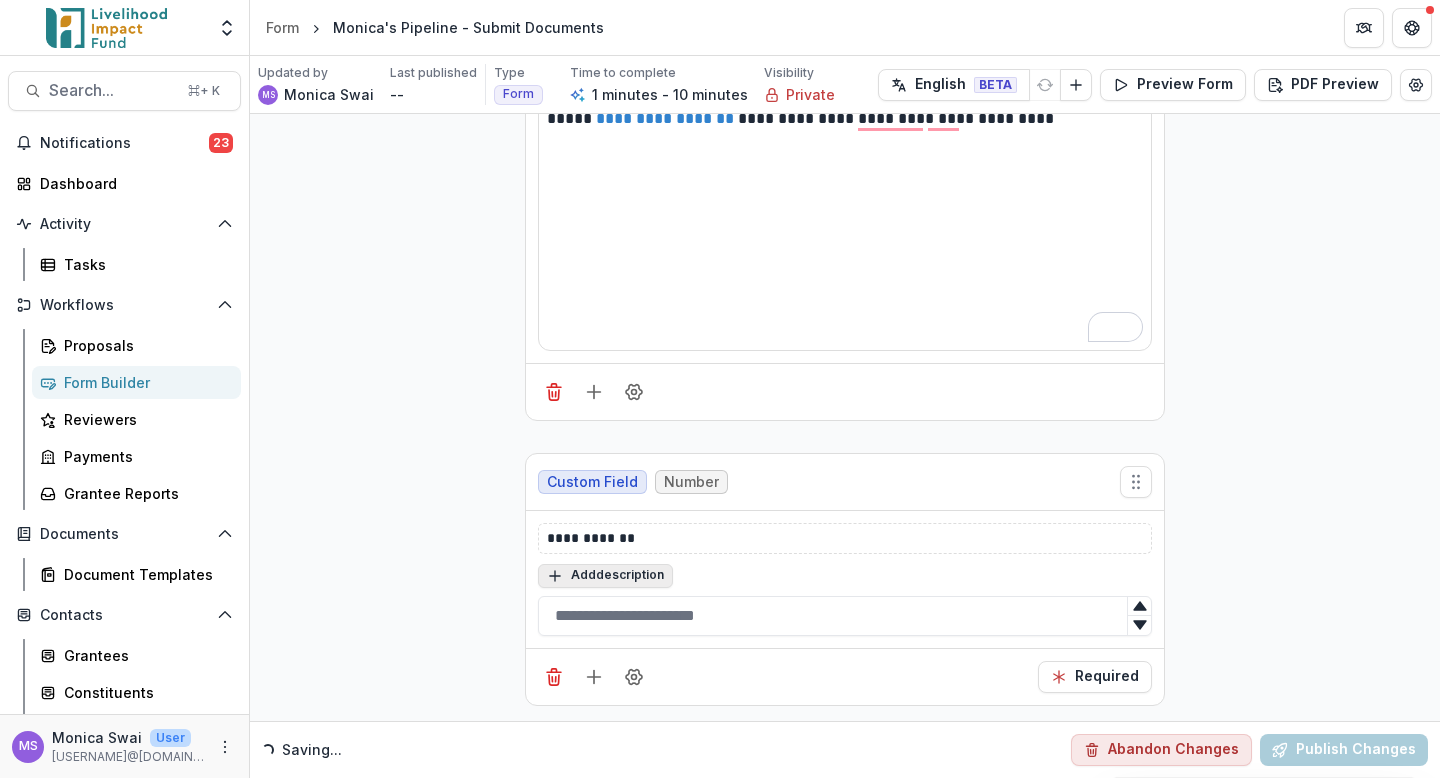 click on "Add  description" at bounding box center [605, 576] 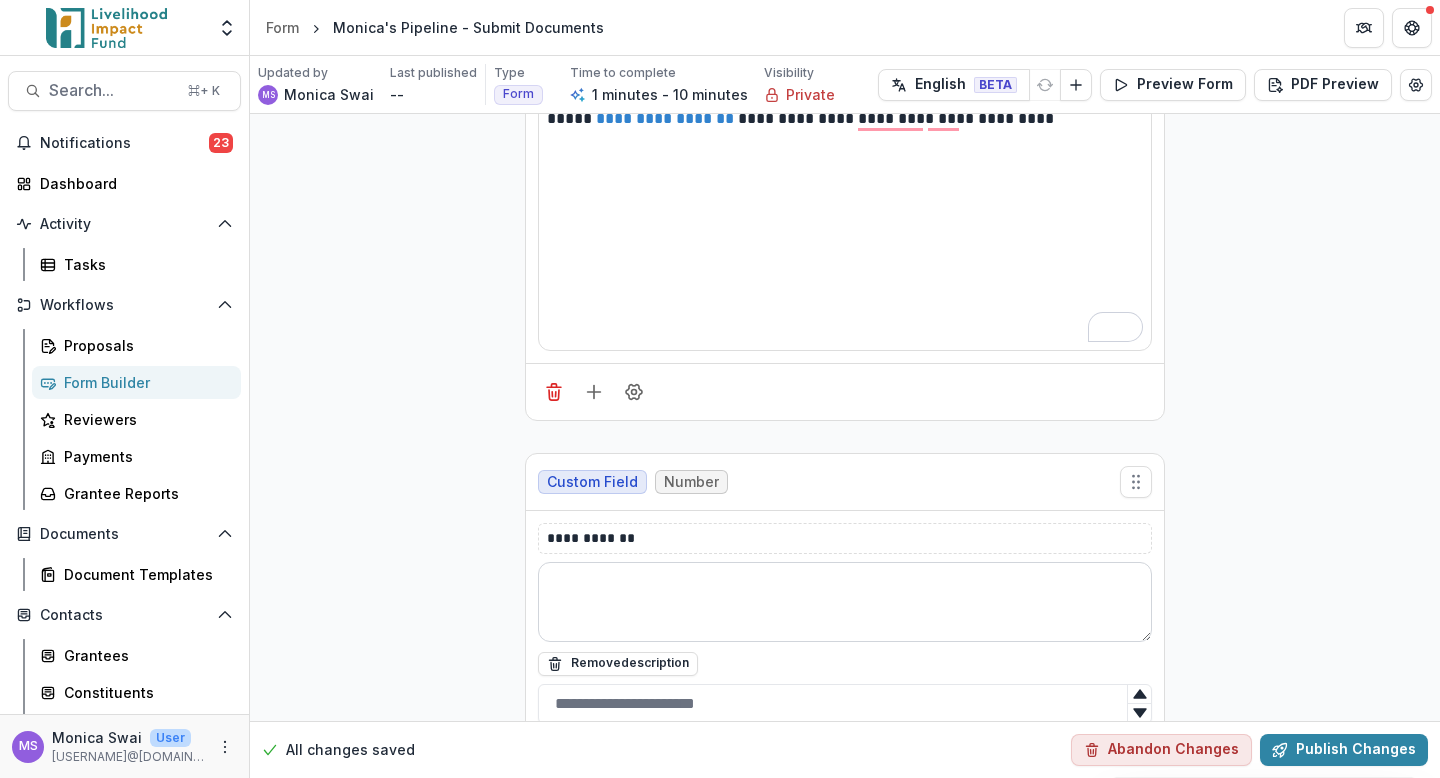 click at bounding box center [845, 602] 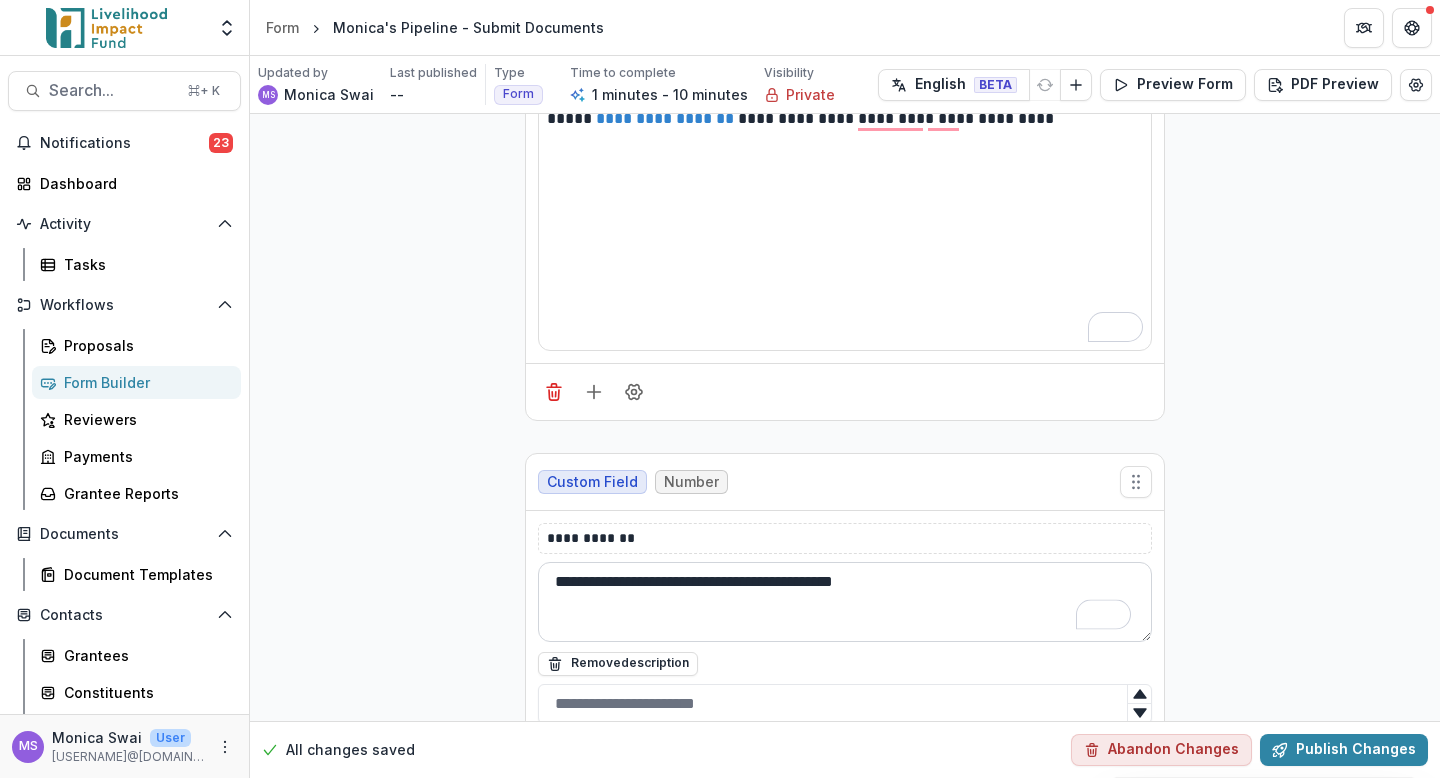 click on "**********" at bounding box center [845, 602] 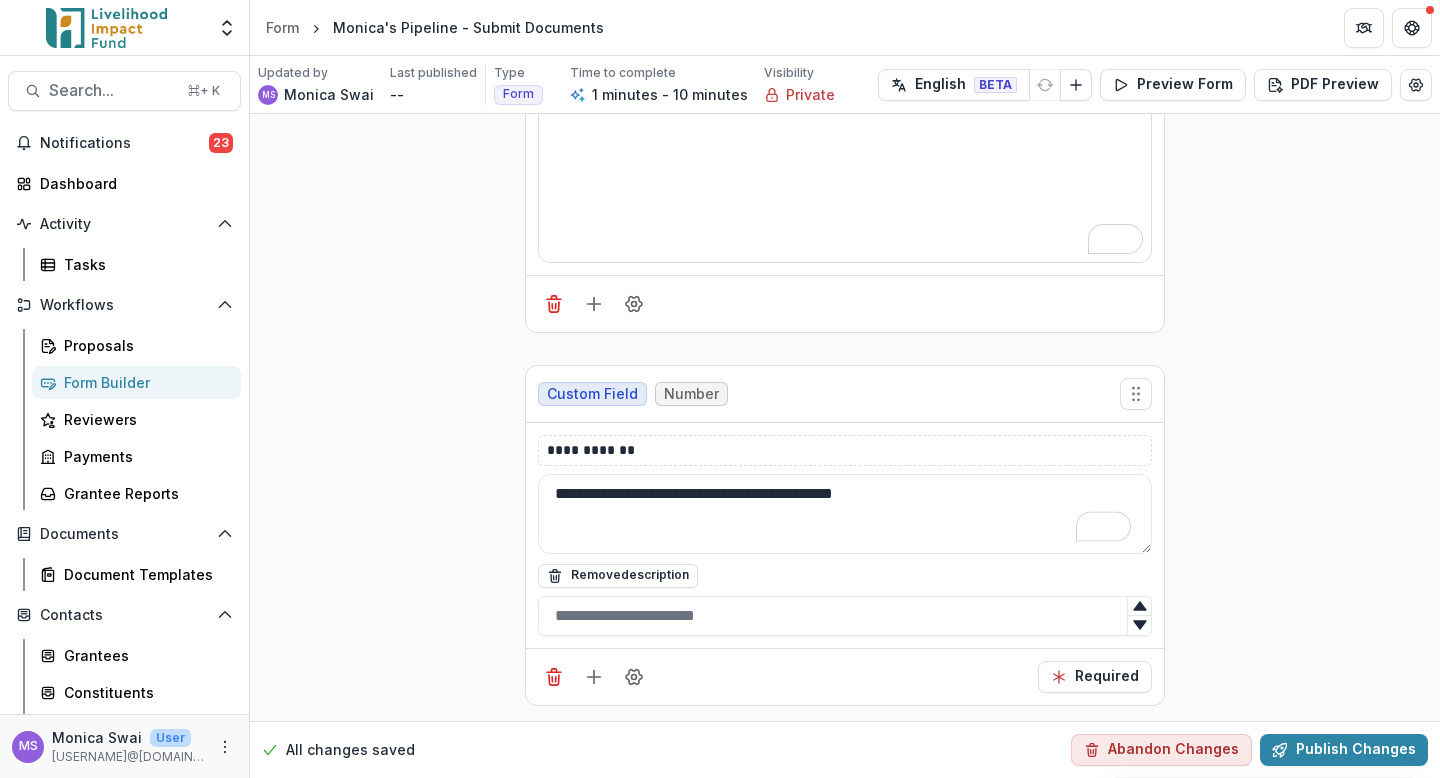 click on "**********" at bounding box center (845, 274) 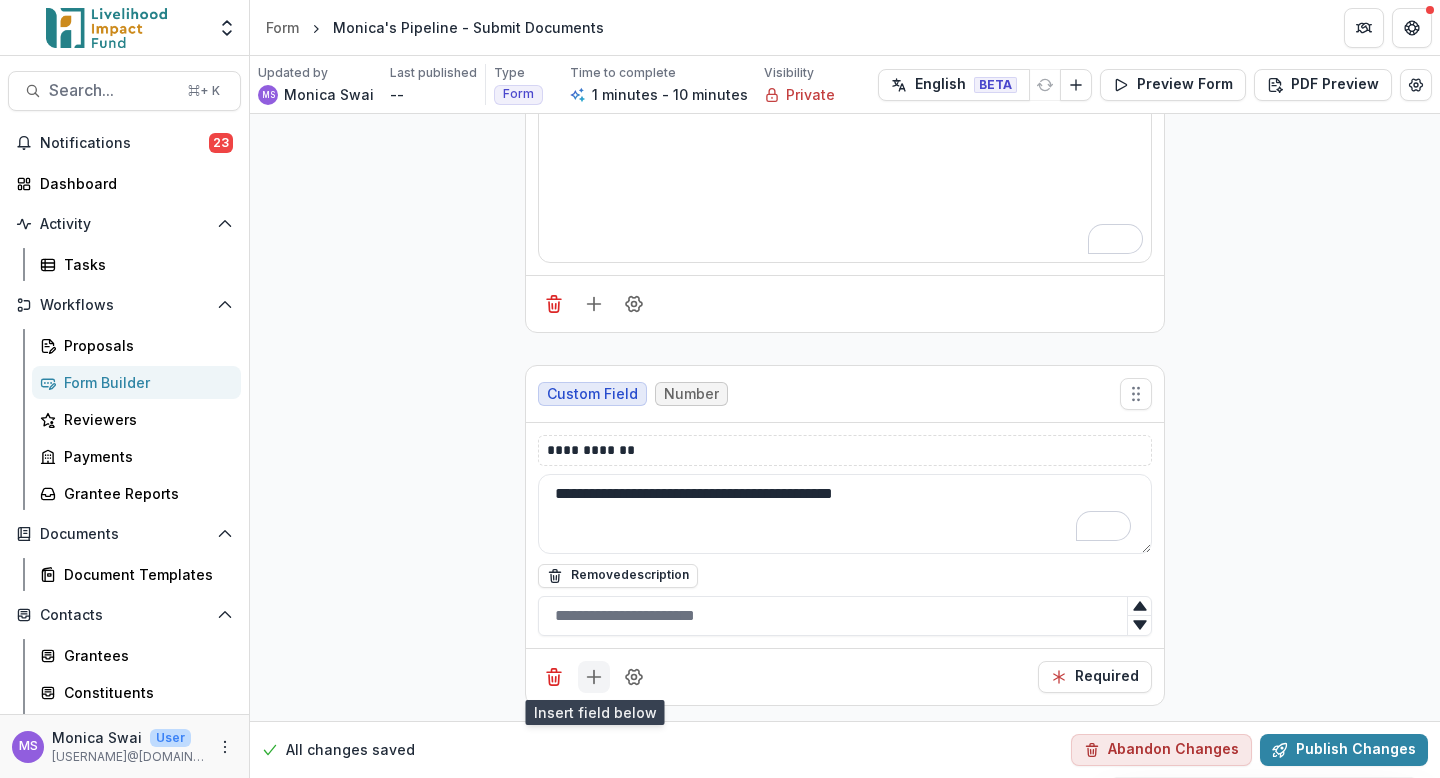 click 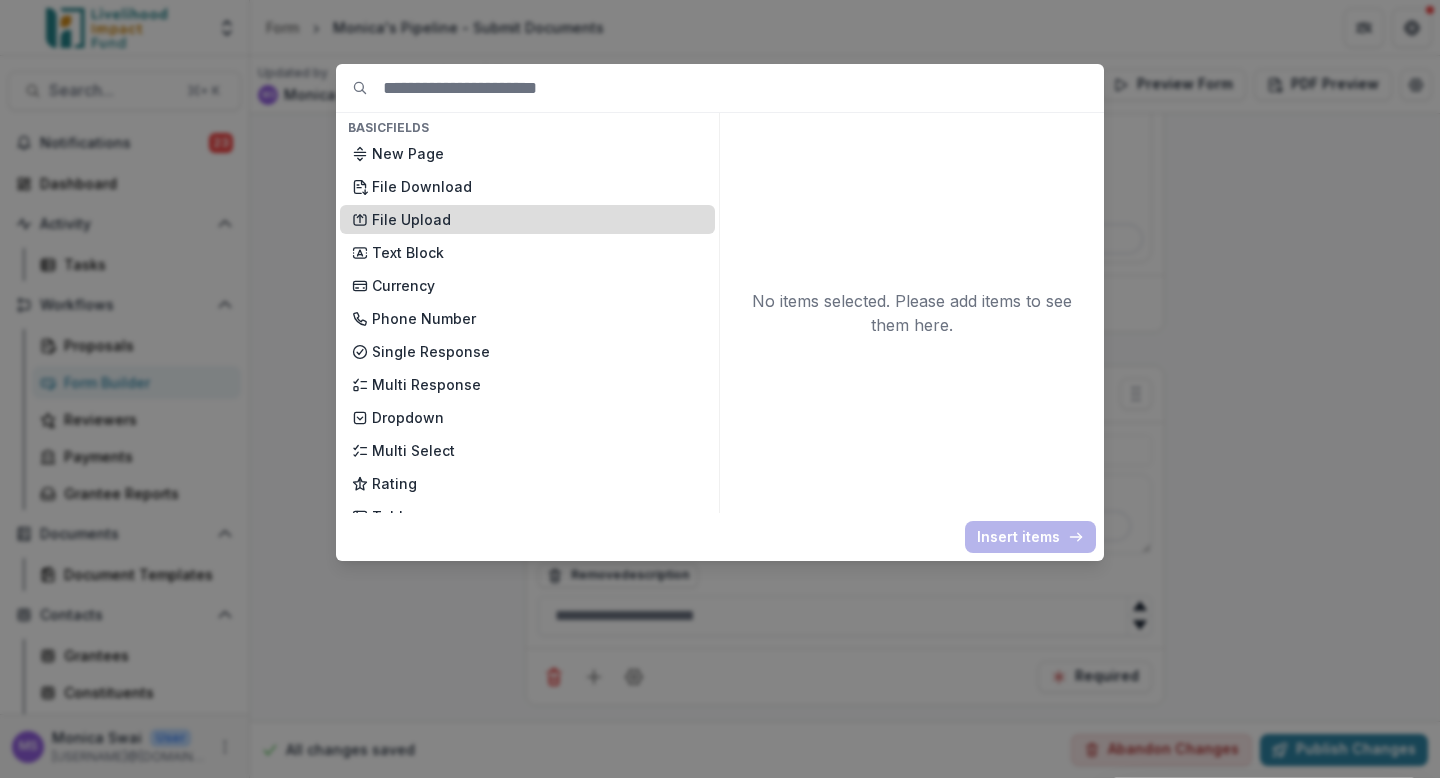 click on "File Upload" at bounding box center [527, 219] 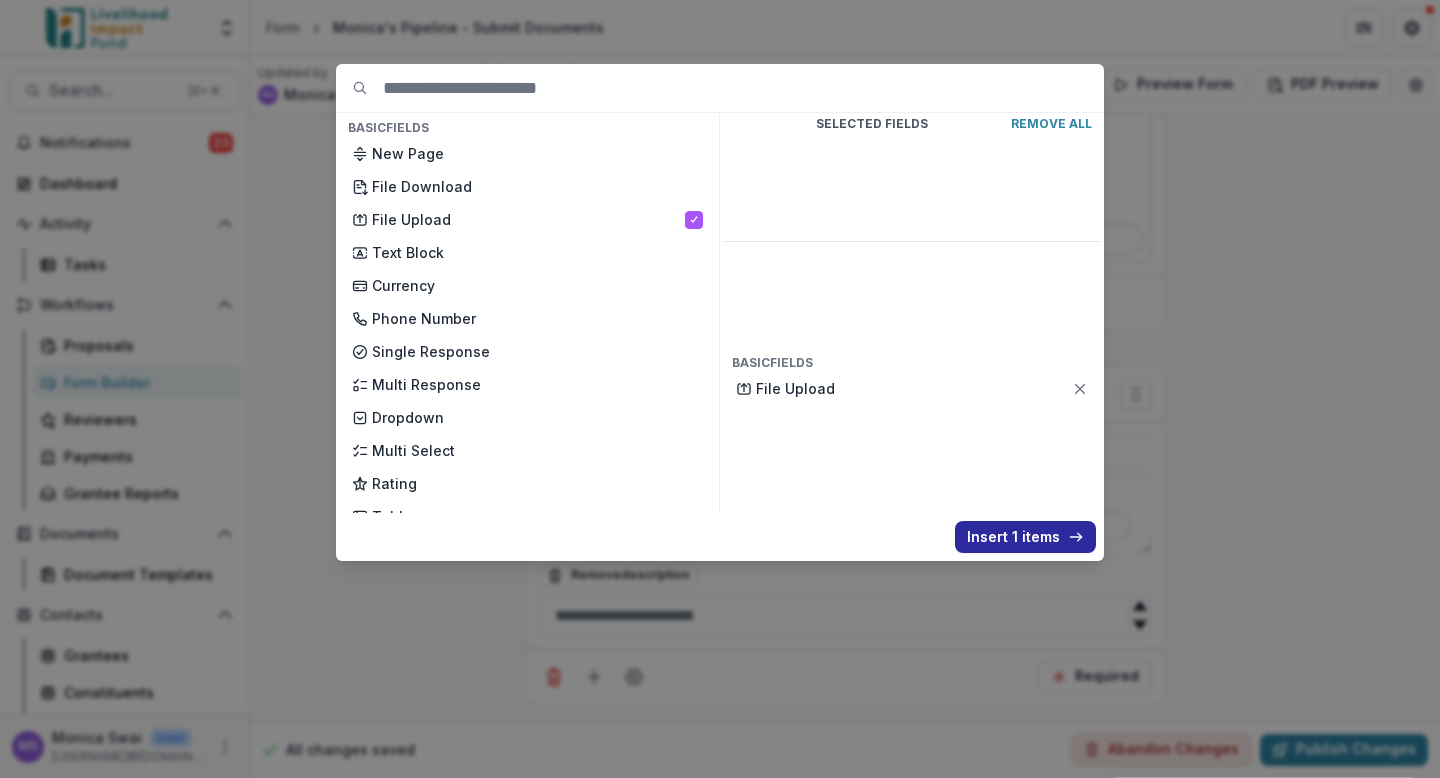 click on "Insert 1 items" at bounding box center [1025, 537] 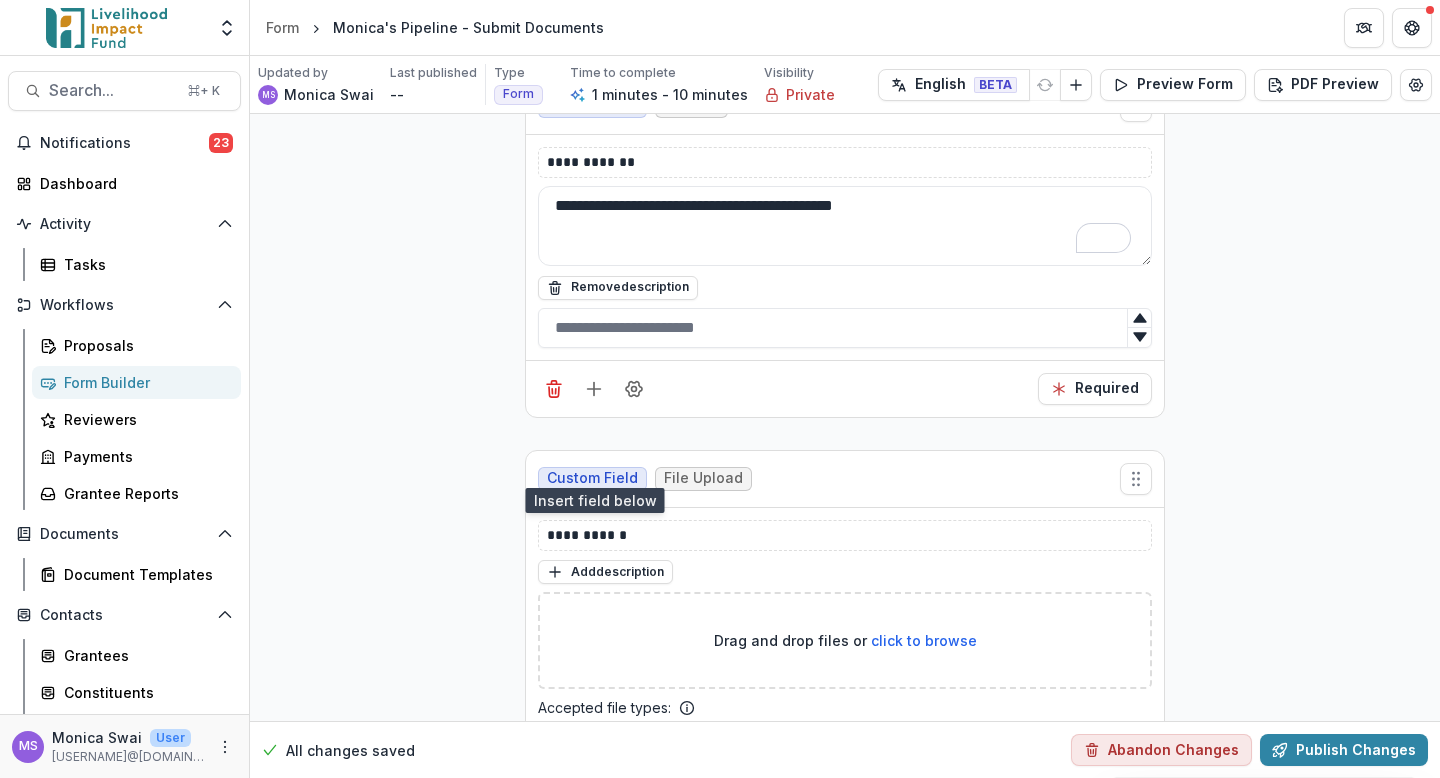 scroll, scrollTop: 698, scrollLeft: 0, axis: vertical 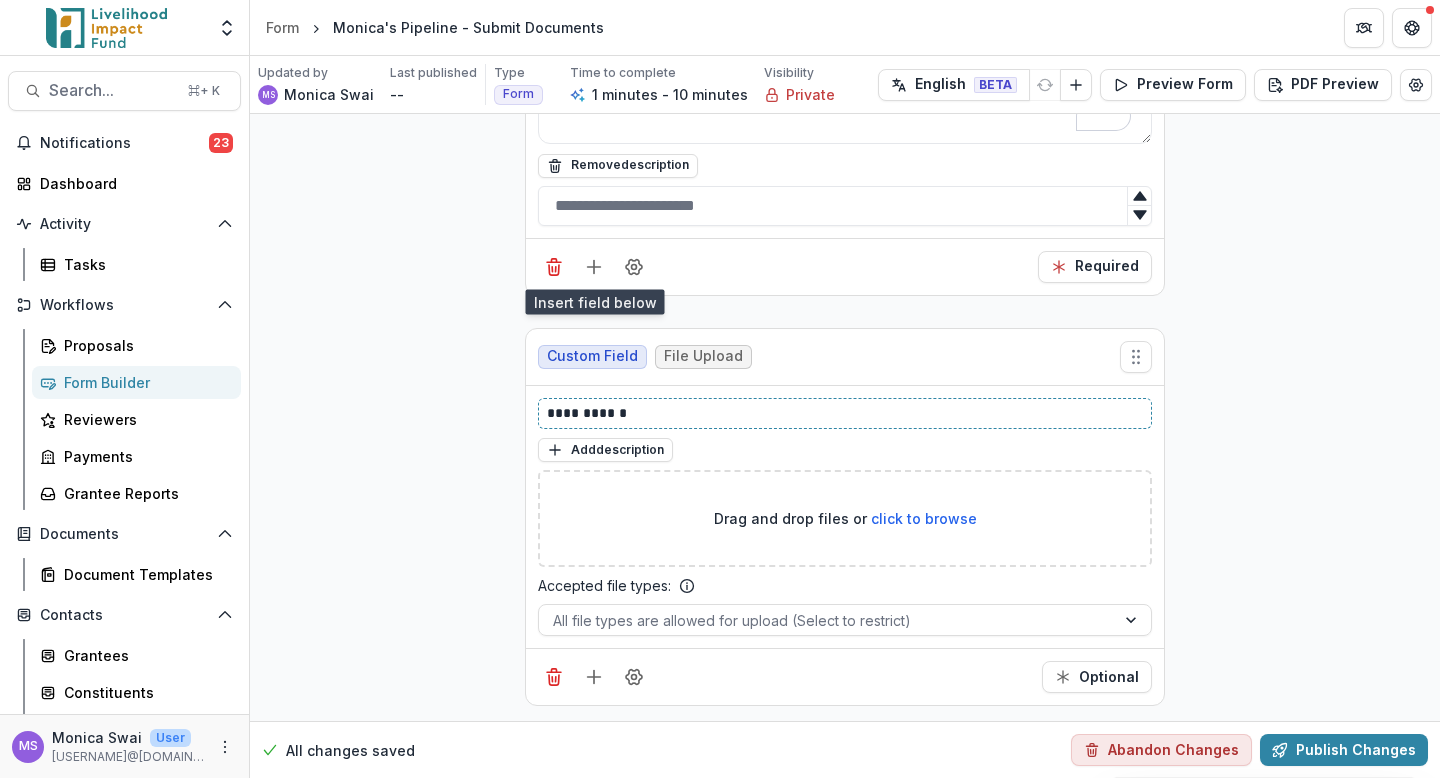 click on "**********" at bounding box center (845, 413) 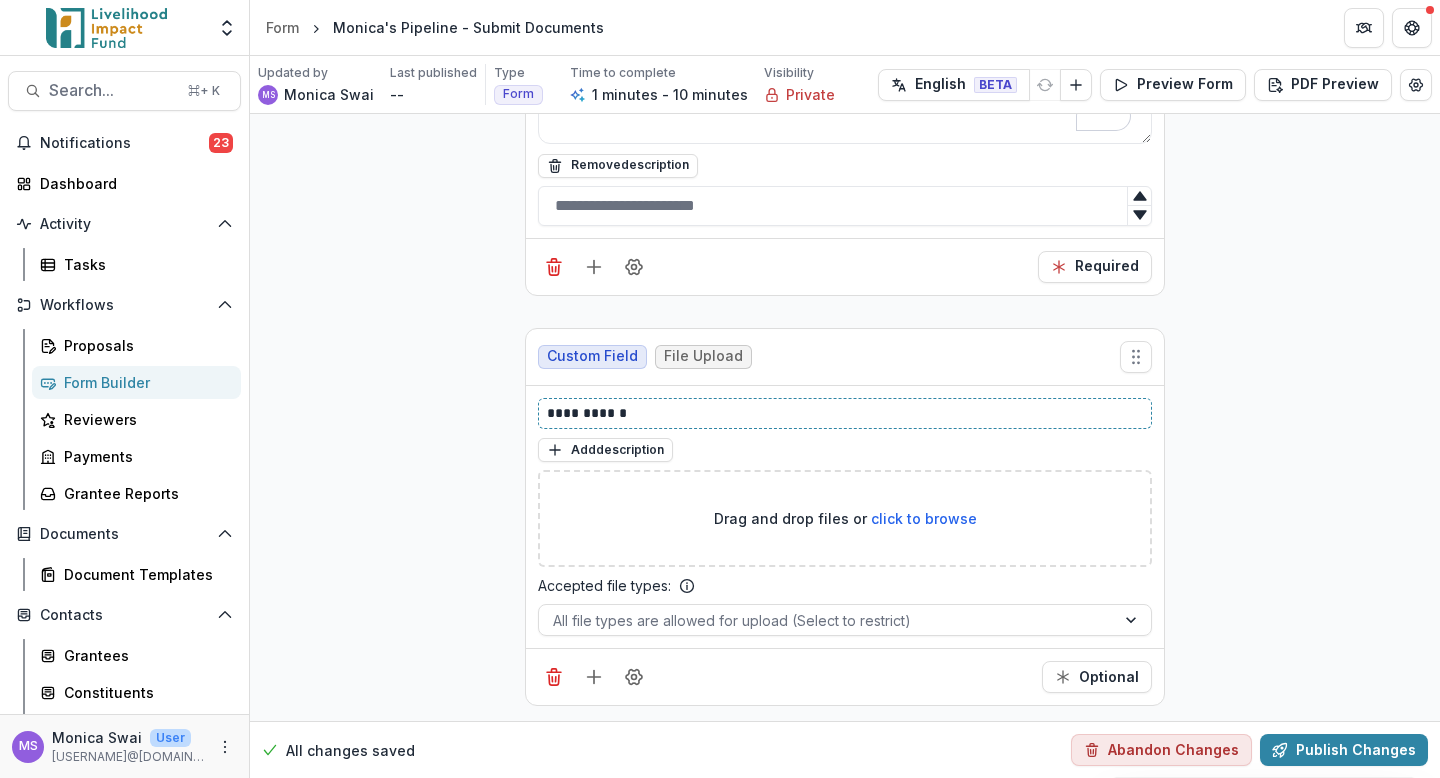 type 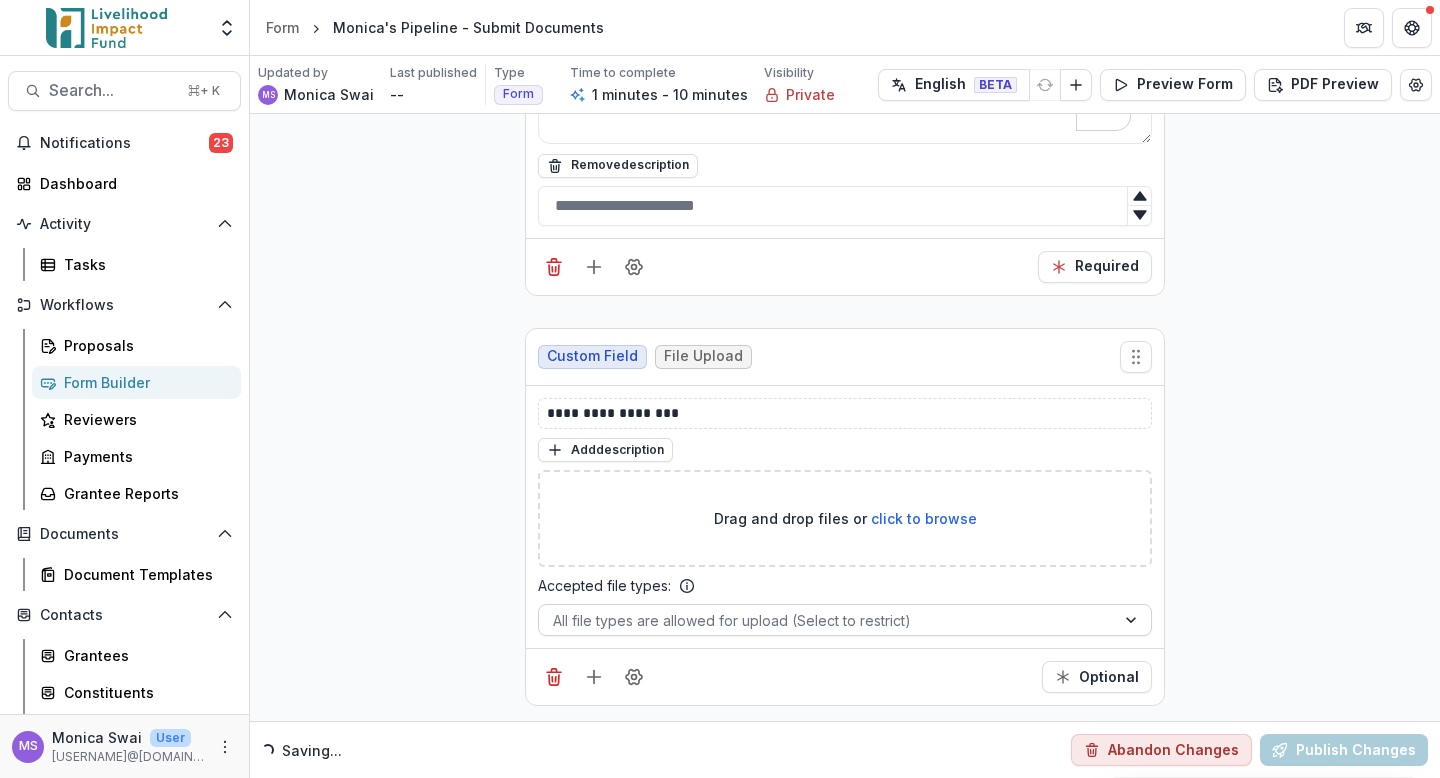 click at bounding box center (827, 620) 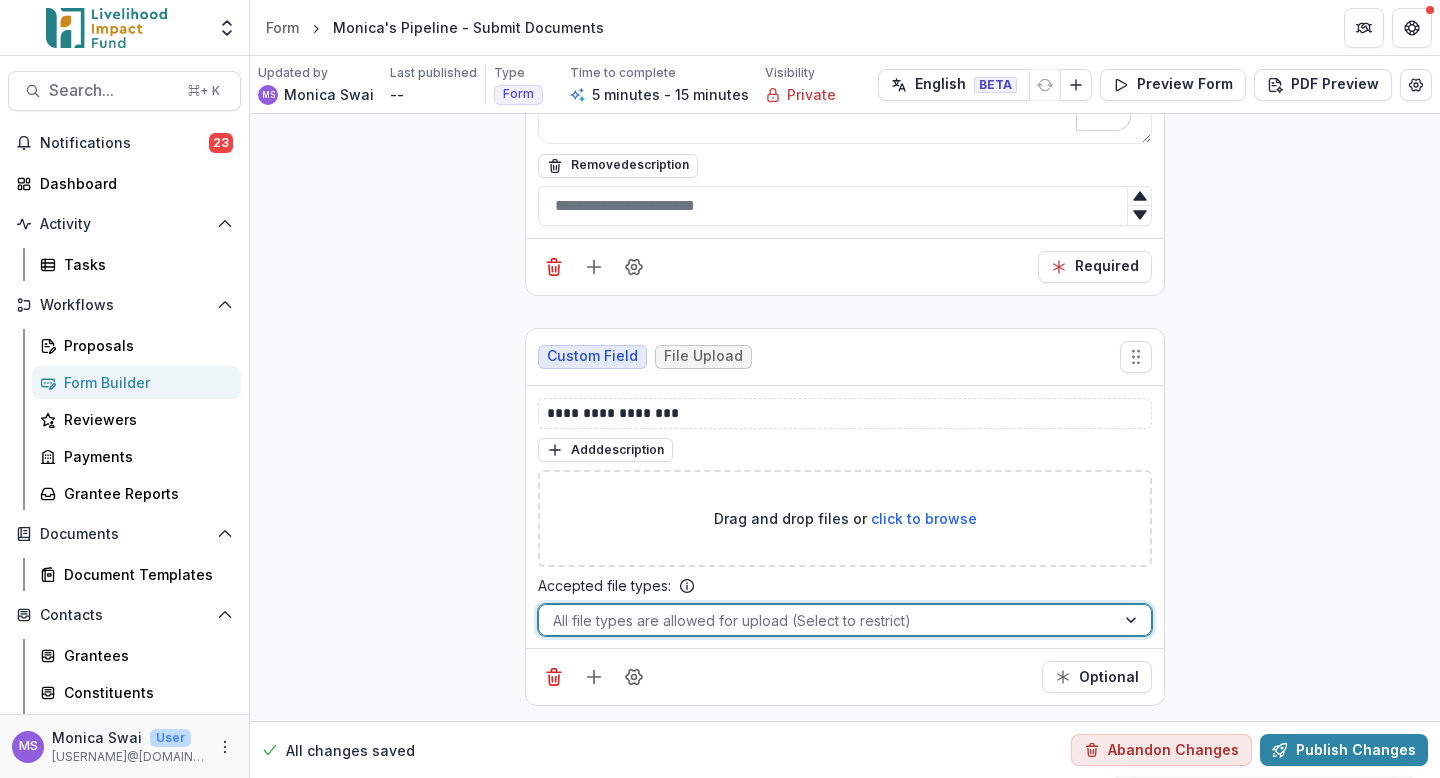 click on "PDF Supports:  .pdf" at bounding box center (720, 912) 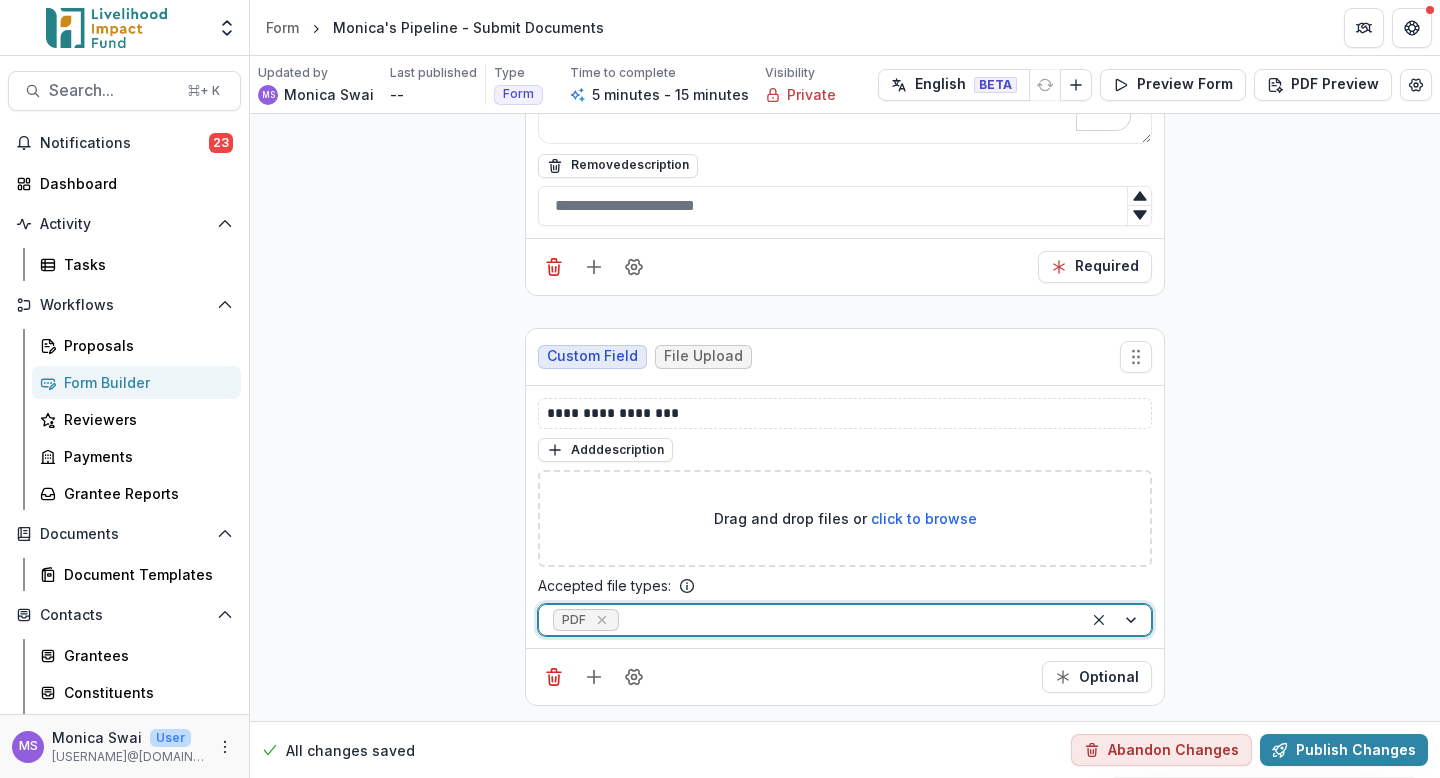 click at bounding box center [846, 620] 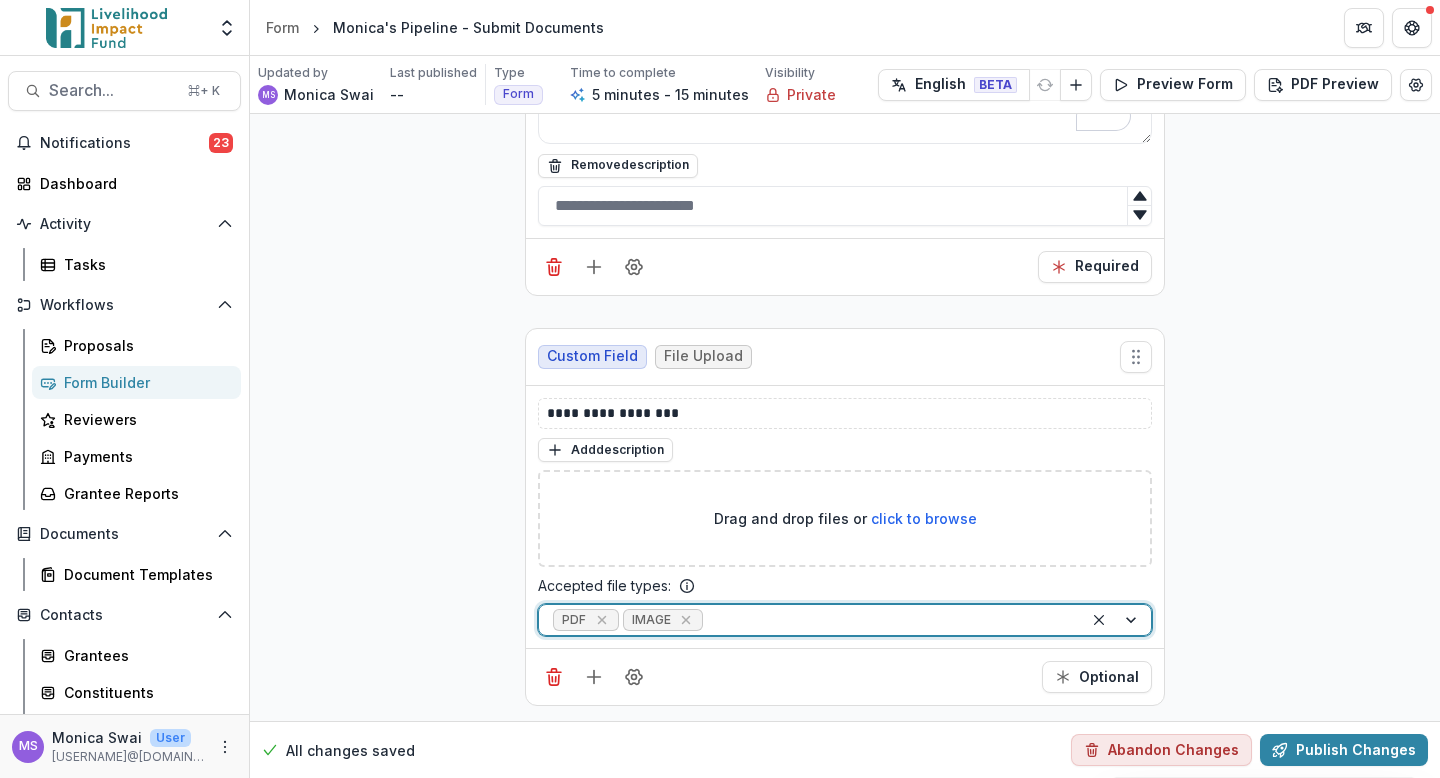 click on "**********" at bounding box center [845, 69] 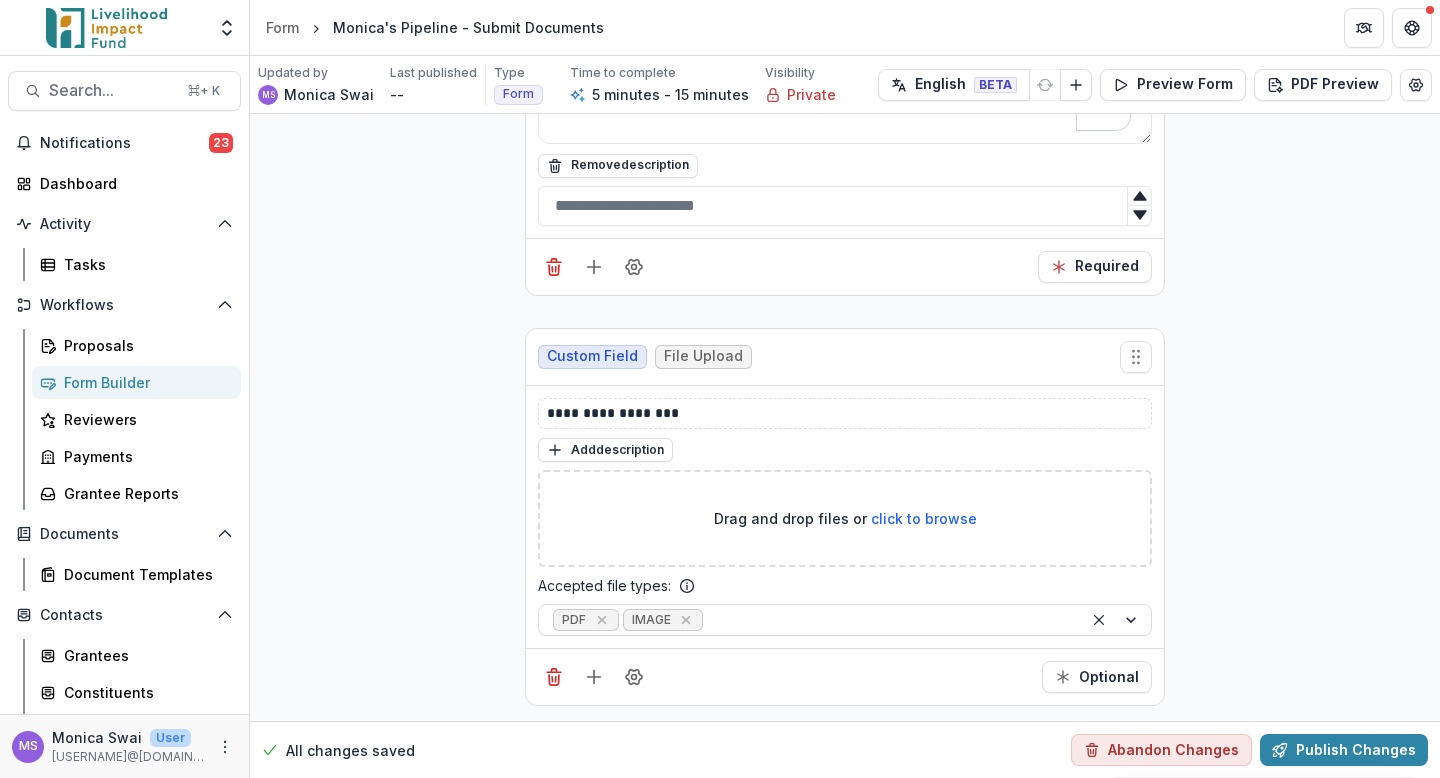 click on "Optional" at bounding box center [845, 676] 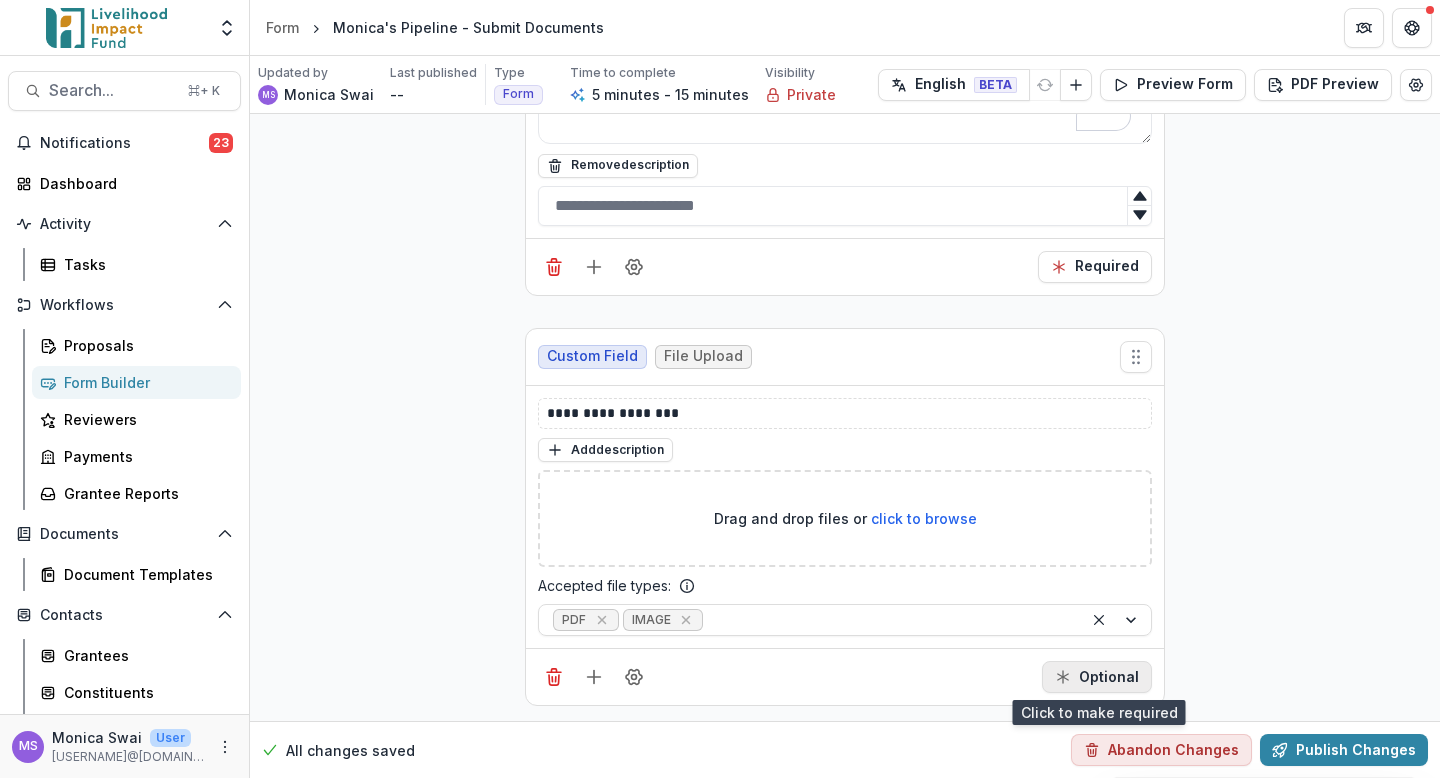 click on "Optional" at bounding box center (1097, 677) 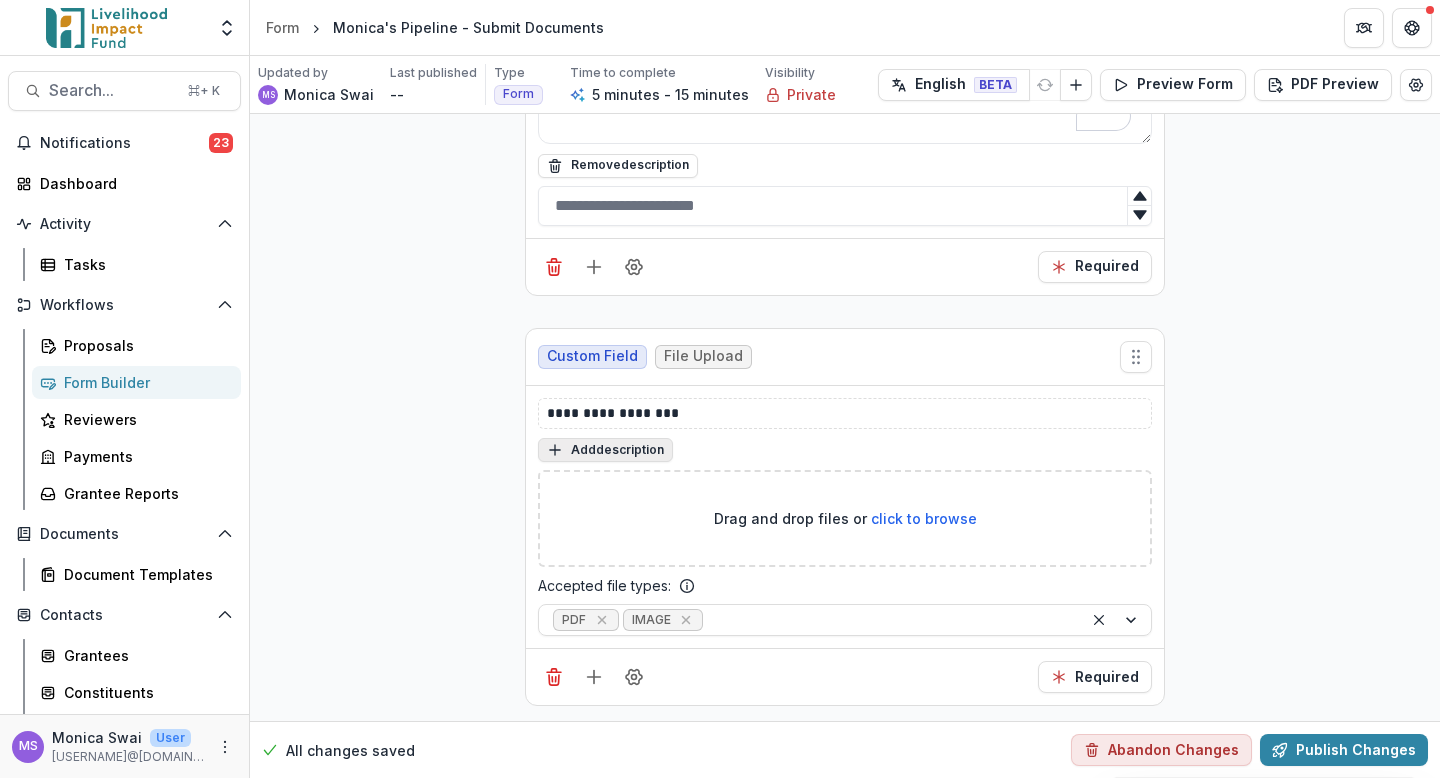 click on "Add  description" at bounding box center [605, 450] 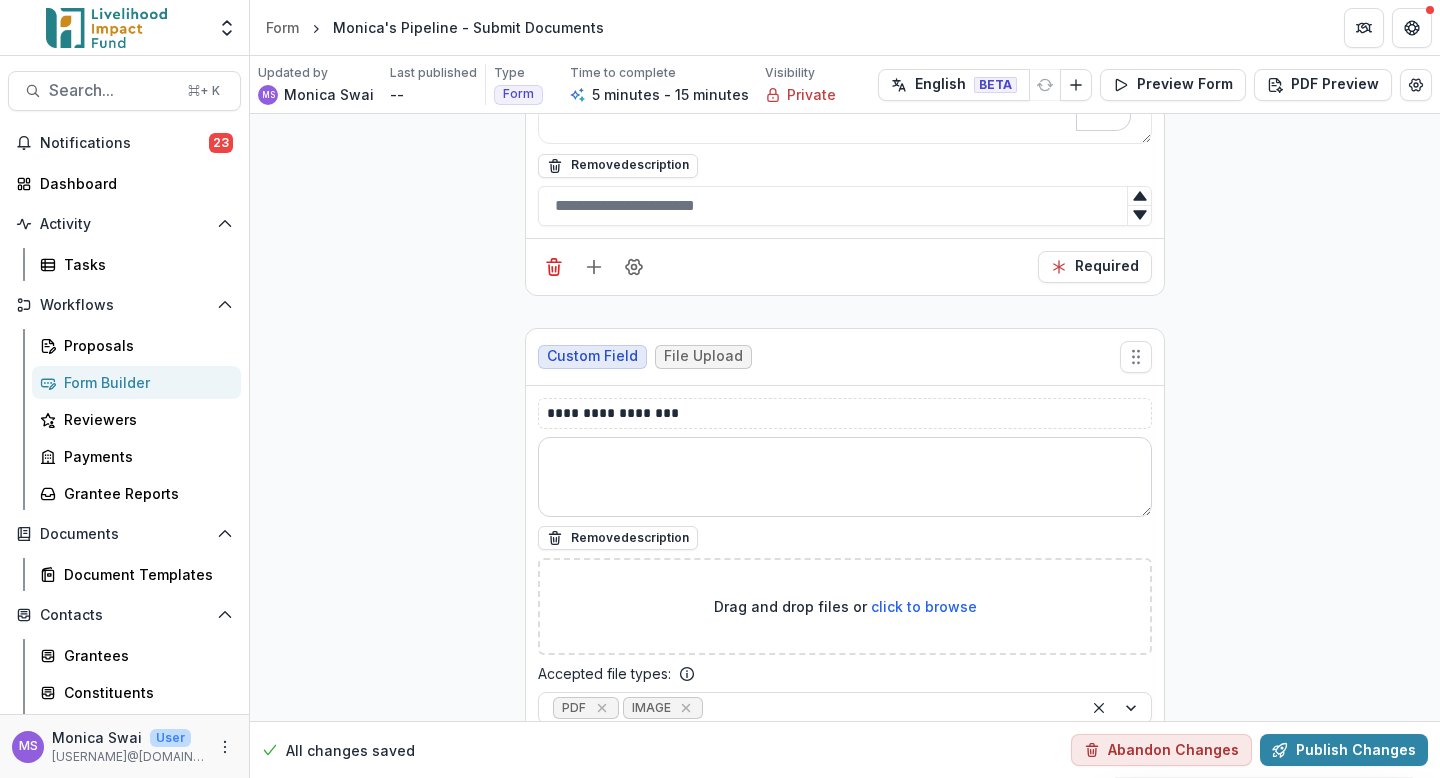 click at bounding box center [845, 477] 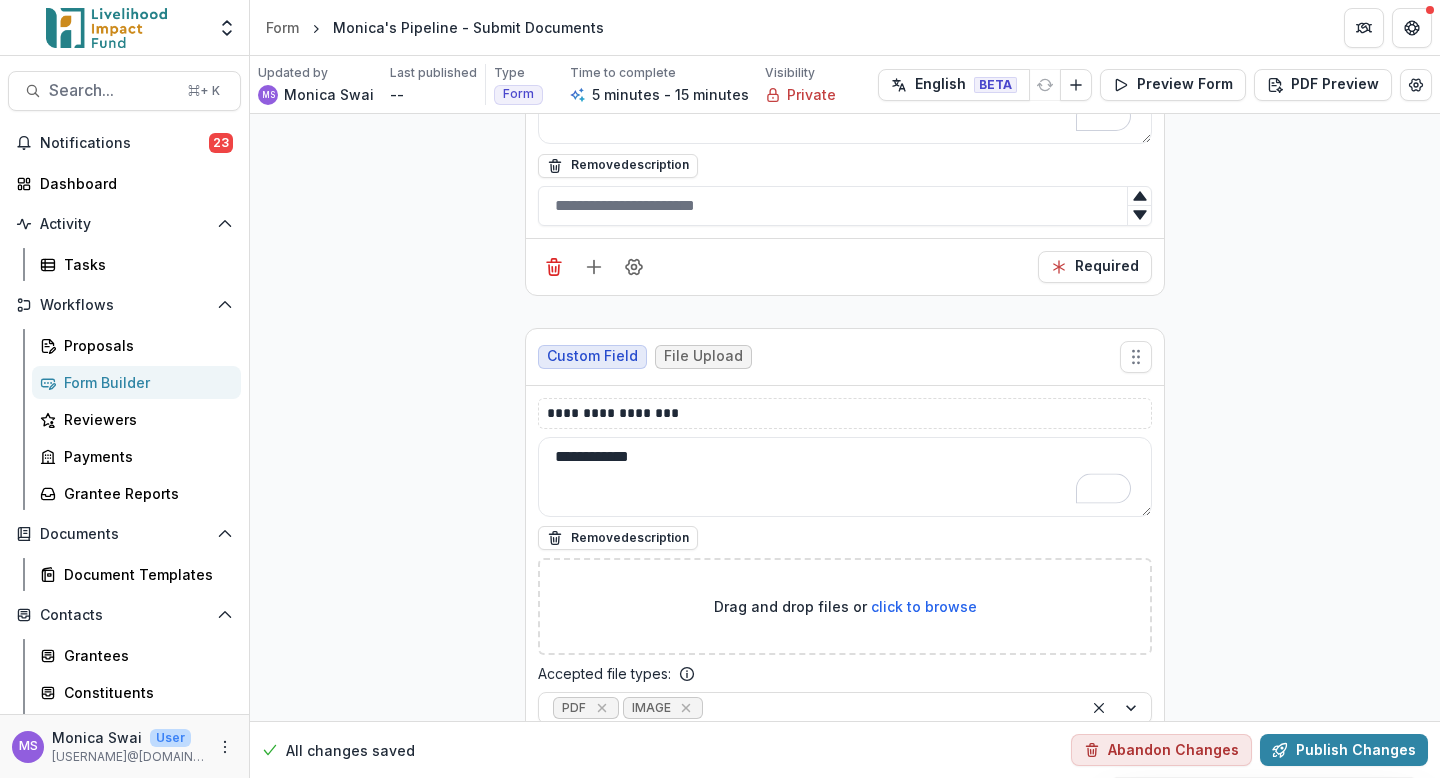 type on "**********" 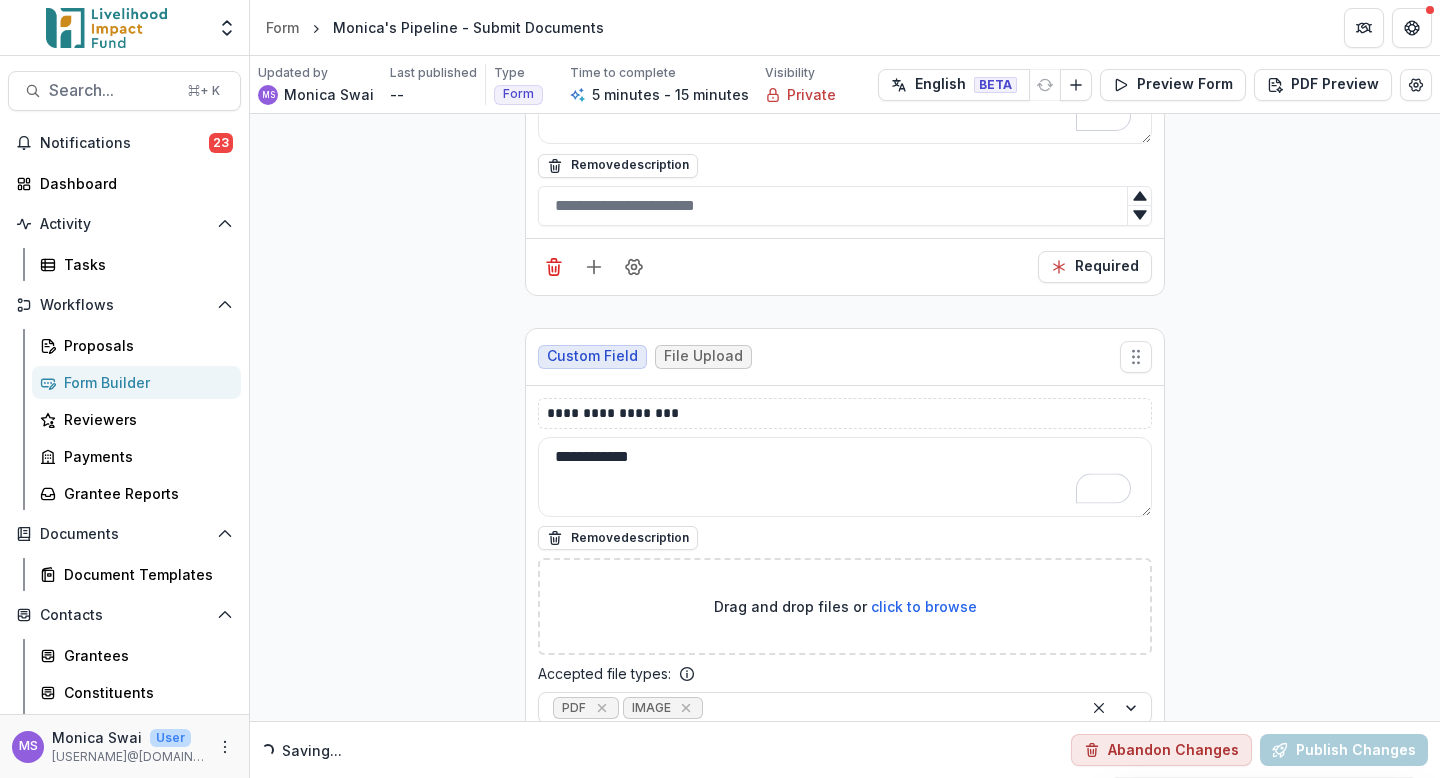scroll, scrollTop: 786, scrollLeft: 0, axis: vertical 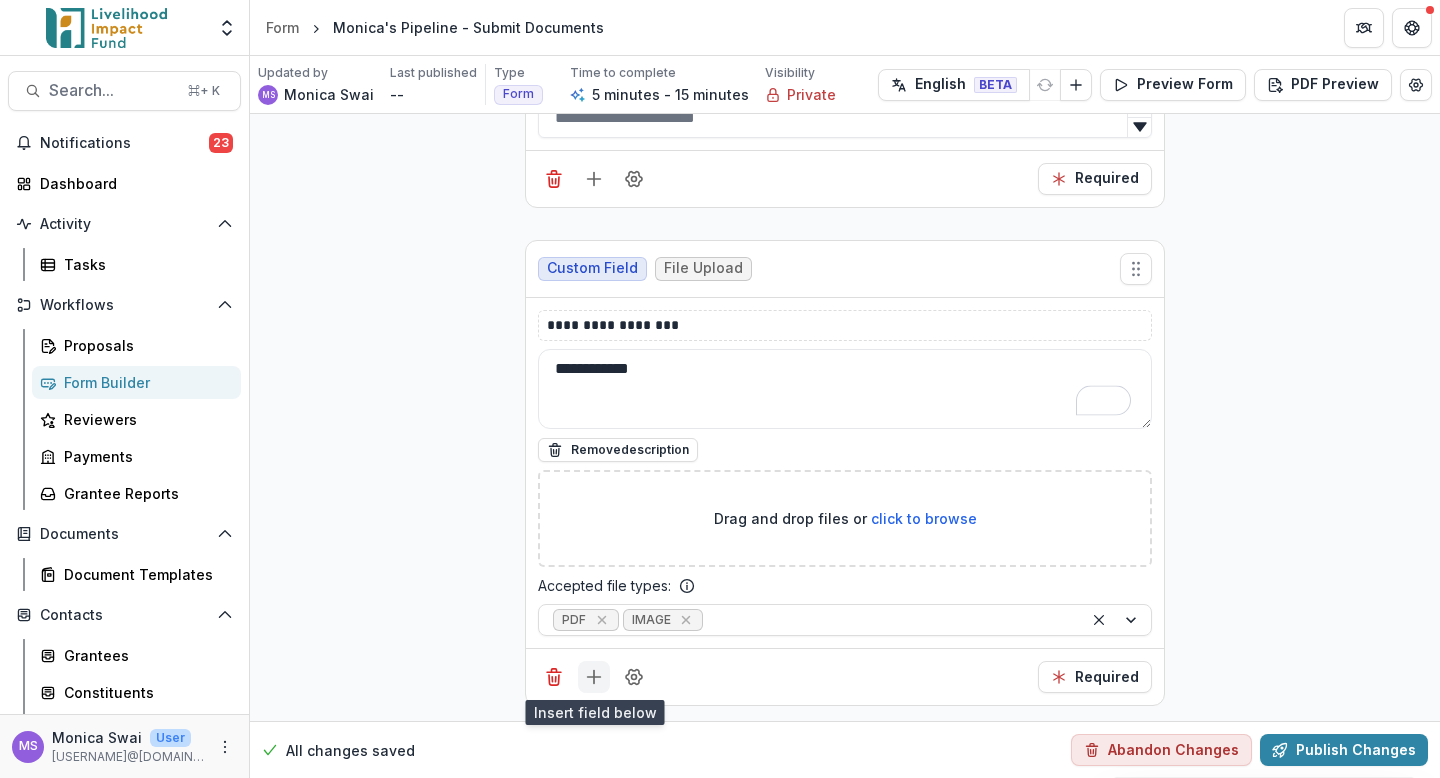 click 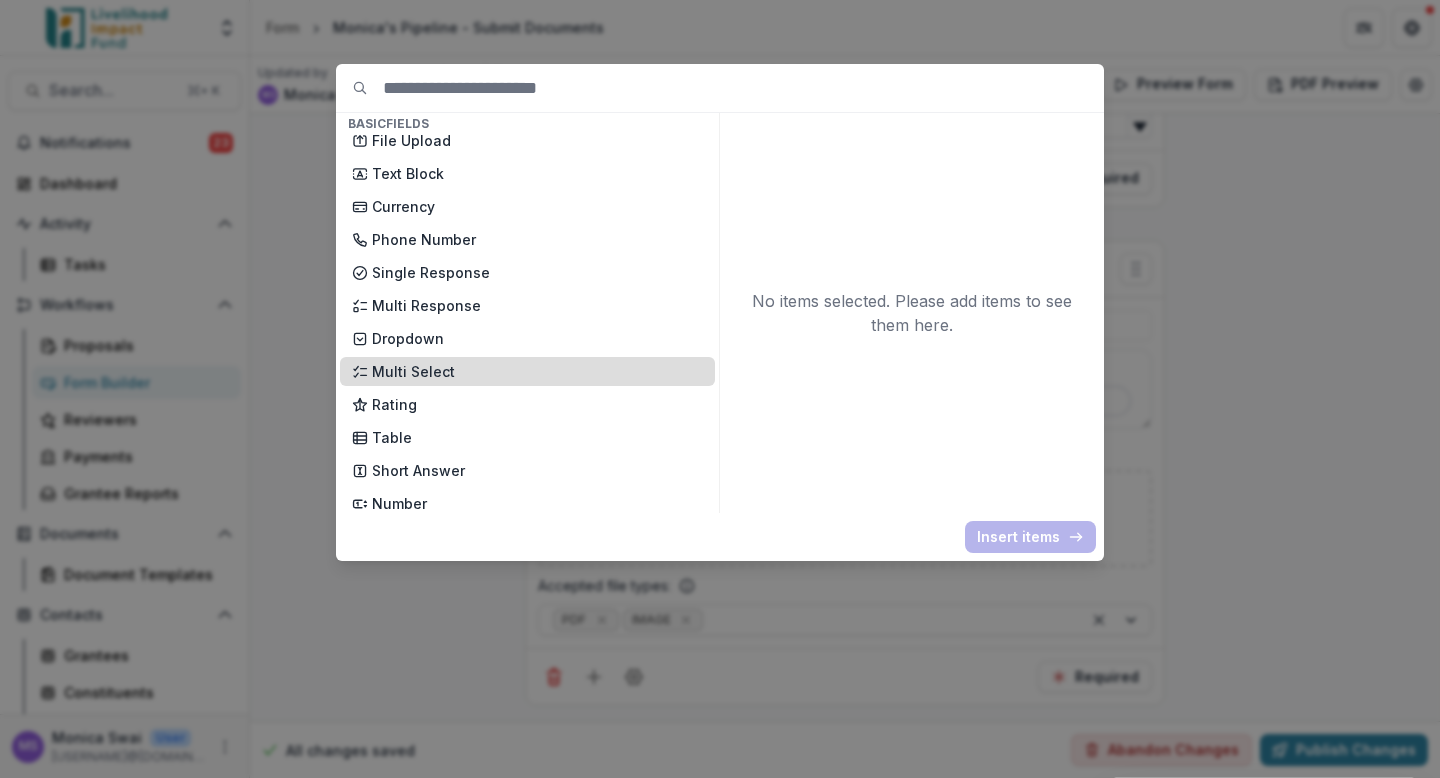 scroll, scrollTop: 121, scrollLeft: 0, axis: vertical 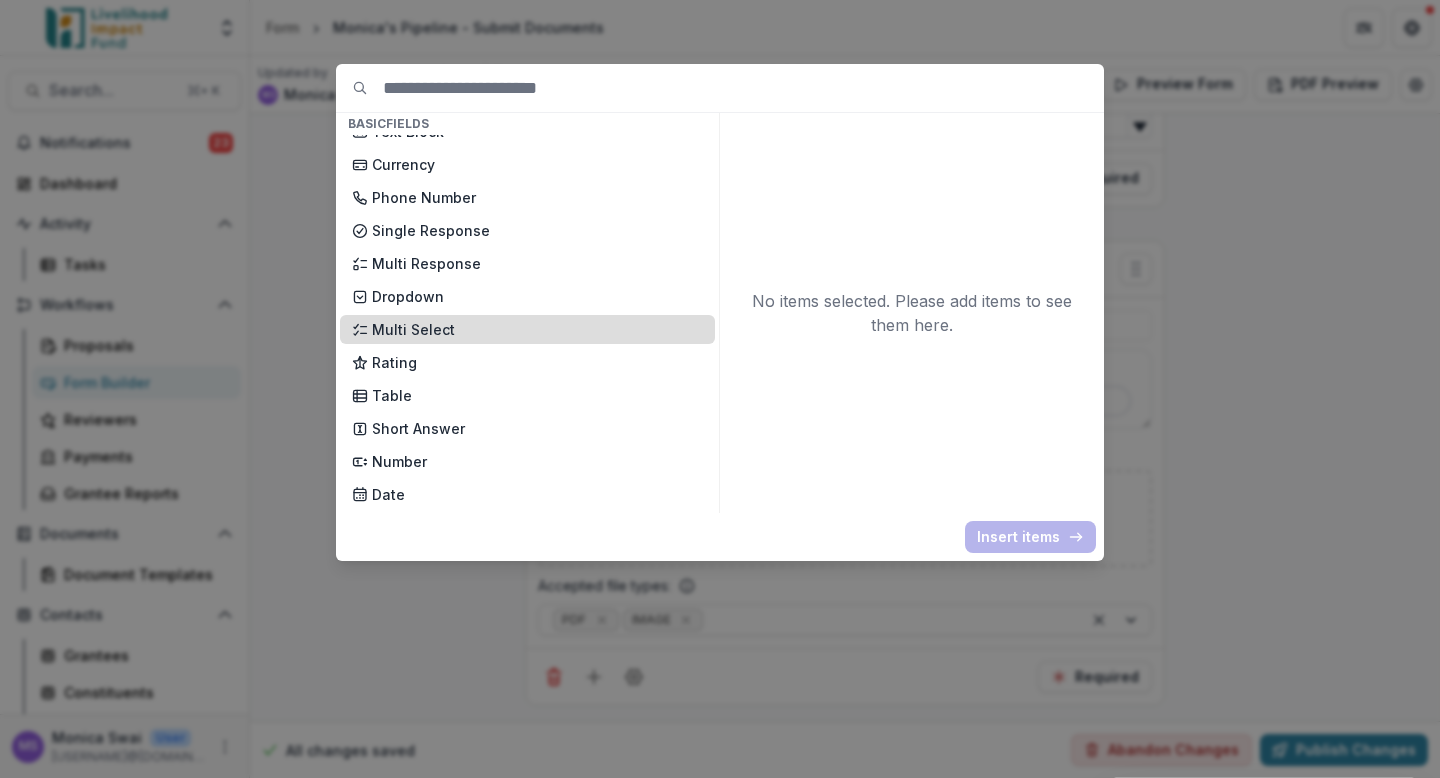 click on "Multi Select" at bounding box center (537, 329) 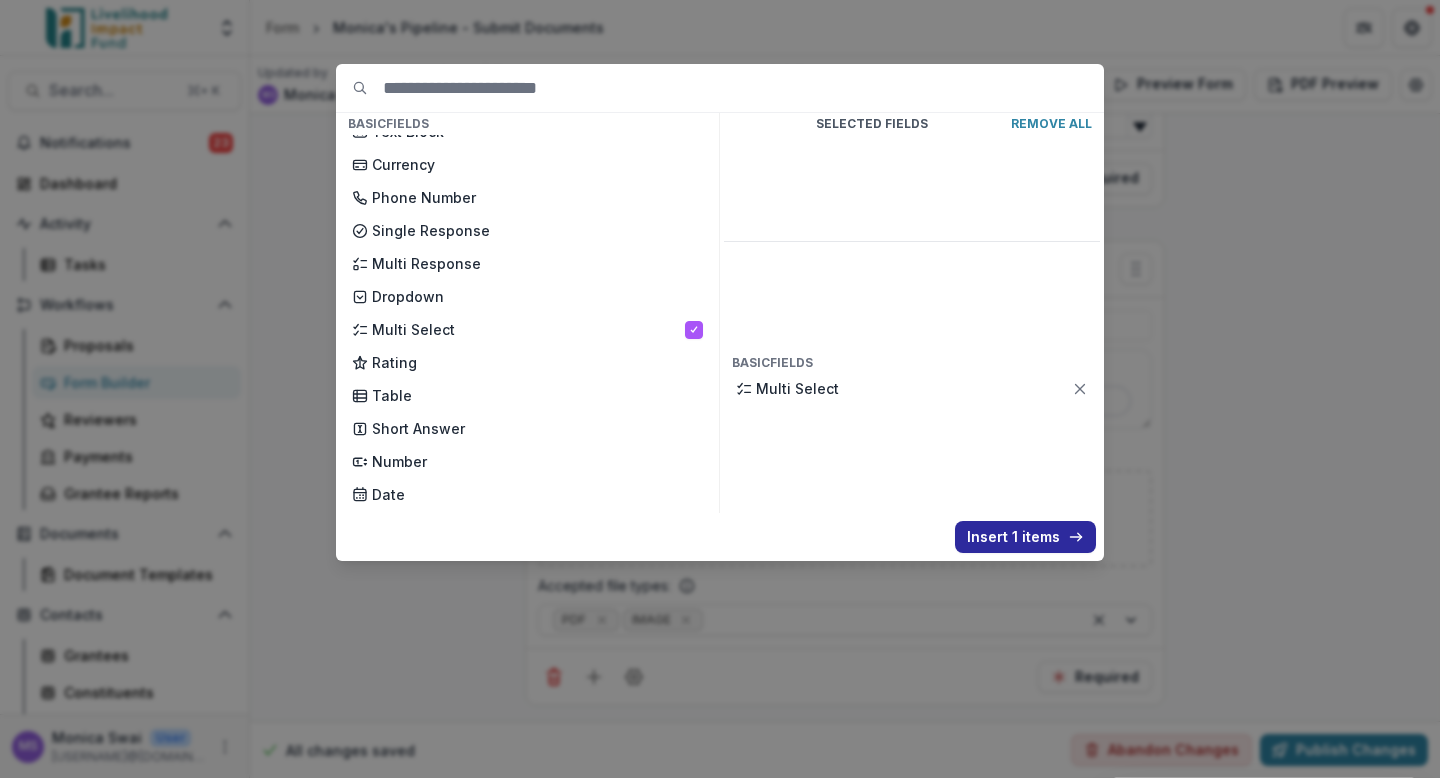 click on "Insert 1 items" at bounding box center [1025, 537] 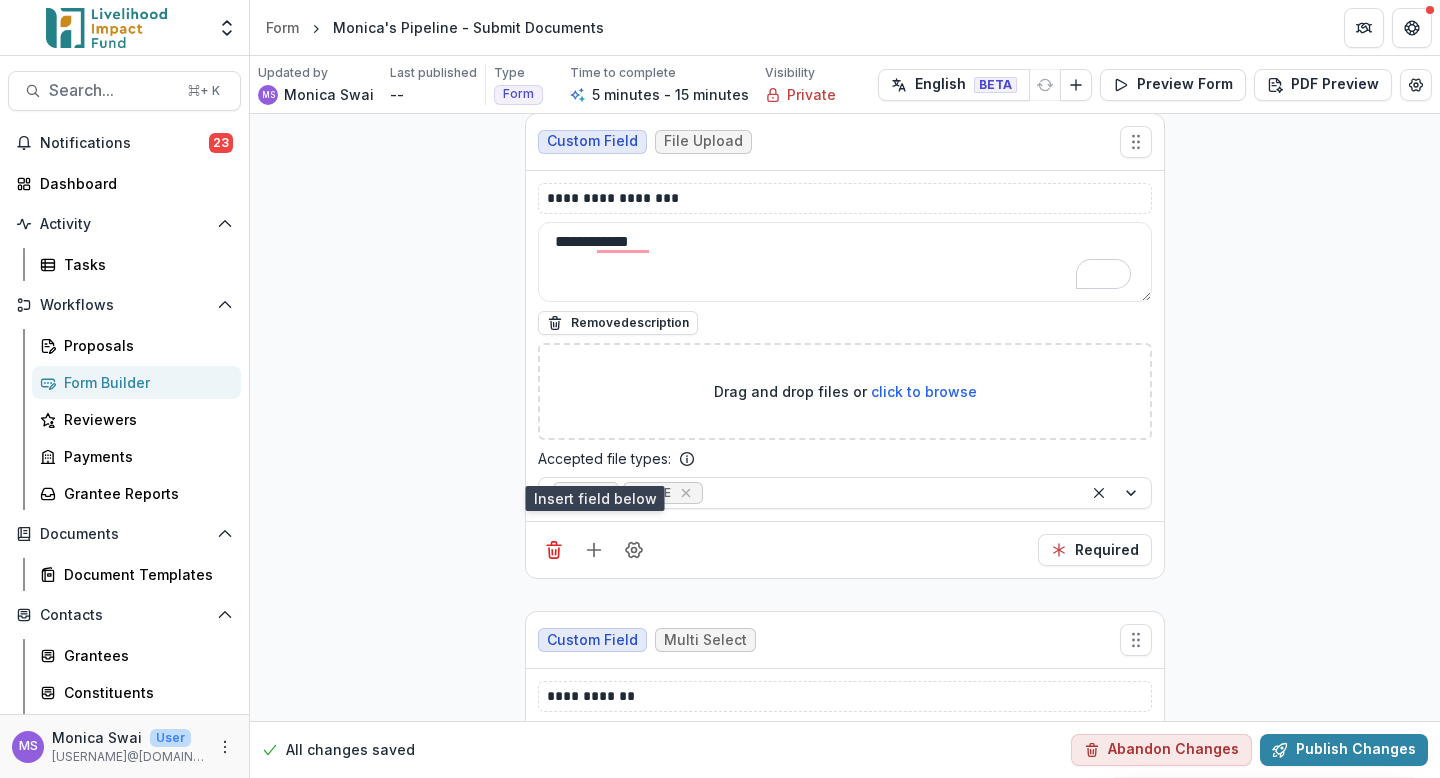 scroll, scrollTop: 1094, scrollLeft: 0, axis: vertical 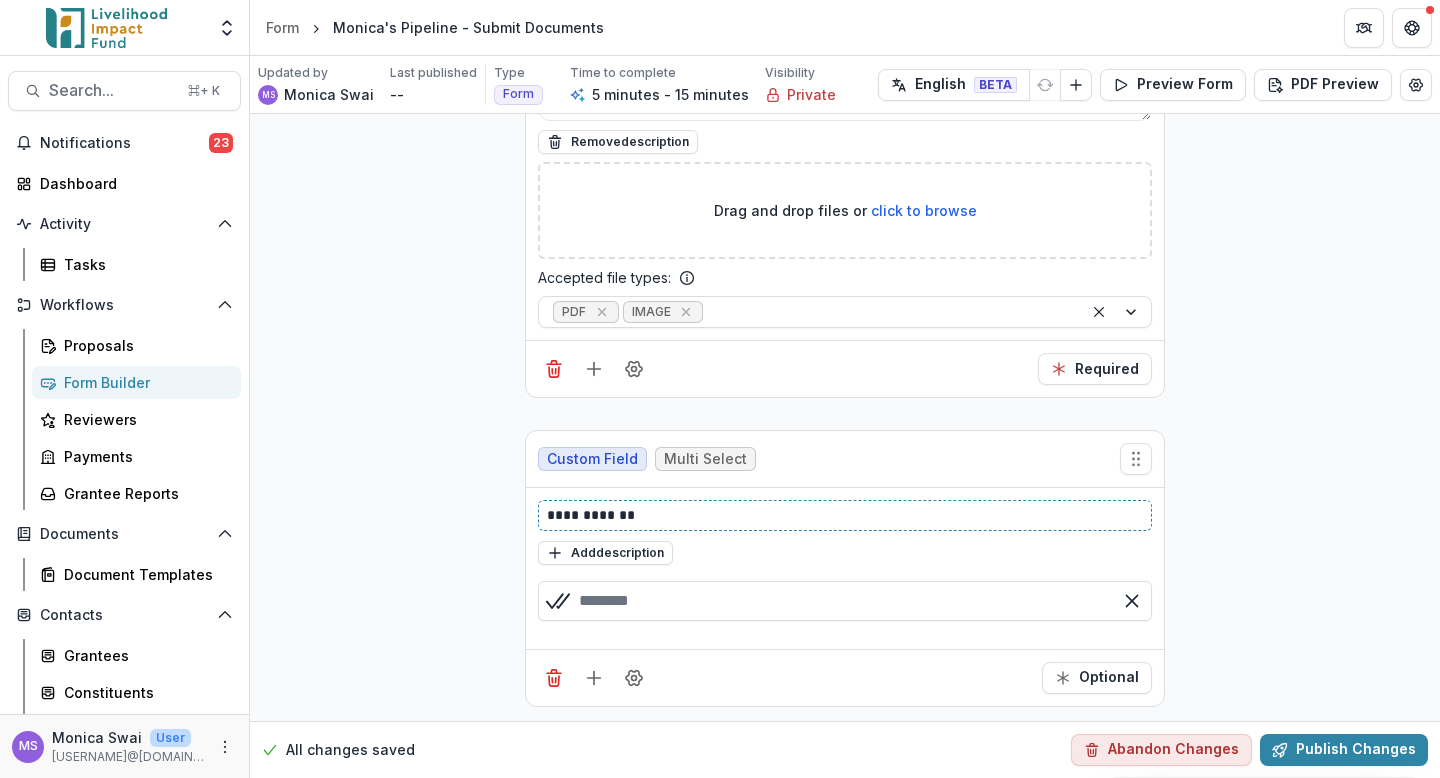 click on "**********" at bounding box center [845, 515] 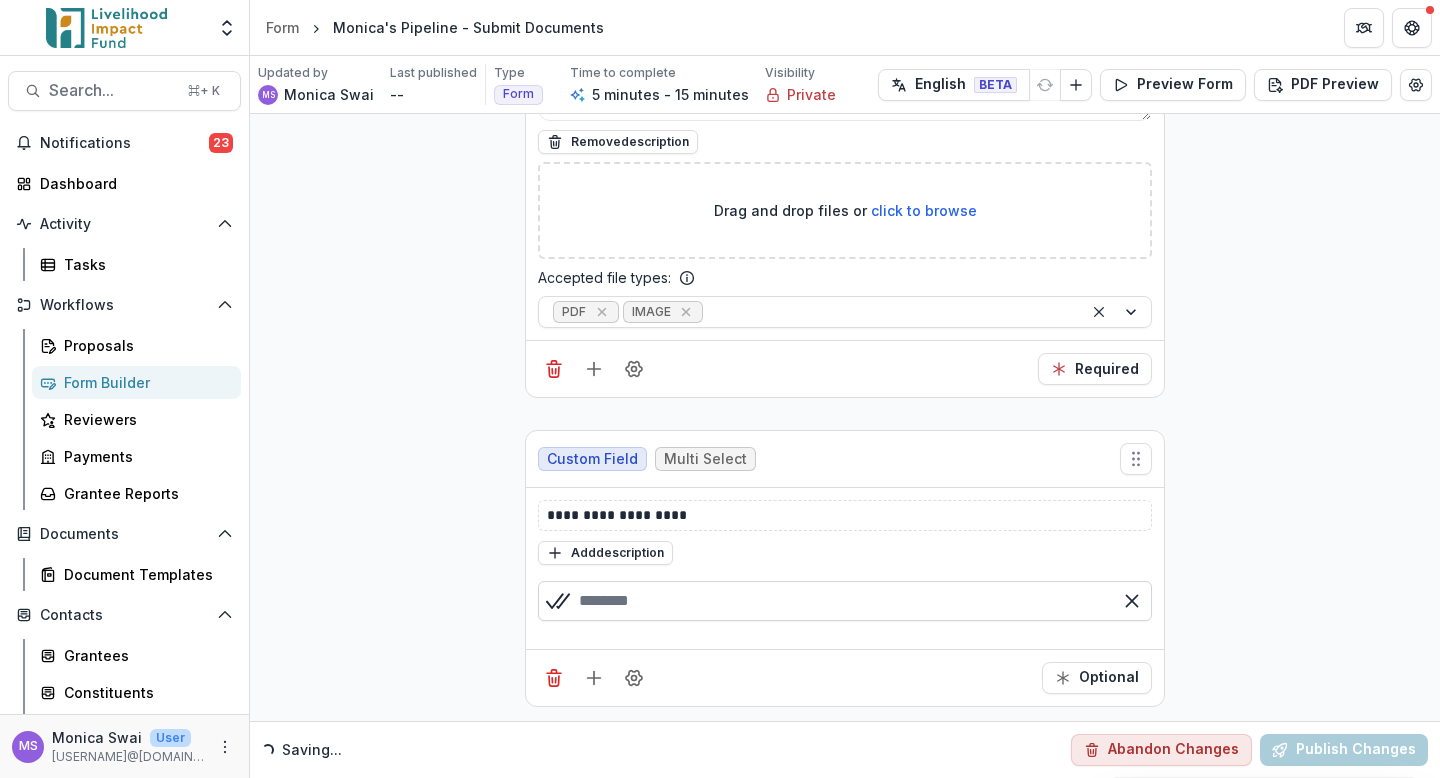 click at bounding box center (845, 601) 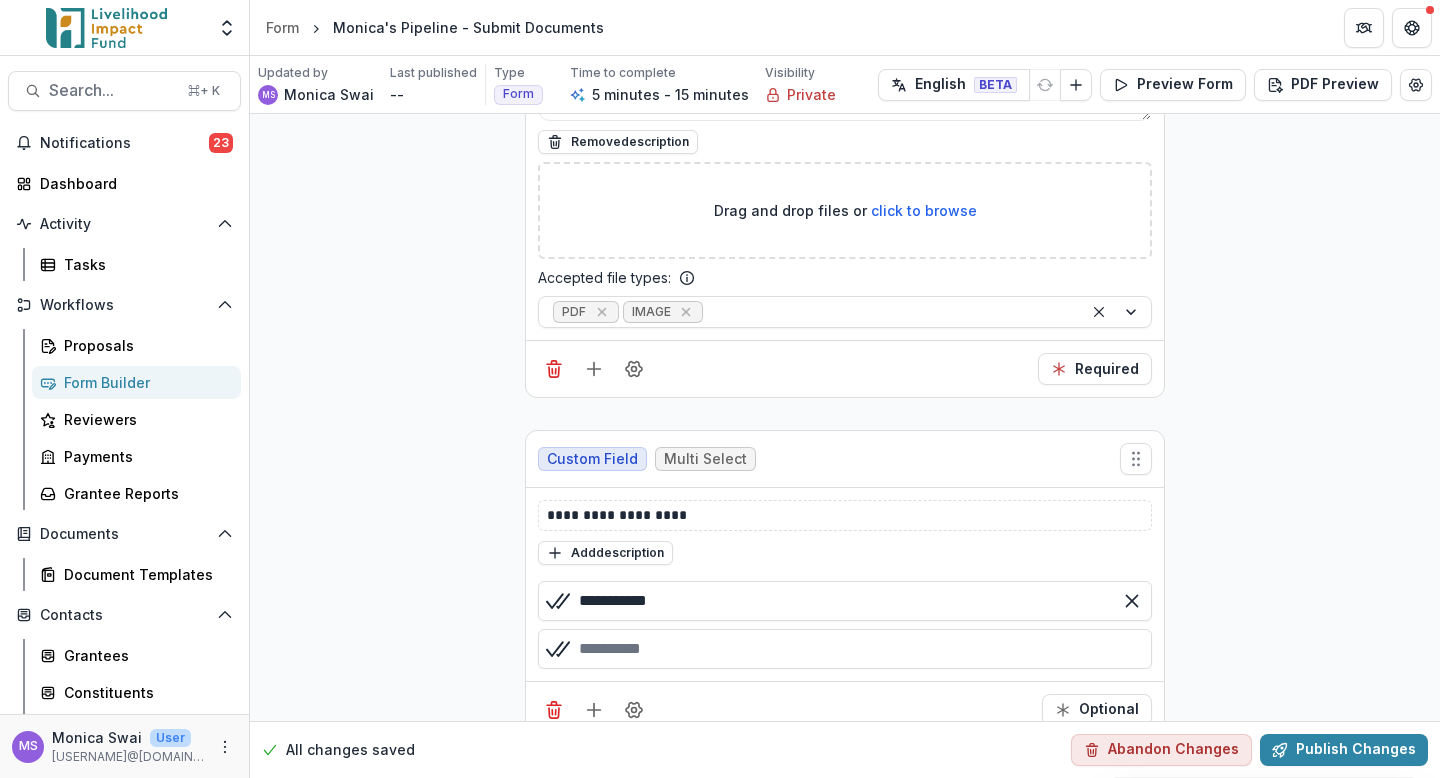 click at bounding box center [845, 649] 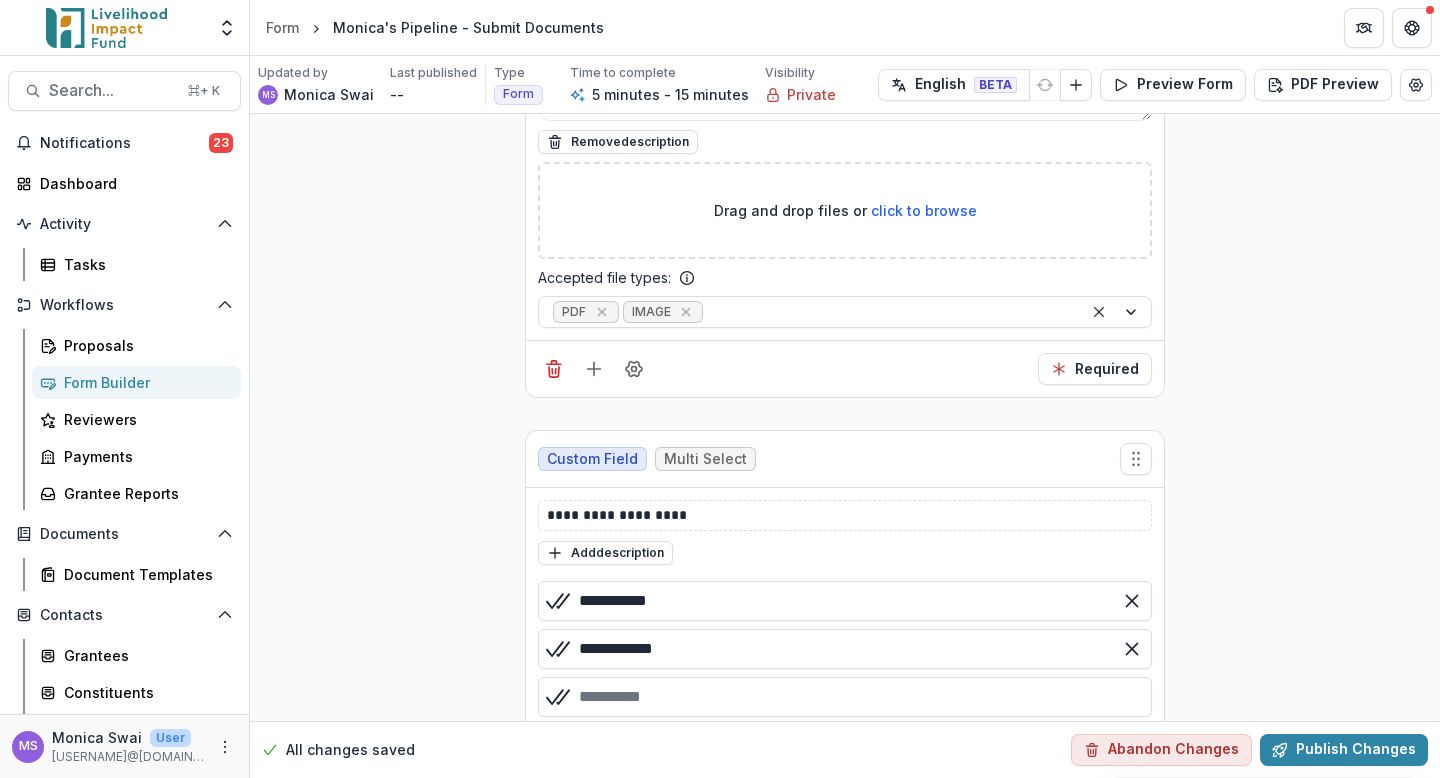 click at bounding box center [845, 697] 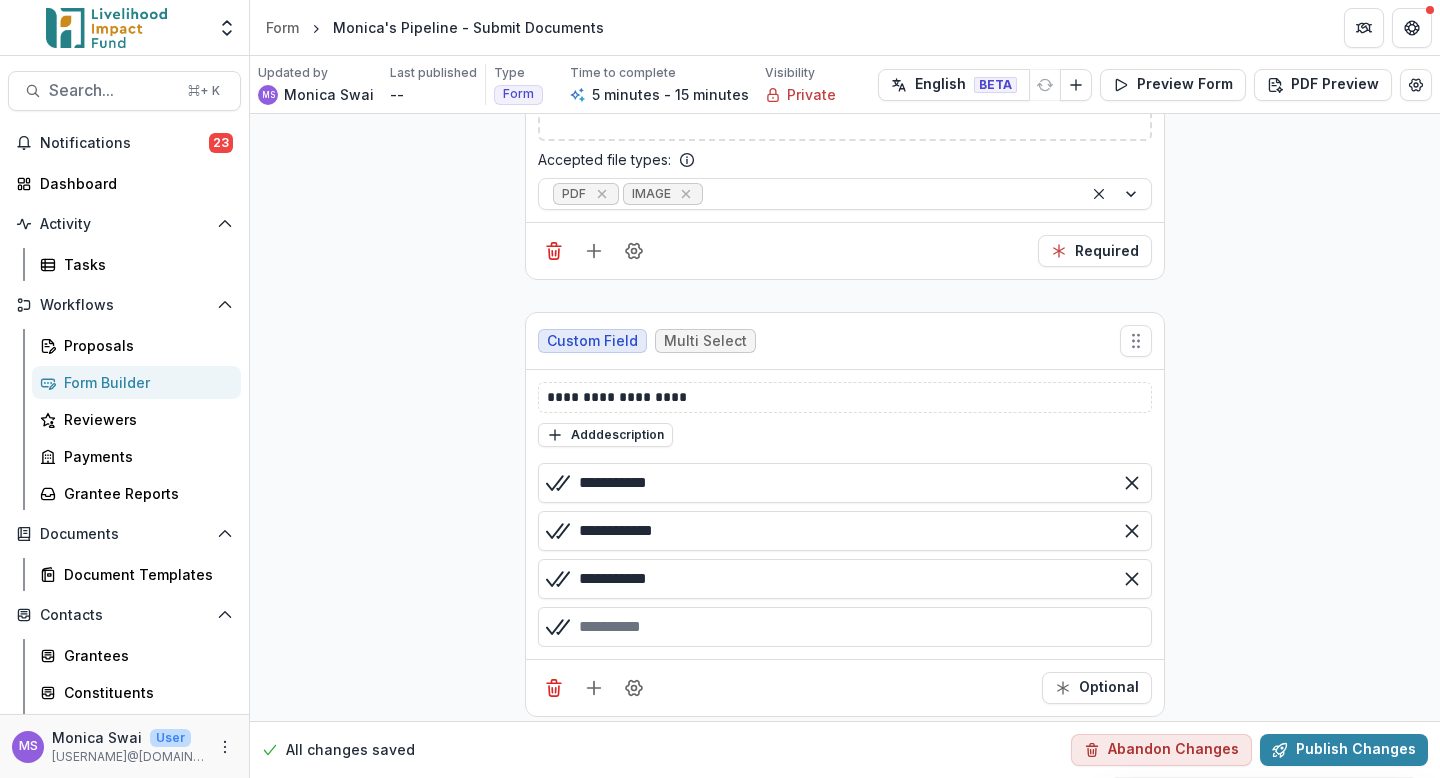 scroll, scrollTop: 1222, scrollLeft: 0, axis: vertical 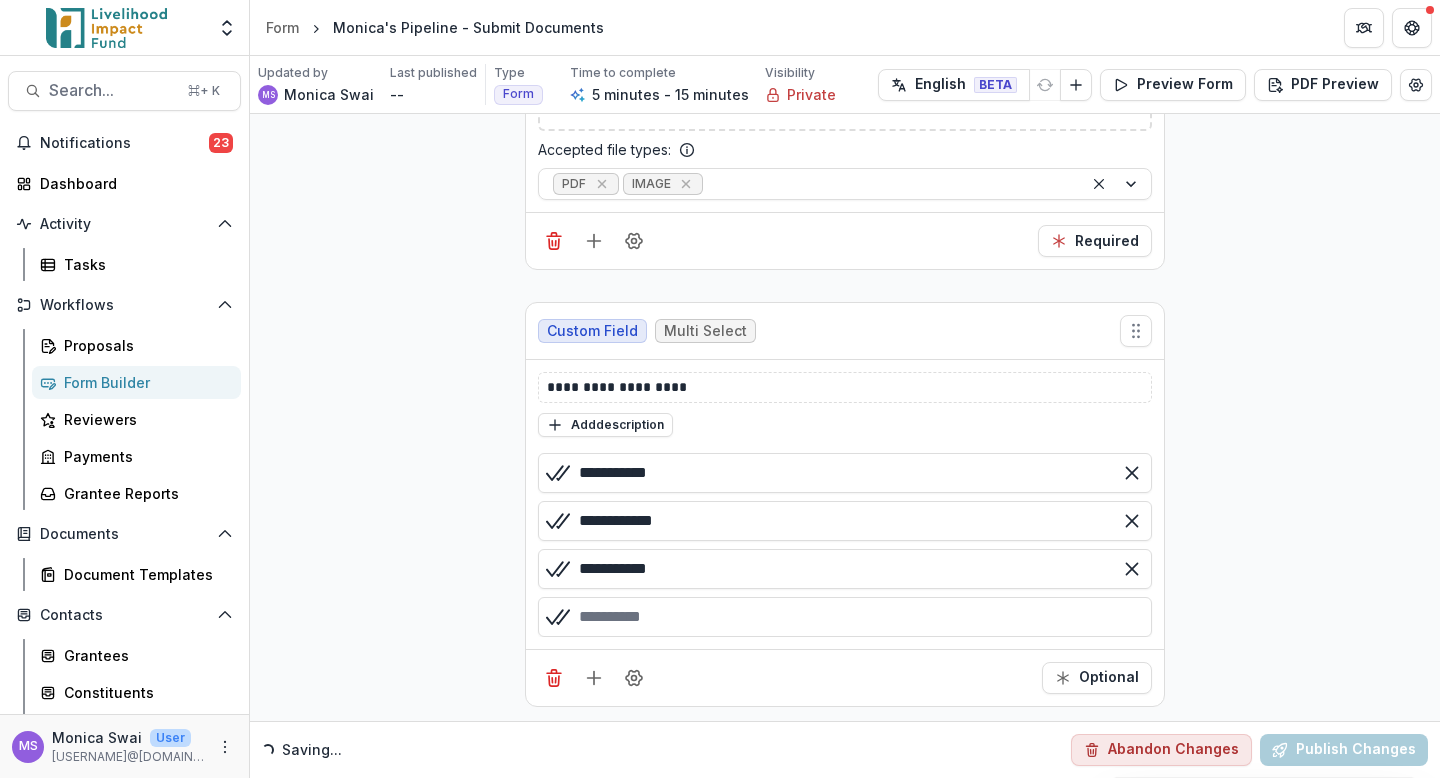 click at bounding box center (845, 617) 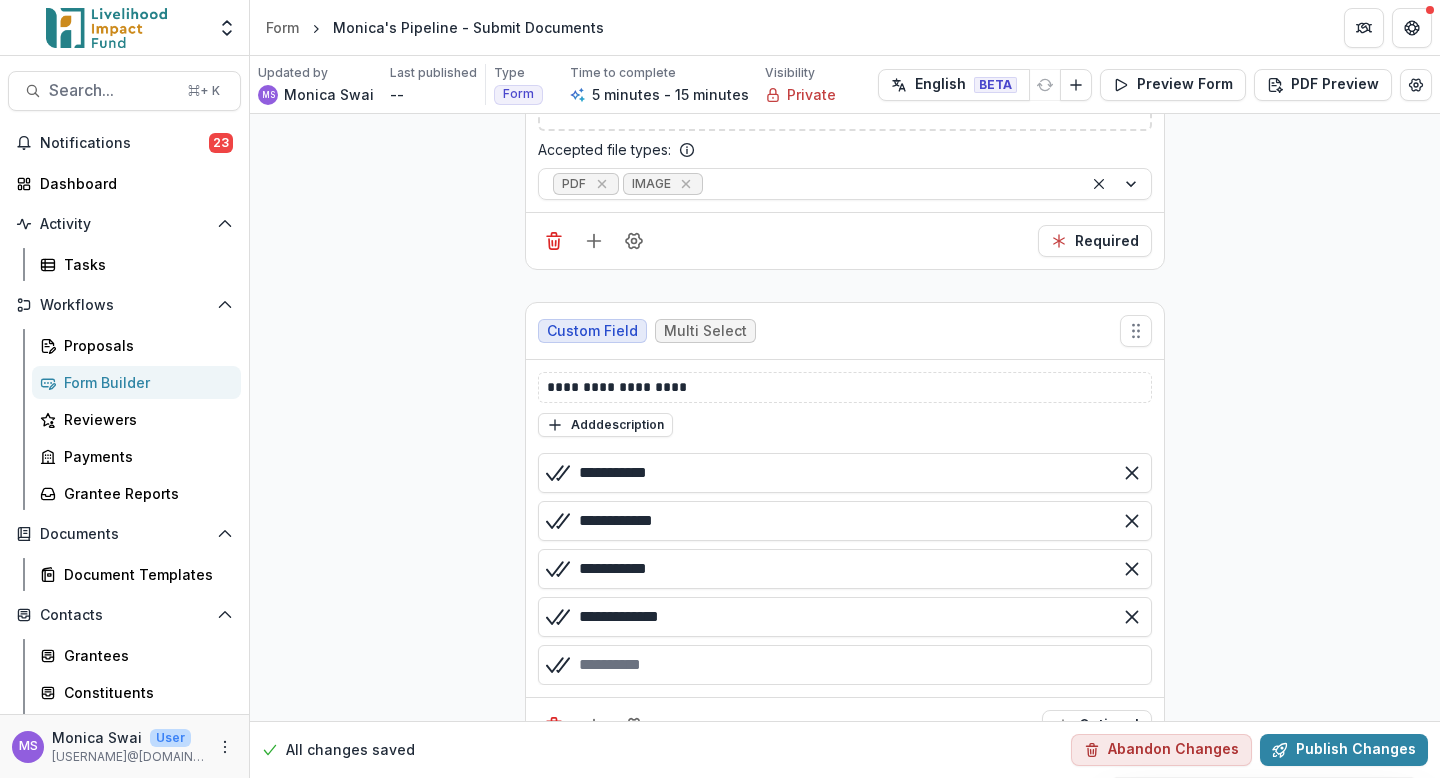 scroll, scrollTop: 1270, scrollLeft: 0, axis: vertical 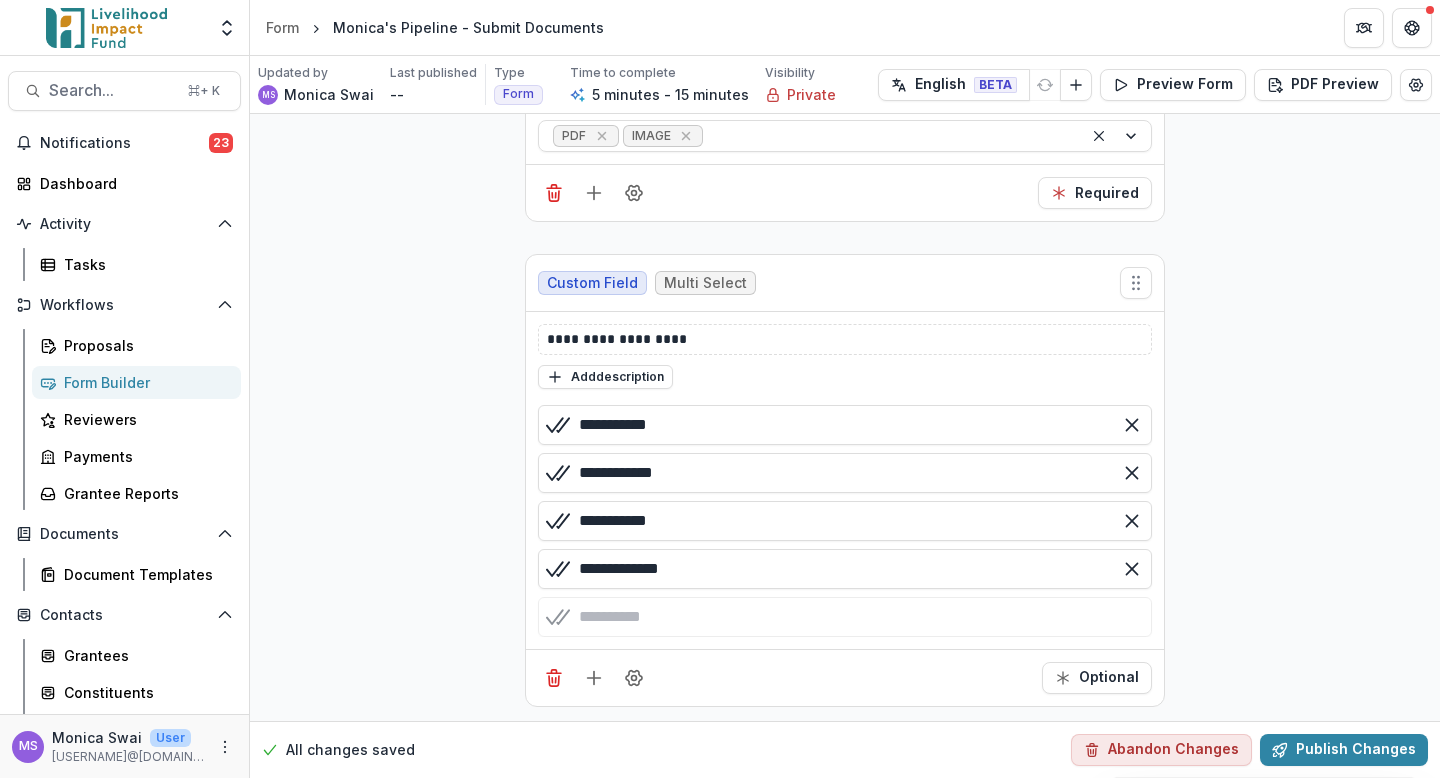 type on "**********" 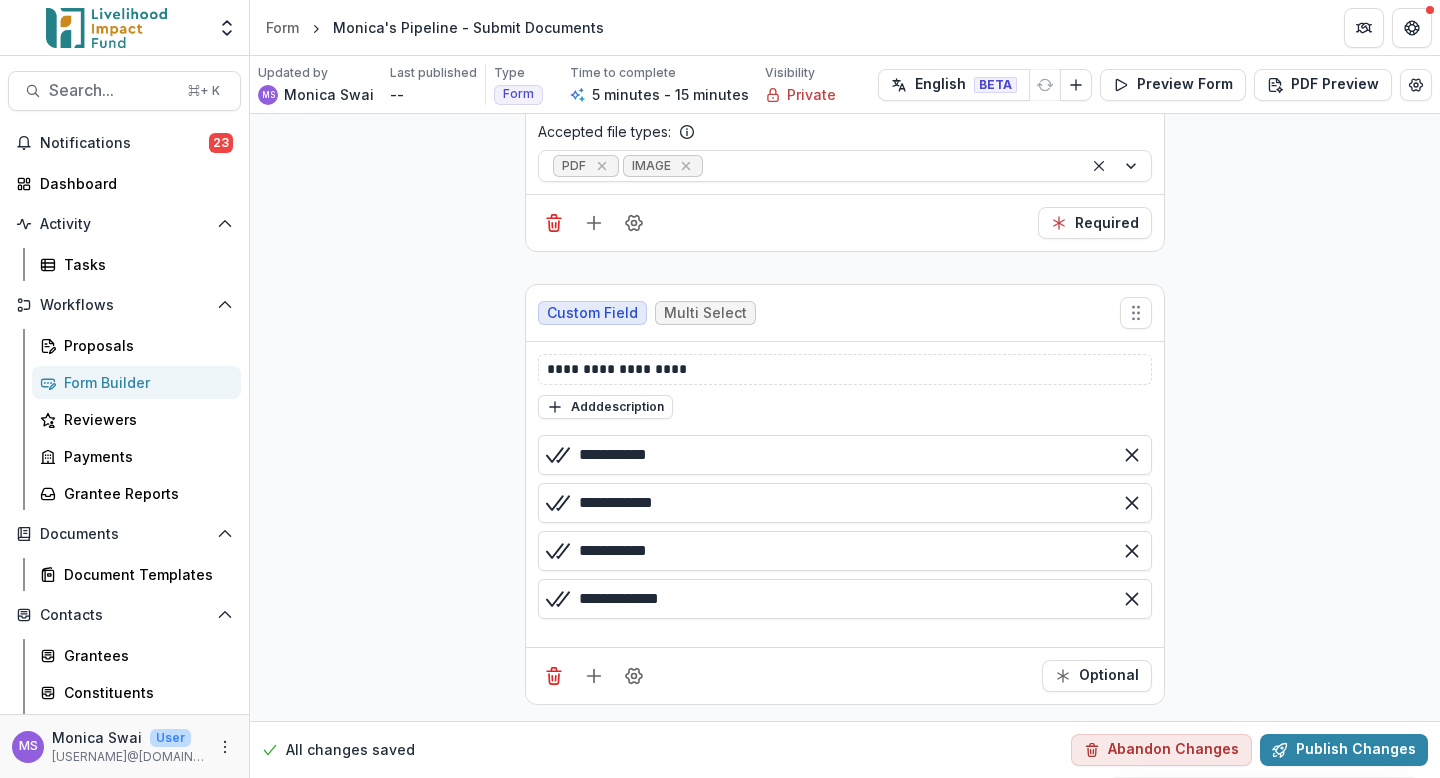 scroll, scrollTop: 1238, scrollLeft: 0, axis: vertical 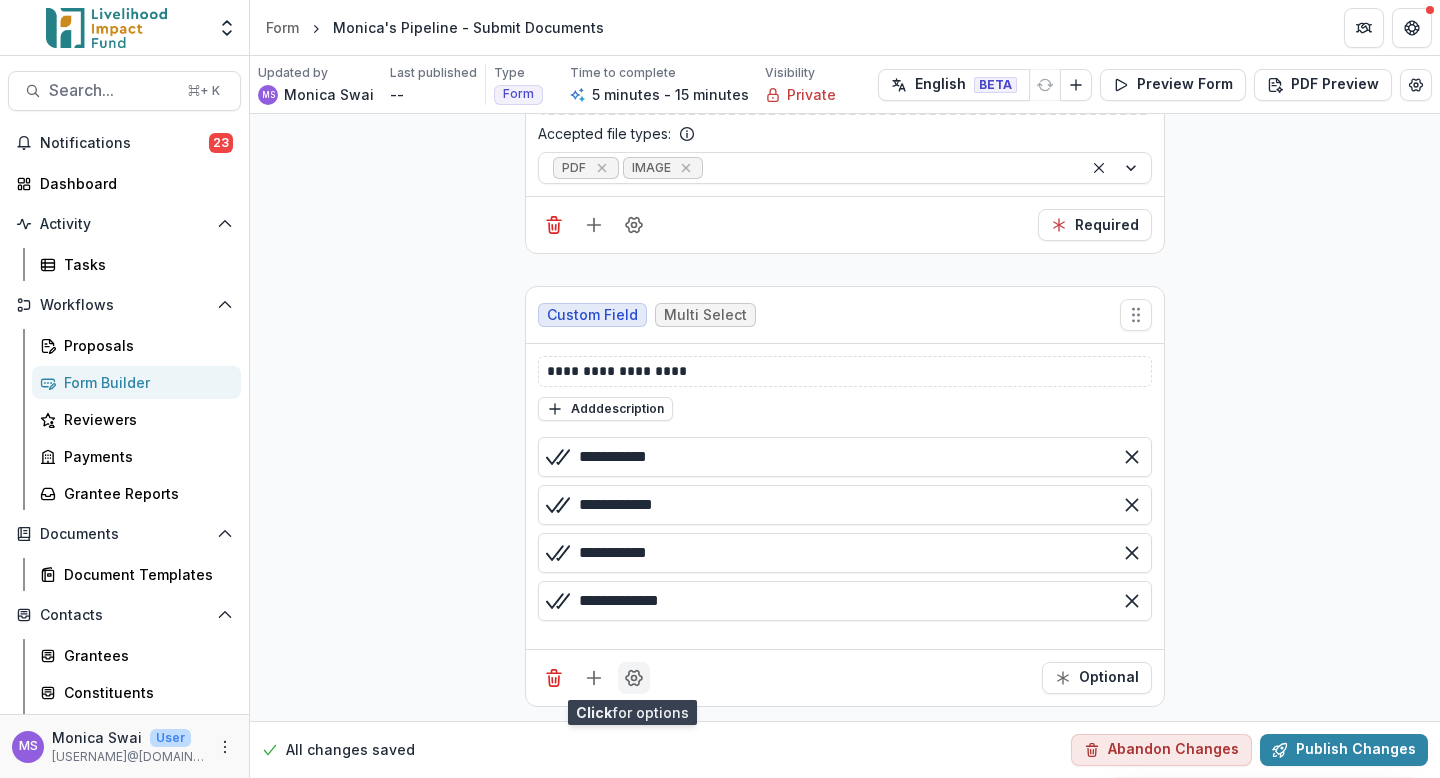 click 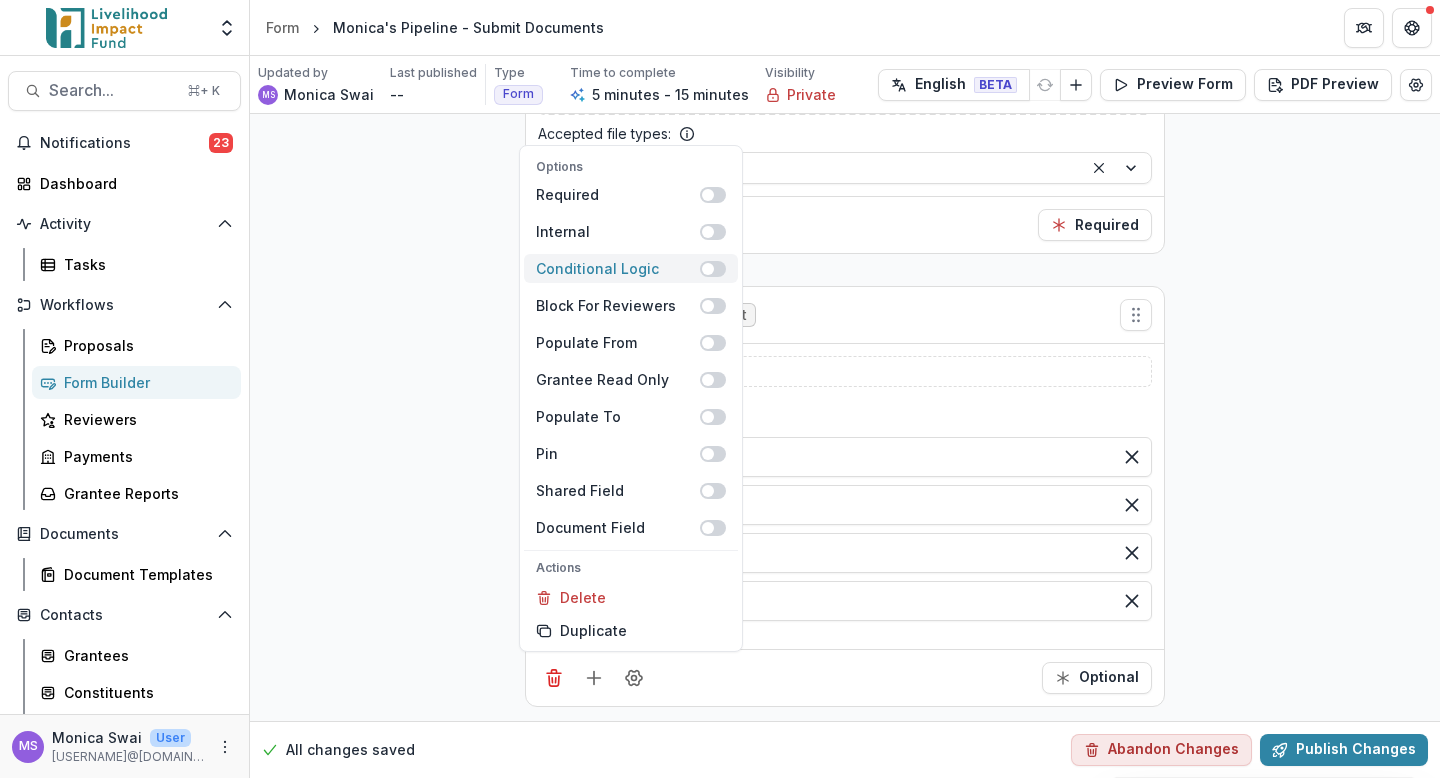 click on "Conditional Logic" at bounding box center (618, 268) 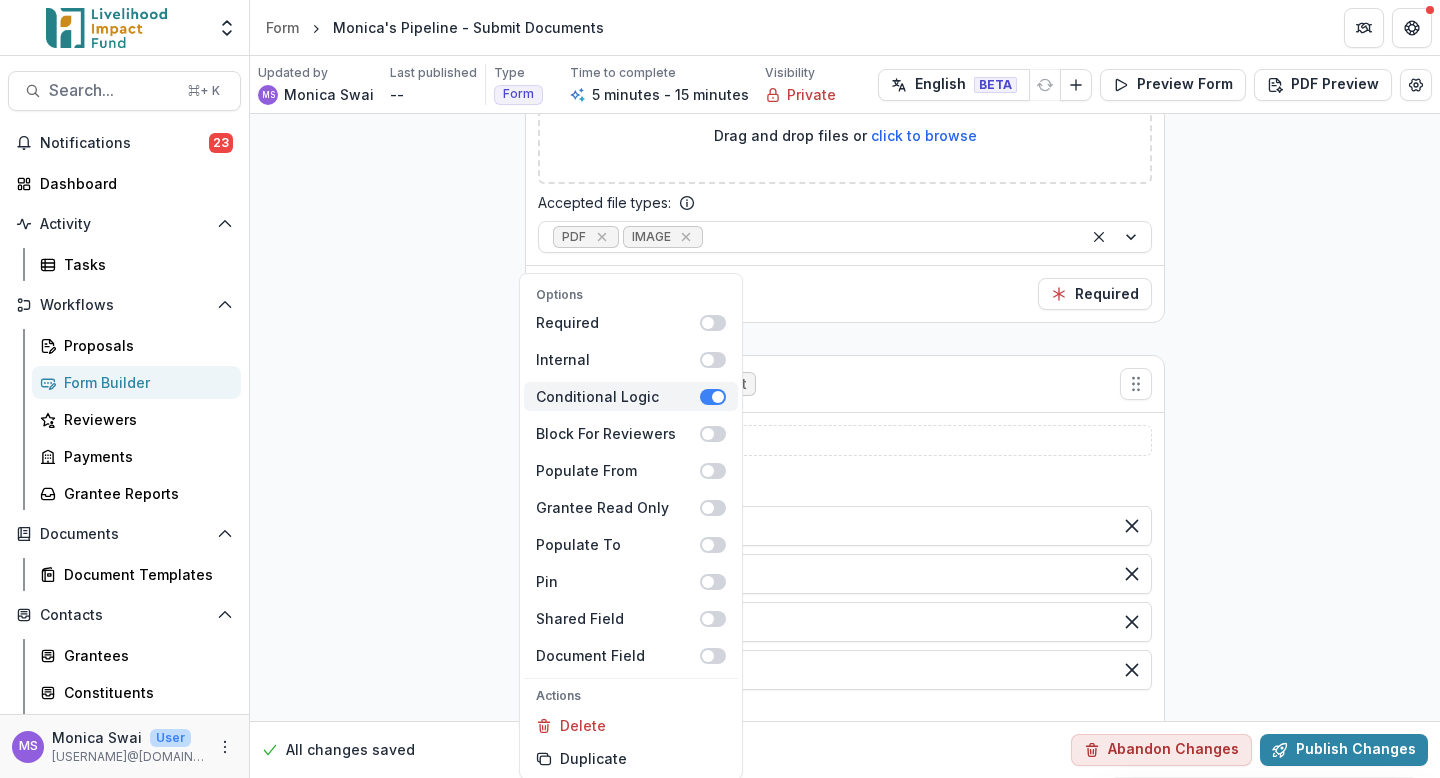 scroll, scrollTop: 1307, scrollLeft: 0, axis: vertical 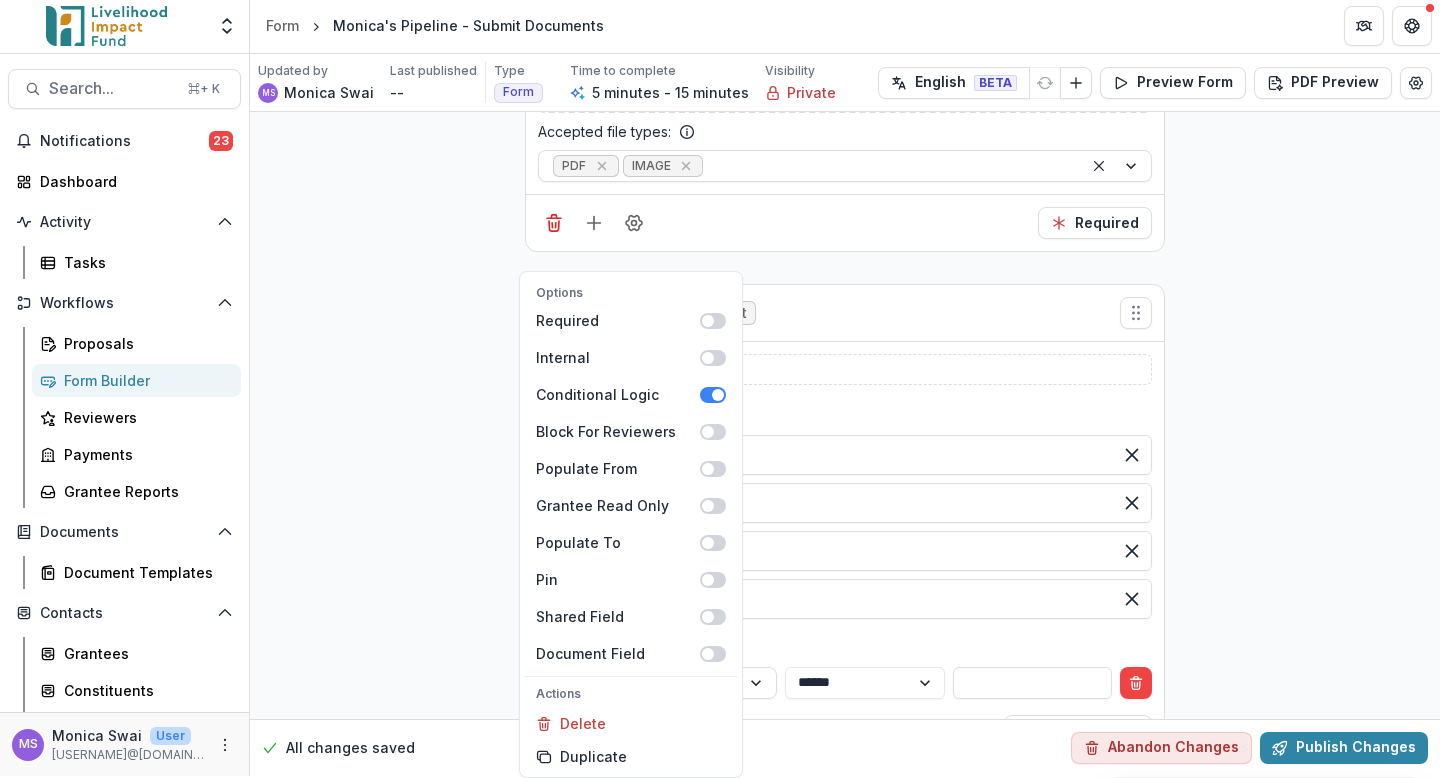click on "**********" at bounding box center [845, 494] 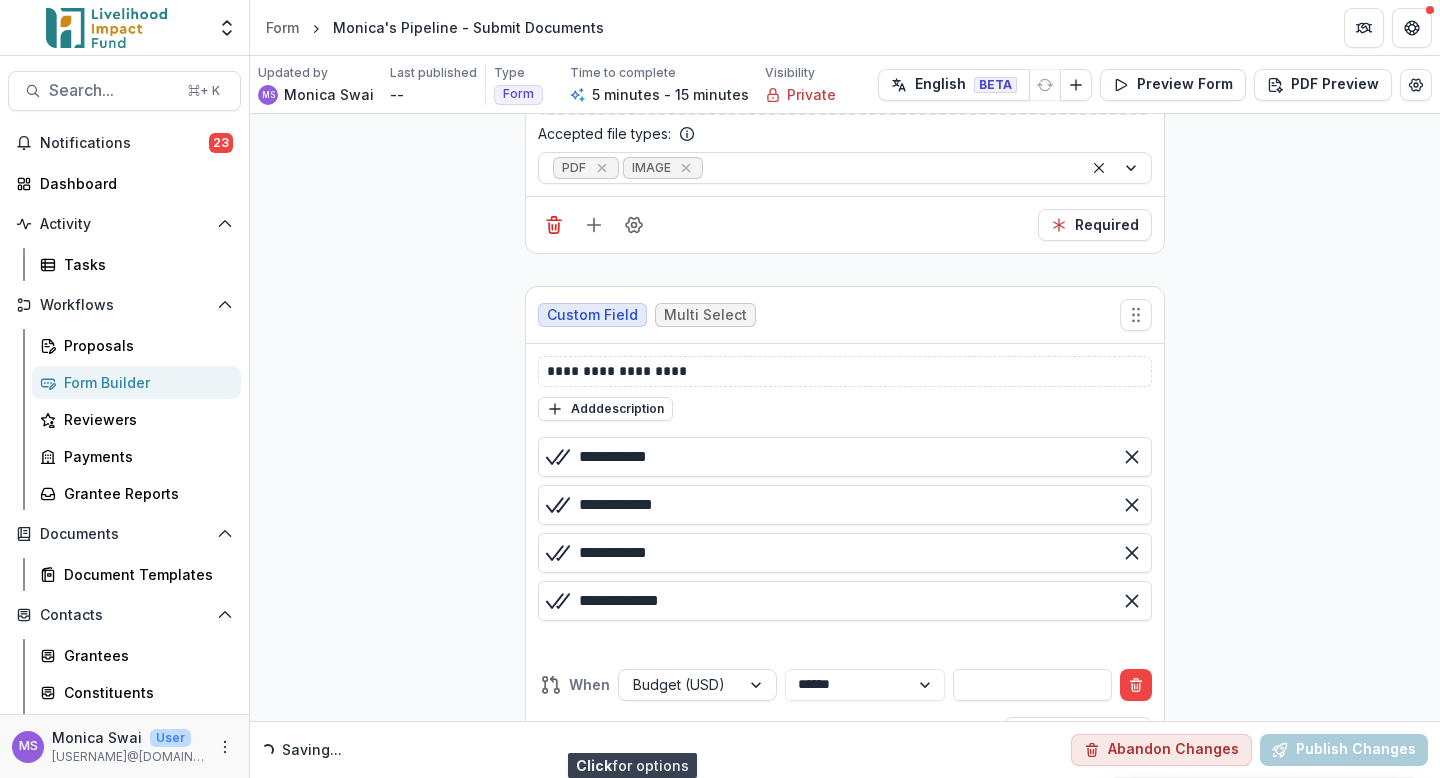 scroll, scrollTop: 1330, scrollLeft: 0, axis: vertical 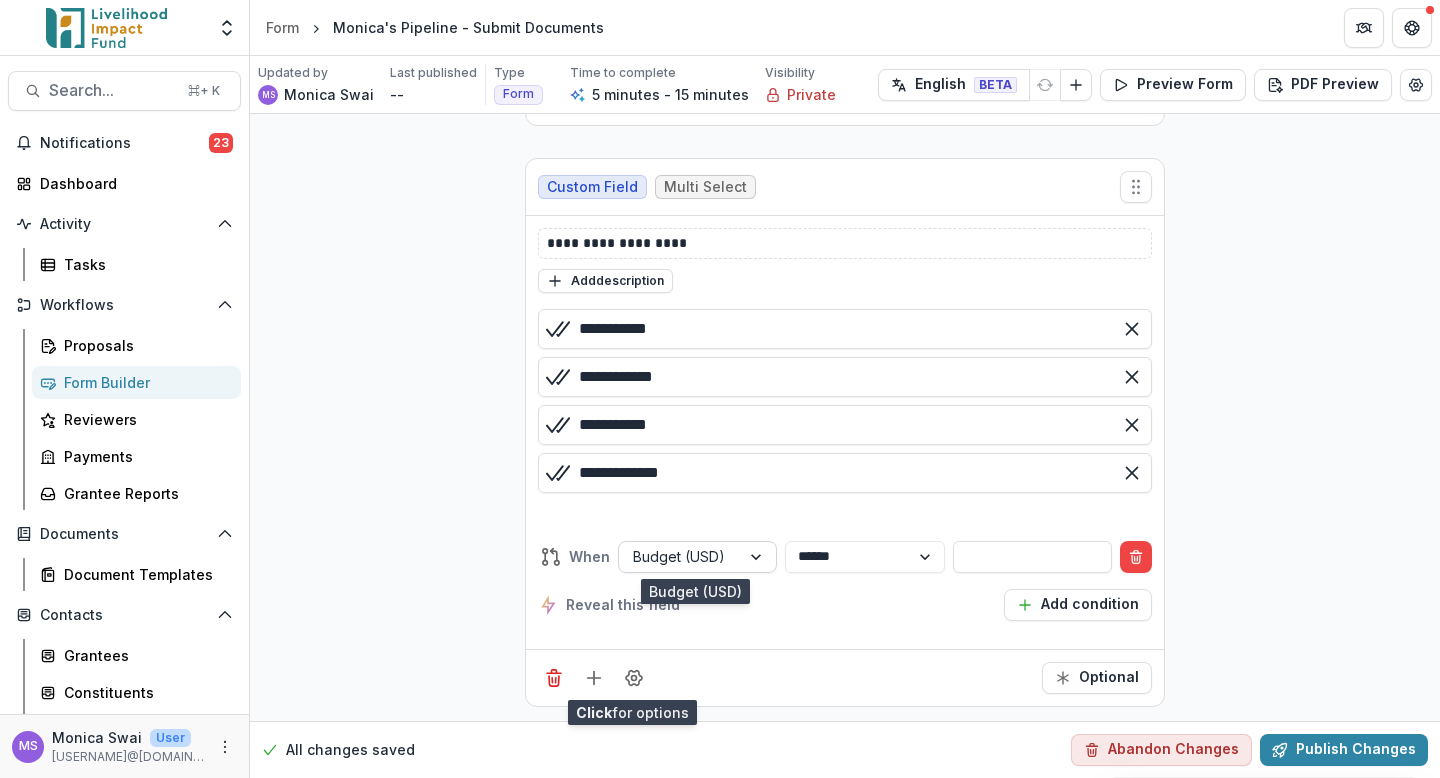 click at bounding box center (758, 557) 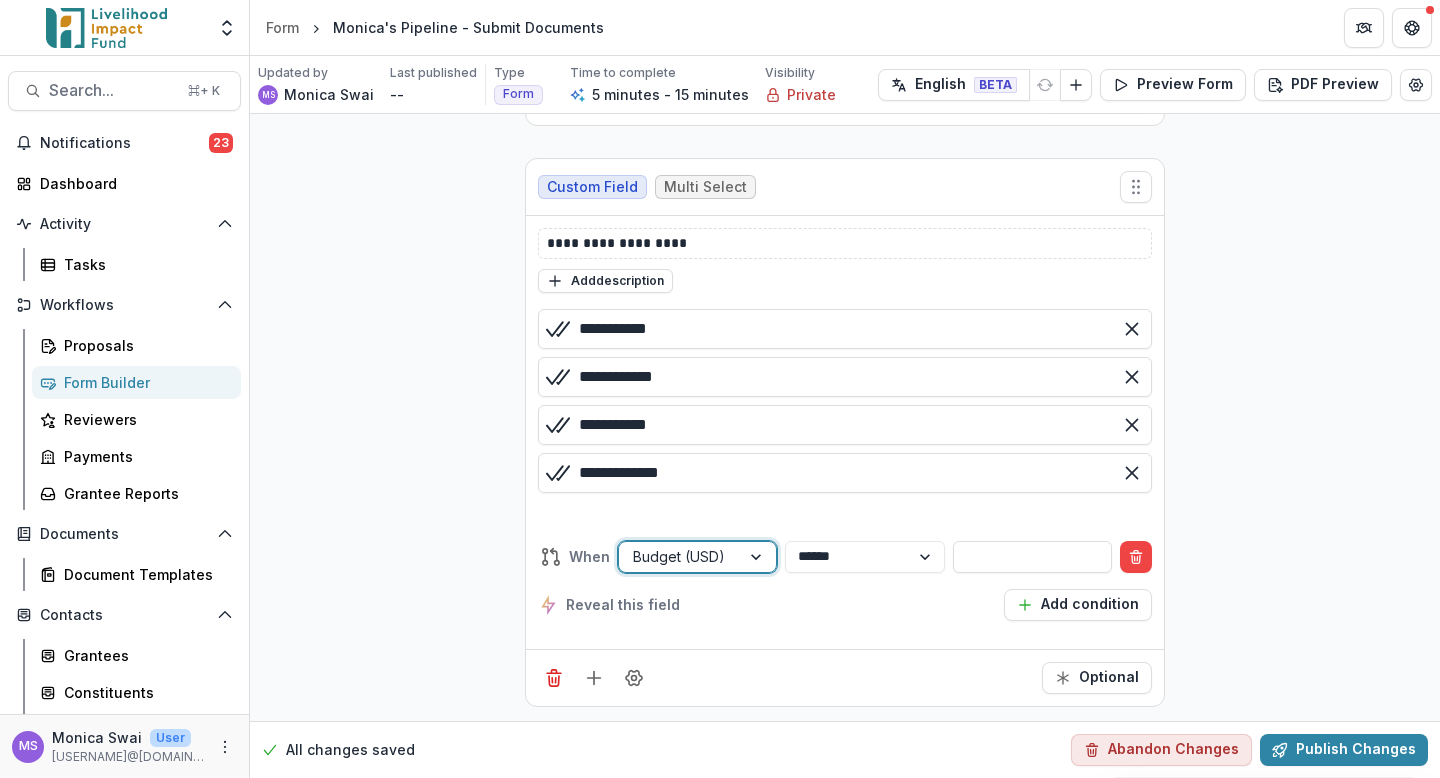 click at bounding box center [758, 557] 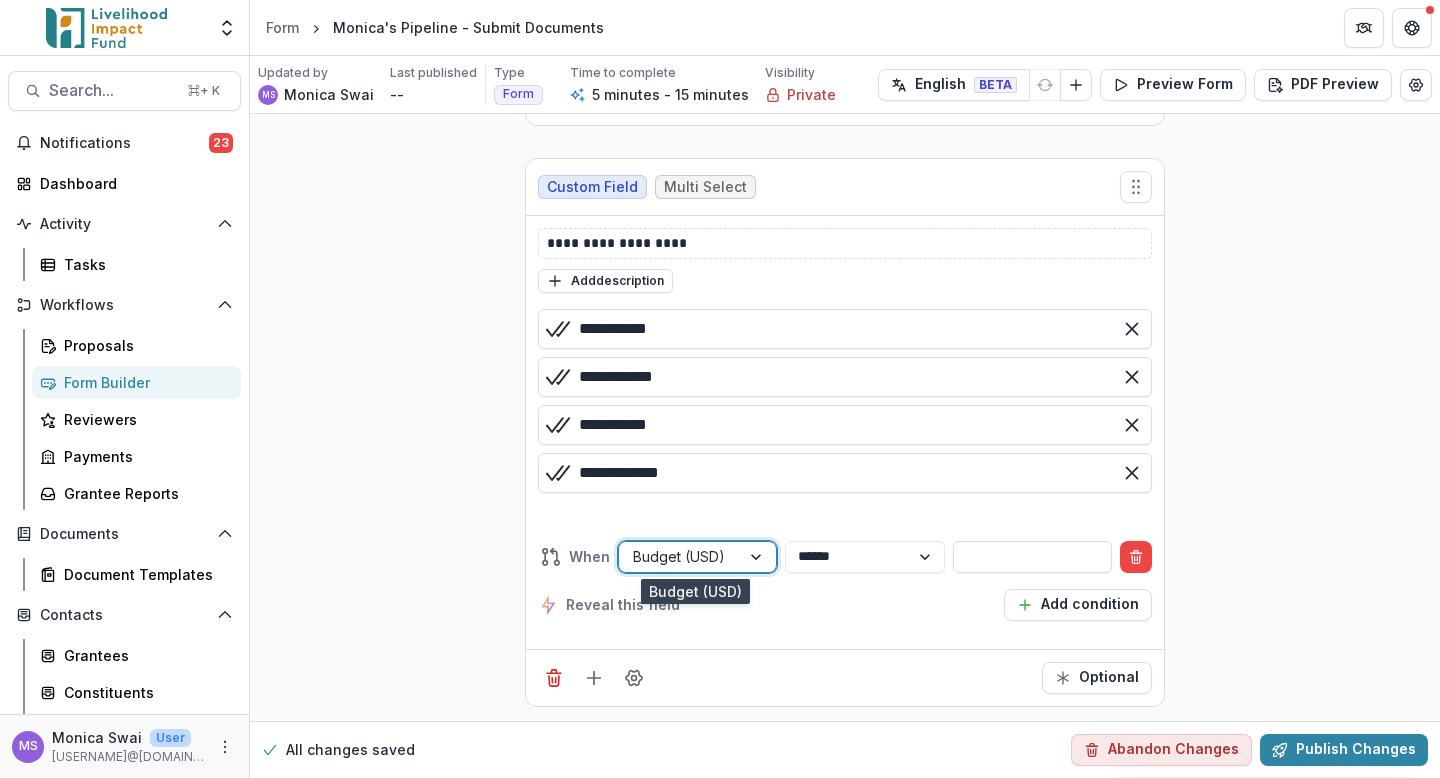 click at bounding box center [758, 557] 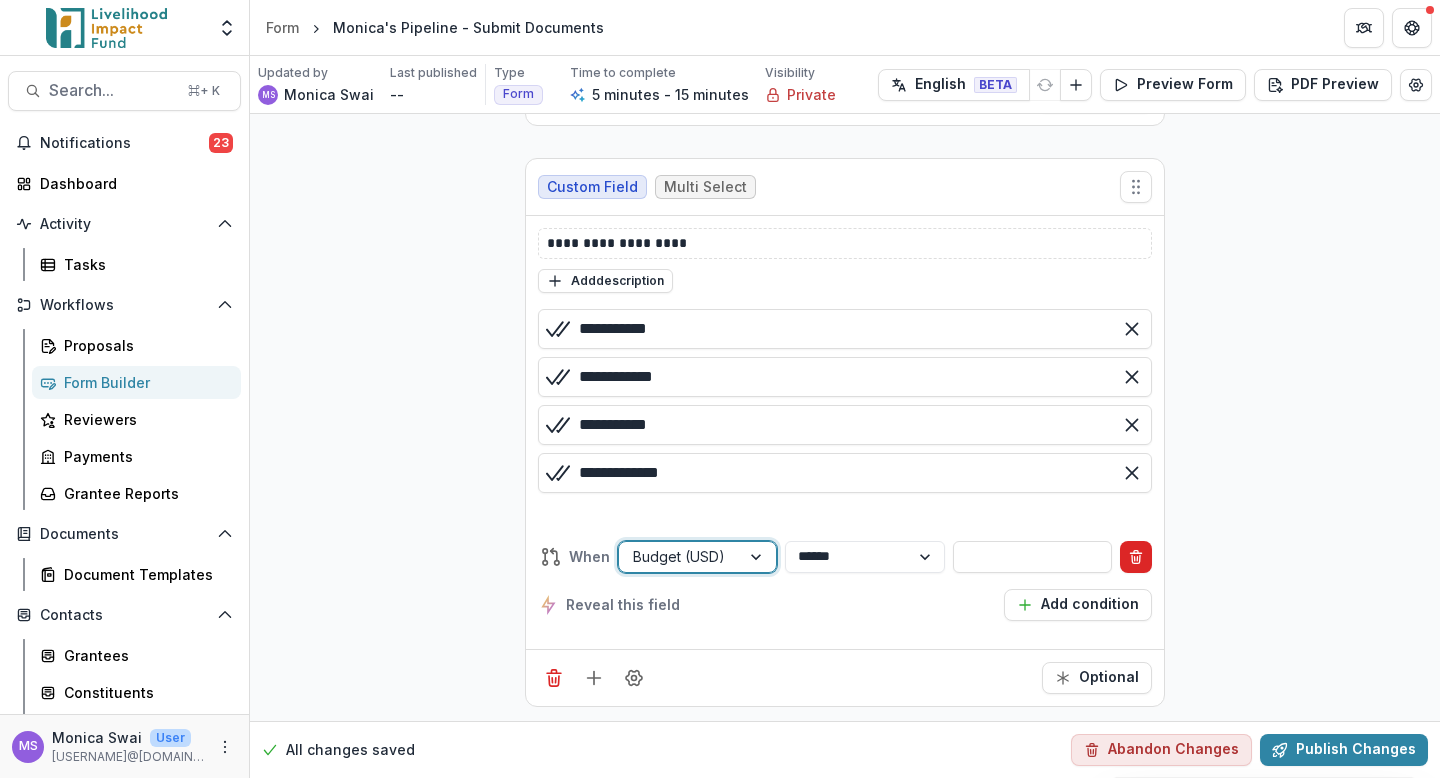 click 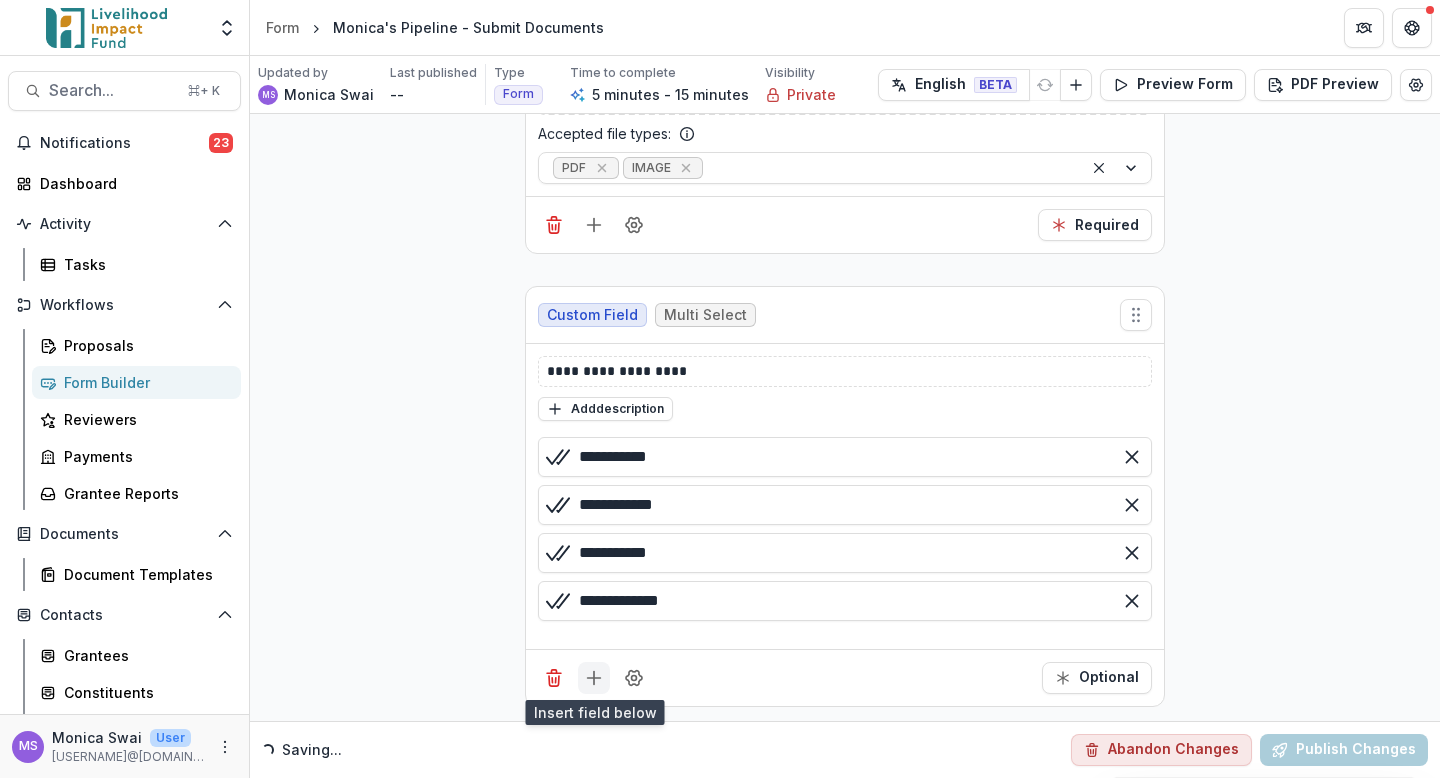 click 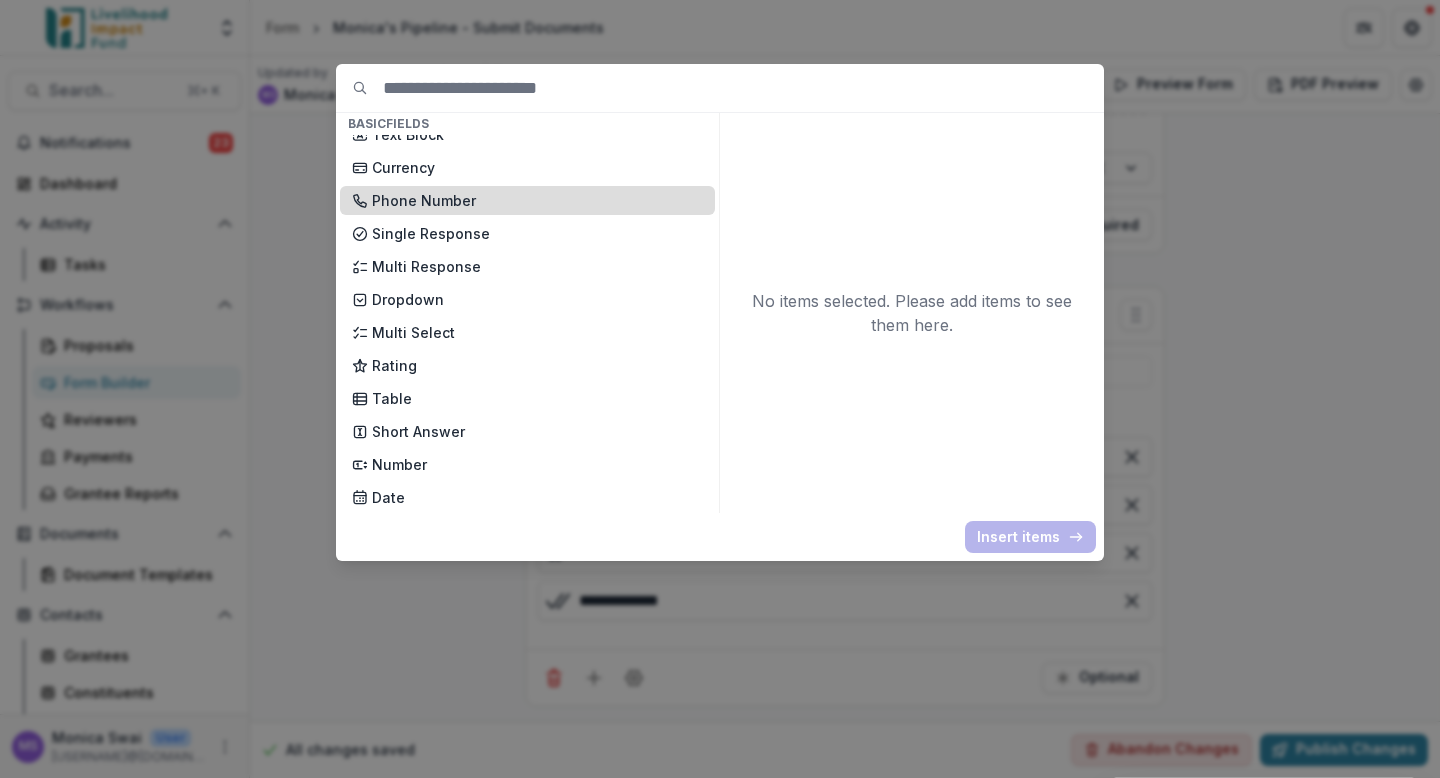 scroll, scrollTop: 163, scrollLeft: 0, axis: vertical 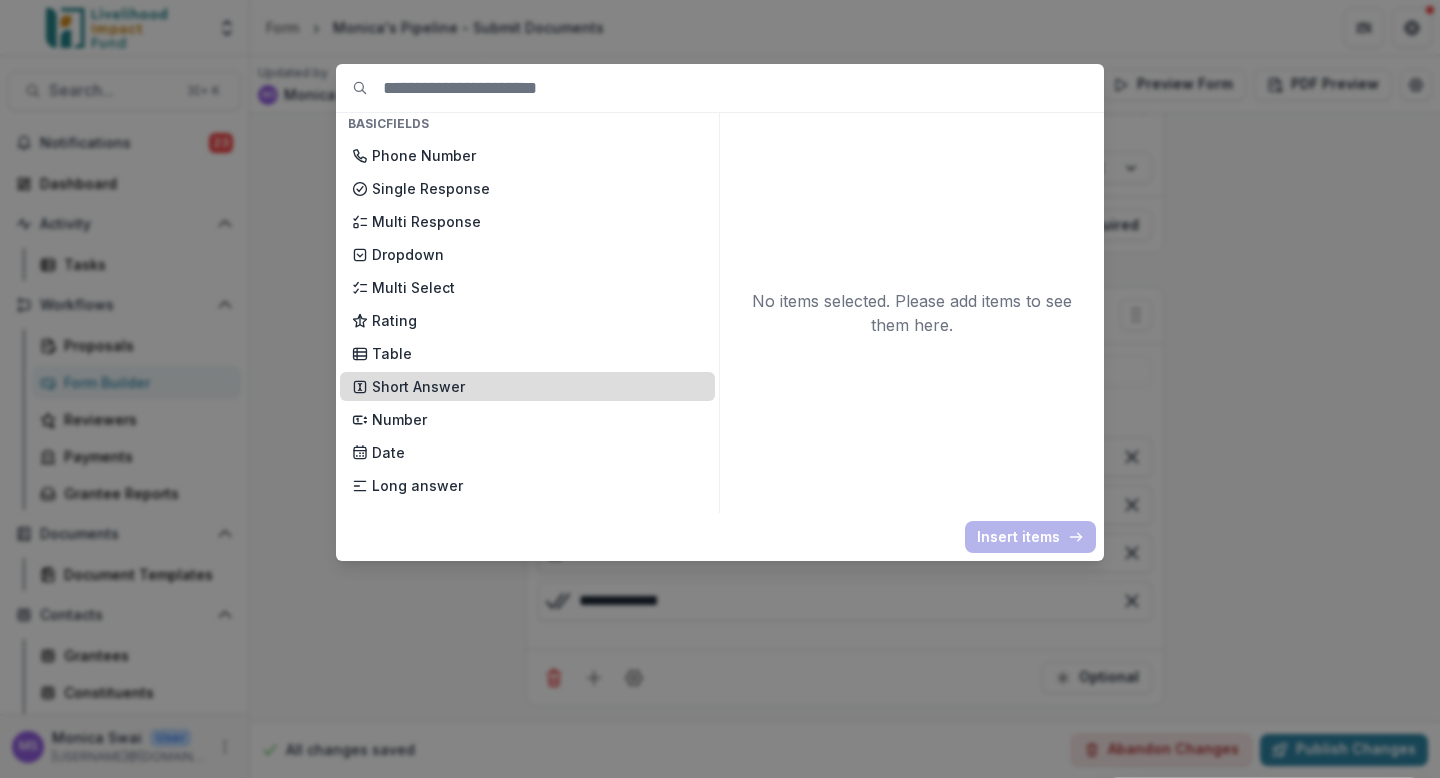 click on "Short Answer" at bounding box center [537, 386] 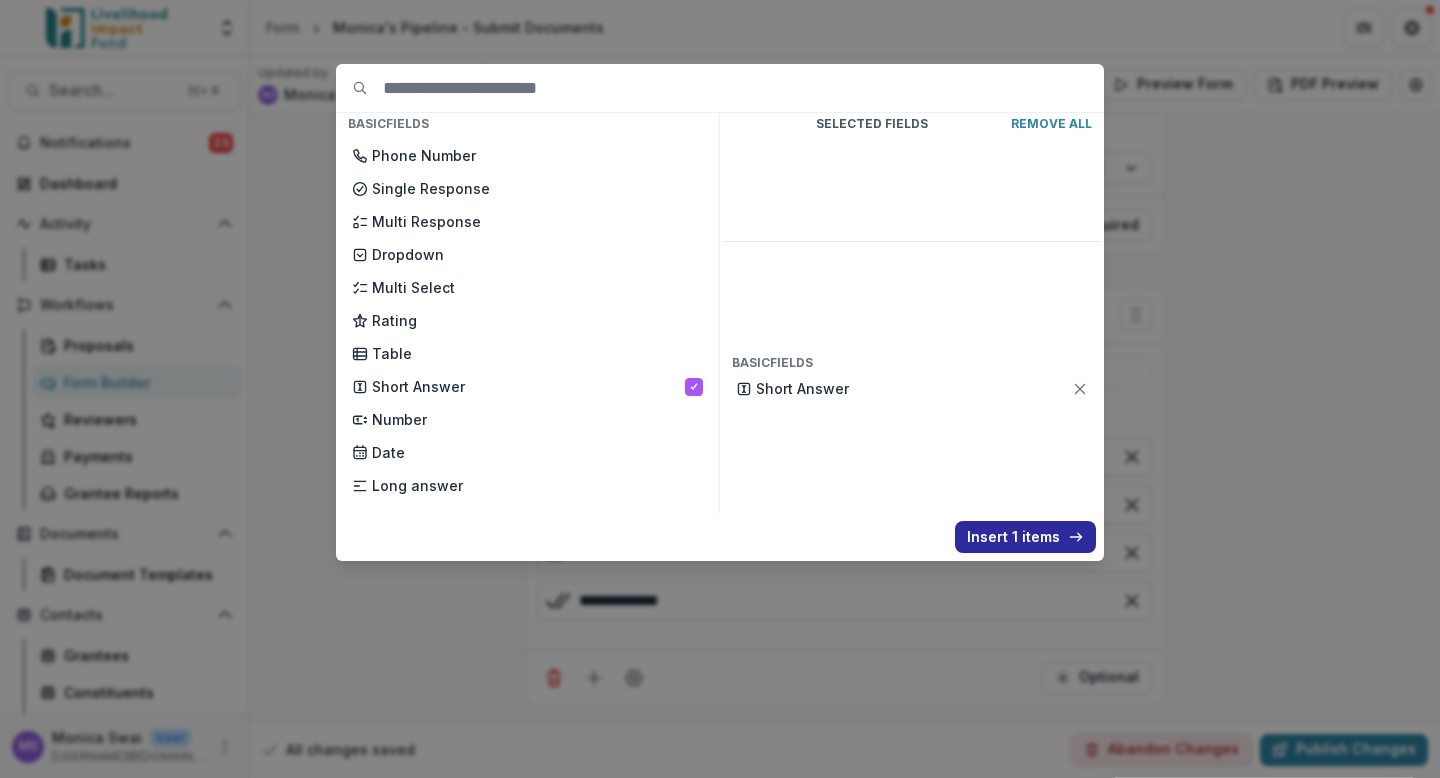 click on "Insert 1 items" at bounding box center [1025, 537] 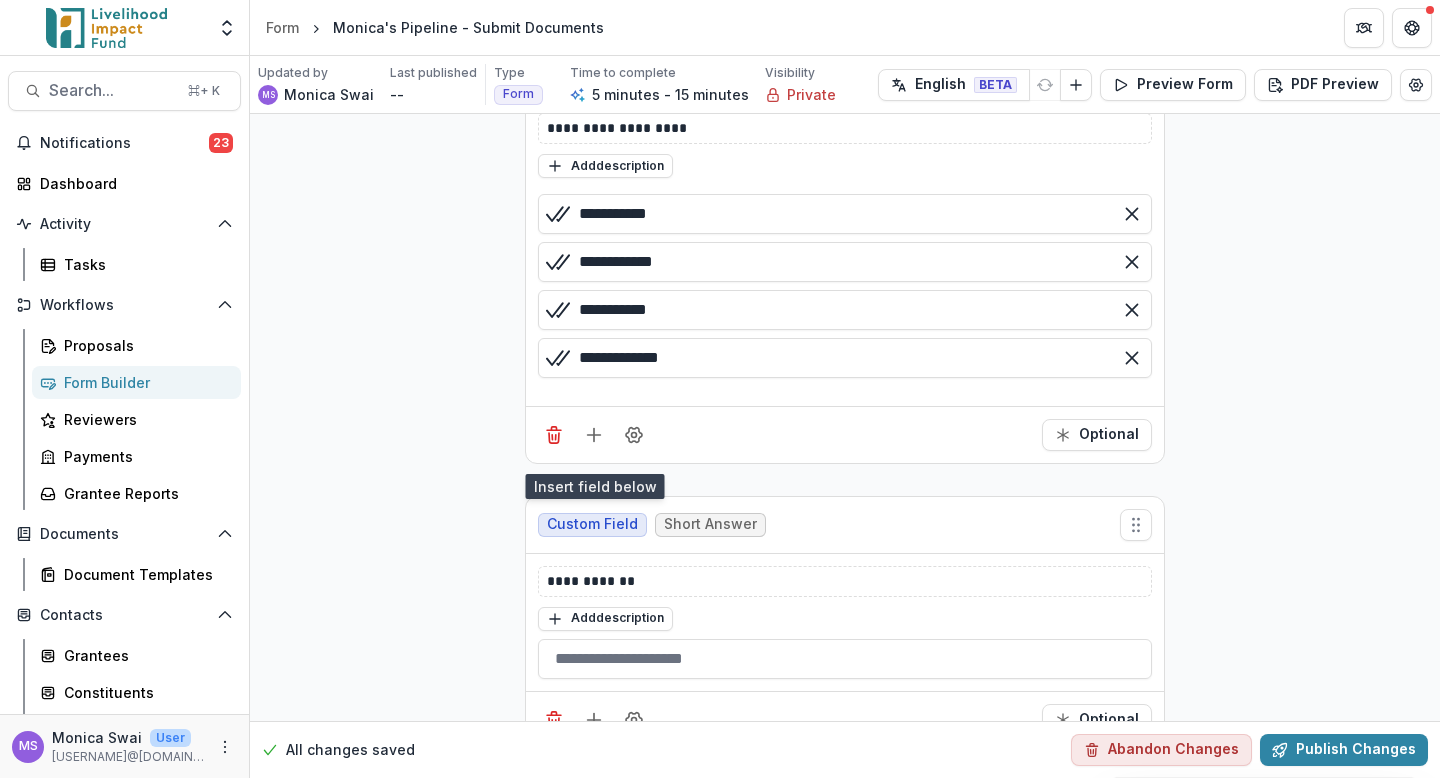scroll, scrollTop: 1522, scrollLeft: 0, axis: vertical 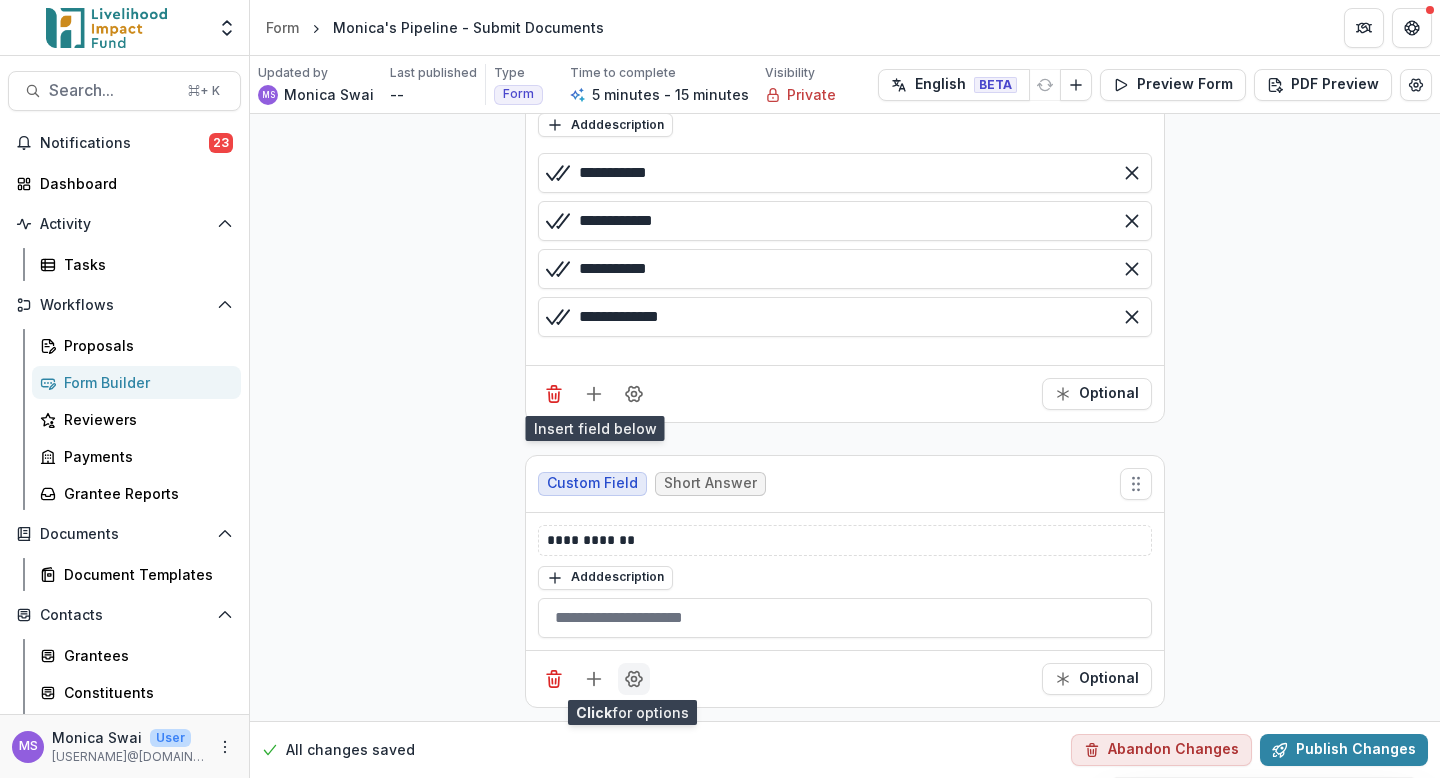 click 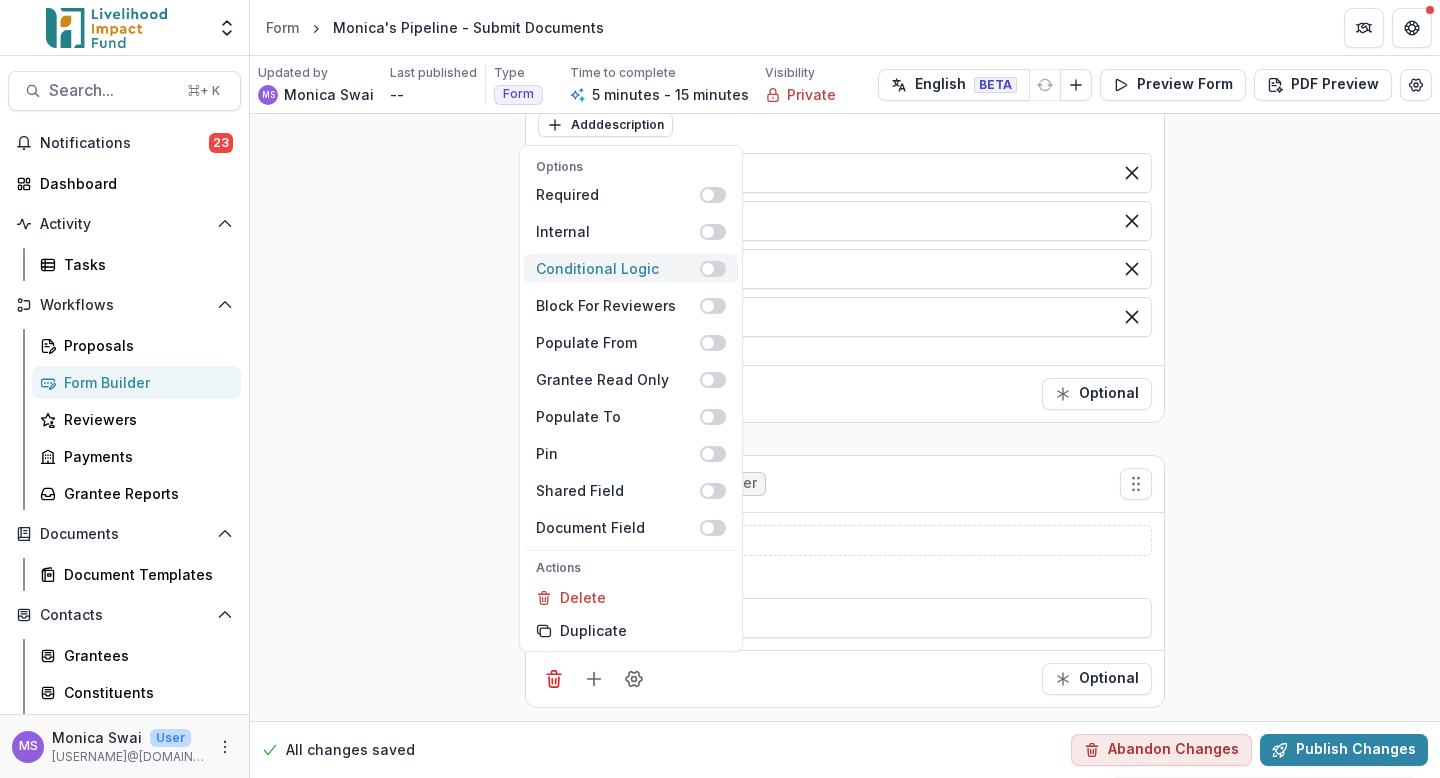 click on "Conditional Logic" at bounding box center [618, 268] 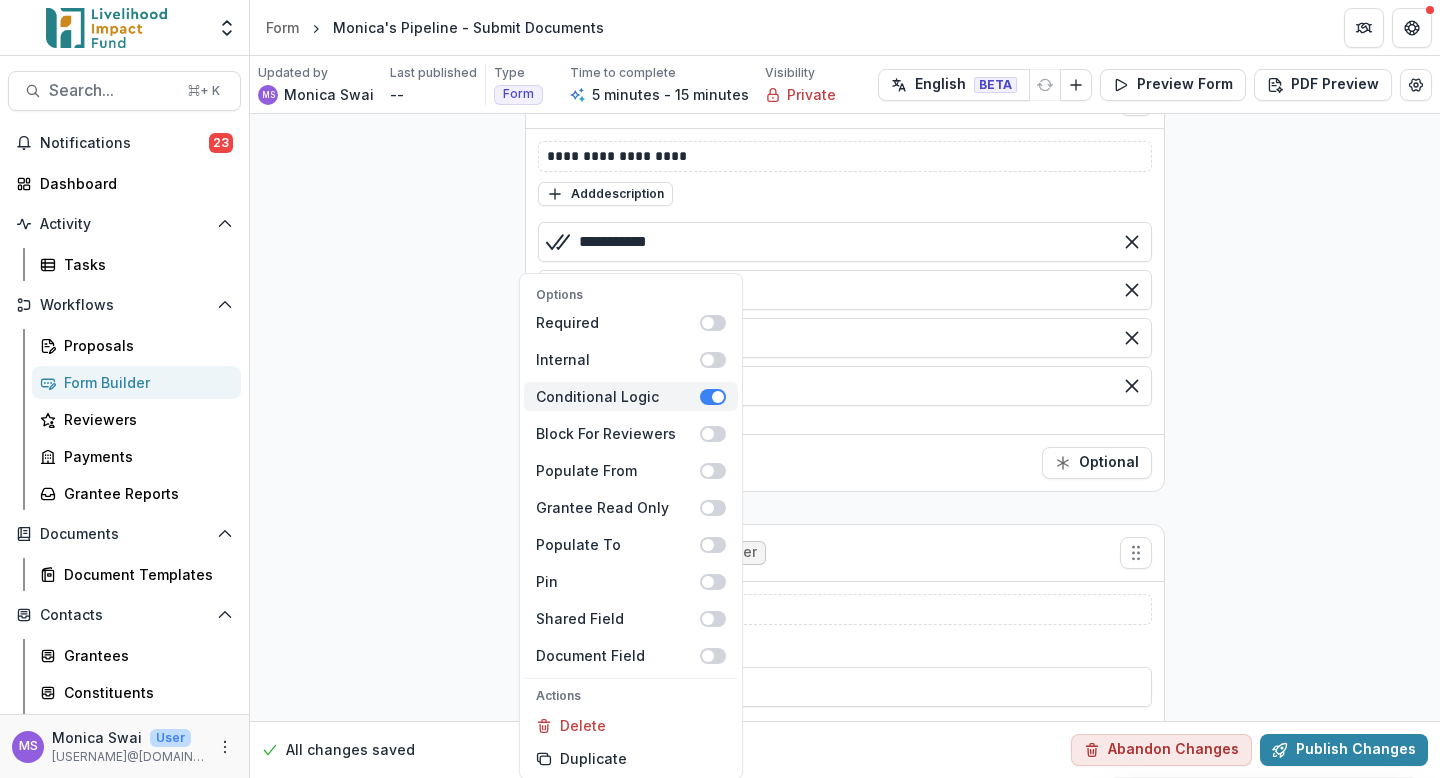 scroll, scrollTop: 1591, scrollLeft: 0, axis: vertical 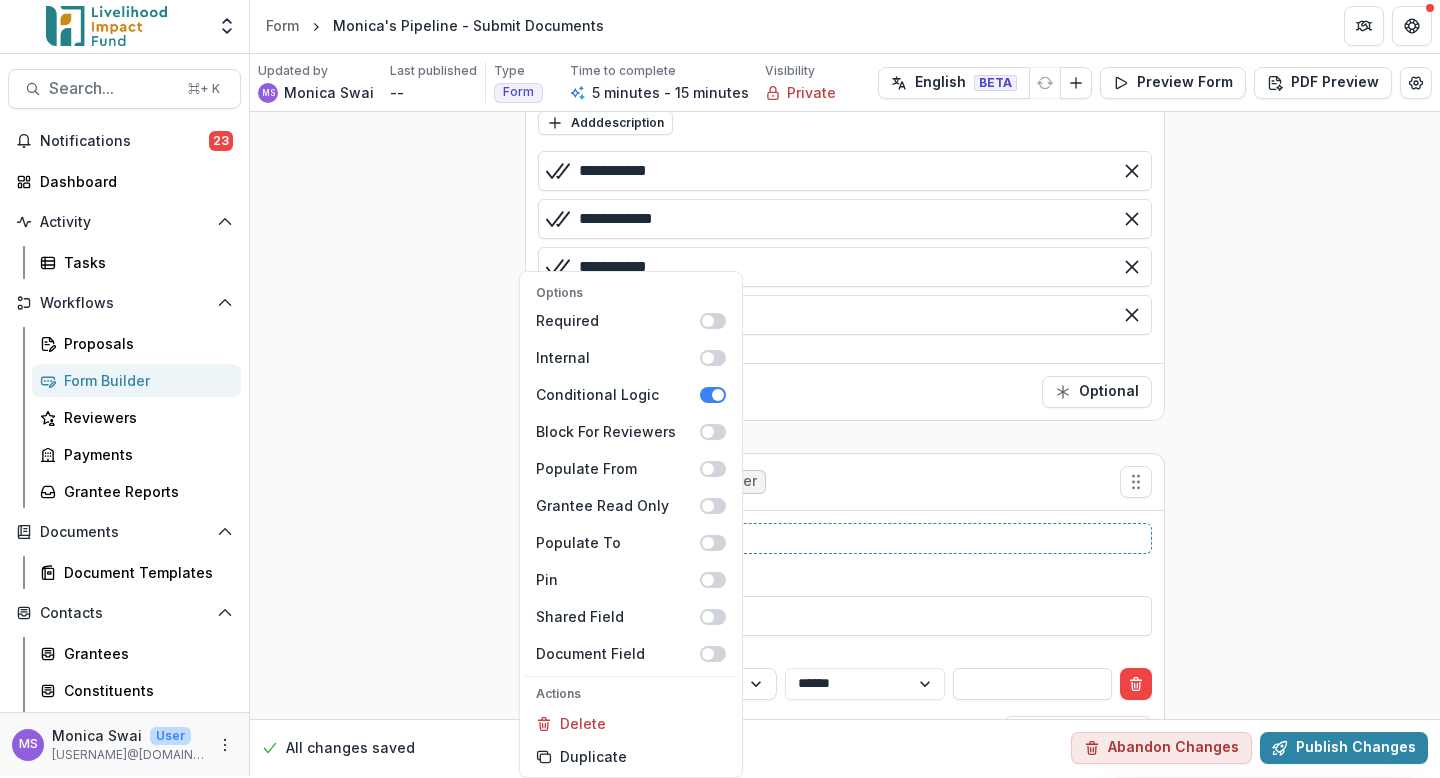 click on "**********" at bounding box center (845, 538) 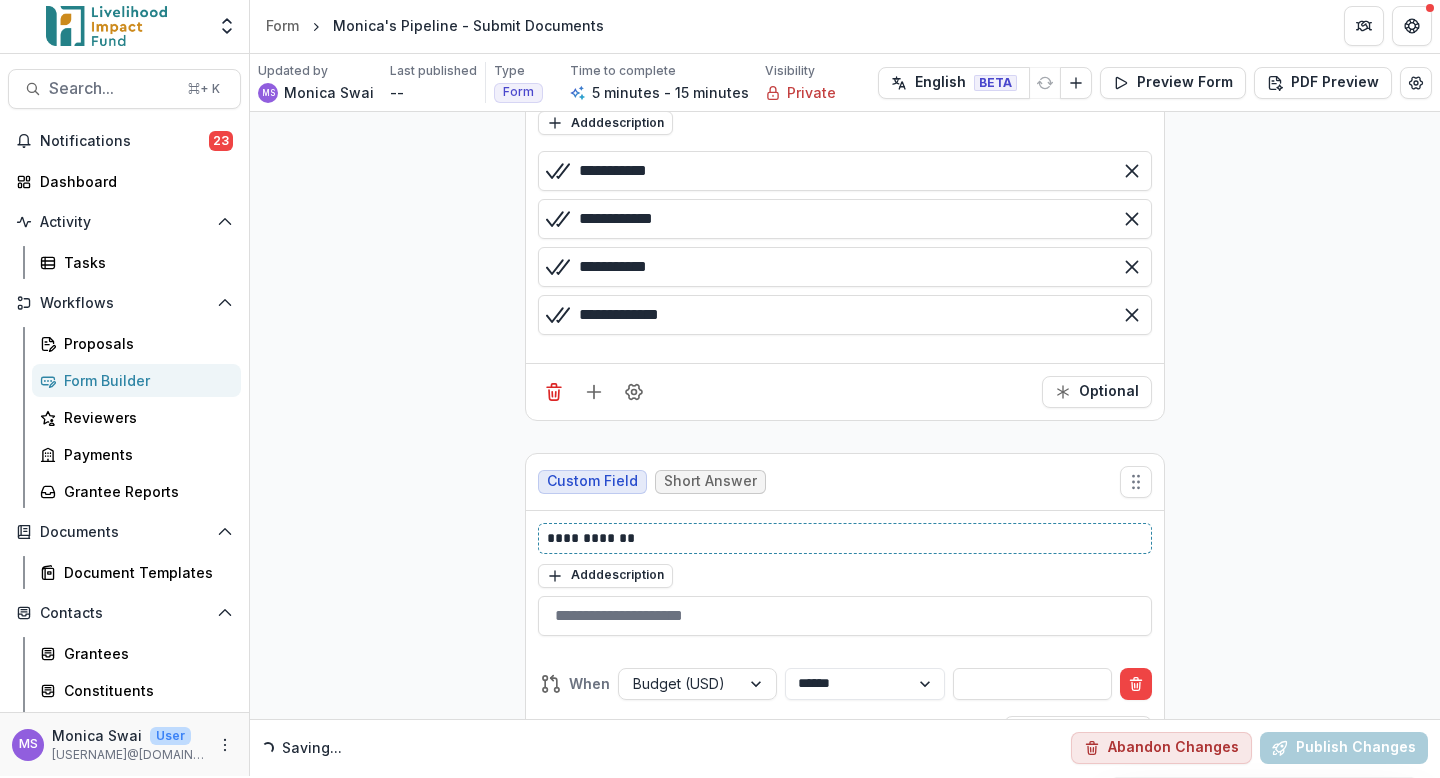 scroll, scrollTop: 1674, scrollLeft: 0, axis: vertical 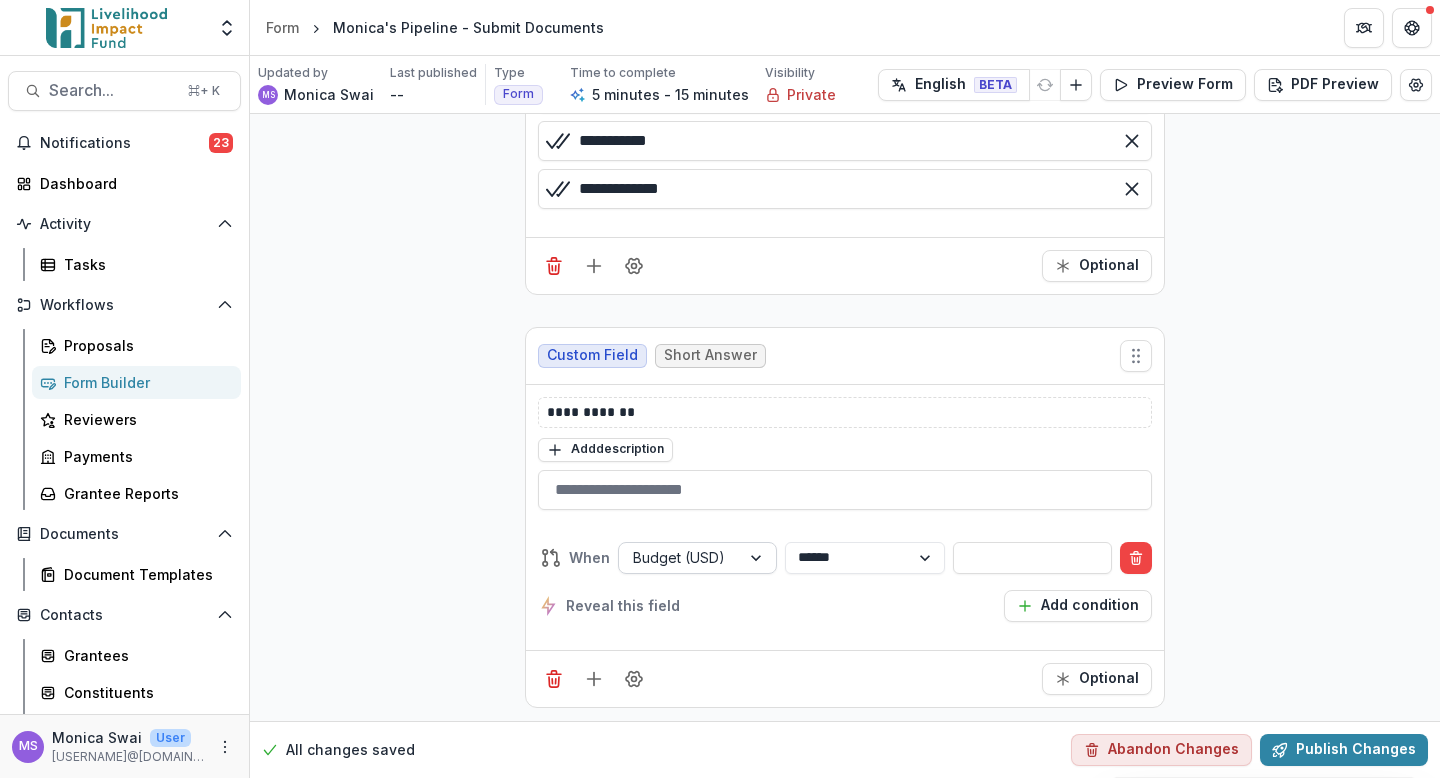 click at bounding box center (758, 558) 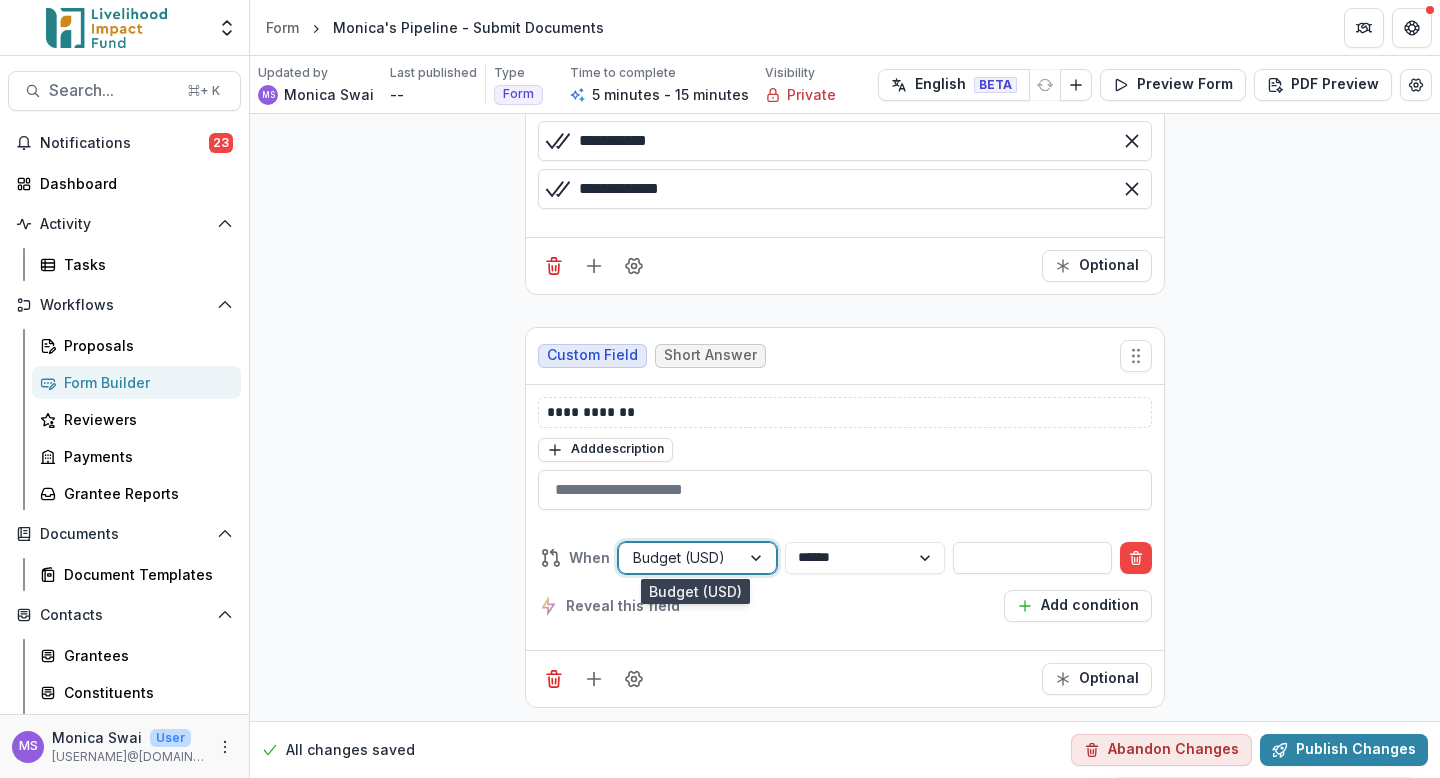 click on "Operation Locations" at bounding box center [720, 837] 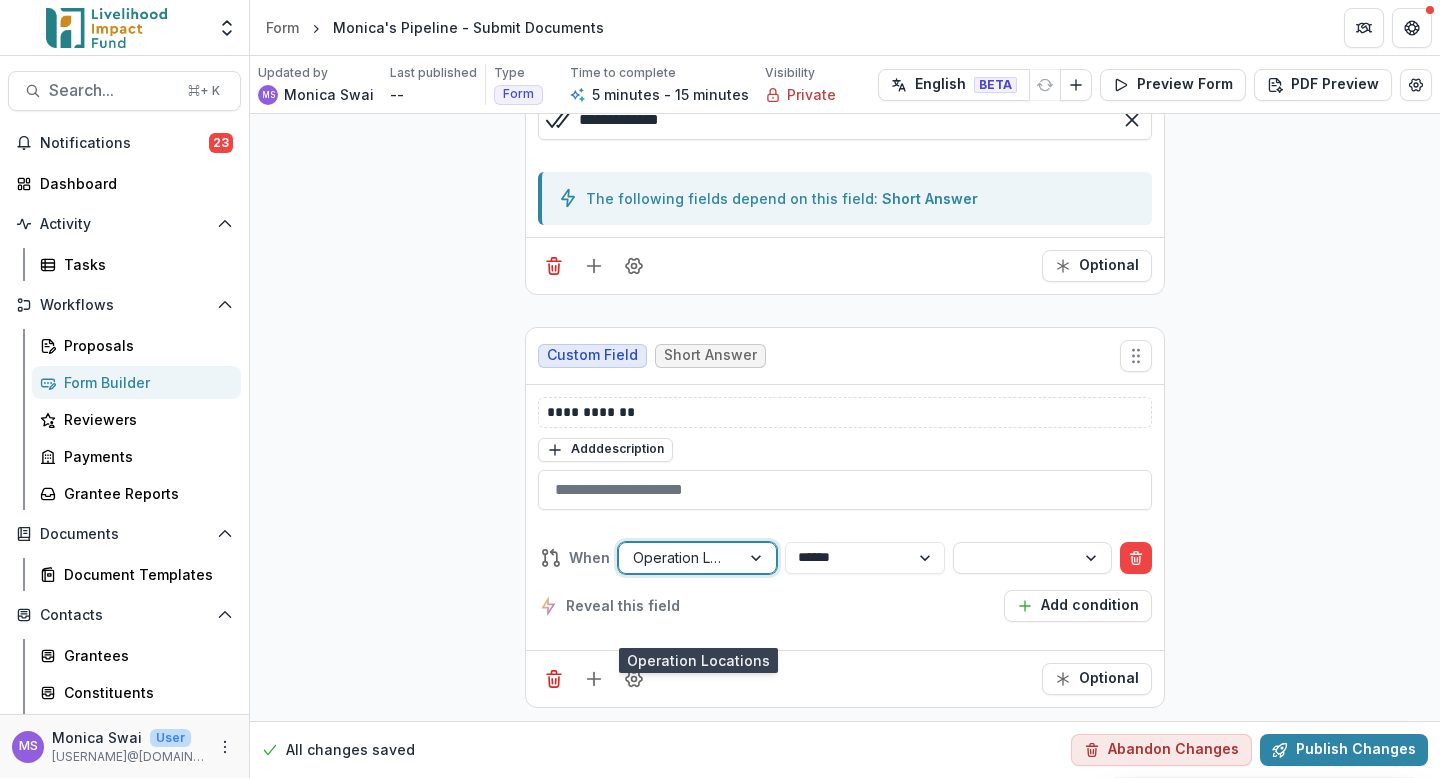 scroll, scrollTop: 1650, scrollLeft: 0, axis: vertical 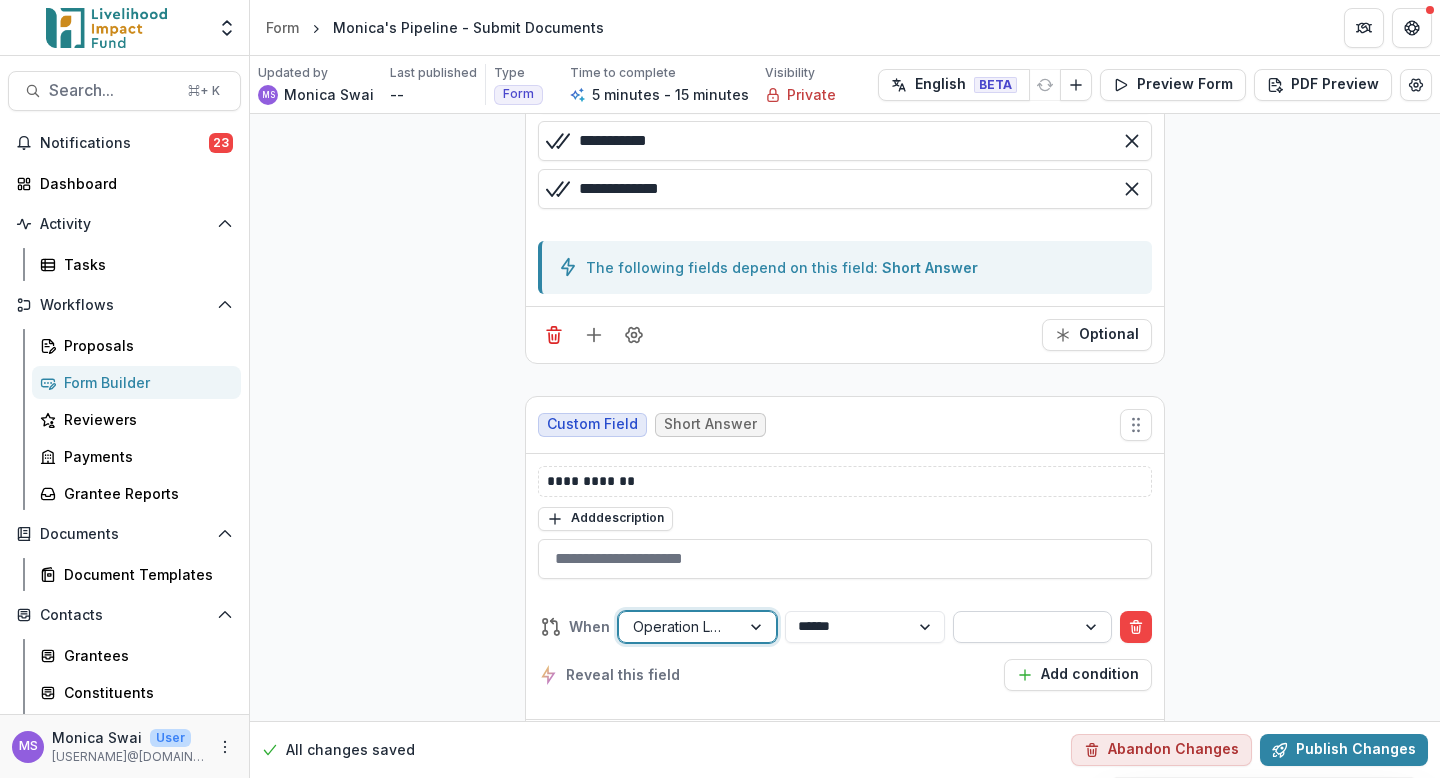 click at bounding box center [1014, 626] 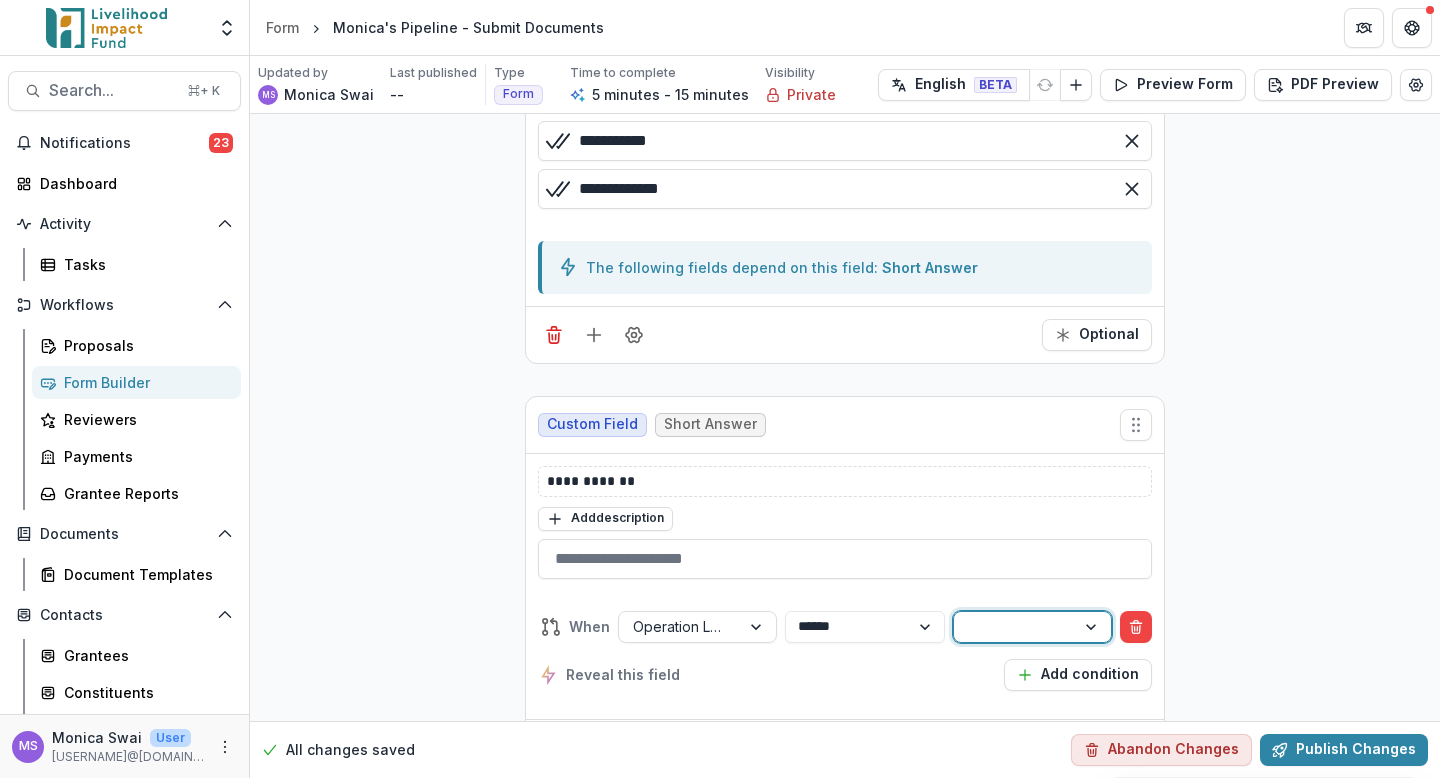 click on "Out of Africa" at bounding box center (720, 890) 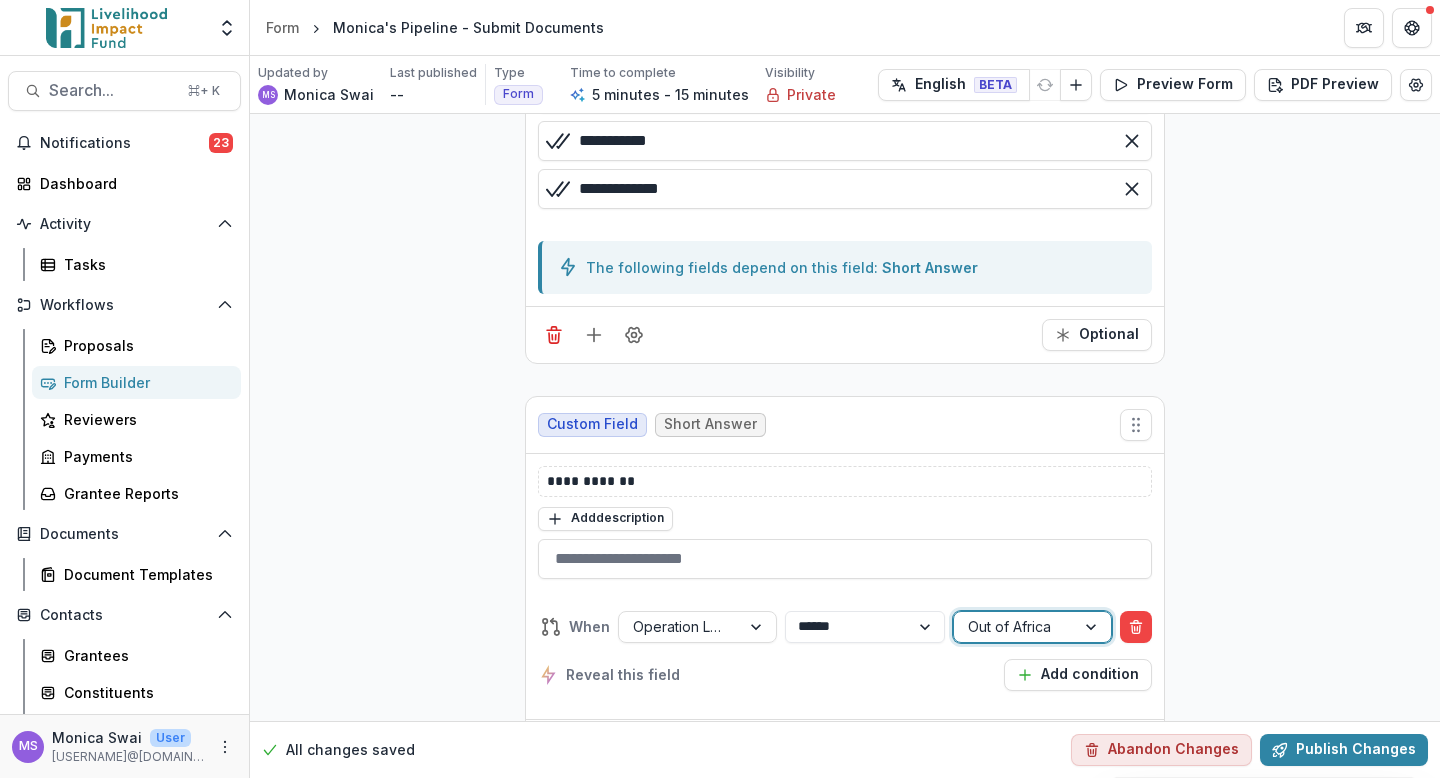 click on "**********" at bounding box center [845, 651] 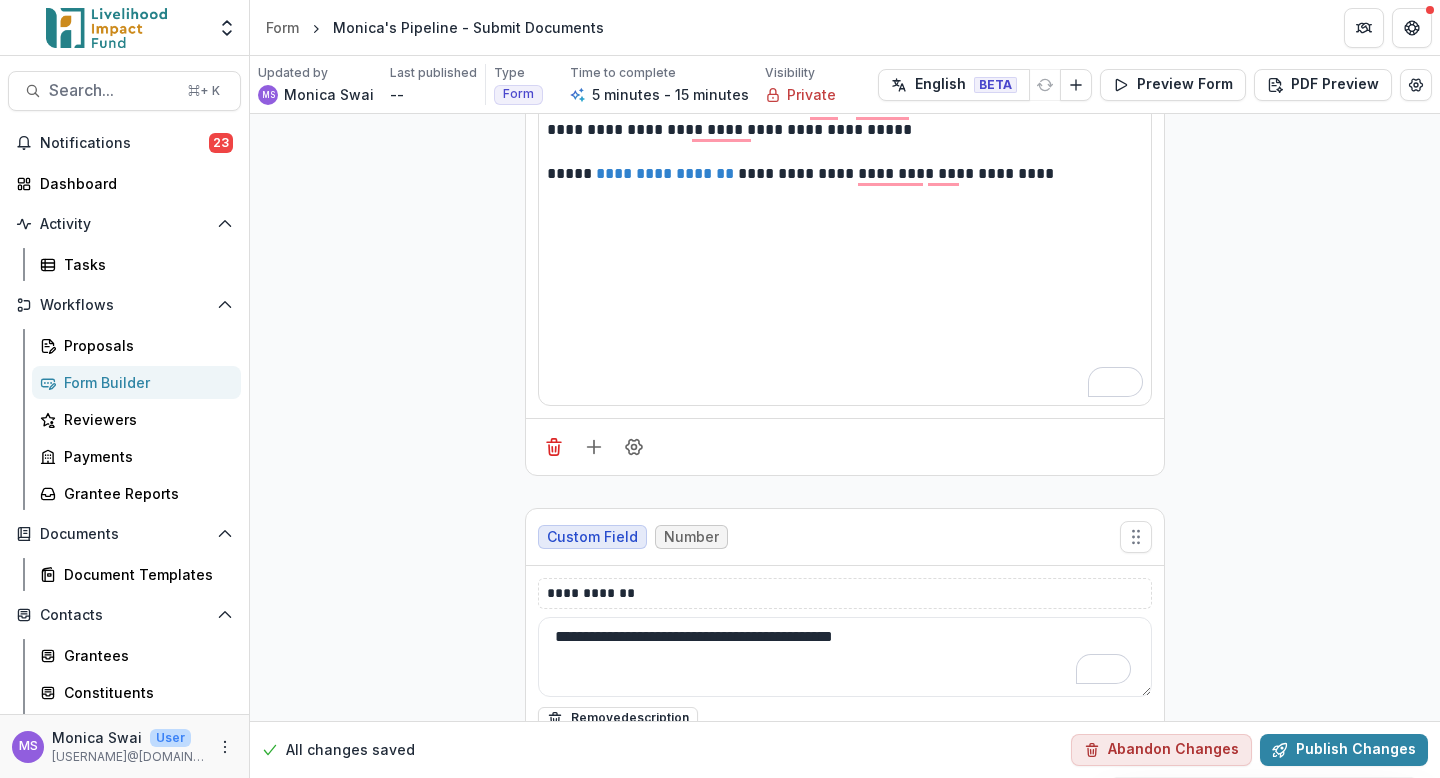 scroll, scrollTop: 0, scrollLeft: 0, axis: both 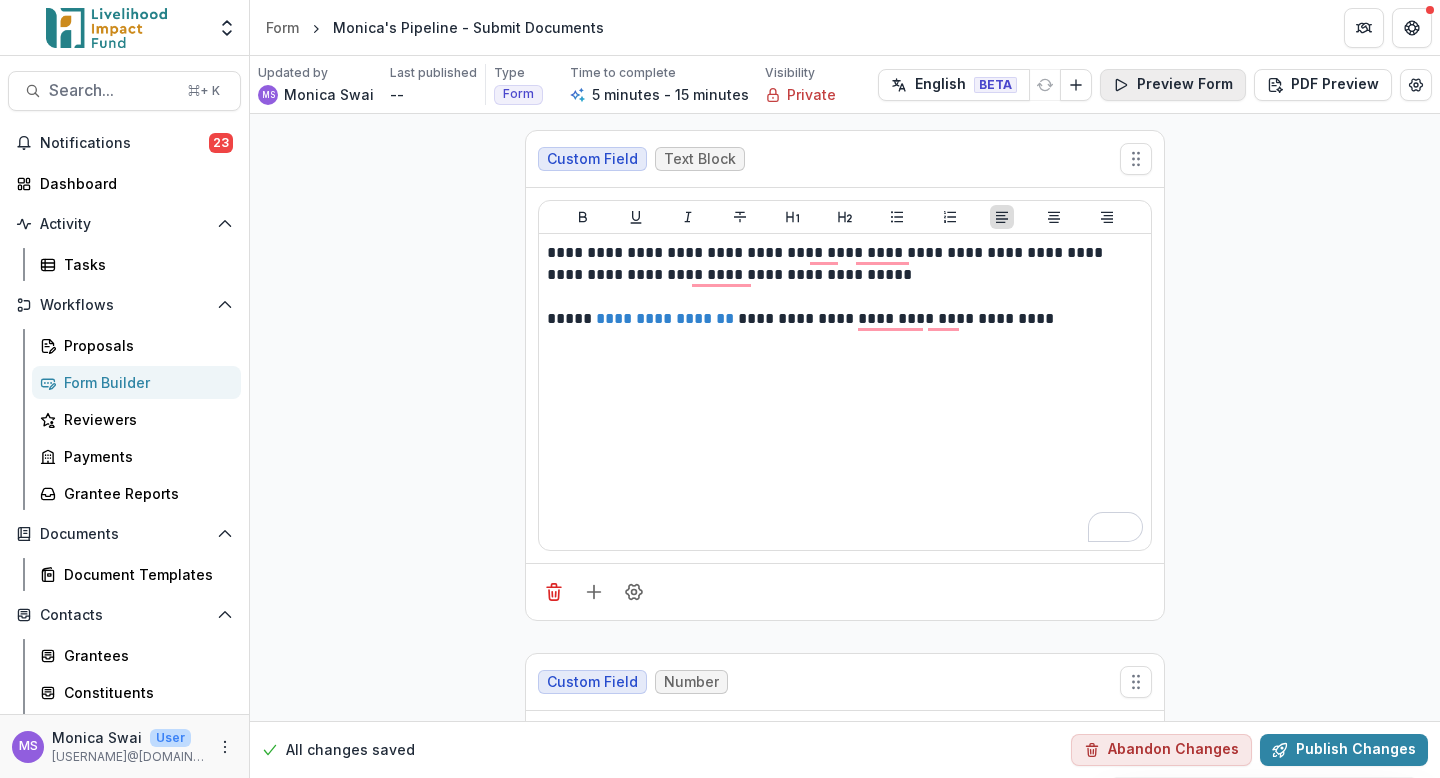 click on "Preview Form" at bounding box center [1173, 85] 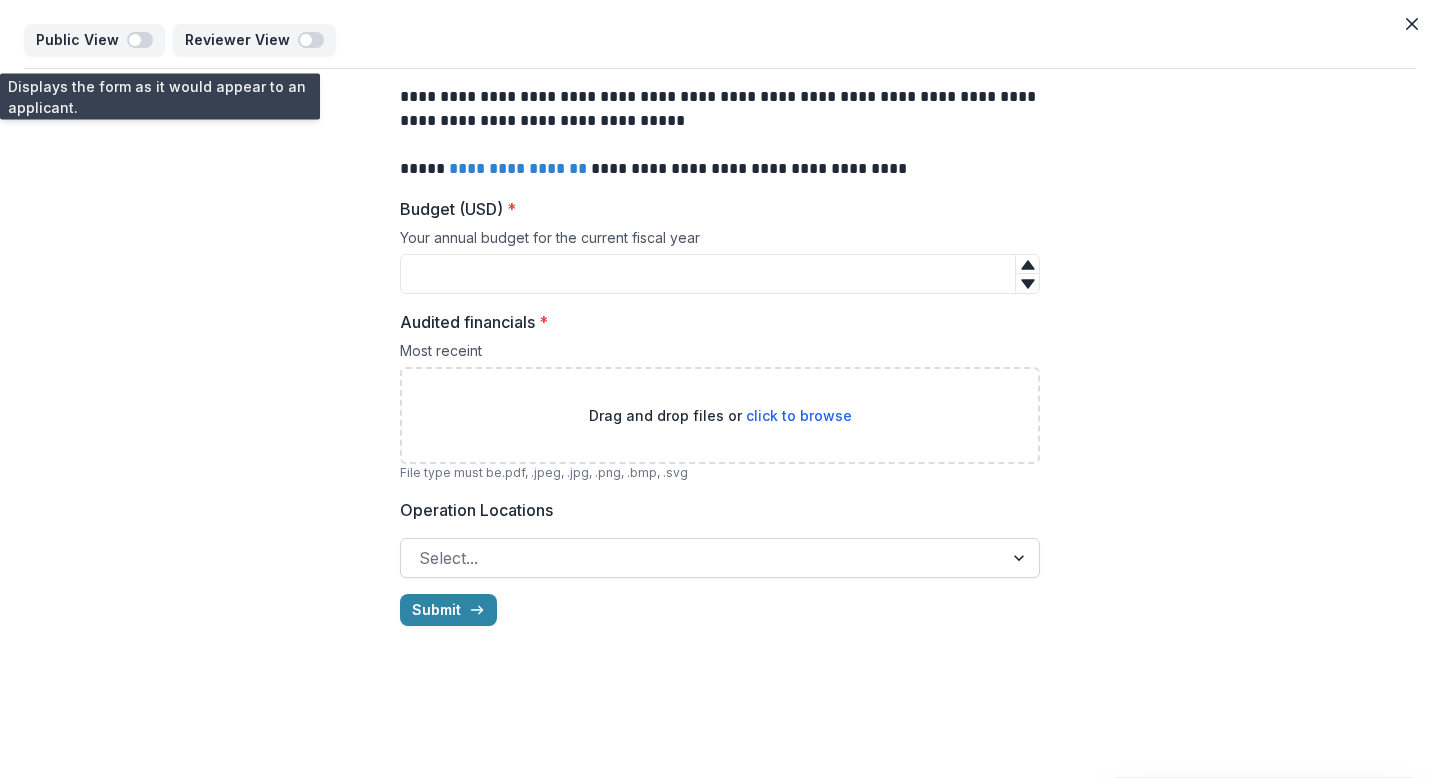 click at bounding box center (702, 558) 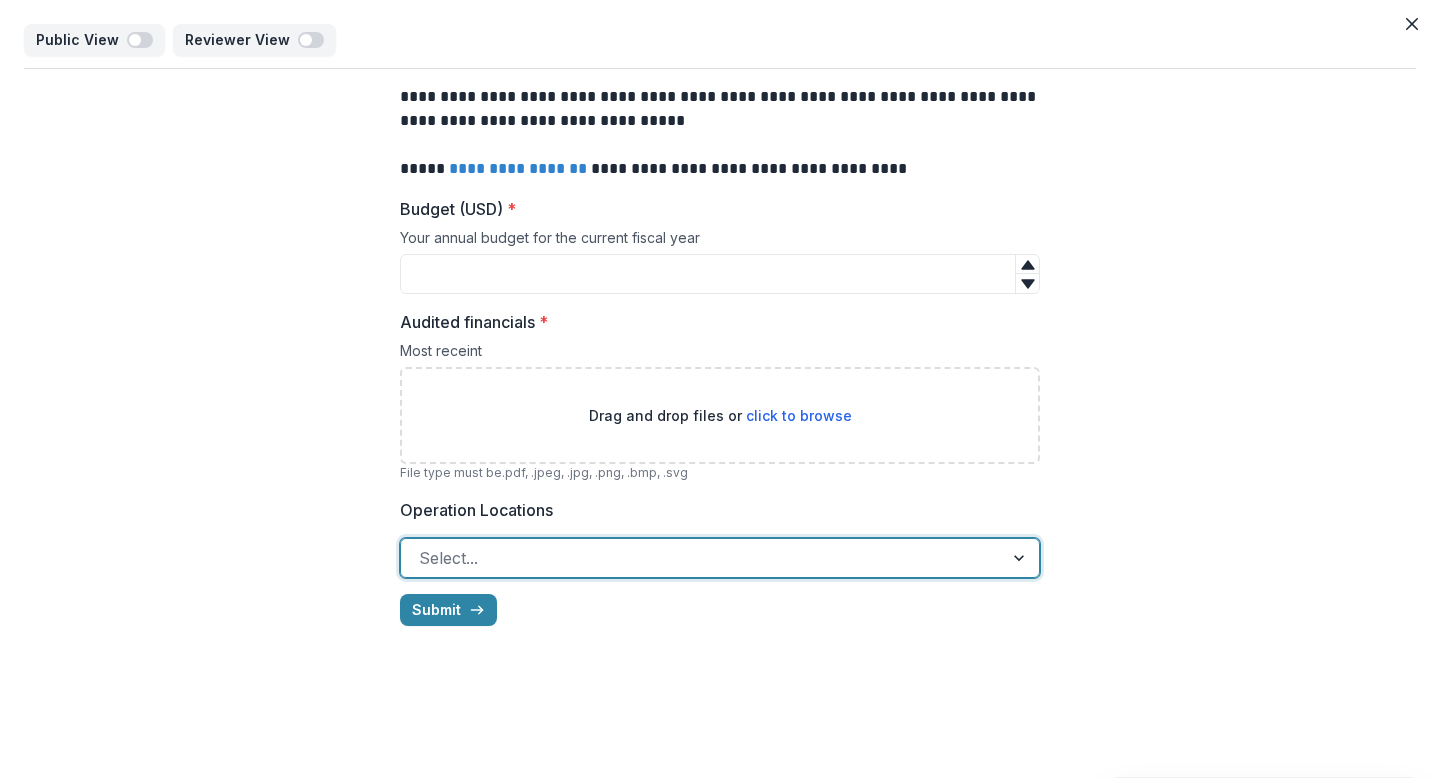 click on "Out of Africa" at bounding box center [720, 919] 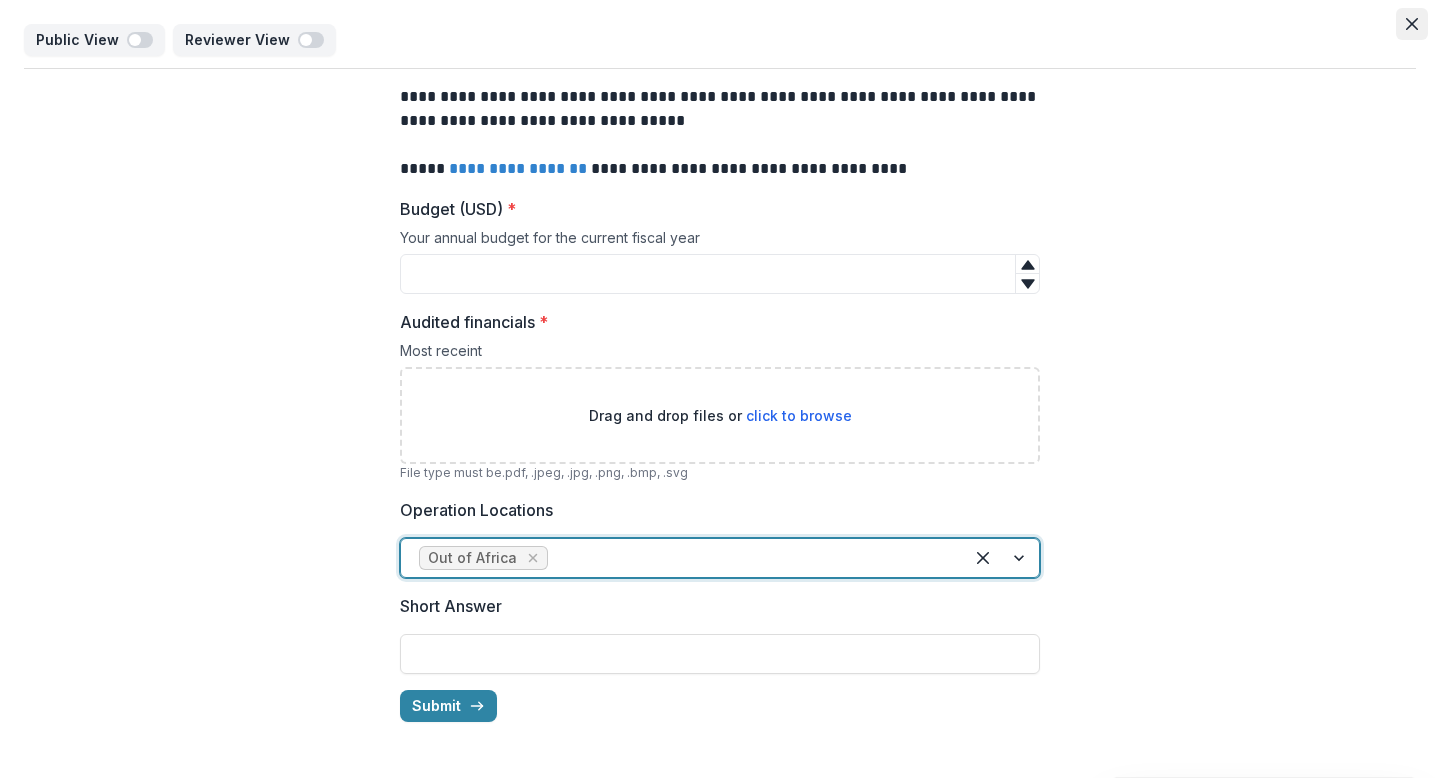 click at bounding box center (1412, 24) 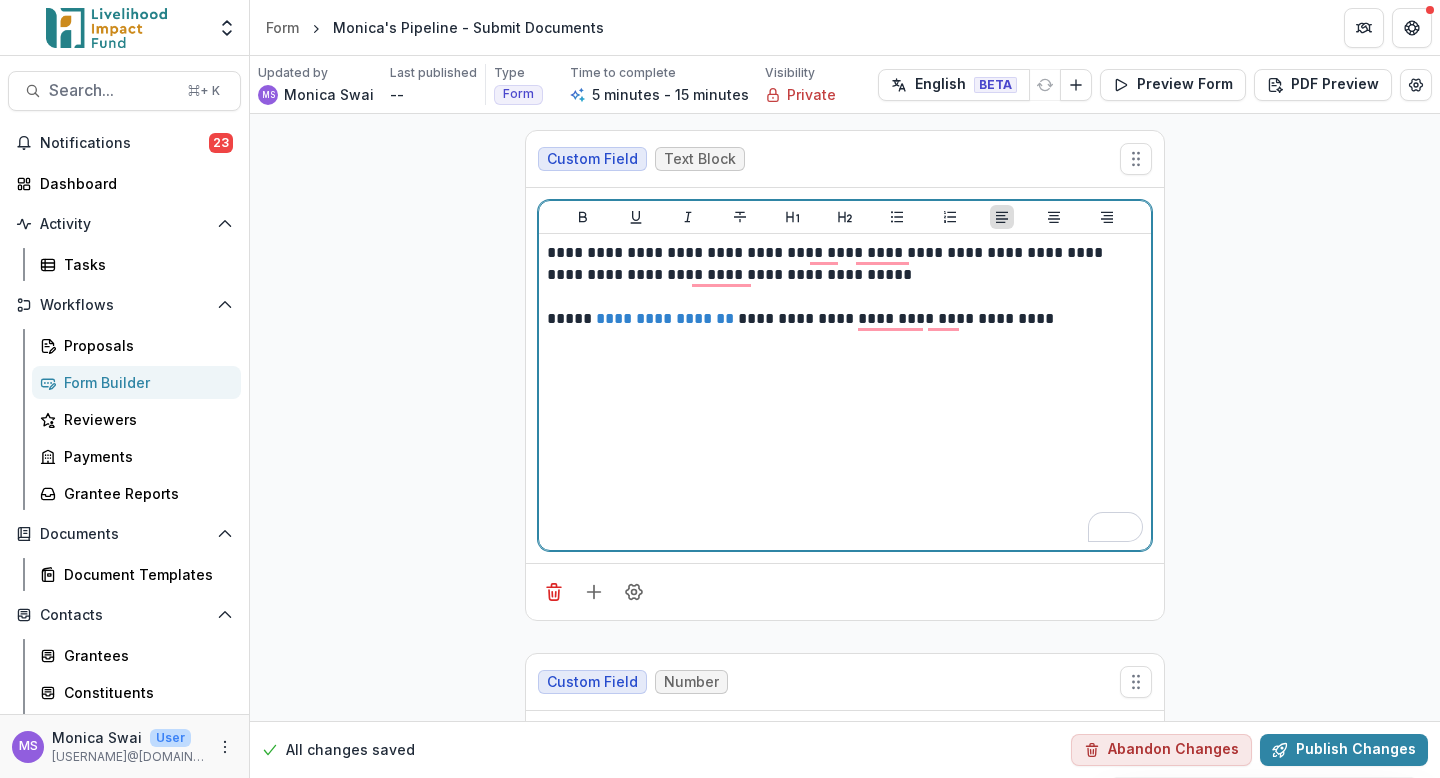 click on "**********" at bounding box center (845, 392) 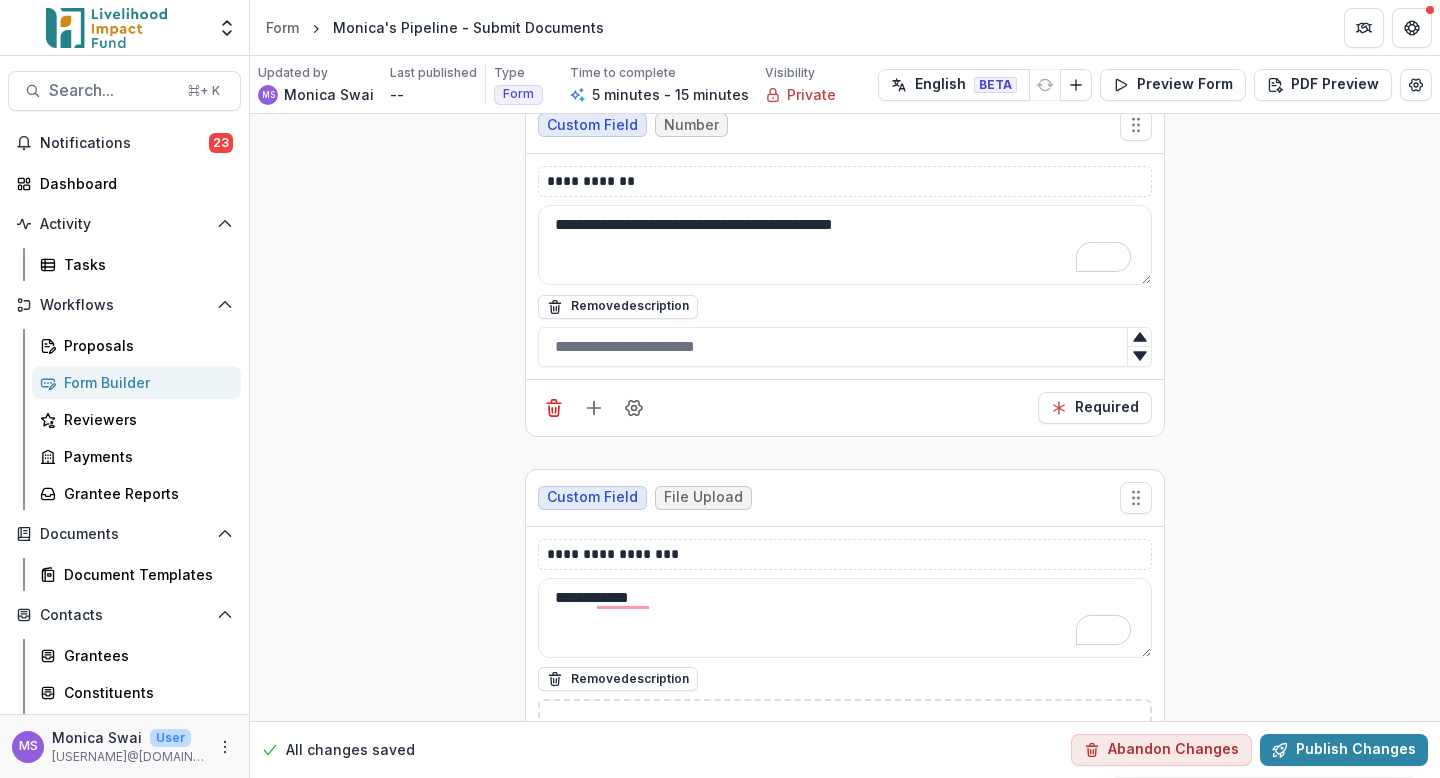 scroll, scrollTop: 575, scrollLeft: 0, axis: vertical 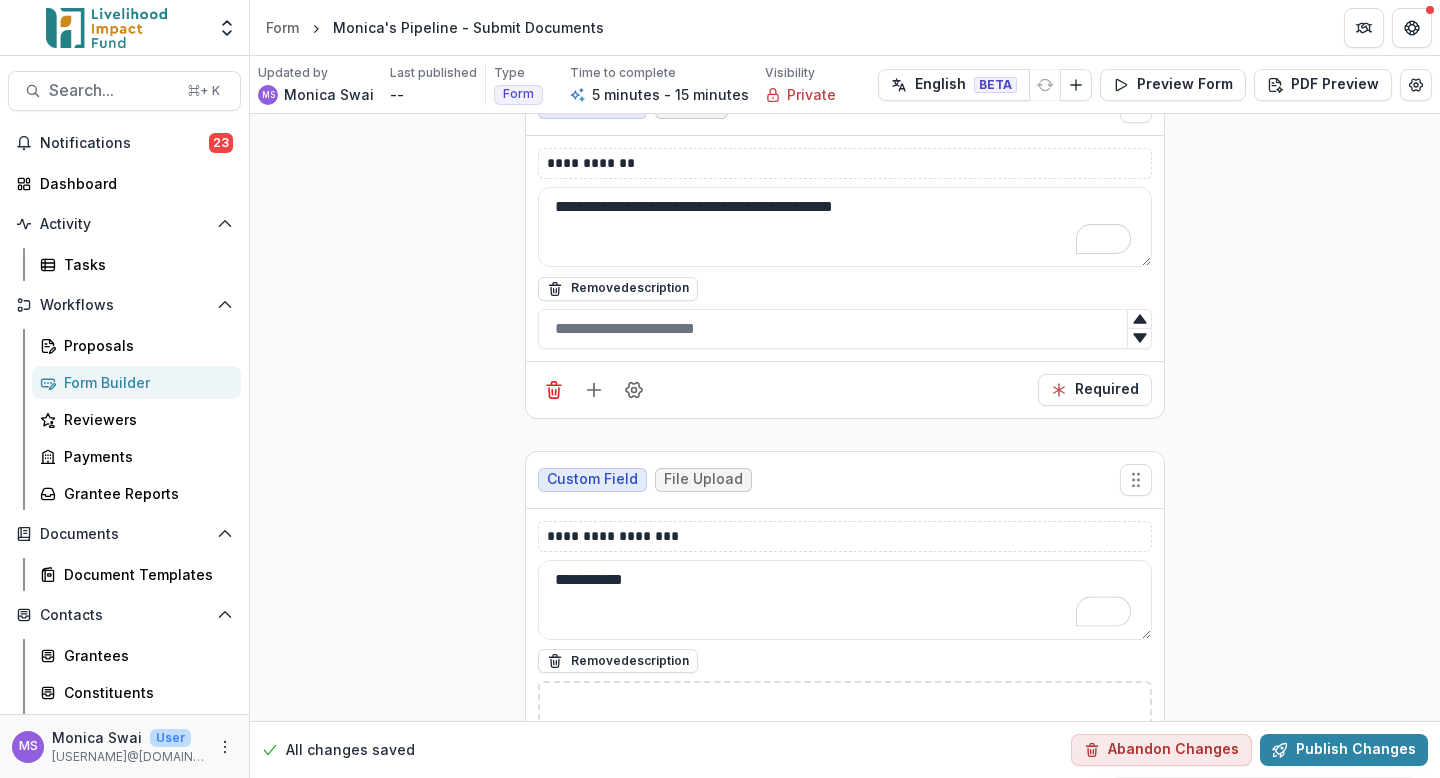 type on "**********" 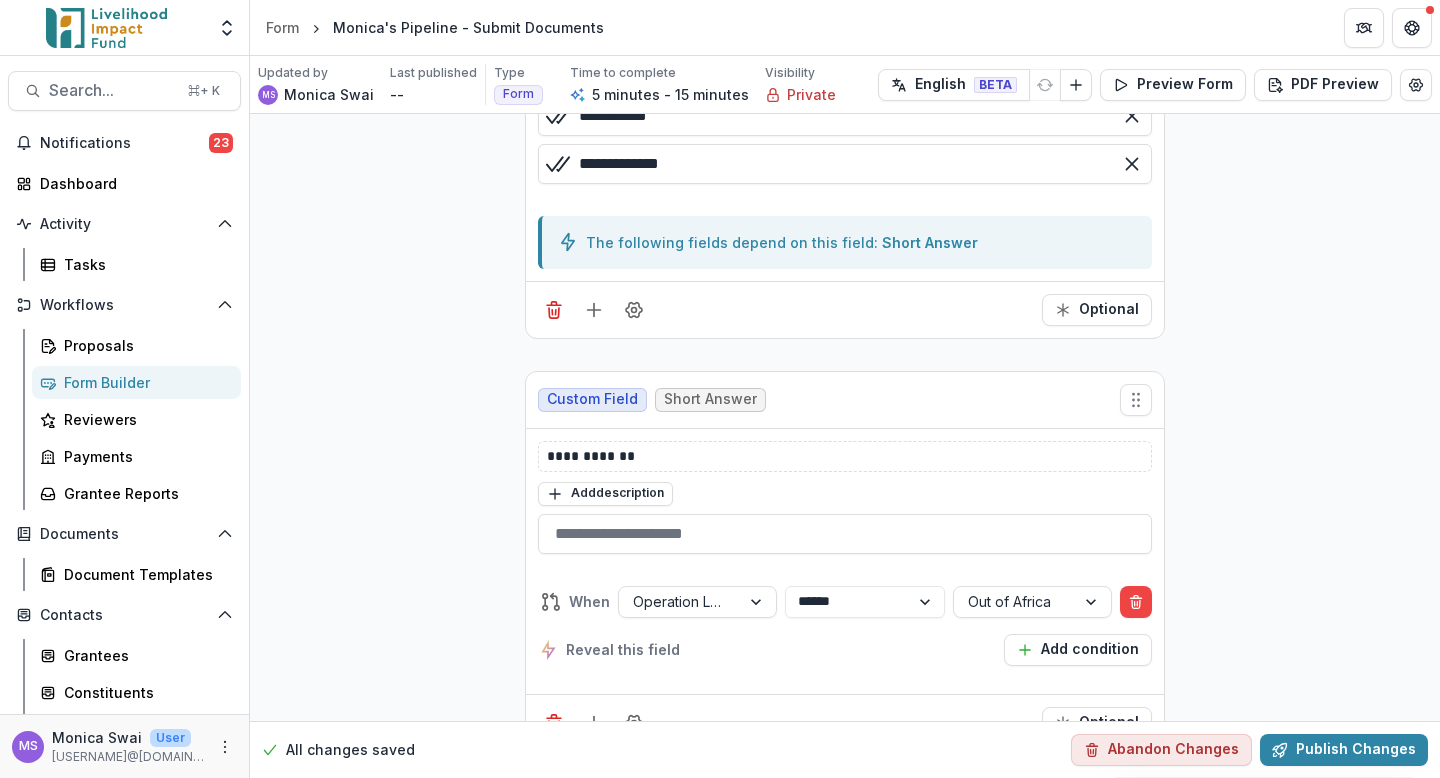 scroll, scrollTop: 1719, scrollLeft: 0, axis: vertical 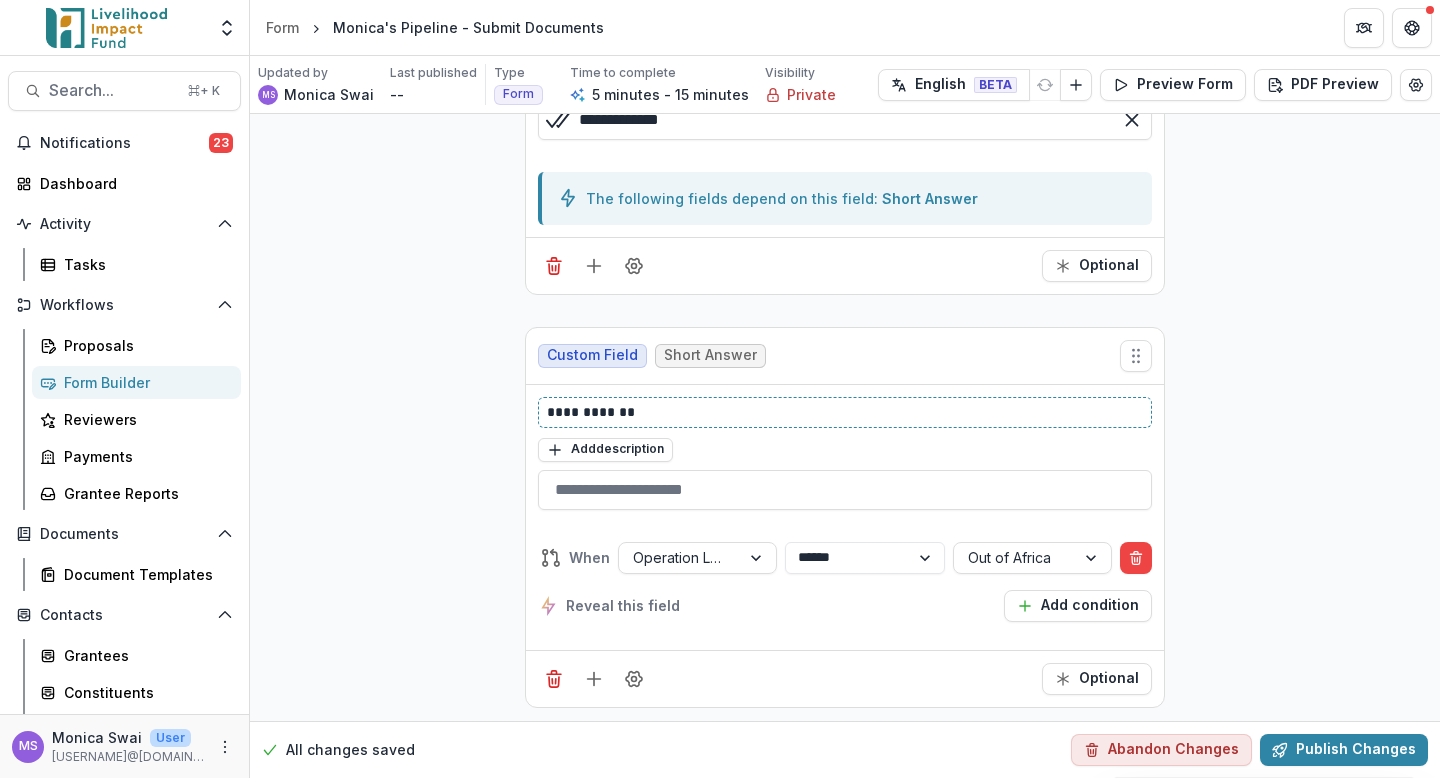 click on "**********" at bounding box center [845, 412] 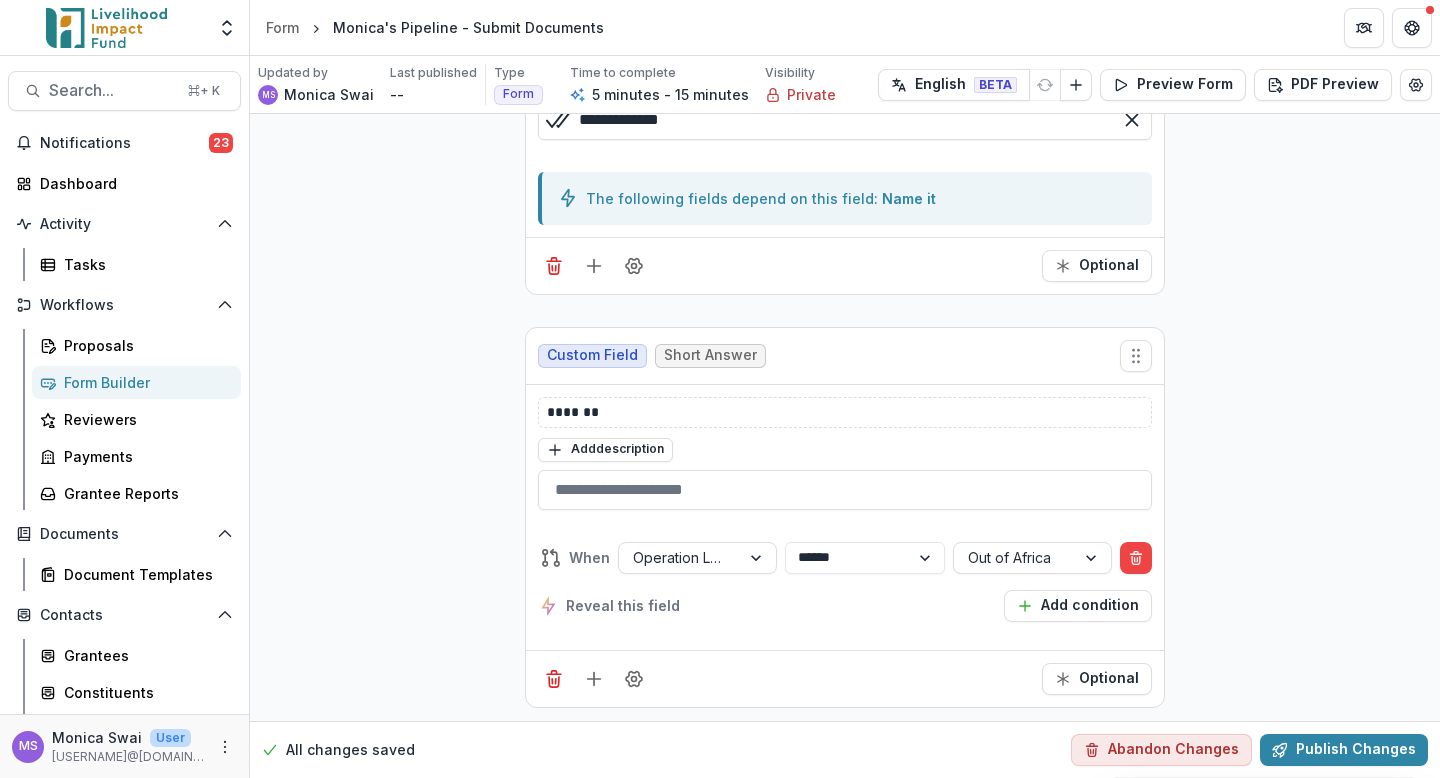 click on "**********" at bounding box center [845, -441] 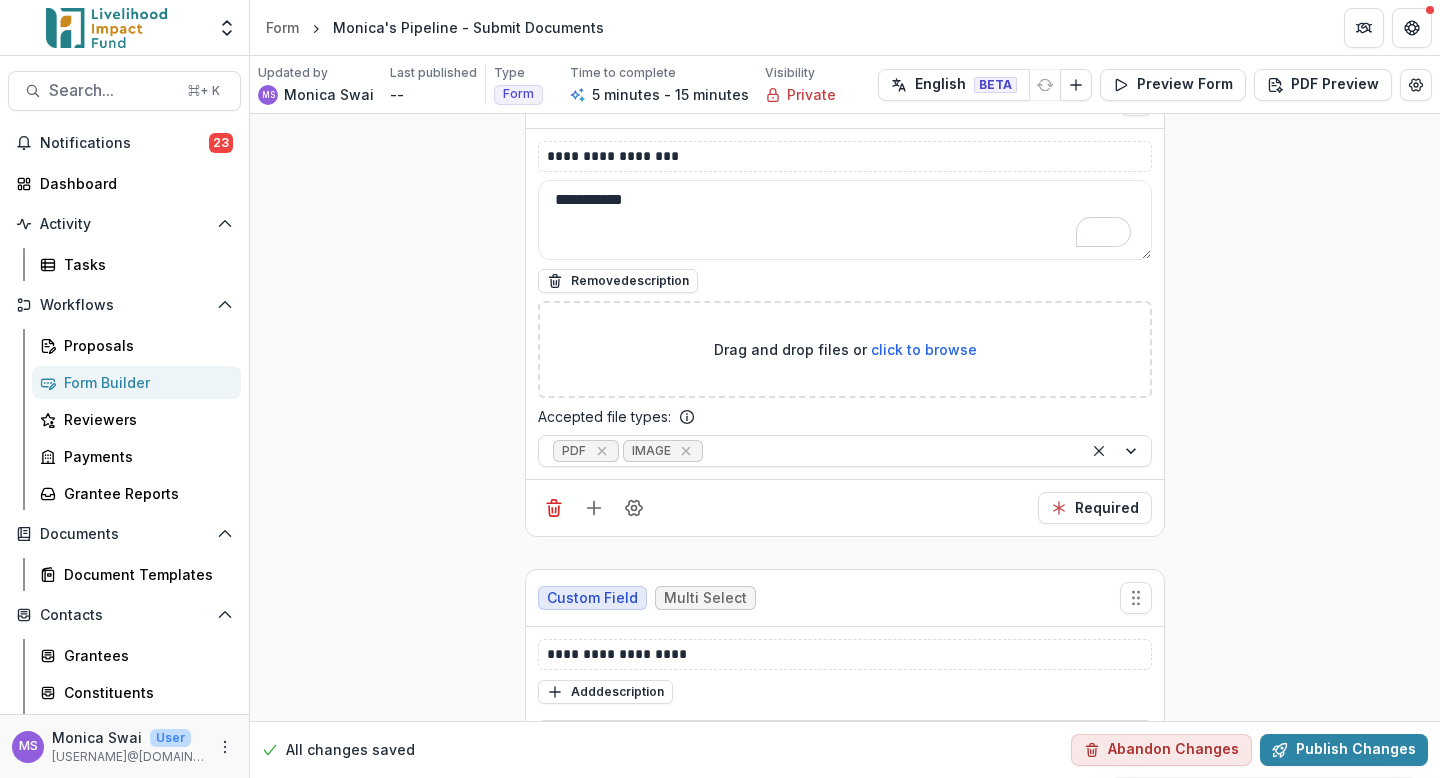scroll, scrollTop: 1719, scrollLeft: 0, axis: vertical 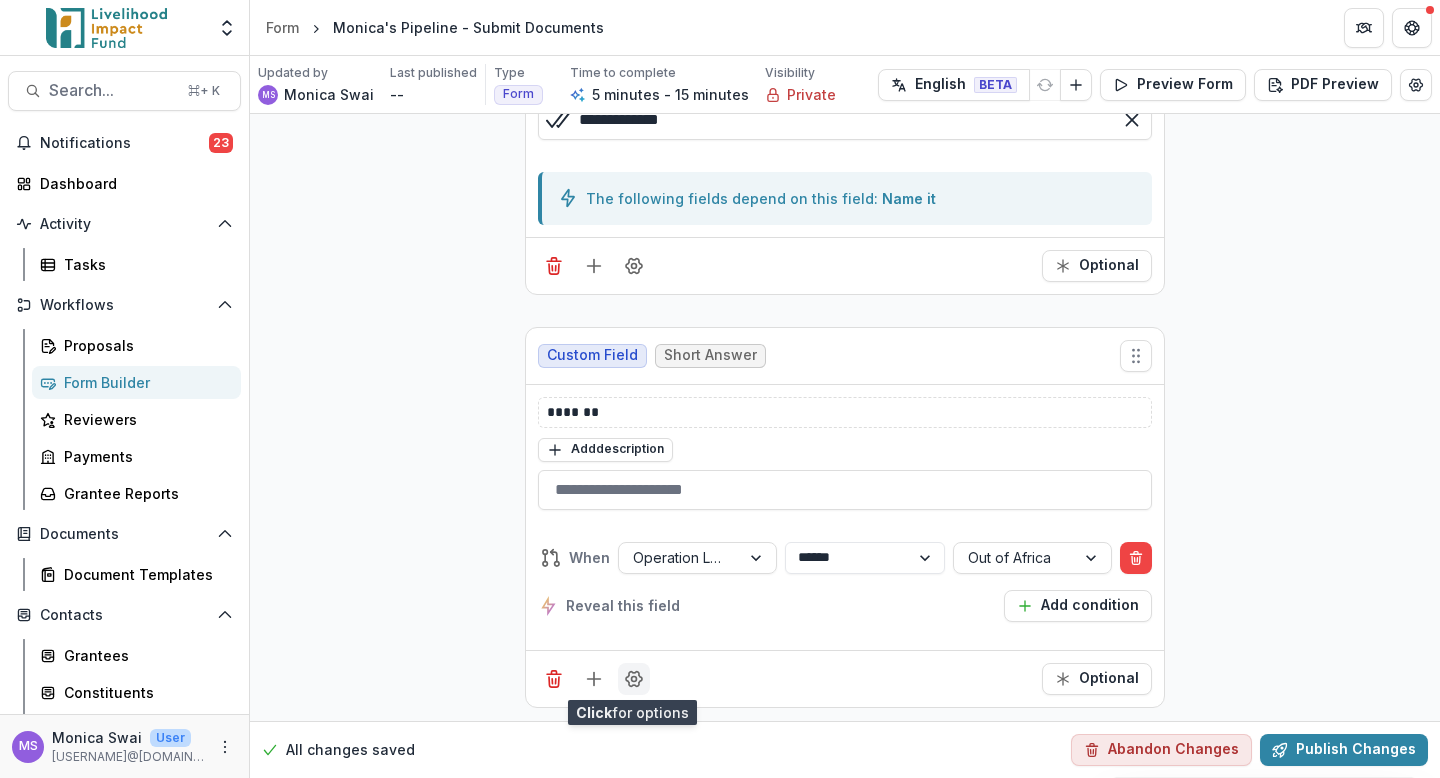click 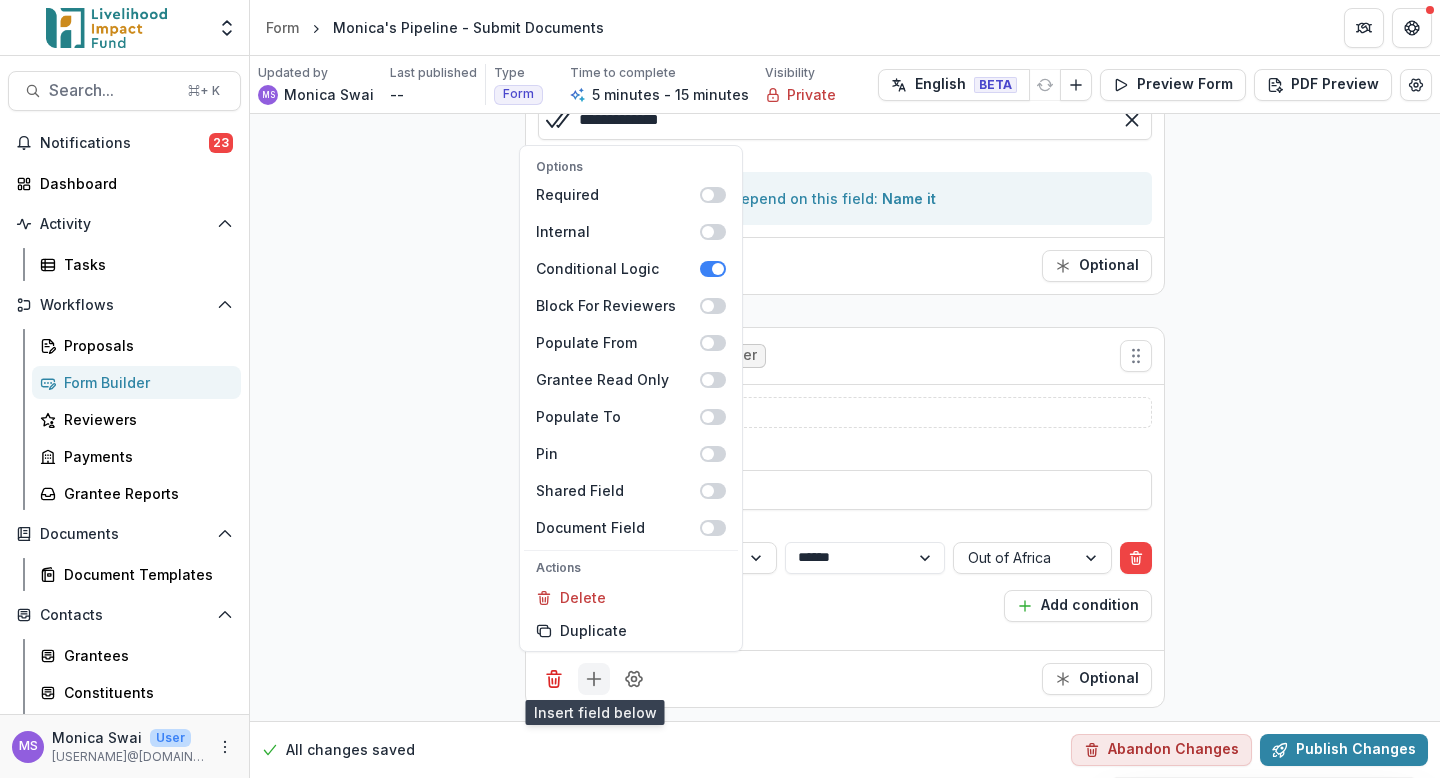 click 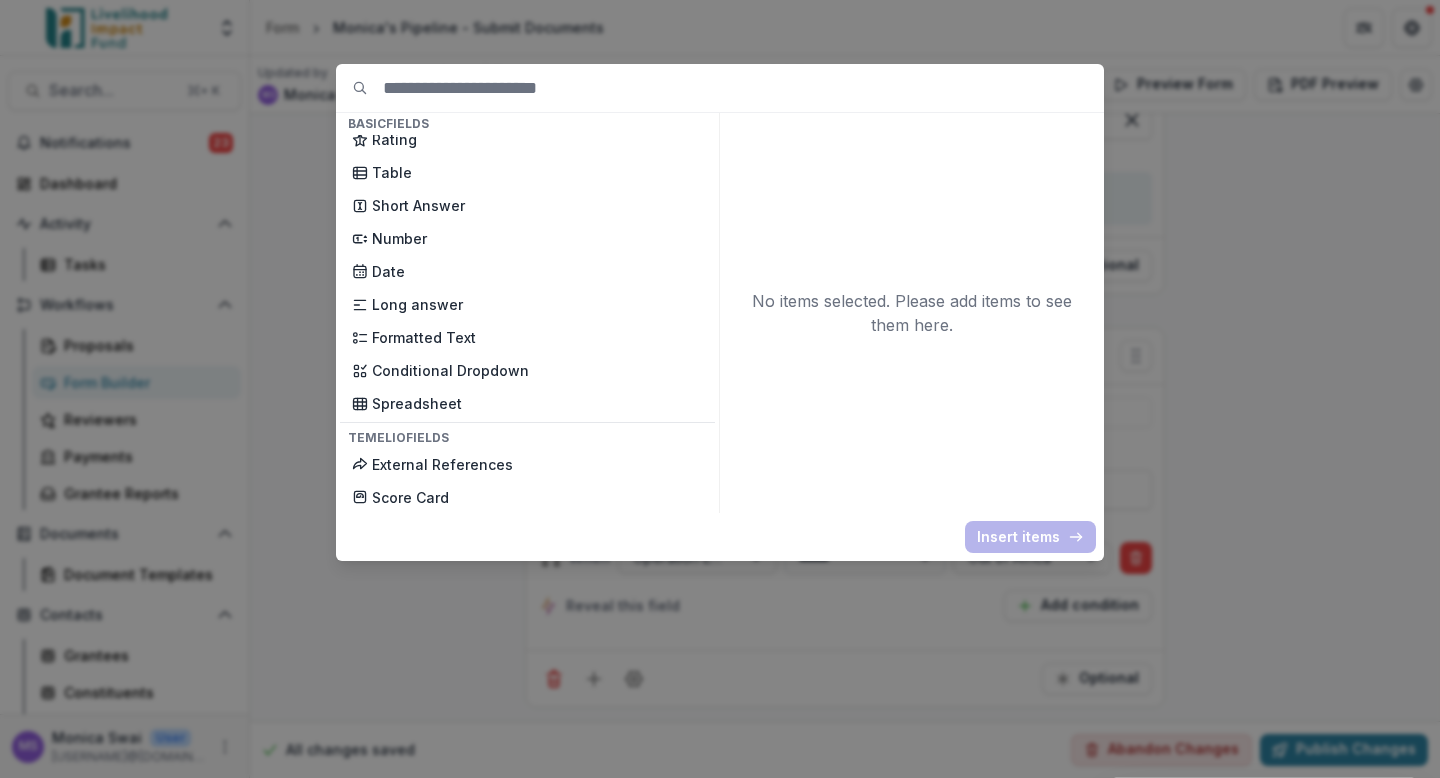 scroll, scrollTop: 365, scrollLeft: 0, axis: vertical 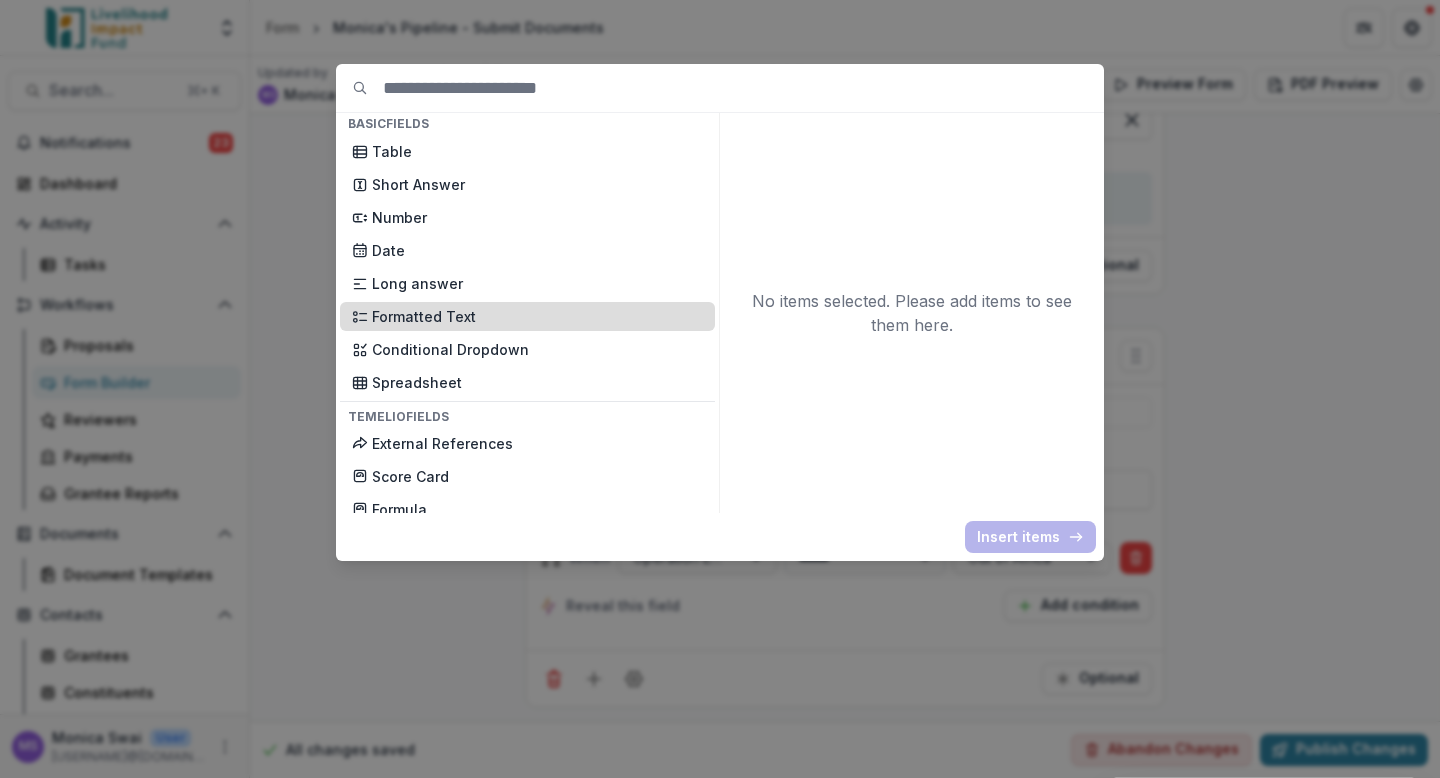 click on "Formatted Text" at bounding box center (537, 316) 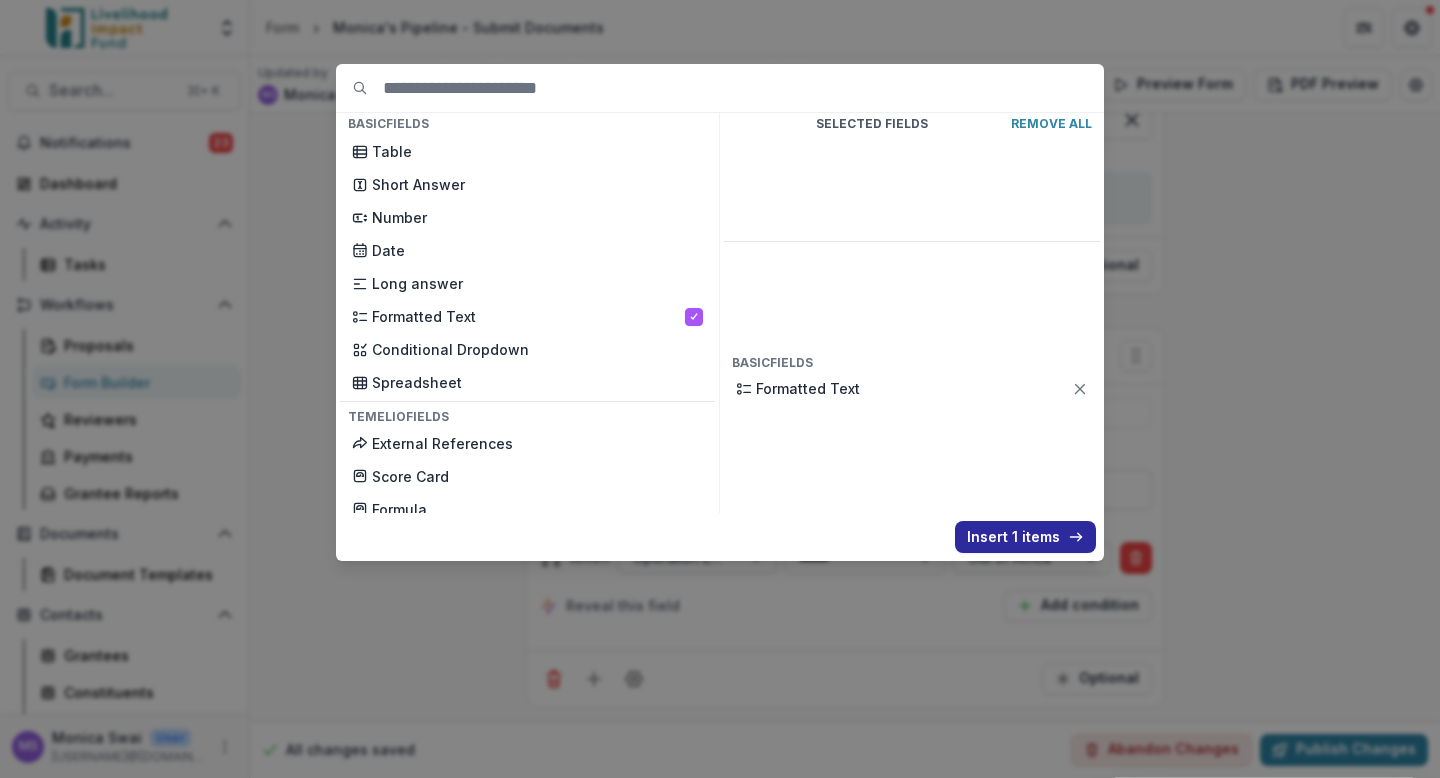 click on "Insert 1 items" at bounding box center (1025, 537) 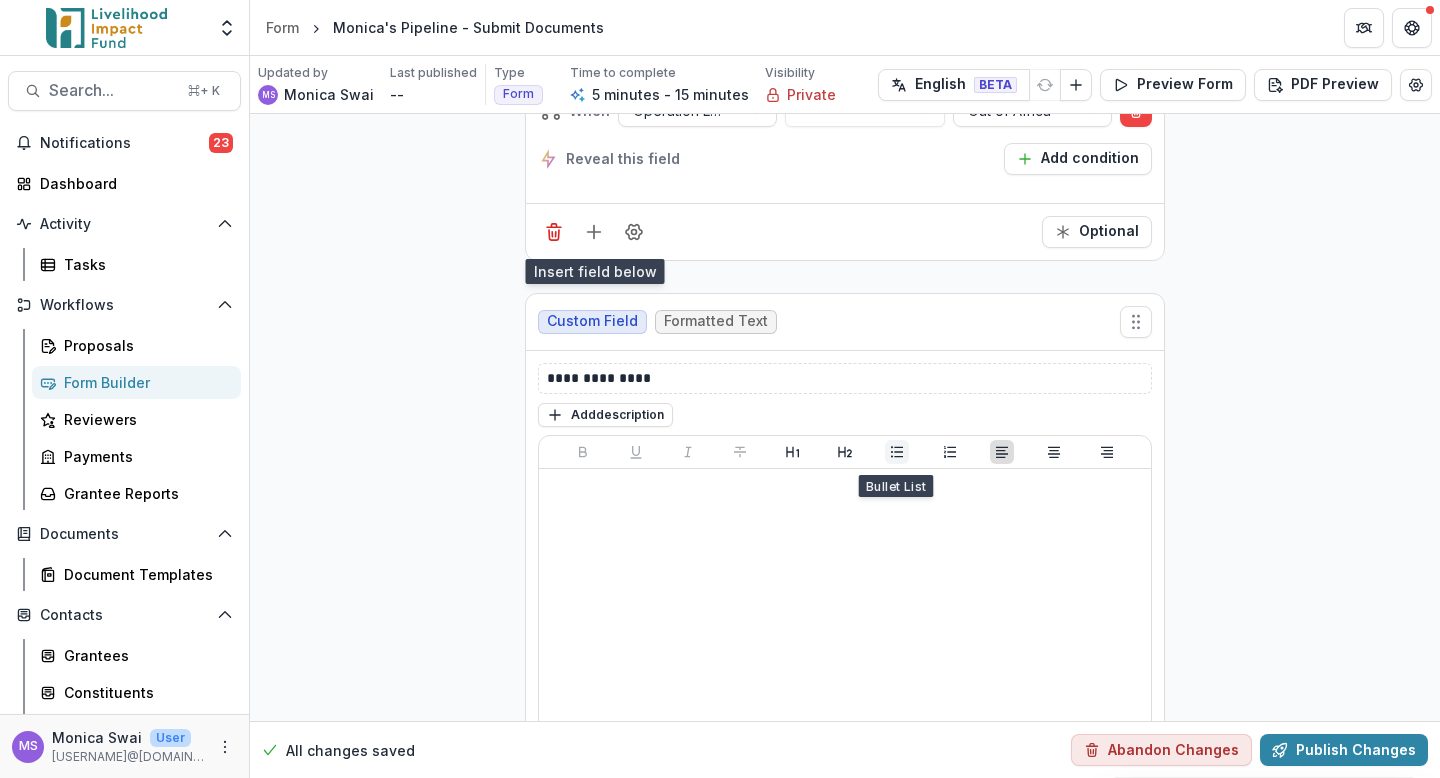 scroll, scrollTop: 2135, scrollLeft: 0, axis: vertical 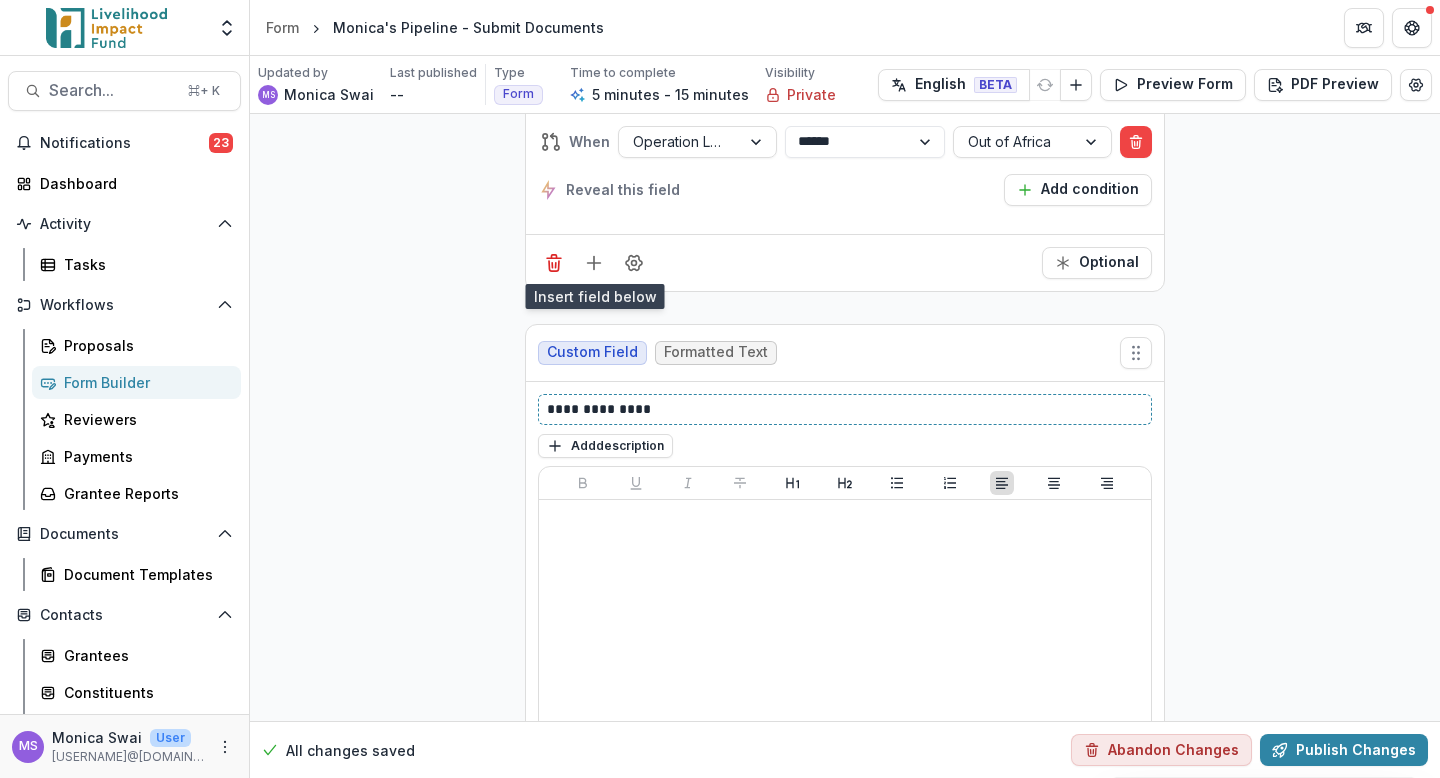 click on "**********" at bounding box center [845, 409] 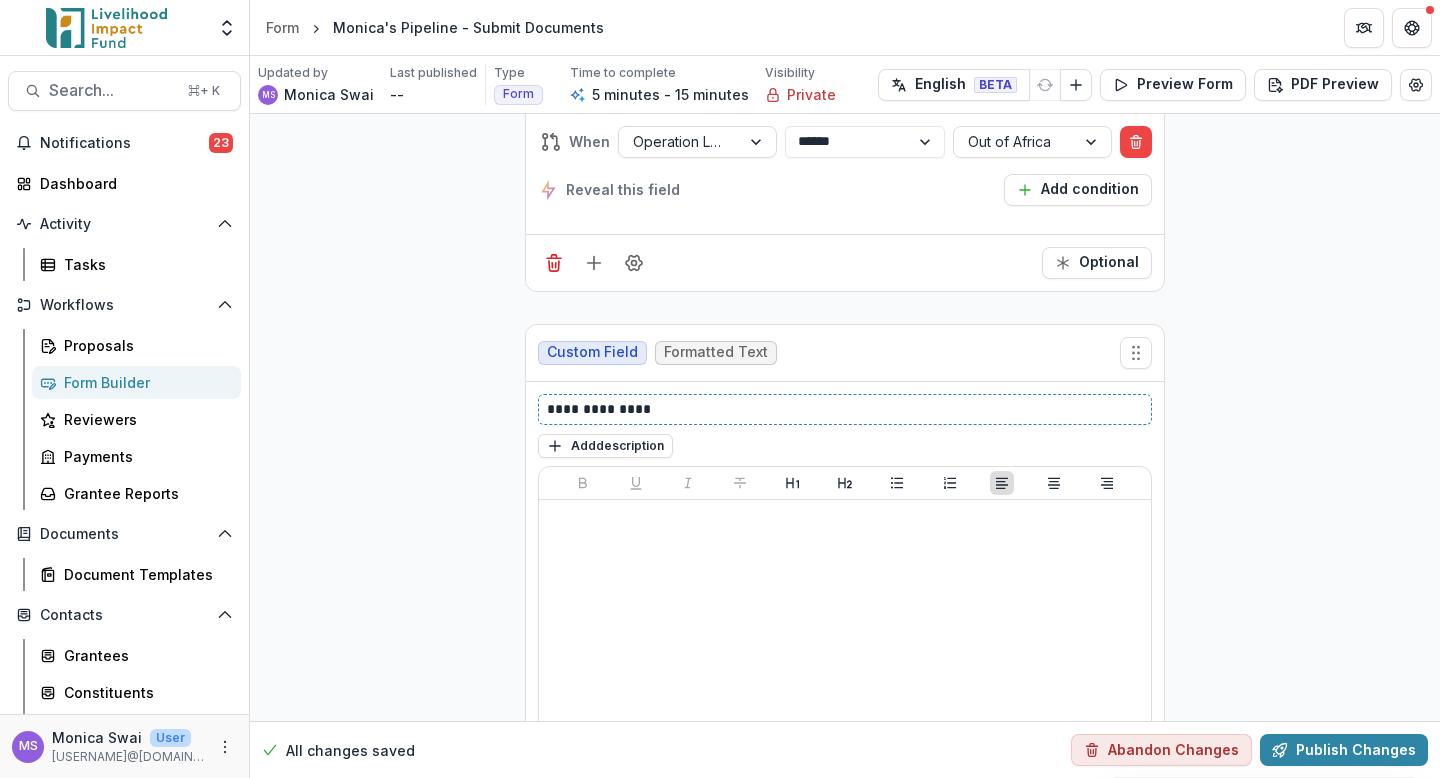 type 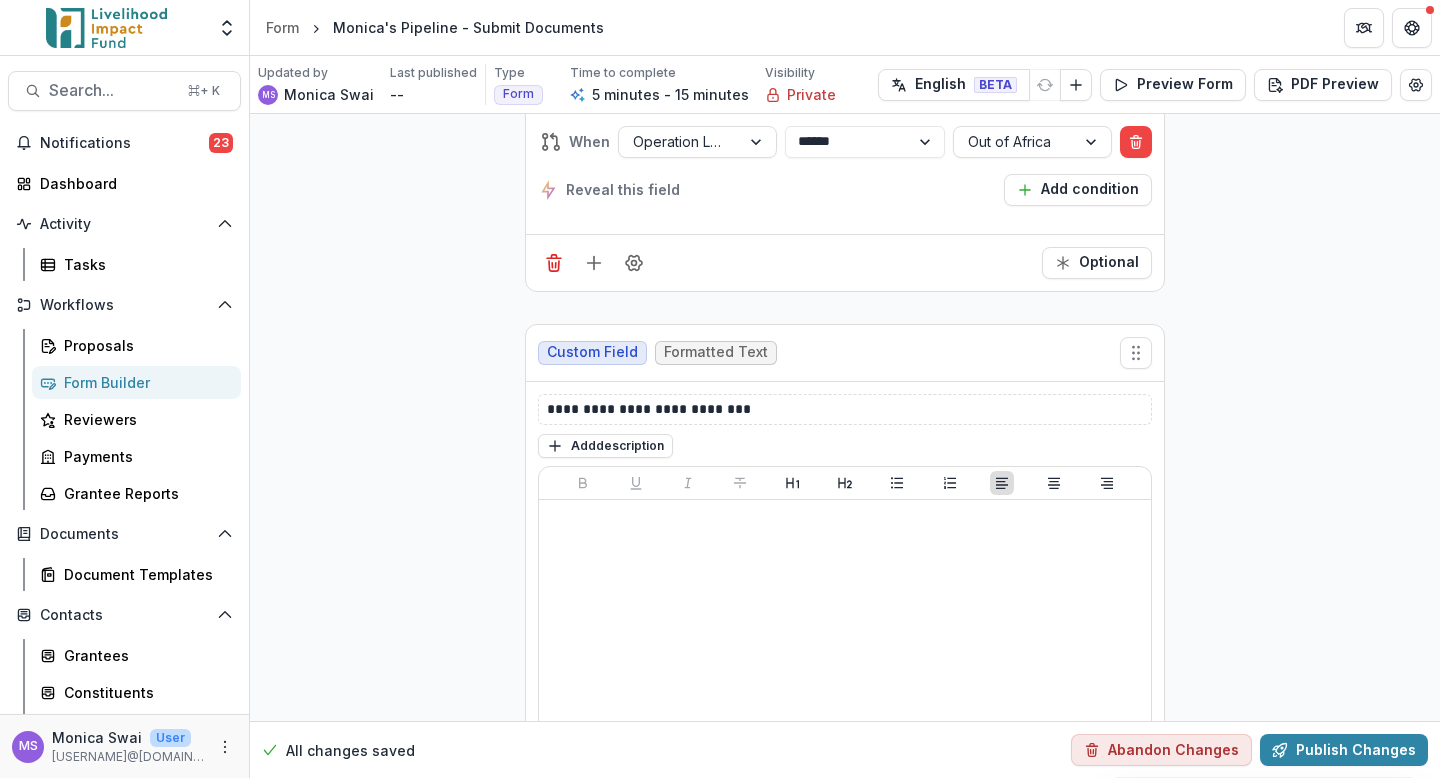 click on "**********" at bounding box center [845, -559] 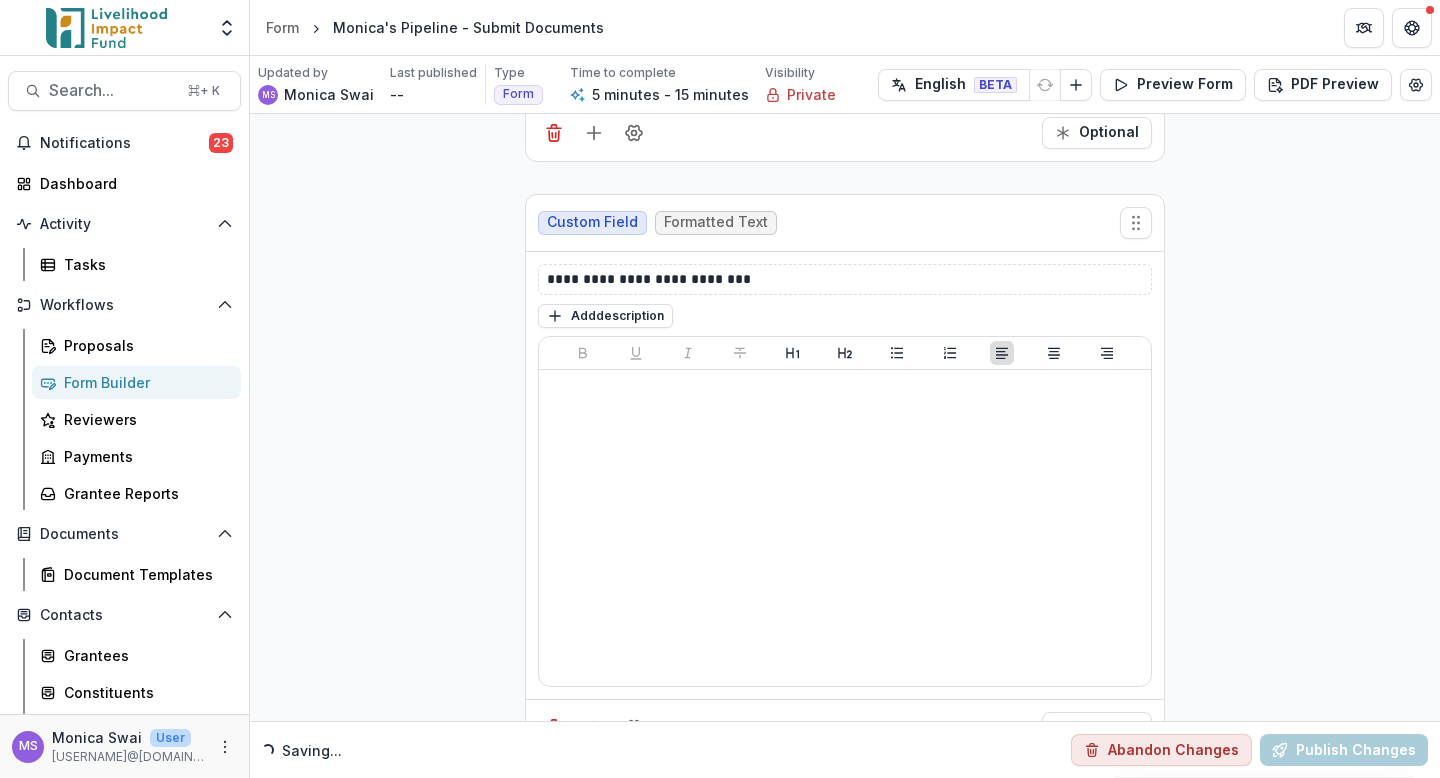 scroll, scrollTop: 2314, scrollLeft: 0, axis: vertical 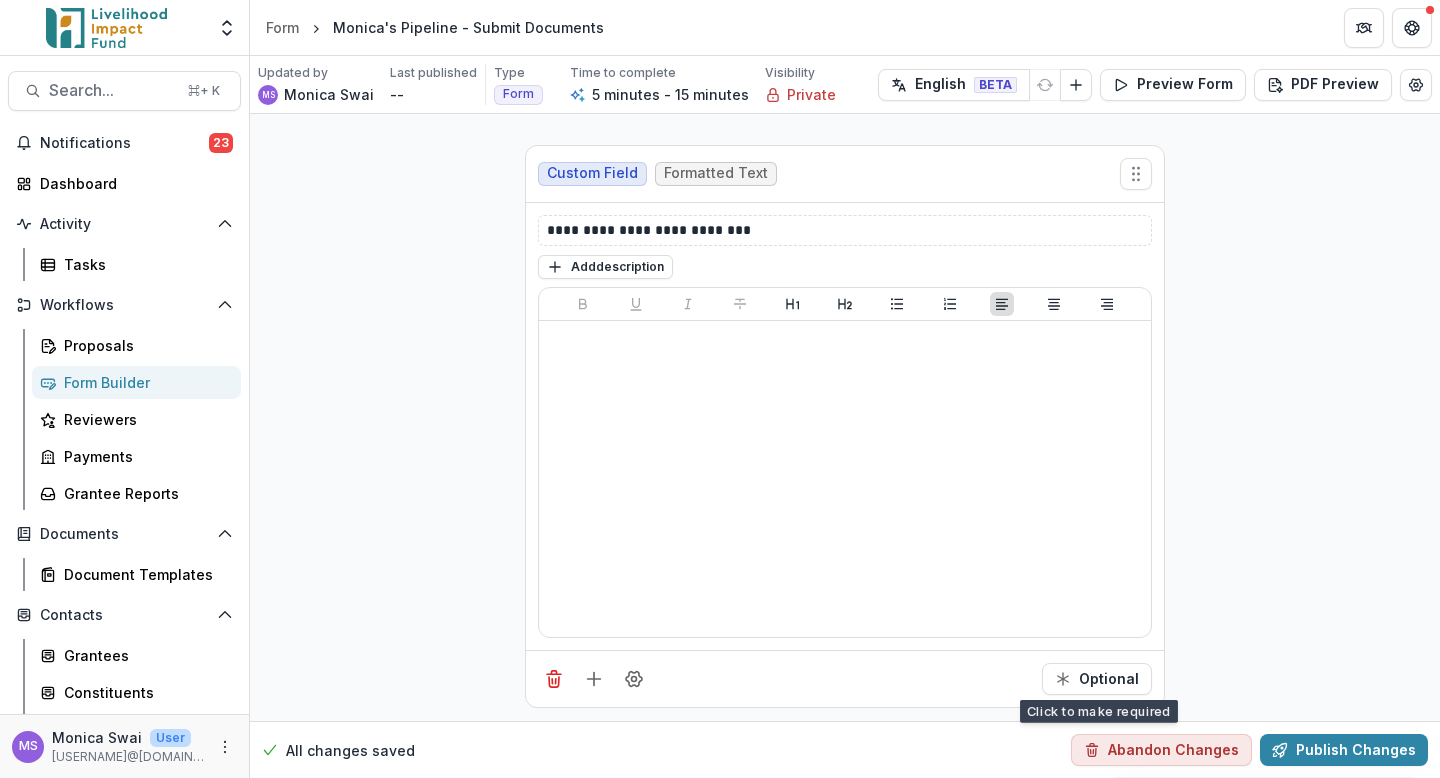 click on "**********" at bounding box center (845, -738) 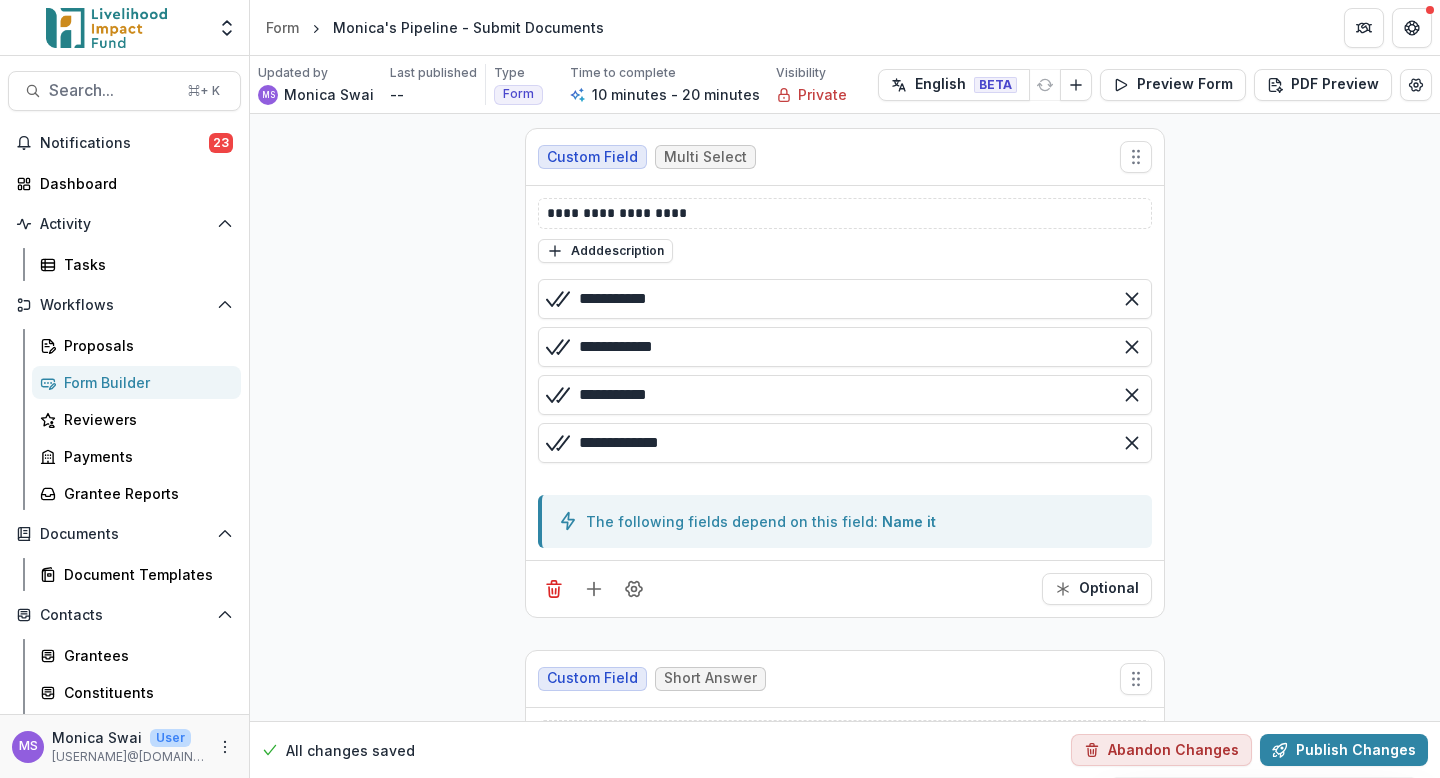 scroll, scrollTop: 1426, scrollLeft: 0, axis: vertical 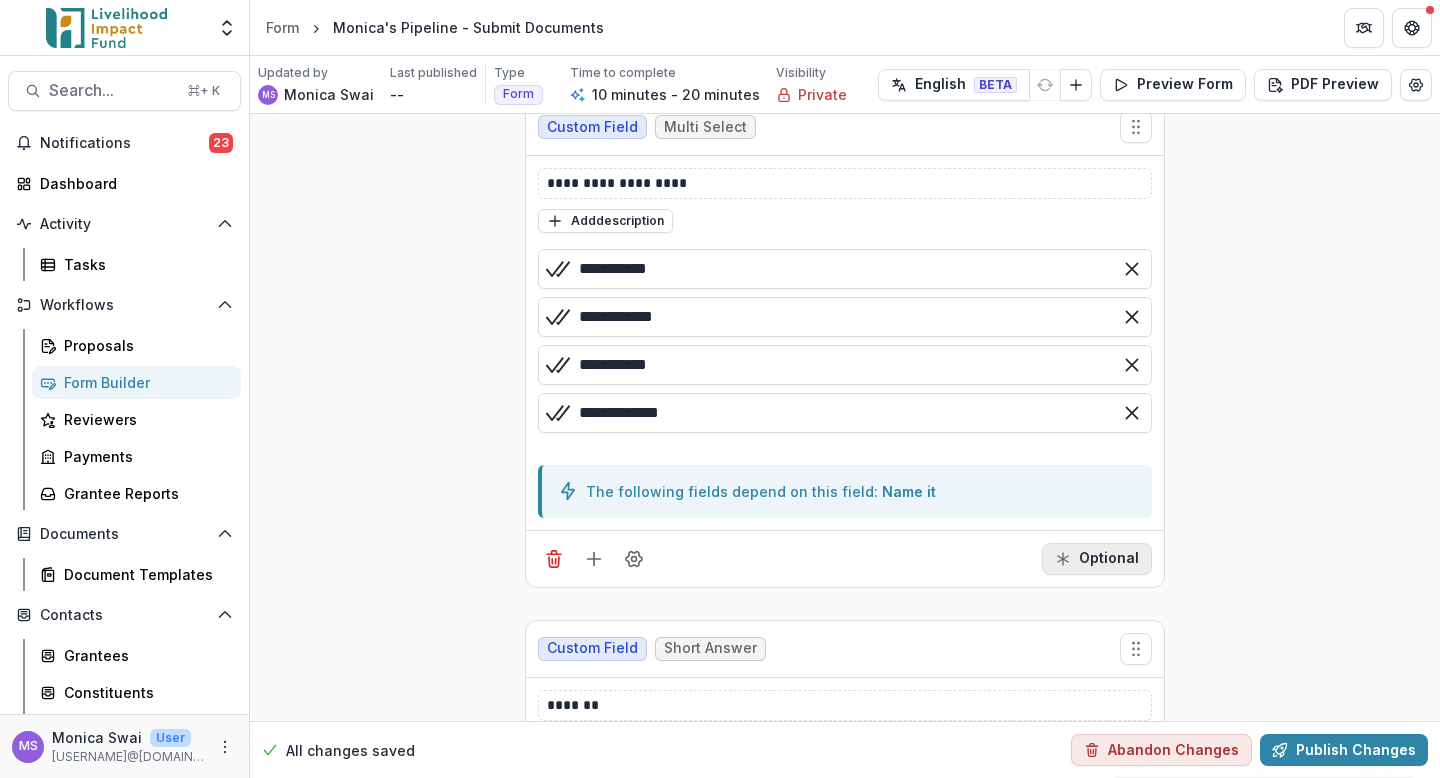 click on "Optional" at bounding box center (1097, 559) 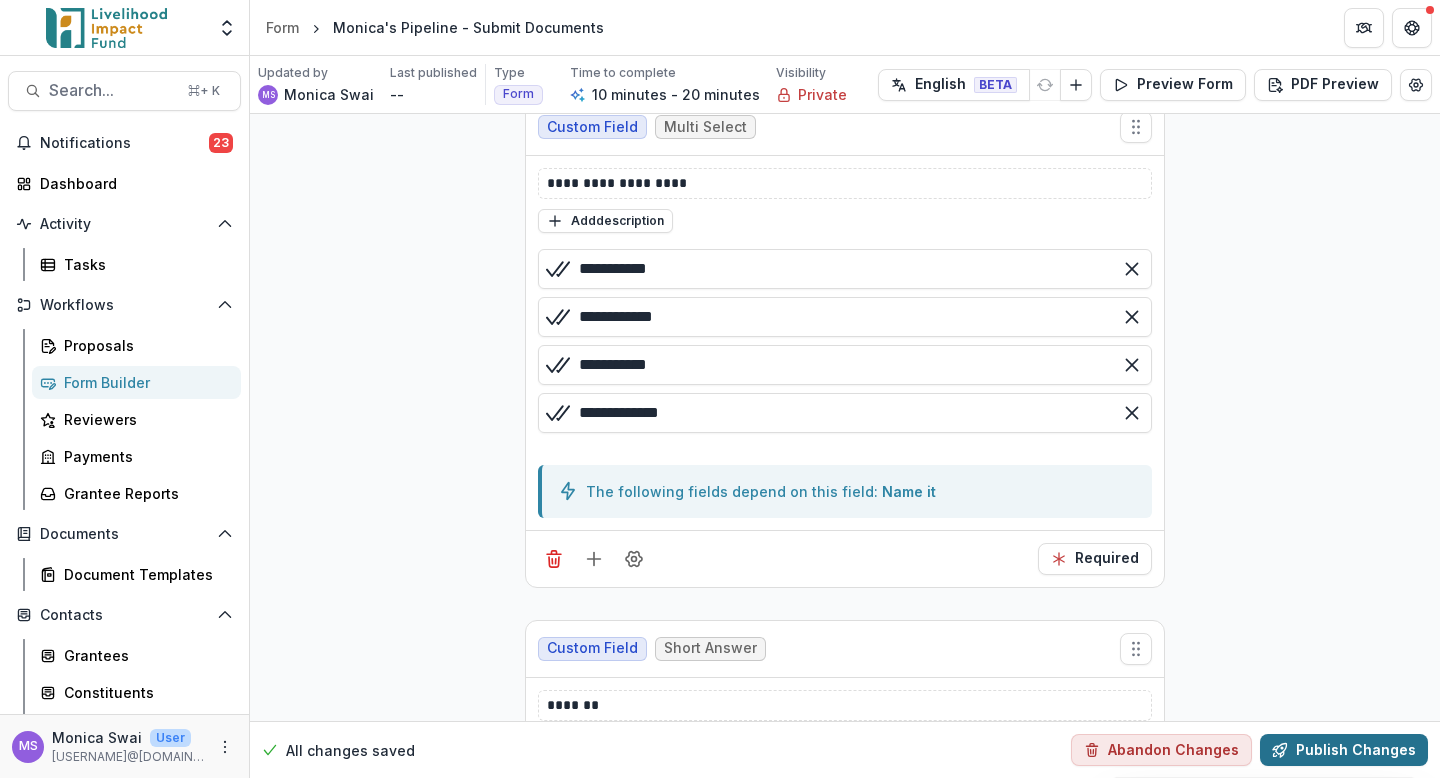 click on "Publish Changes" at bounding box center (1344, 750) 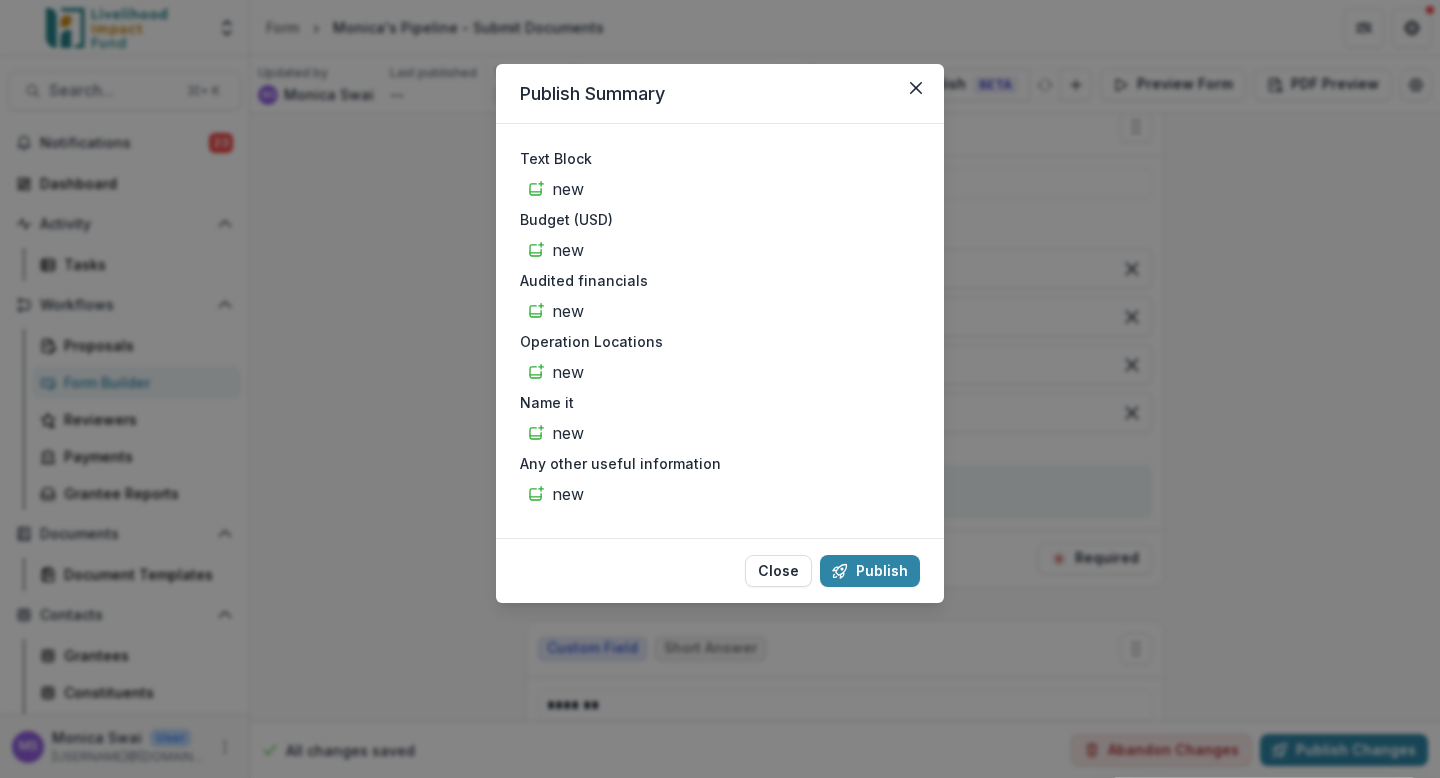 scroll, scrollTop: 70, scrollLeft: 0, axis: vertical 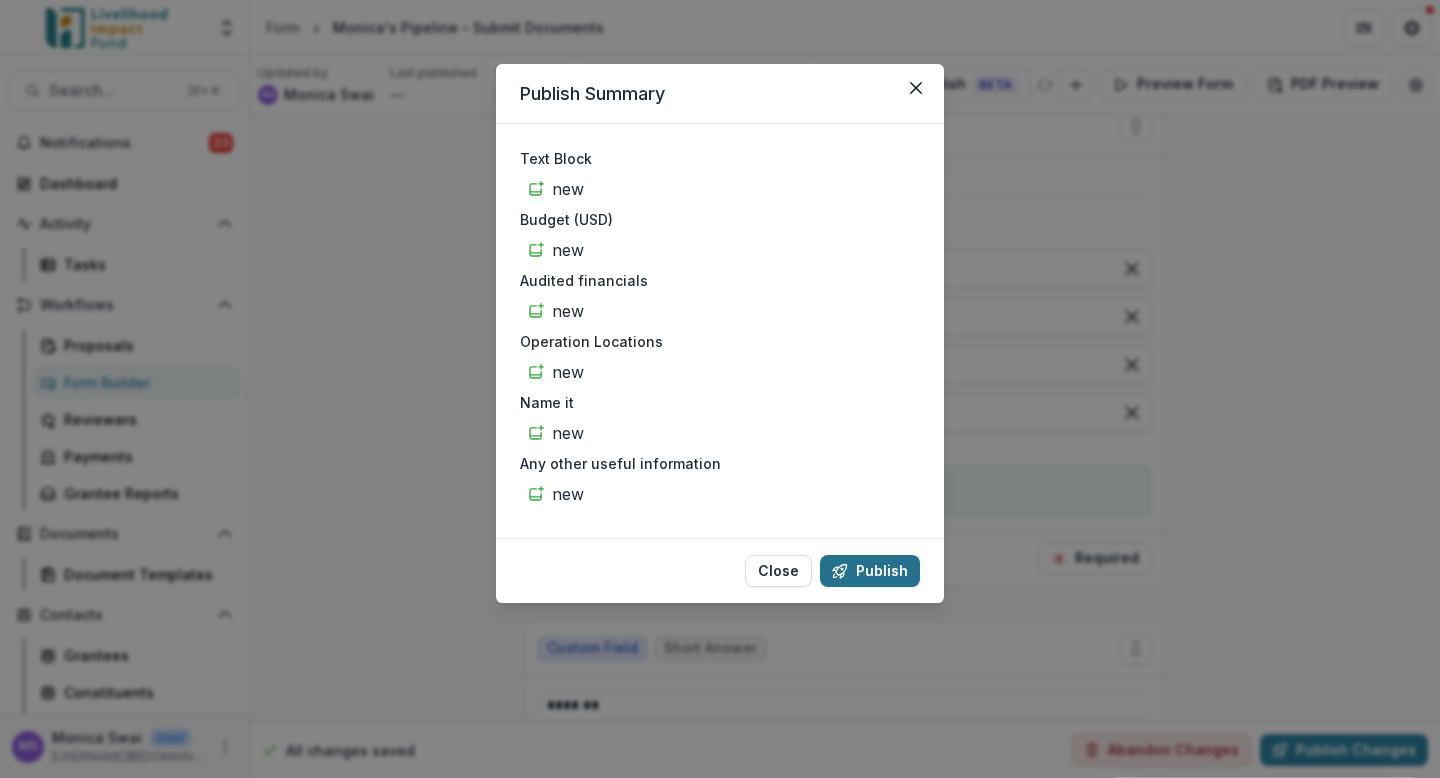 click on "Publish" at bounding box center [870, 571] 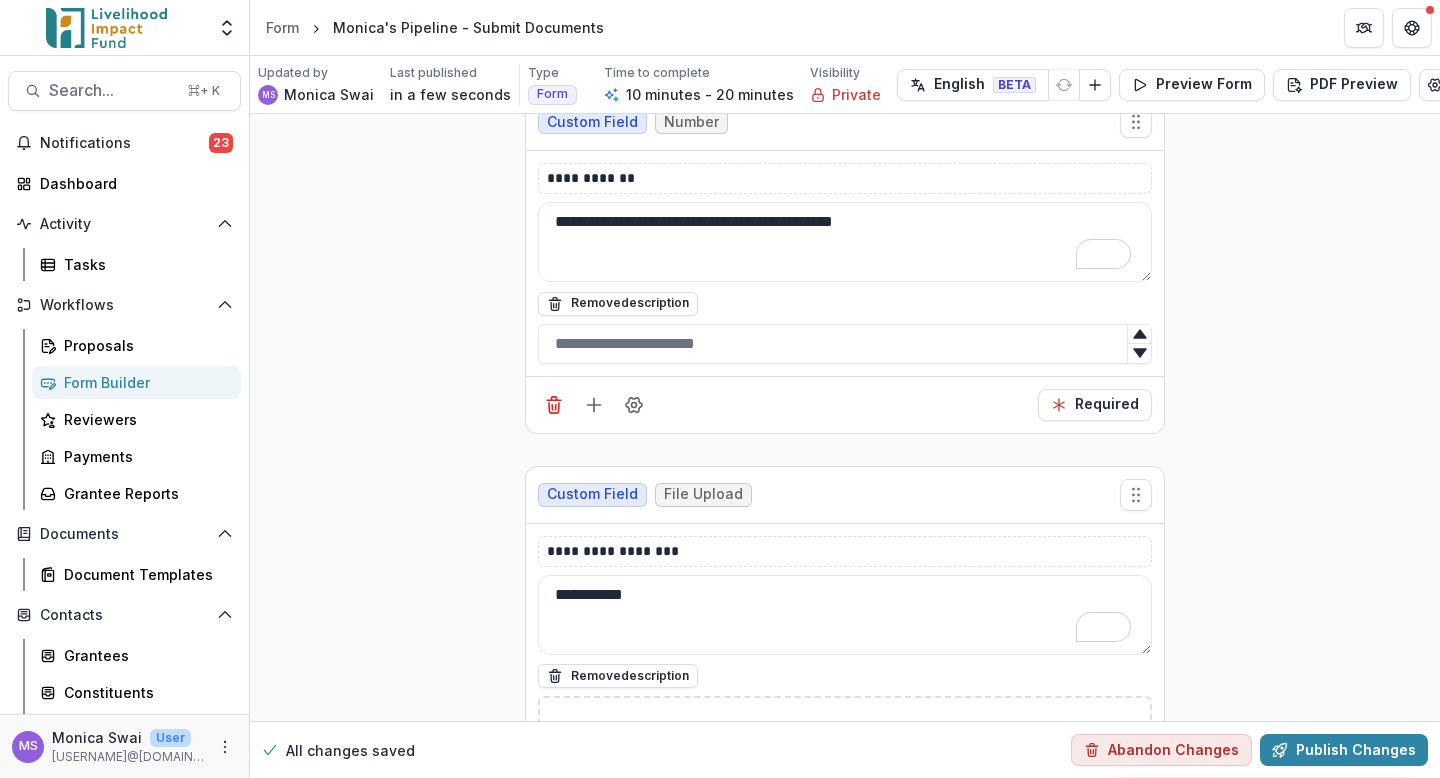 scroll, scrollTop: 133, scrollLeft: 0, axis: vertical 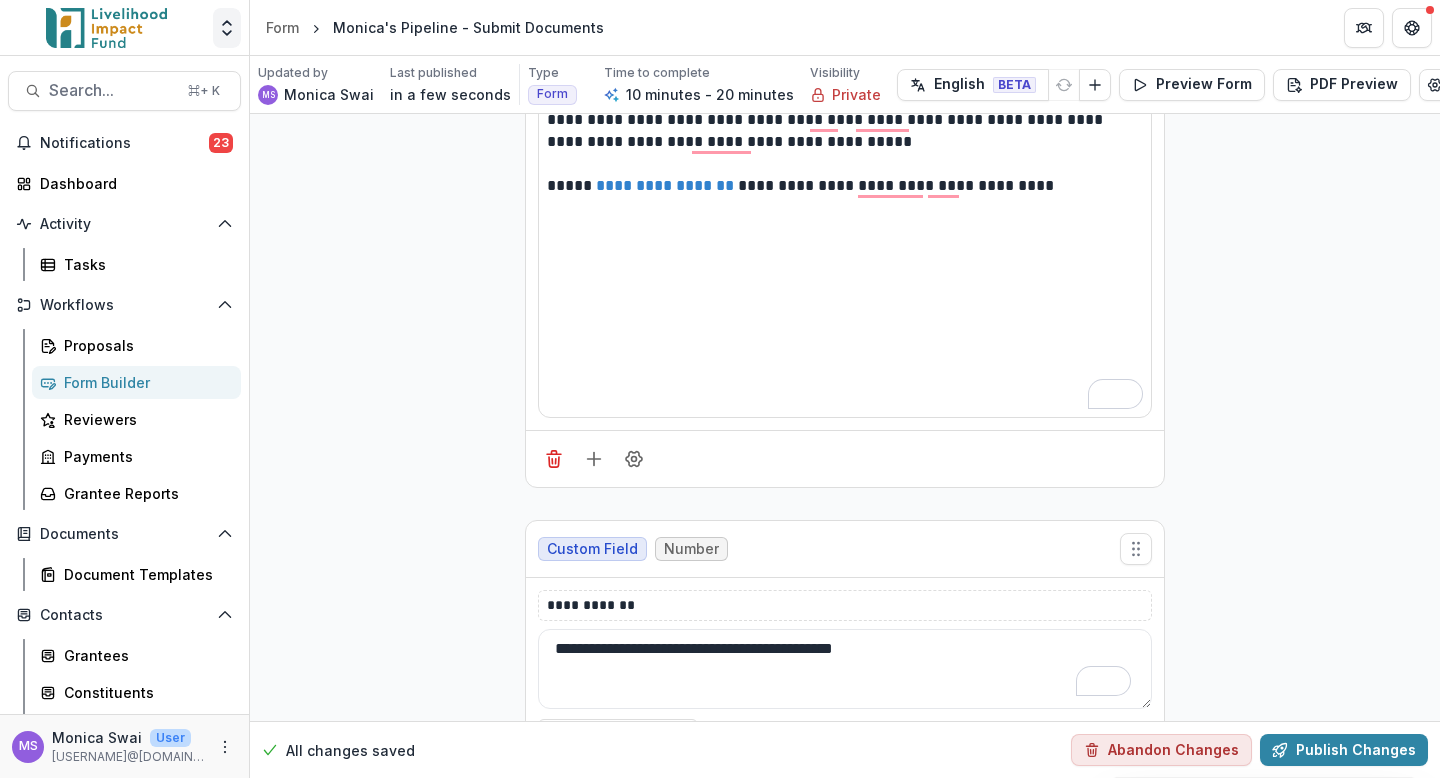 click 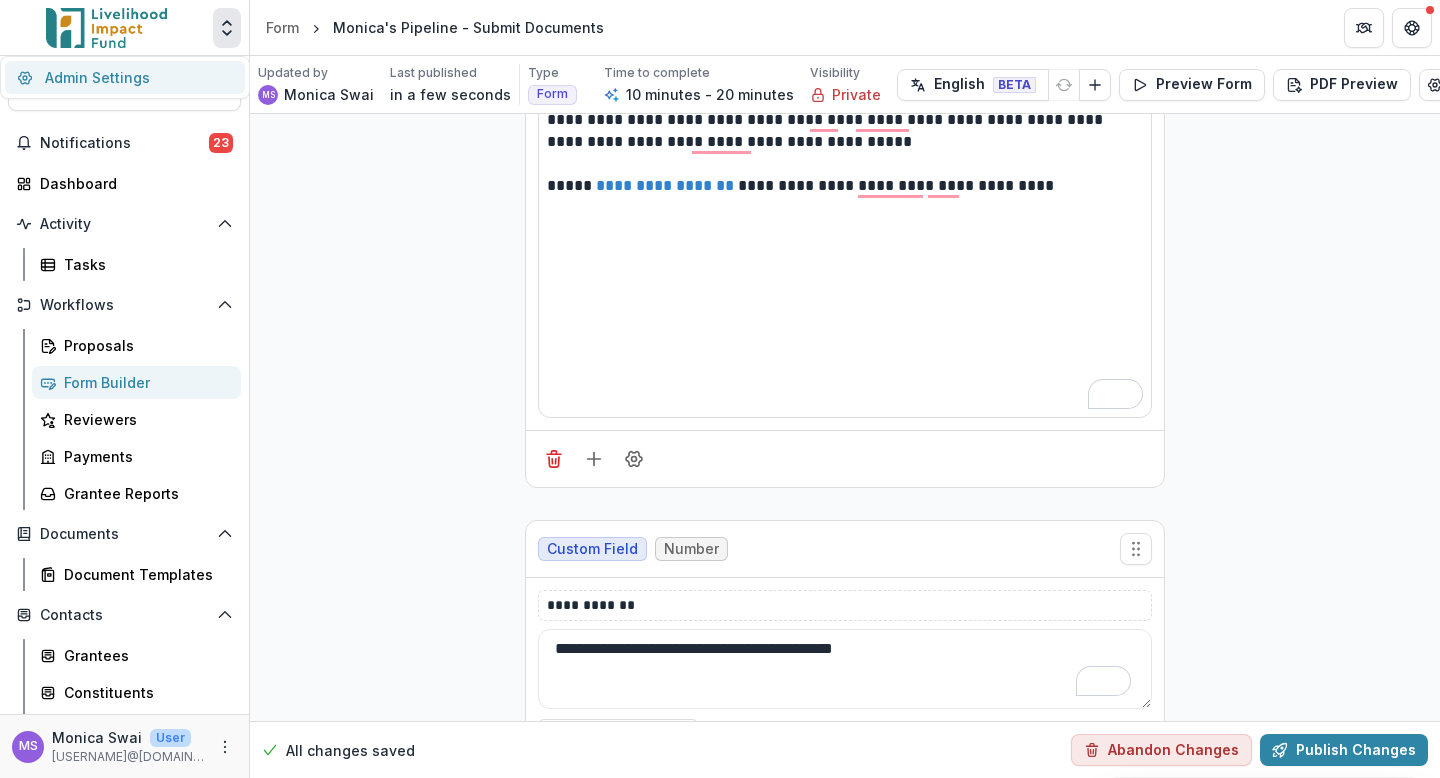 click on "Admin Settings" at bounding box center [125, 77] 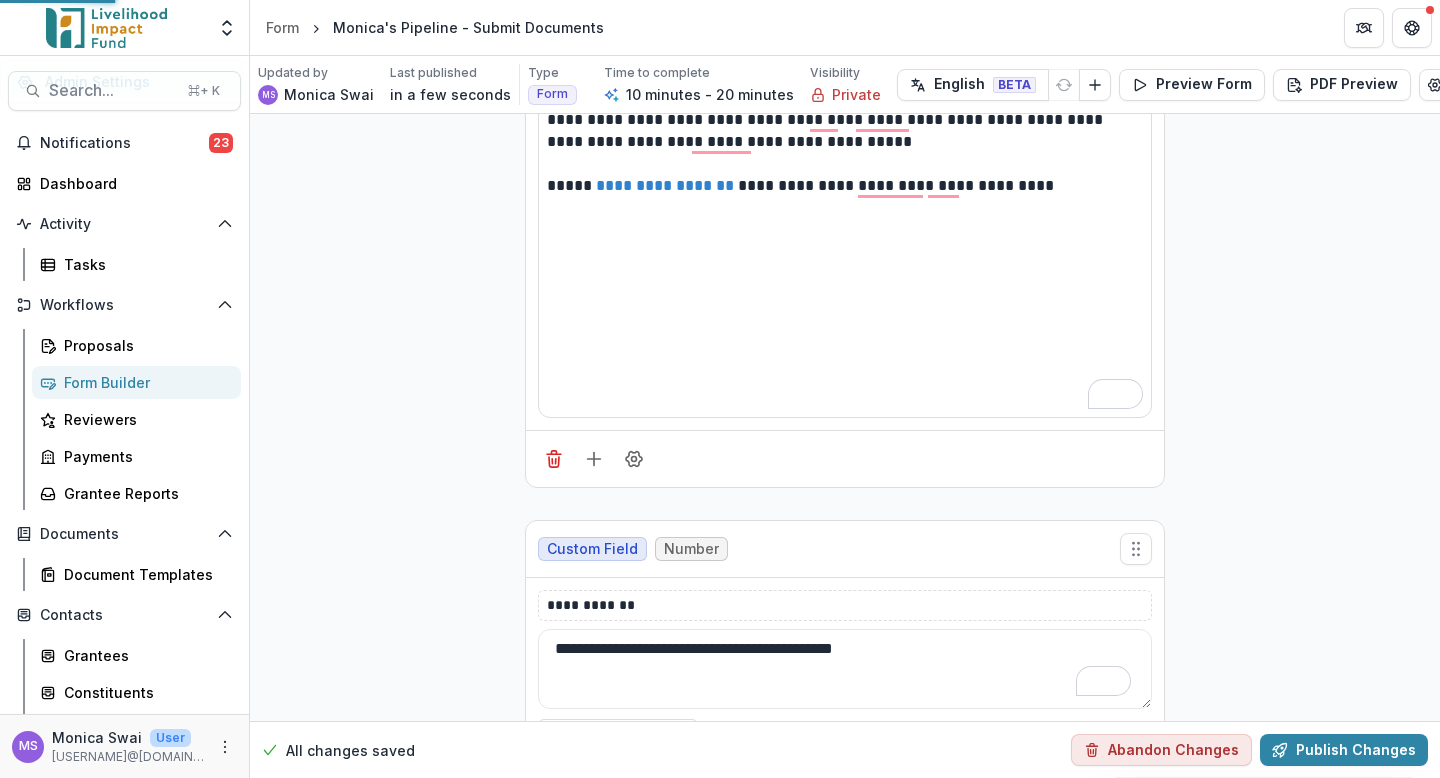 scroll, scrollTop: 0, scrollLeft: 0, axis: both 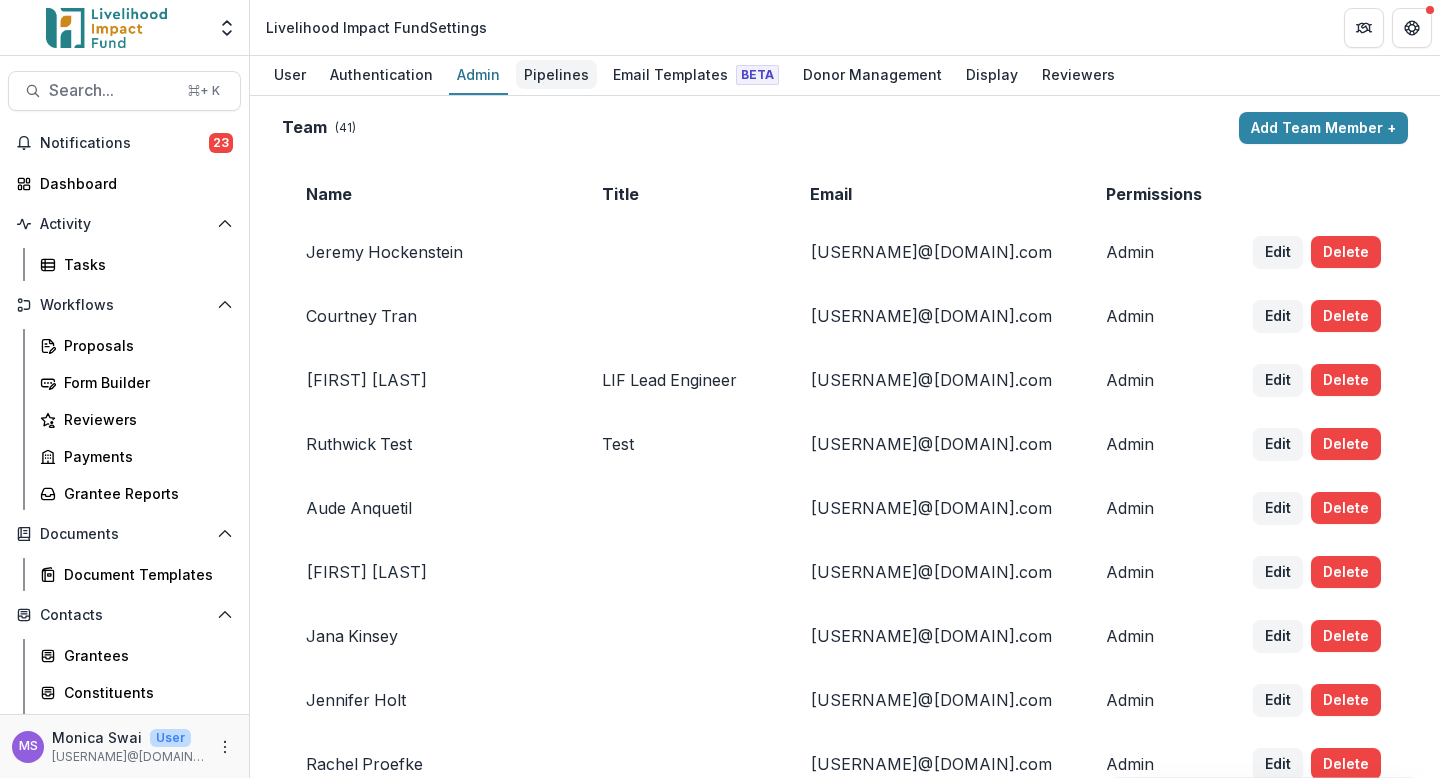 click on "Pipelines" at bounding box center (556, 74) 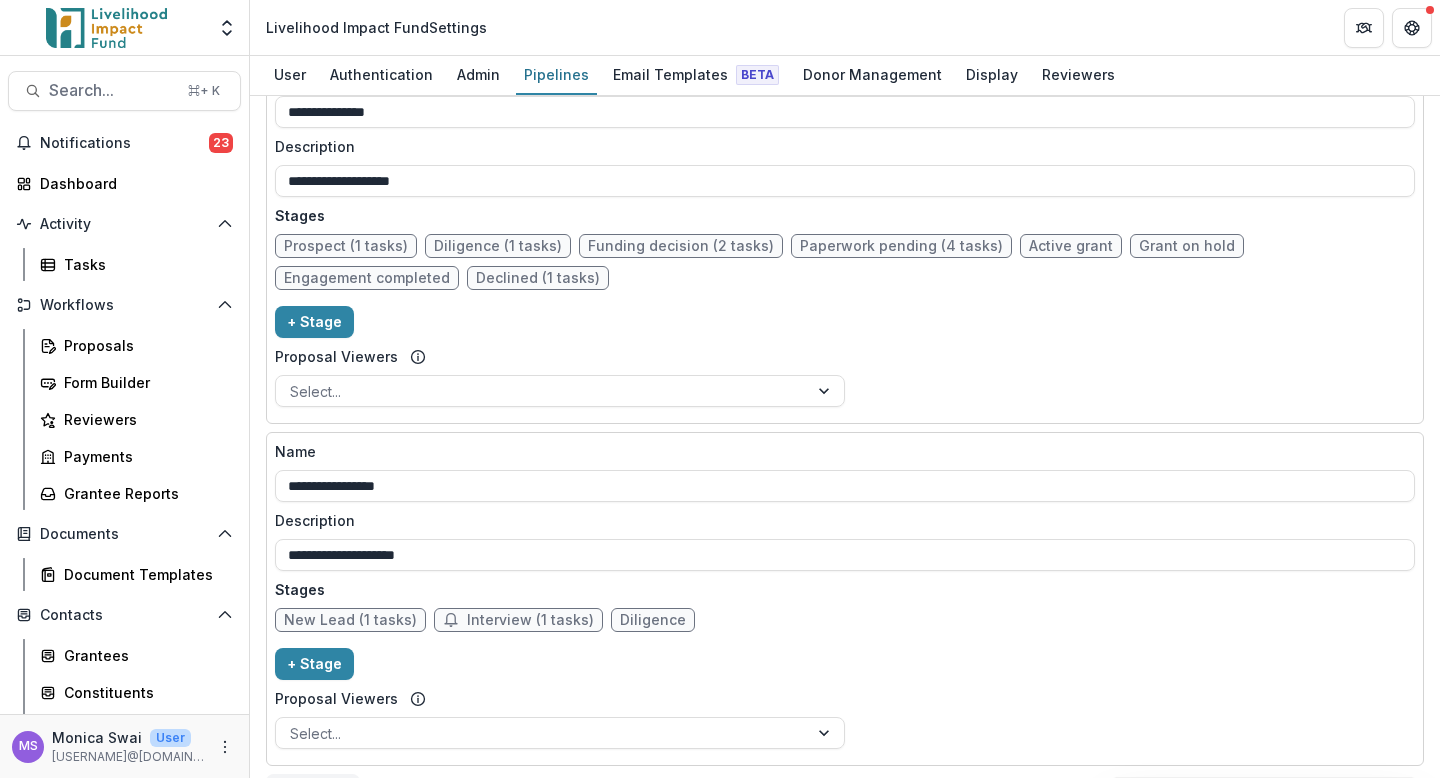 scroll, scrollTop: 1771, scrollLeft: 0, axis: vertical 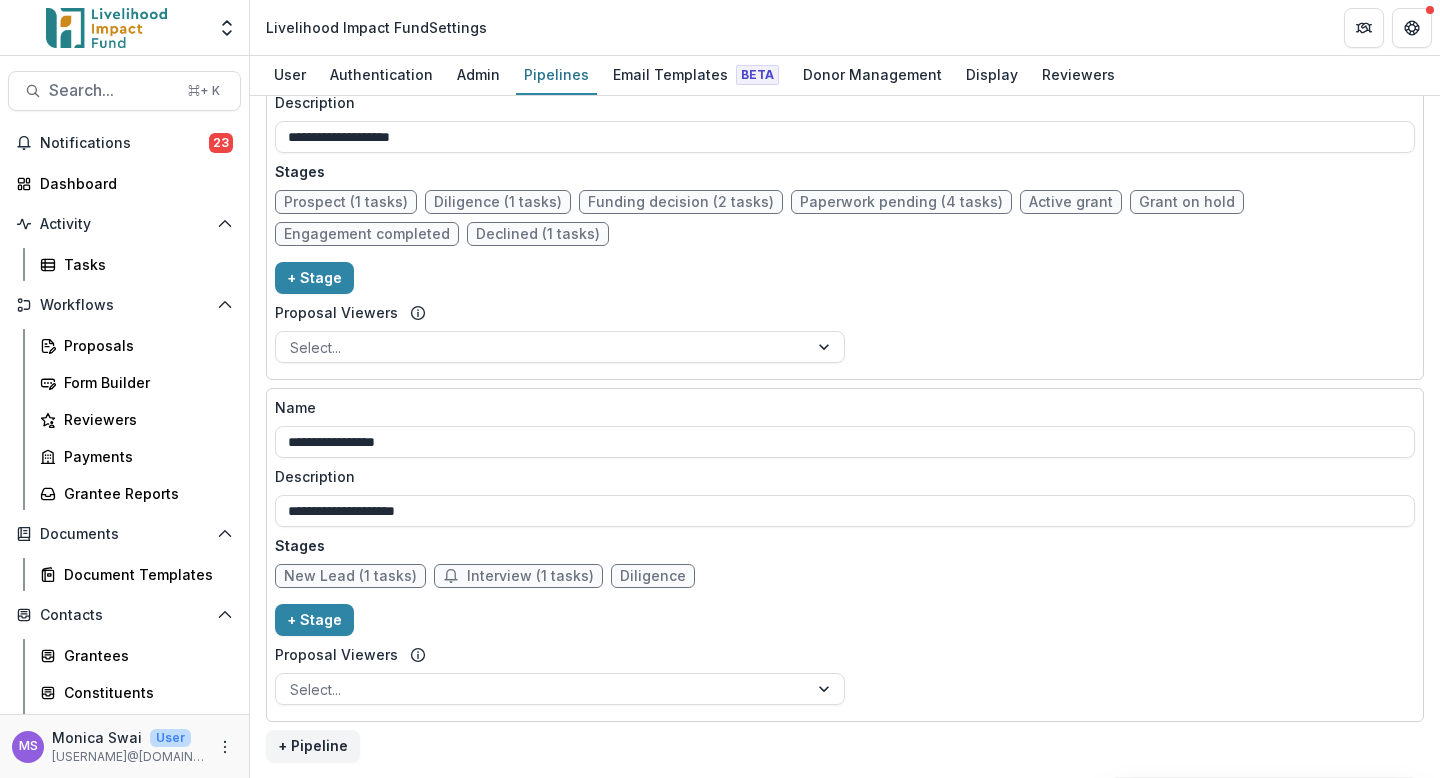 click on "Diligence" at bounding box center (653, 576) 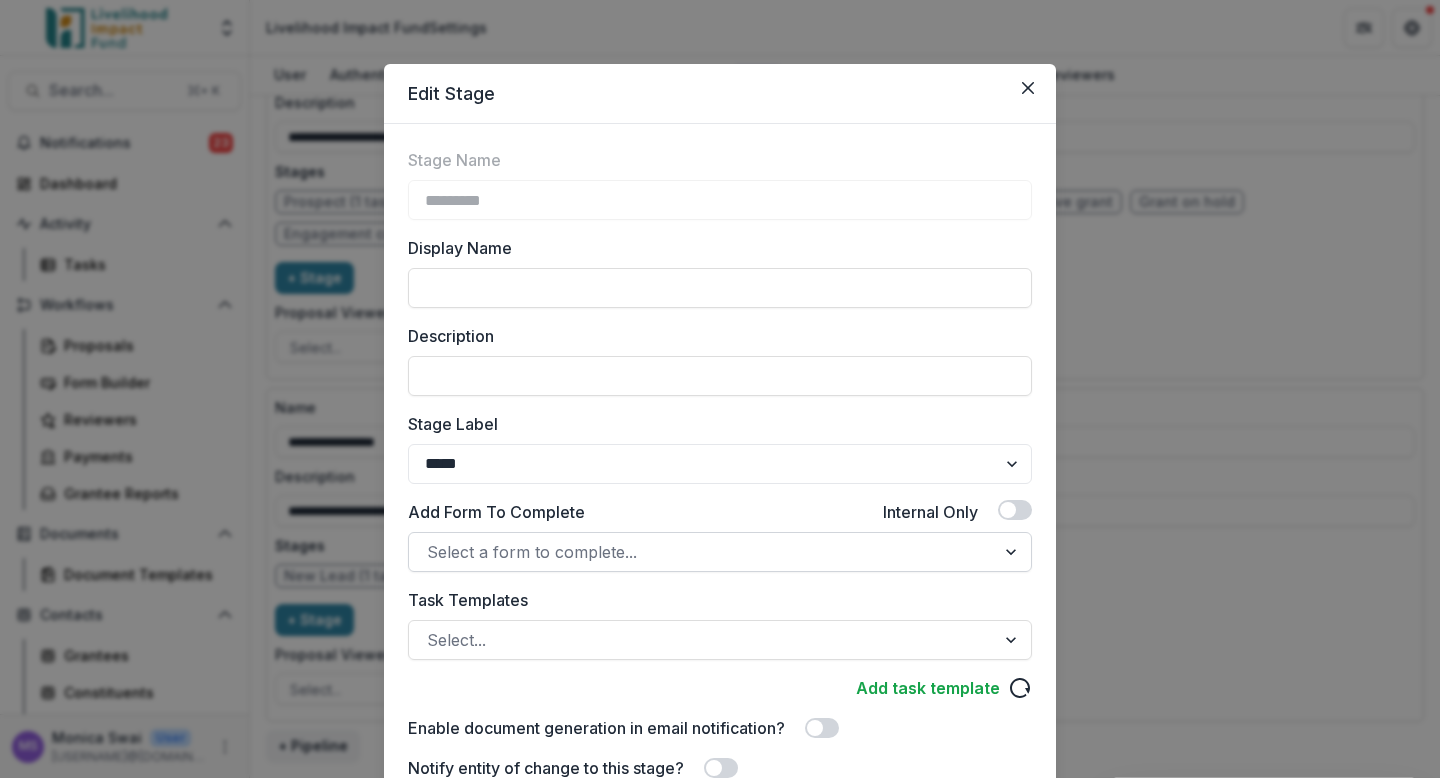 scroll, scrollTop: 187, scrollLeft: 0, axis: vertical 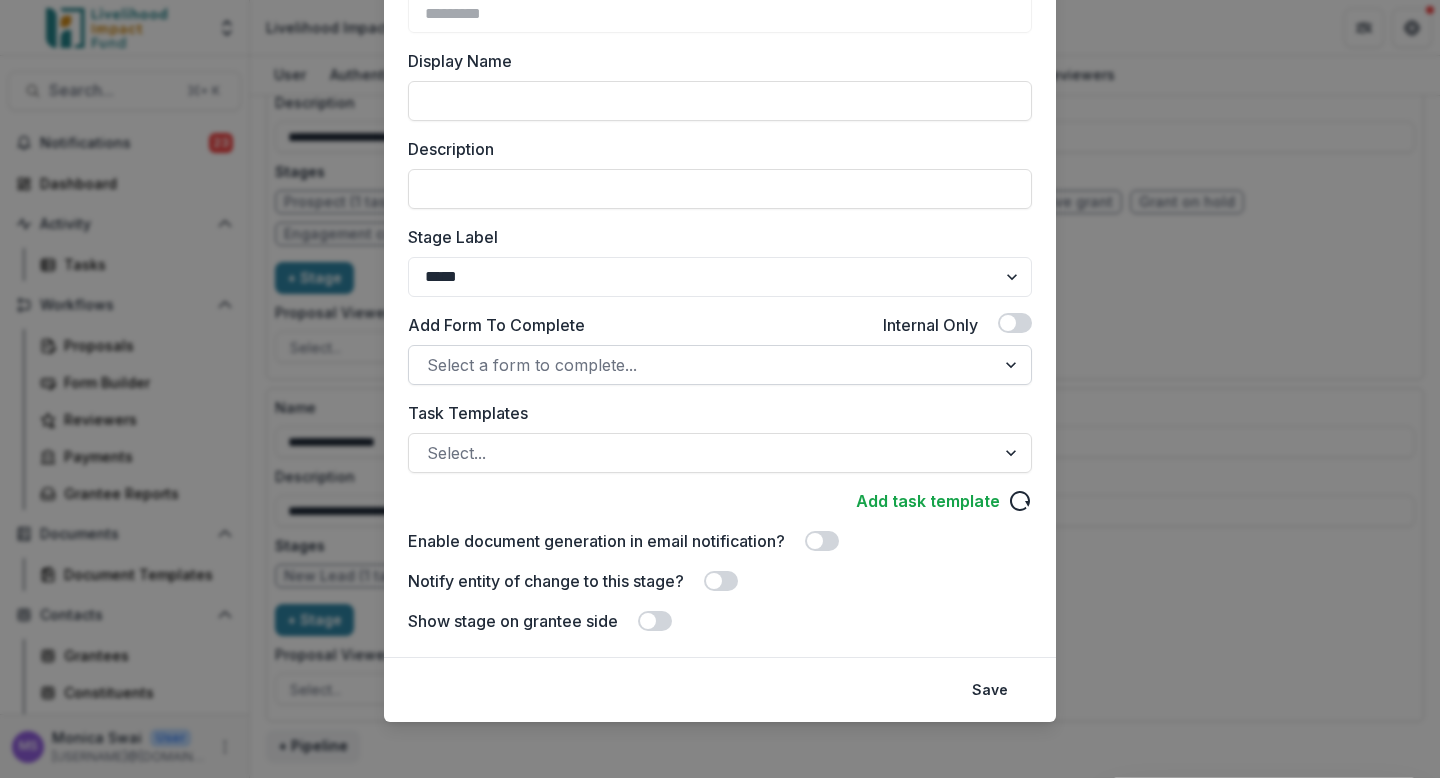 click at bounding box center (702, 365) 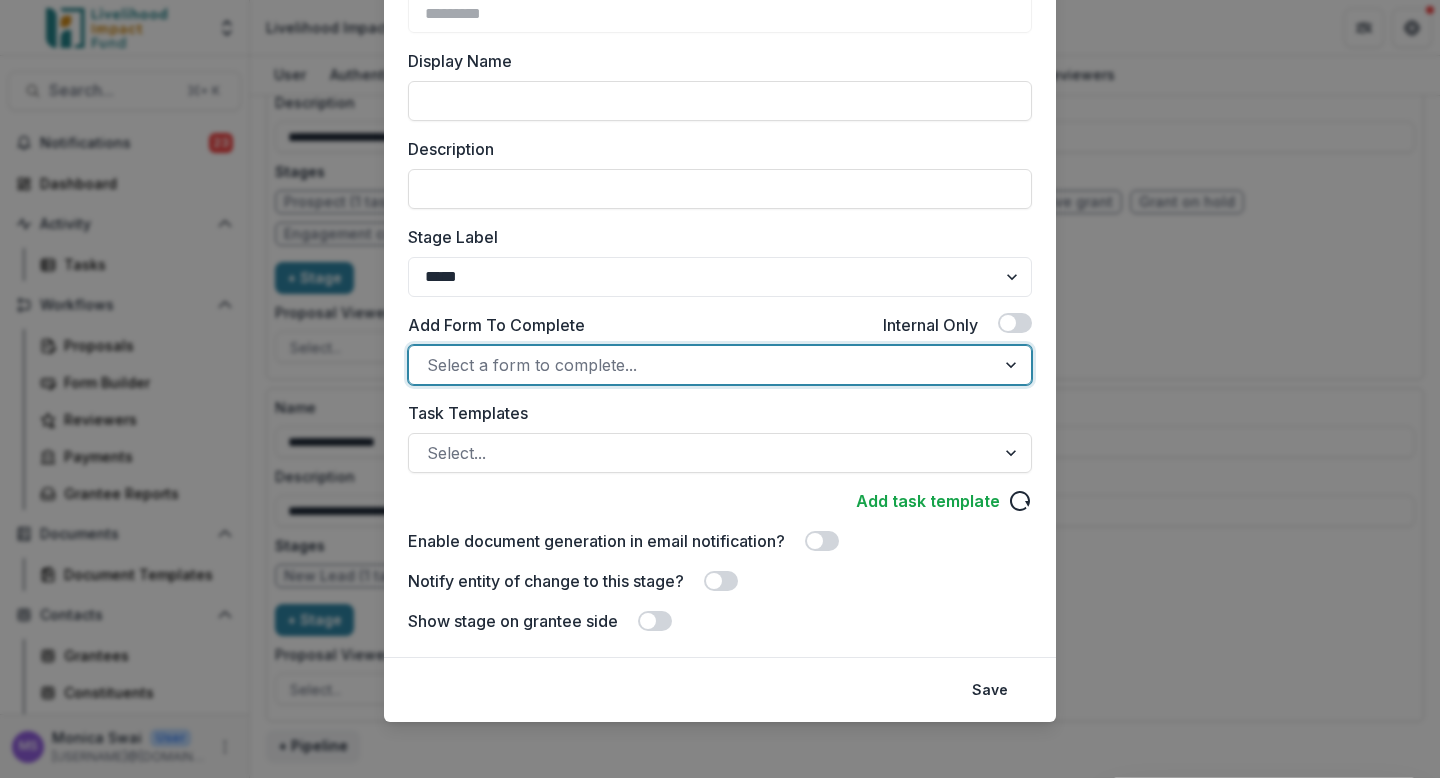 click on "Monica's Pipeline - Submit Documents" at bounding box center (720, 1030) 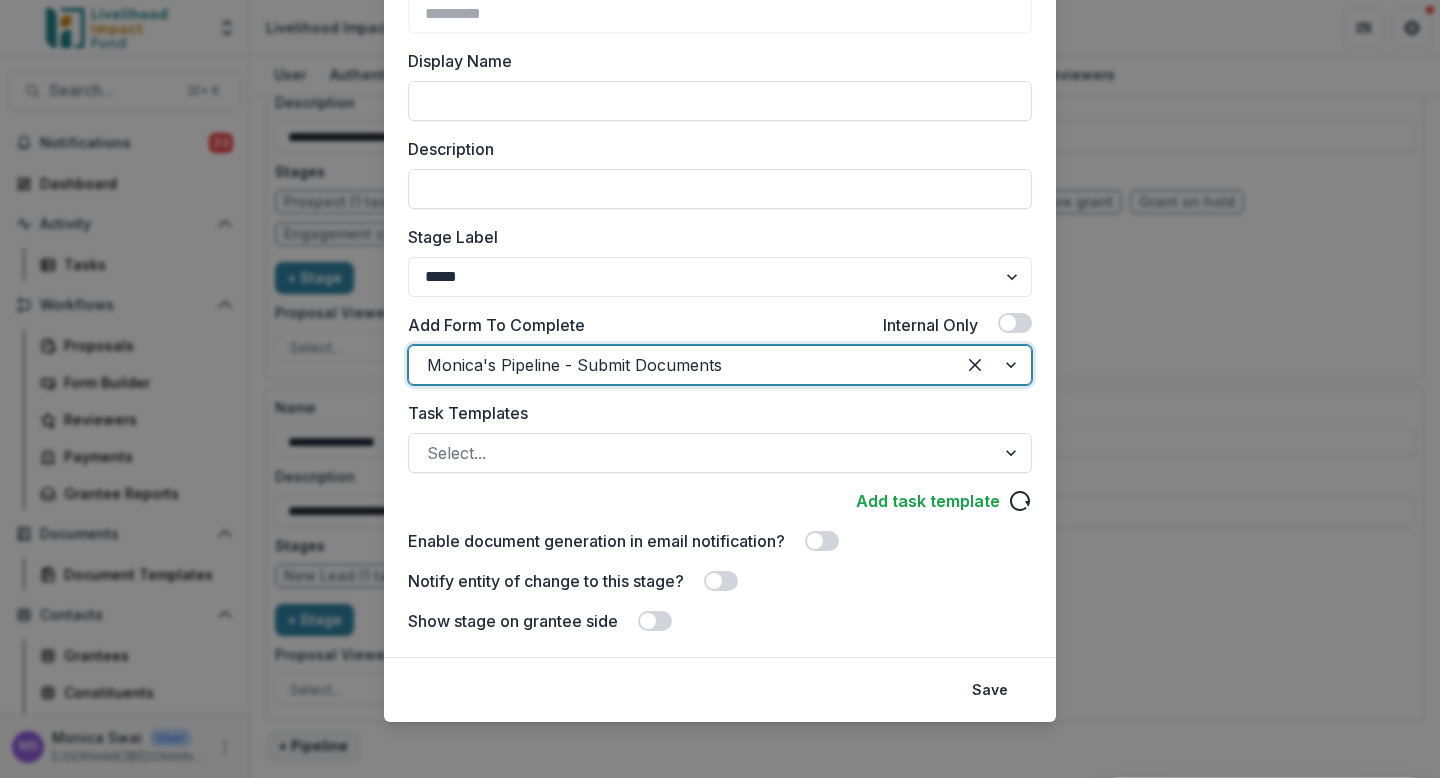 click on "Notify entity of change to this stage?" at bounding box center (720, 581) 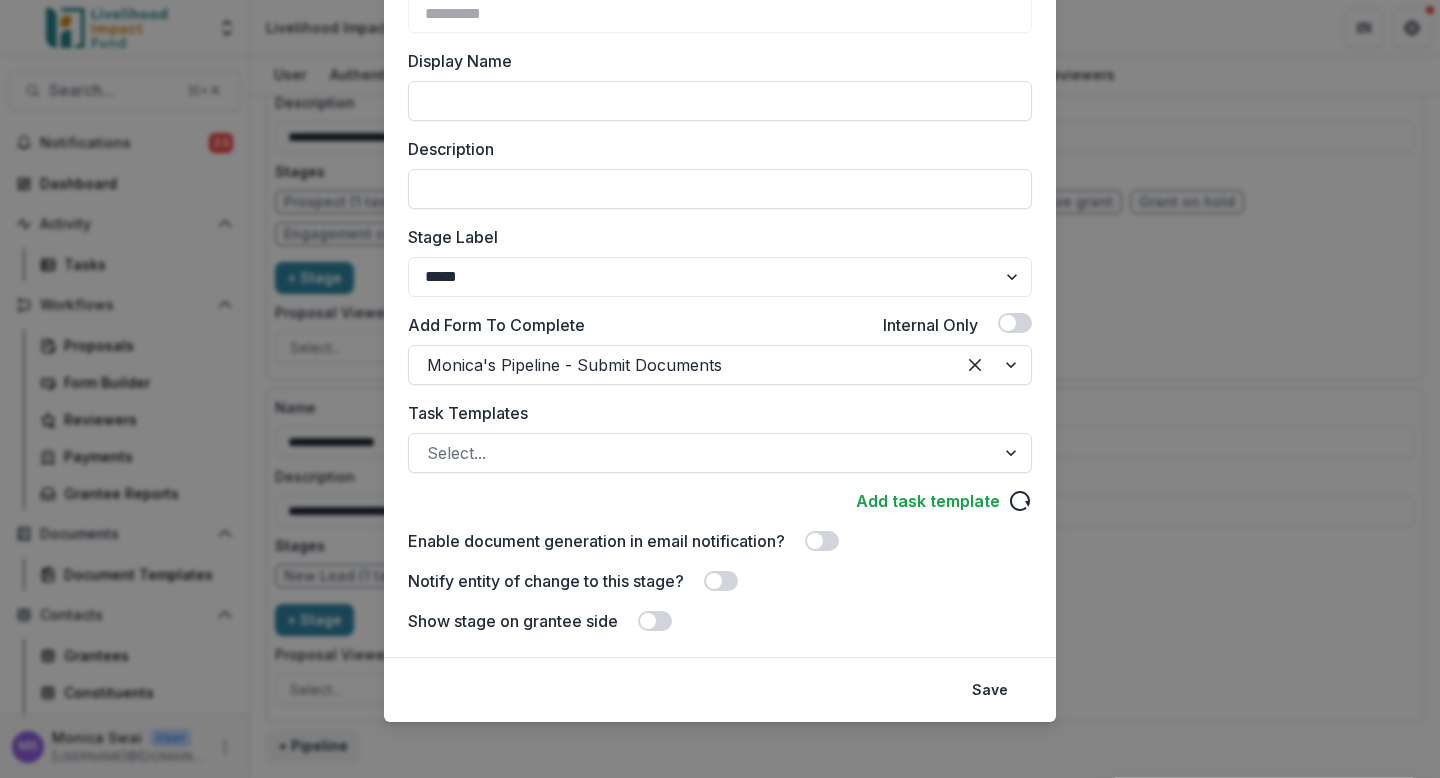 click at bounding box center (721, 581) 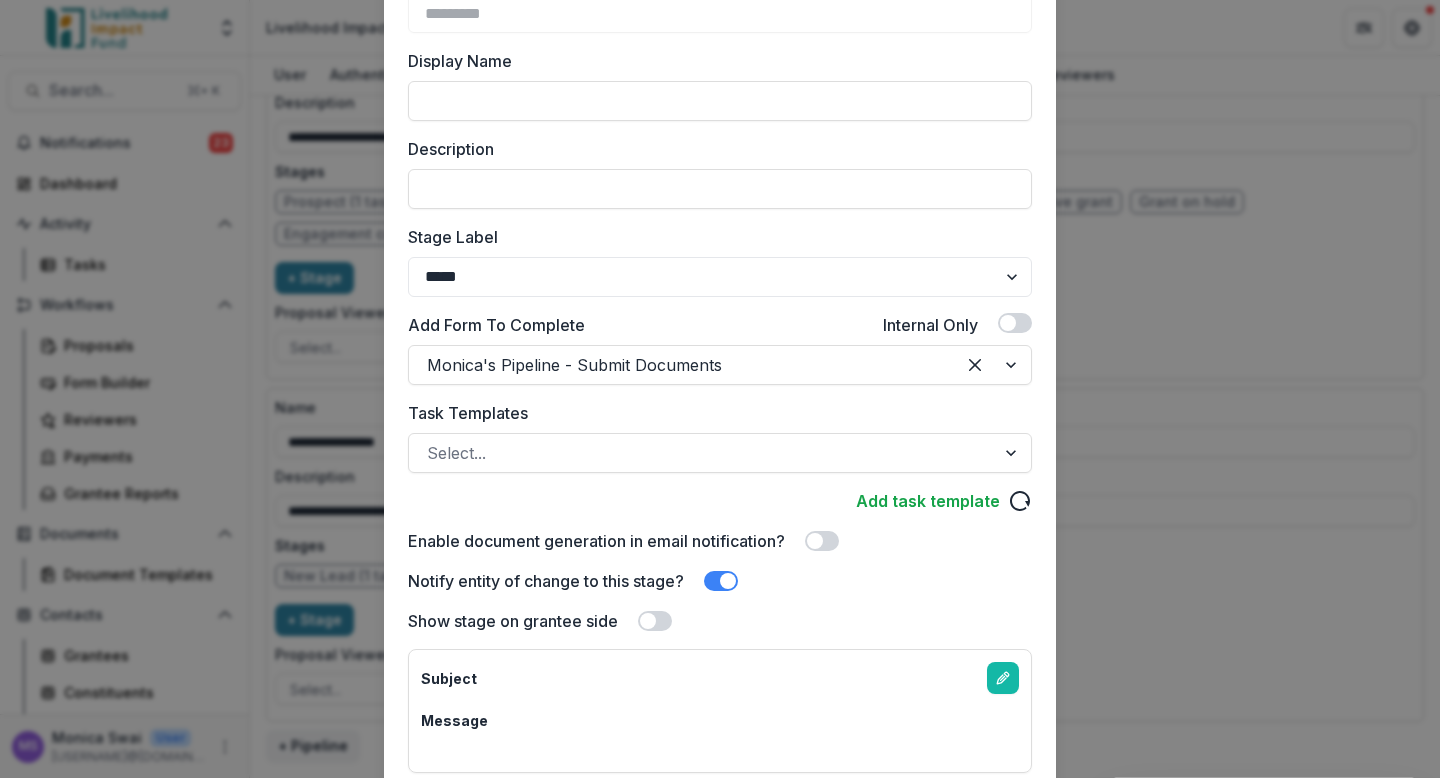 scroll, scrollTop: 335, scrollLeft: 0, axis: vertical 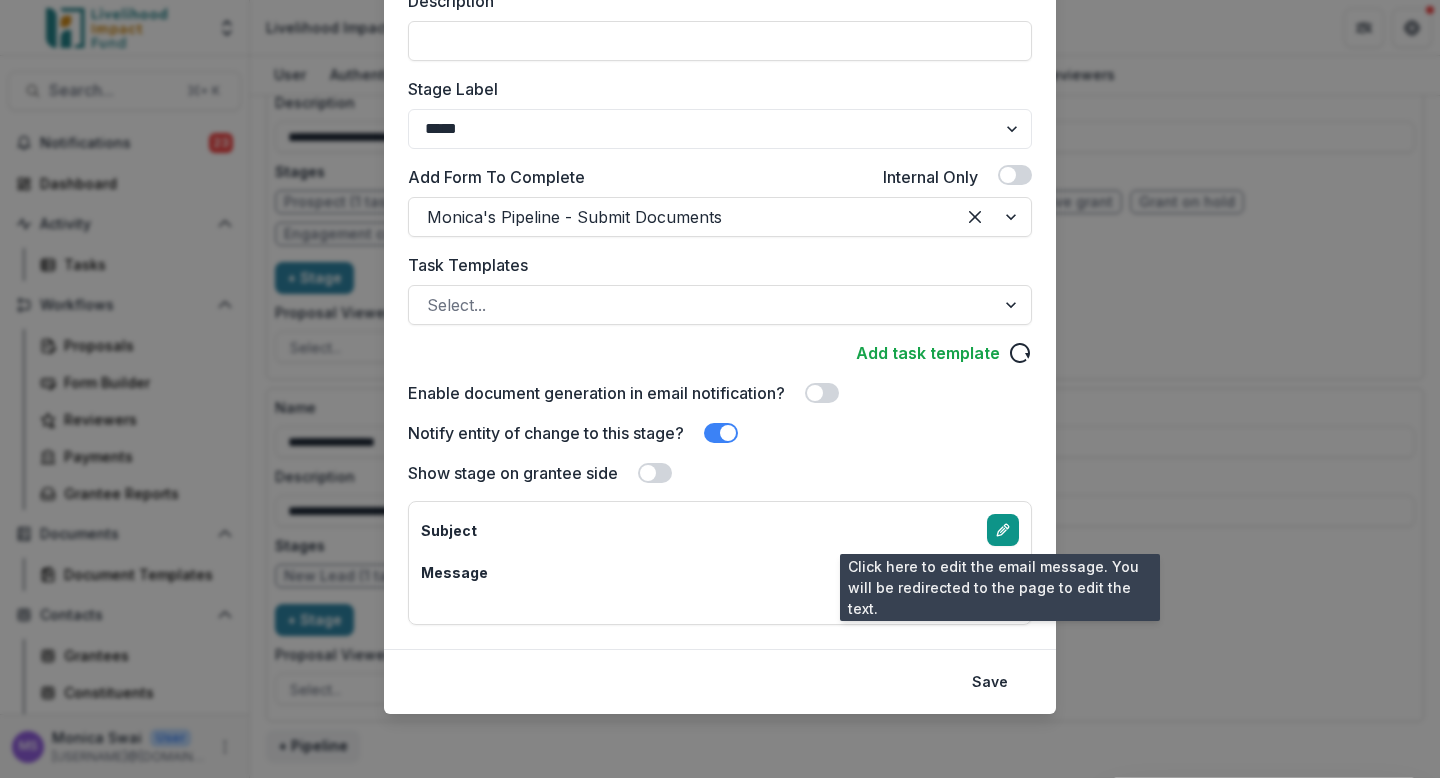 click 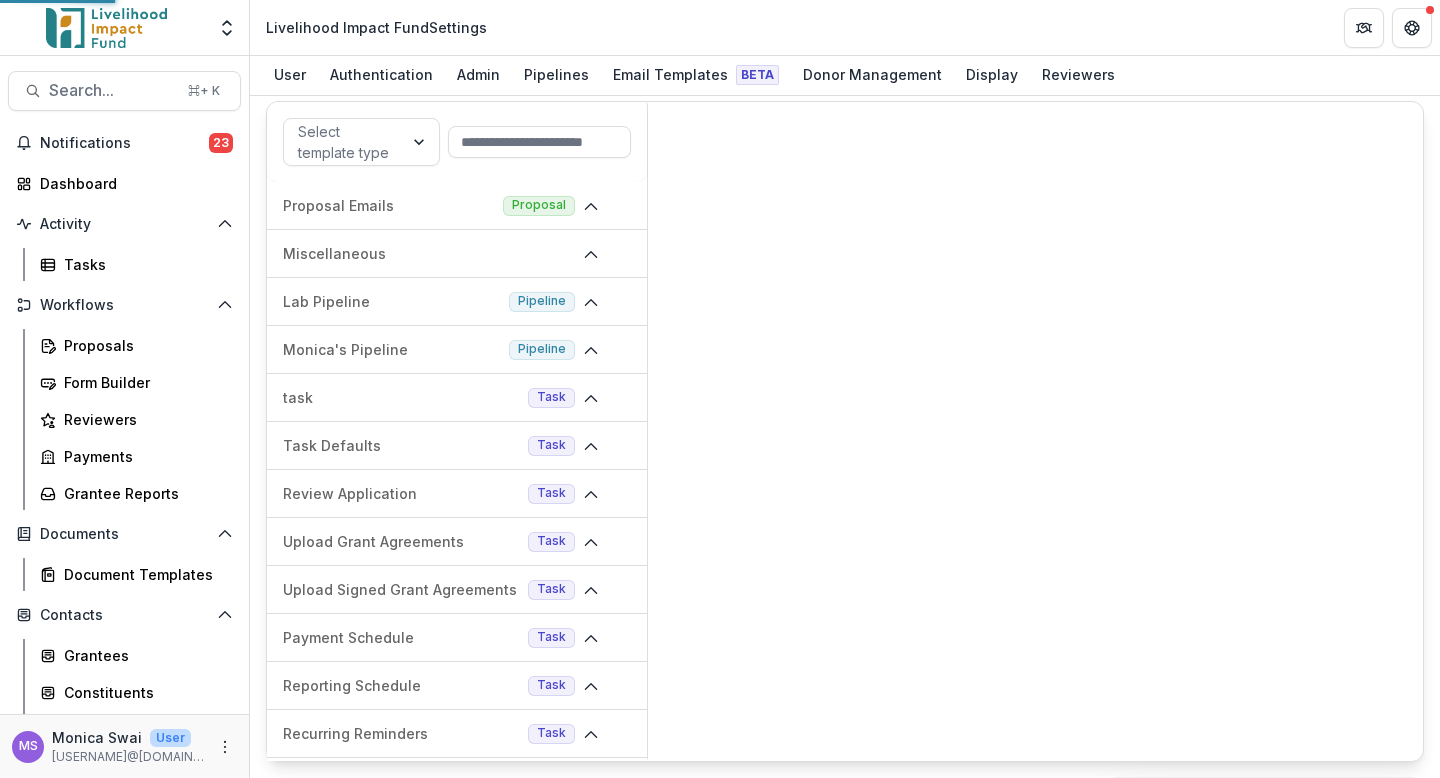 scroll, scrollTop: 11, scrollLeft: 0, axis: vertical 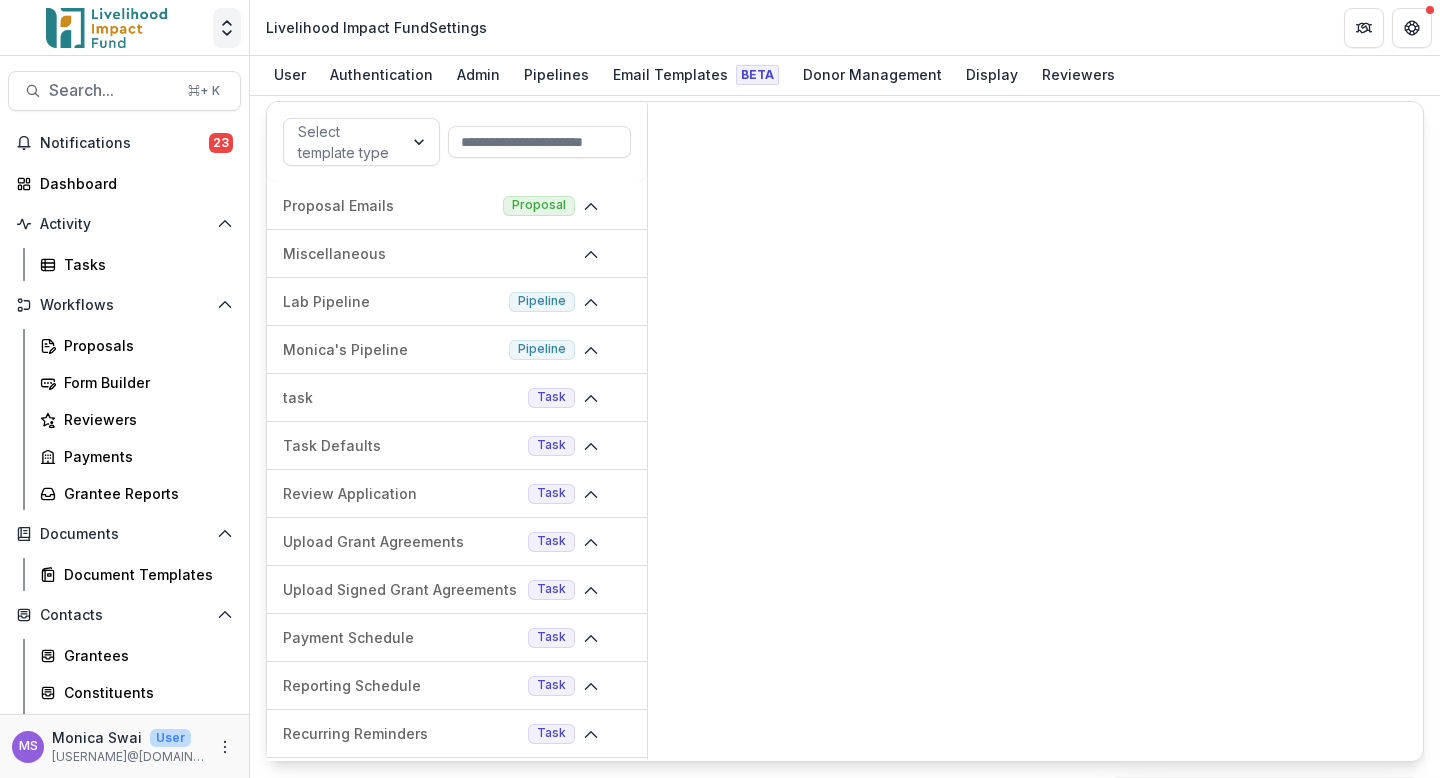 click 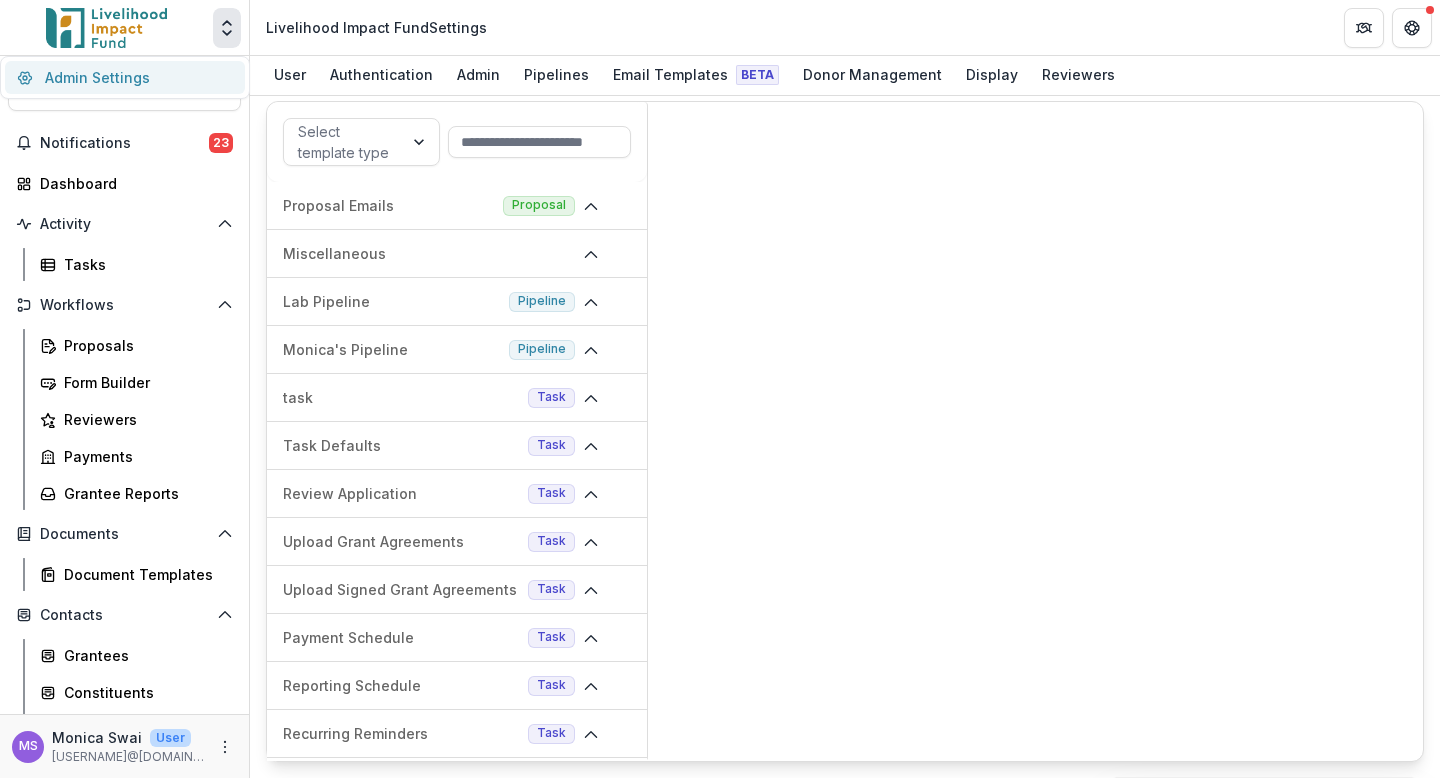 click on "Admin Settings" at bounding box center (125, 77) 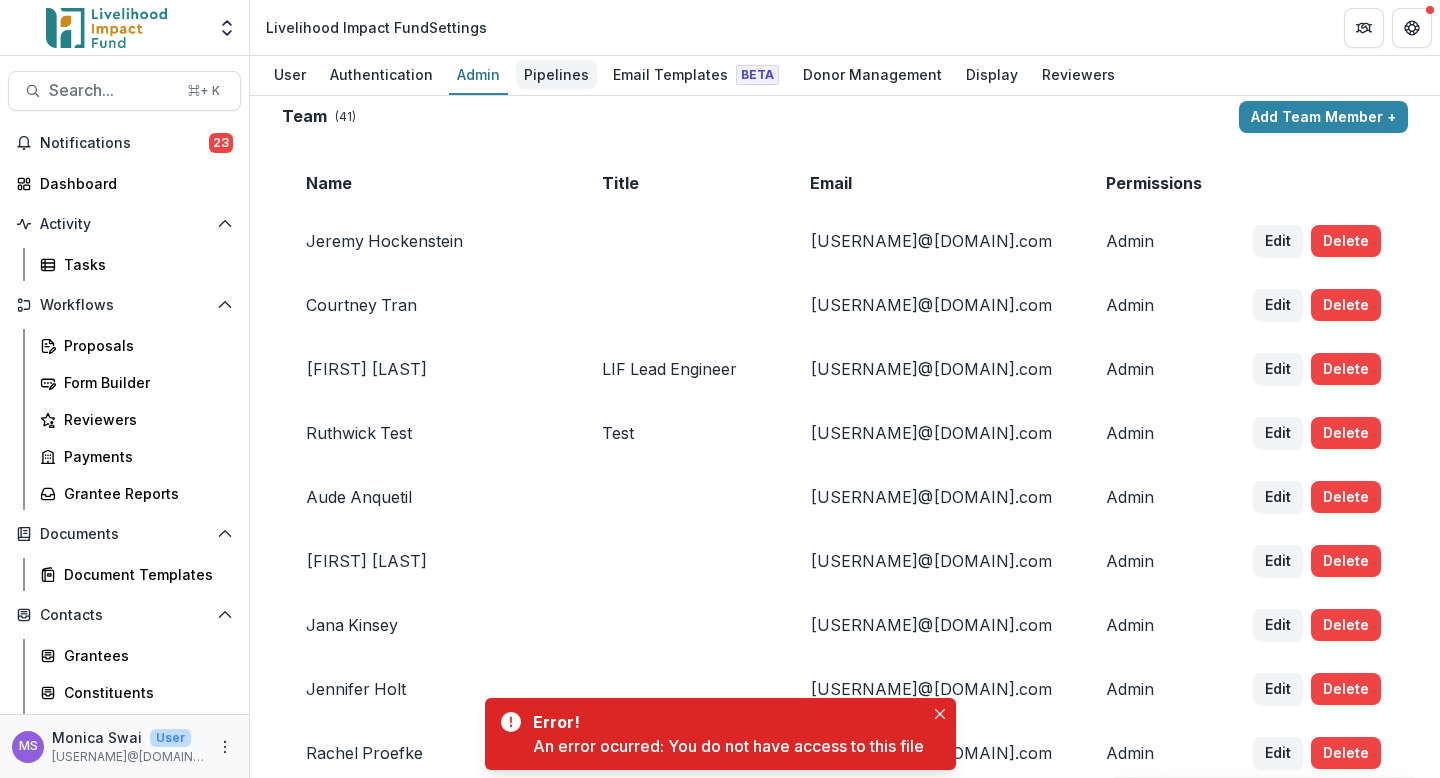 click on "Pipelines" at bounding box center [556, 74] 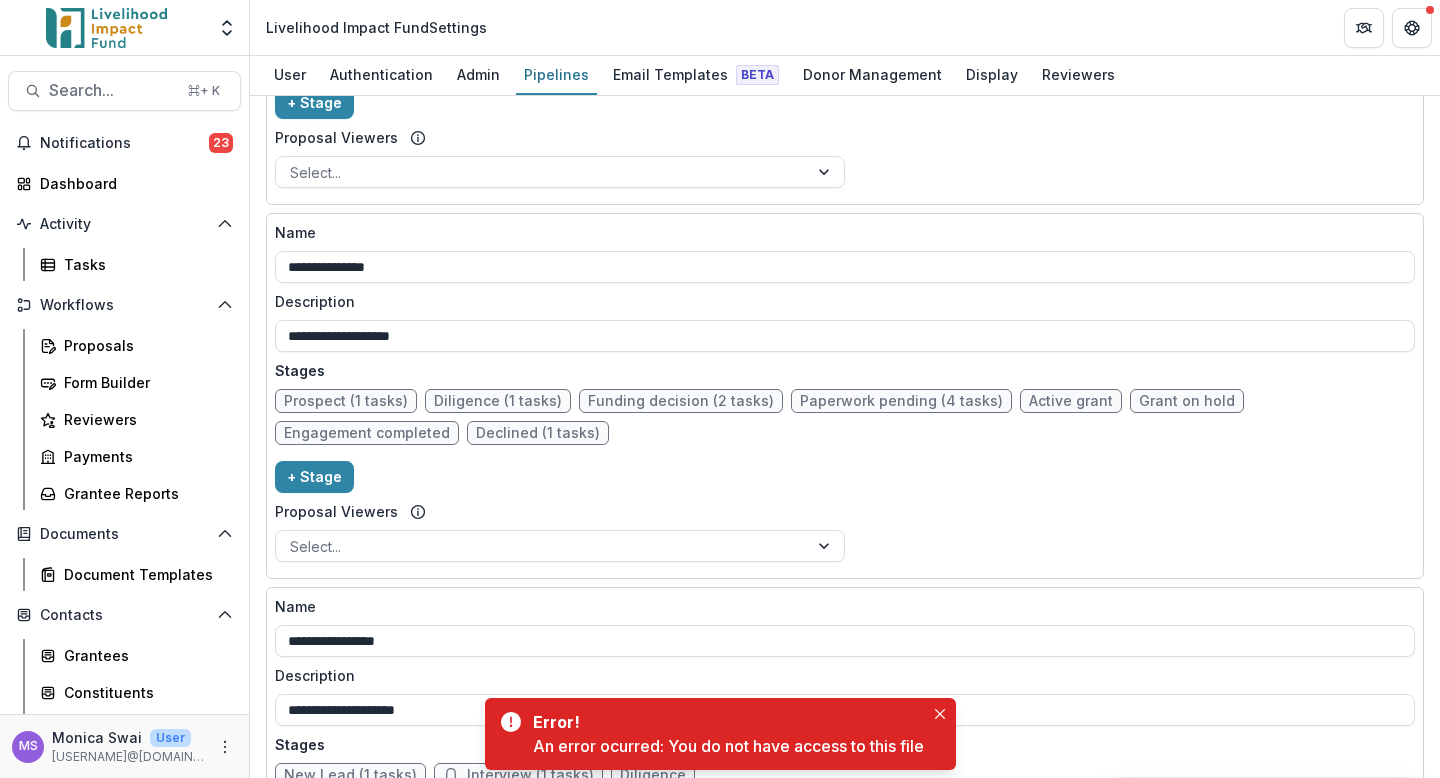 scroll, scrollTop: 1771, scrollLeft: 0, axis: vertical 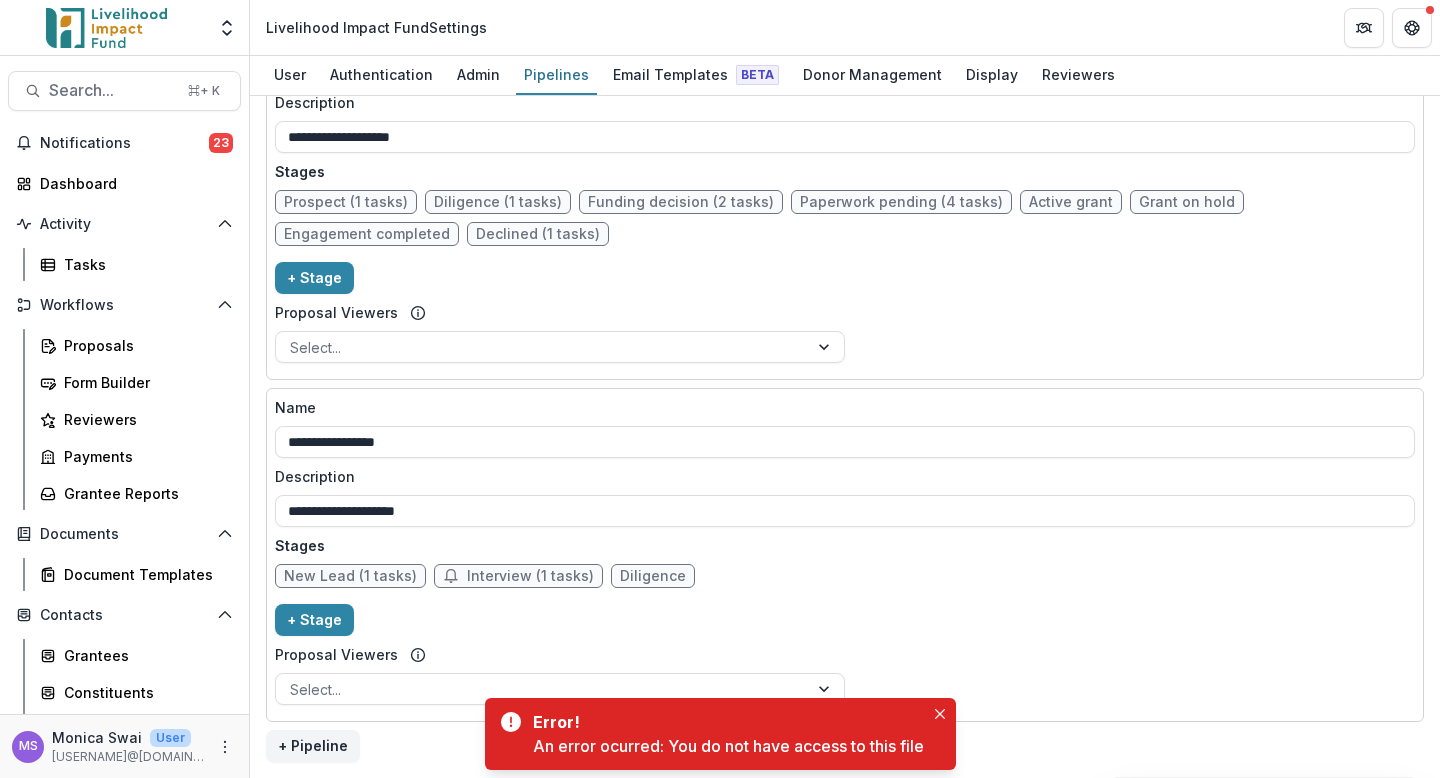 click on "Diligence" at bounding box center (653, 576) 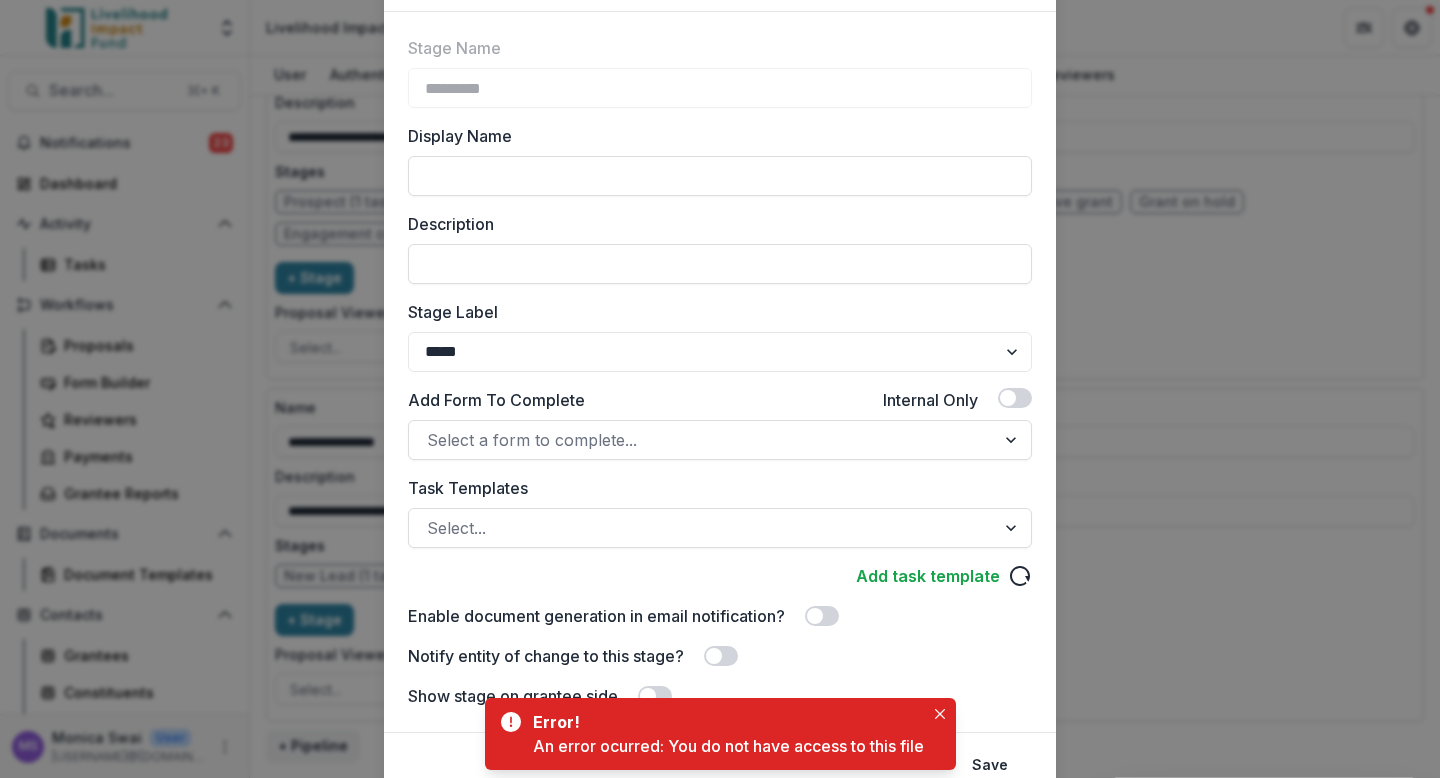scroll, scrollTop: 195, scrollLeft: 0, axis: vertical 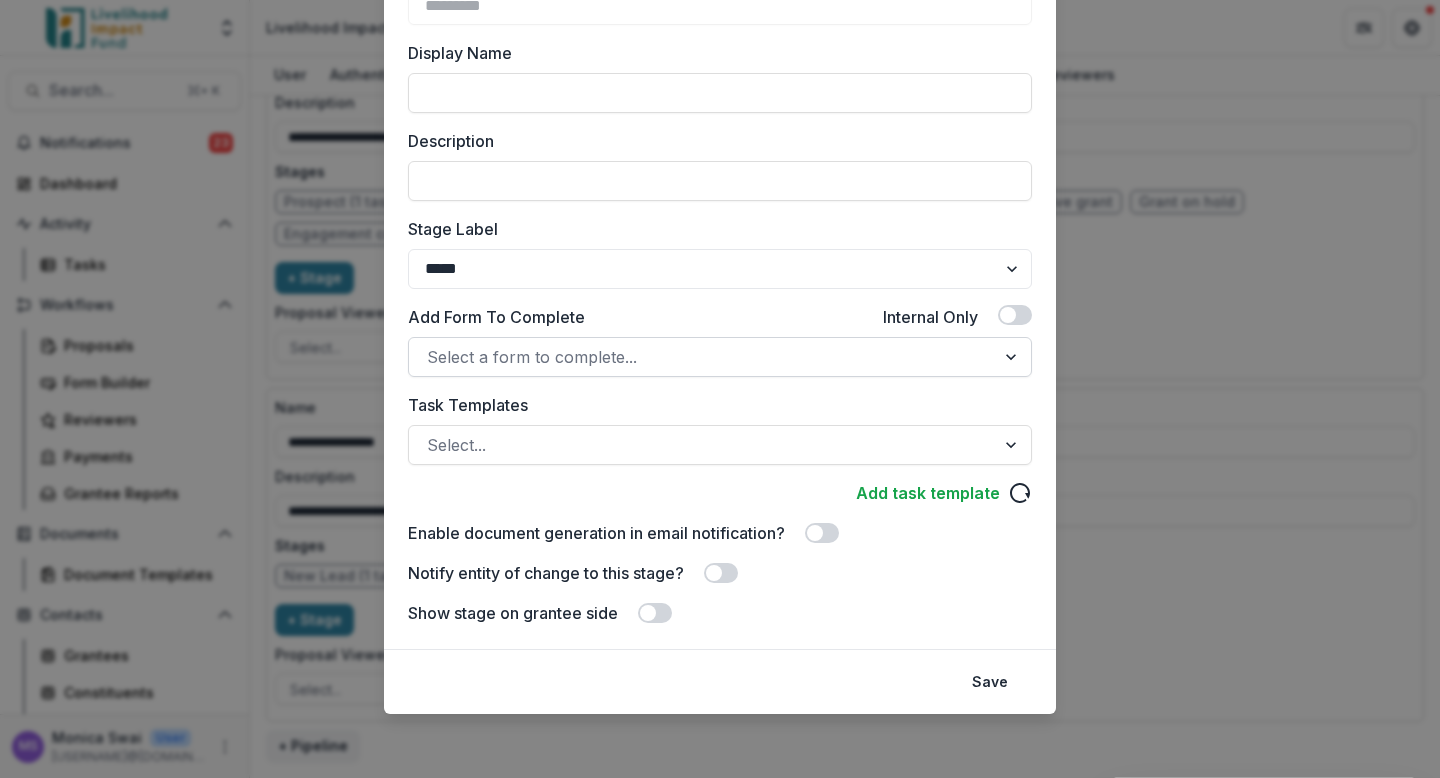 click at bounding box center (1013, 357) 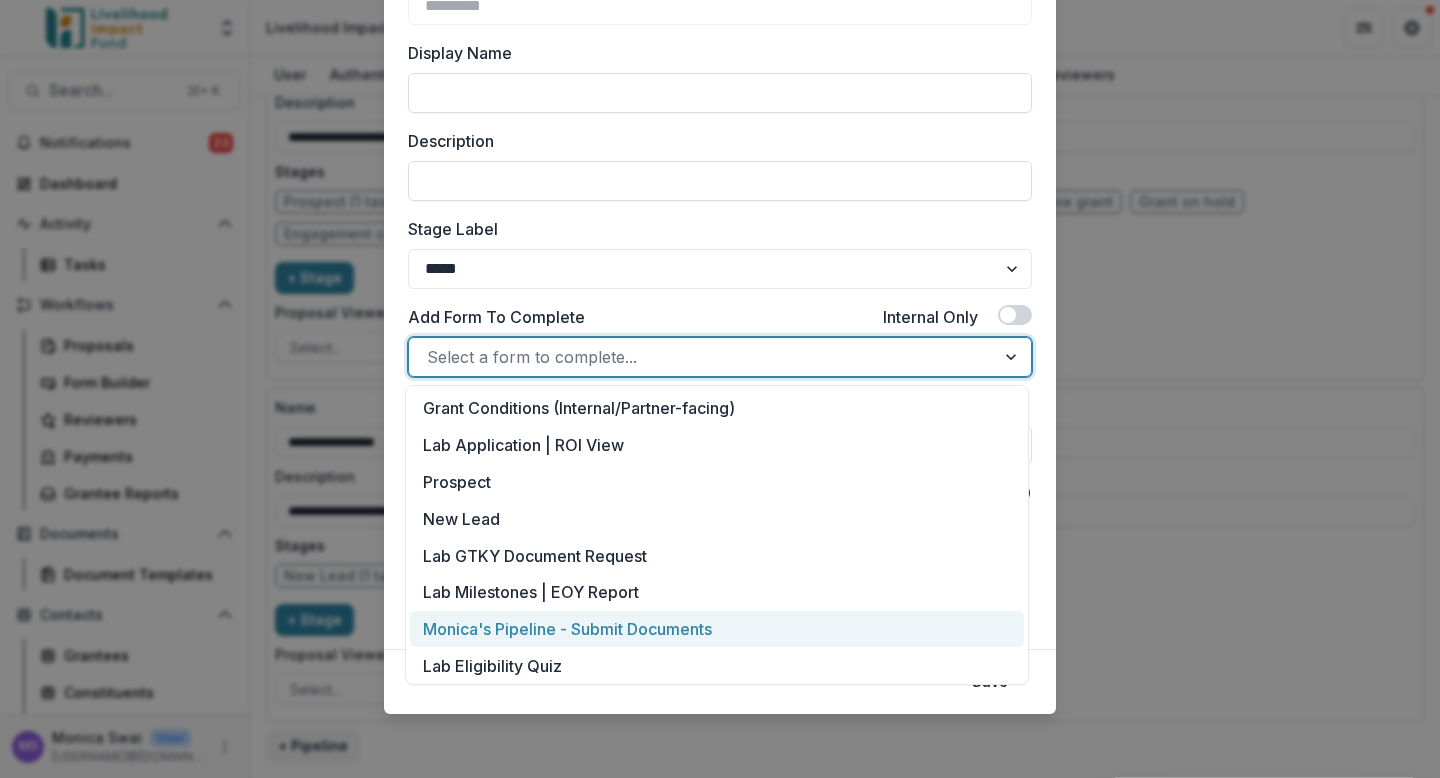 click on "Monica's Pipeline - Submit Documents" at bounding box center (717, 629) 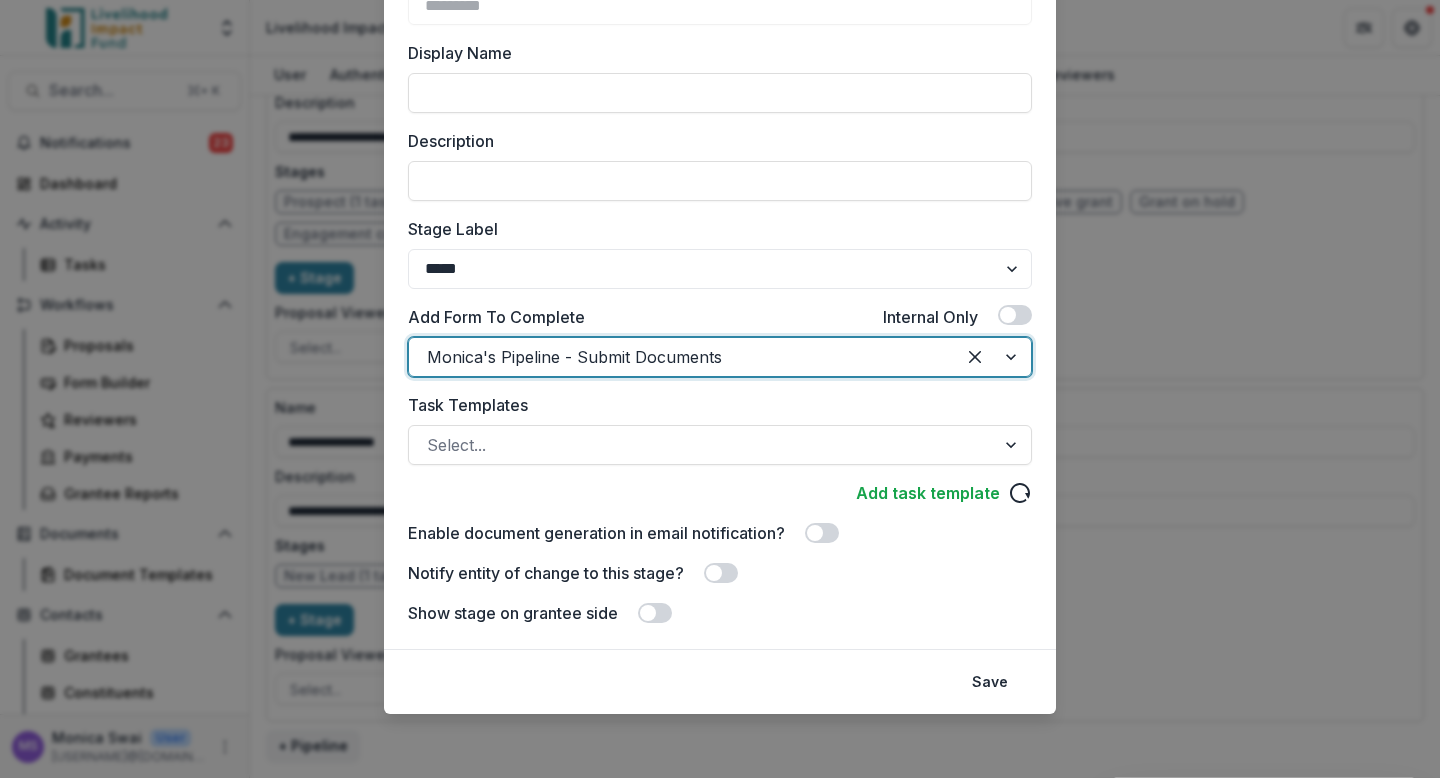 click at bounding box center [721, 573] 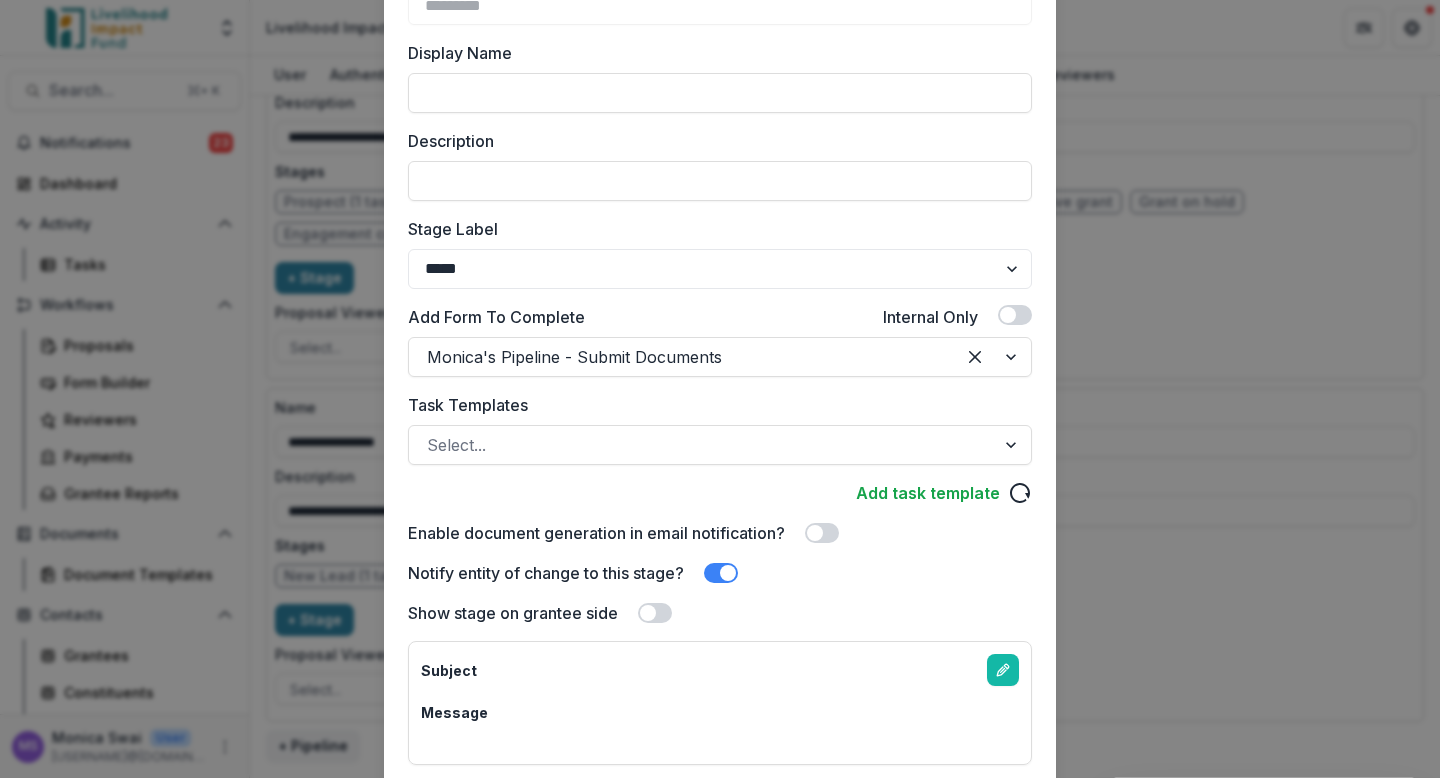 scroll, scrollTop: 335, scrollLeft: 0, axis: vertical 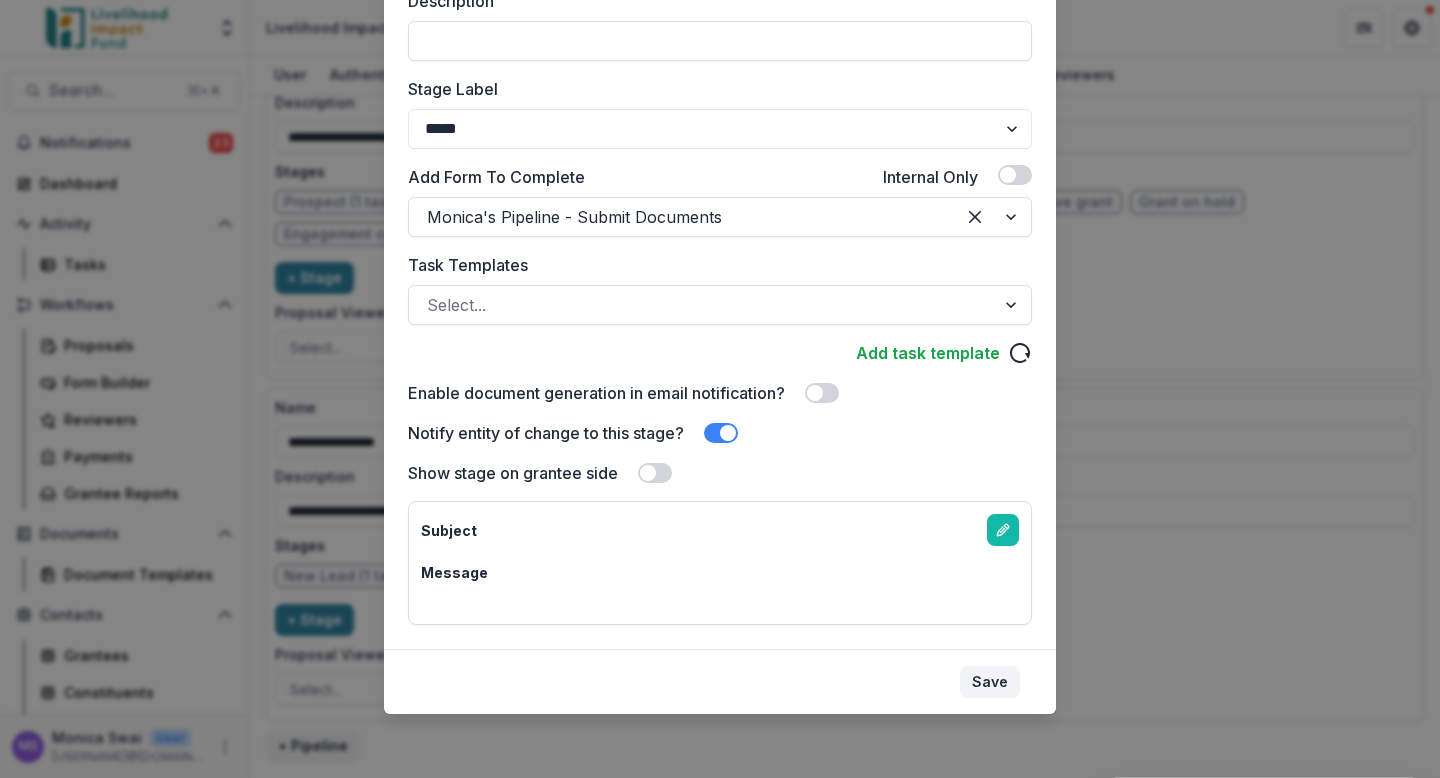 click on "Save" at bounding box center [990, 682] 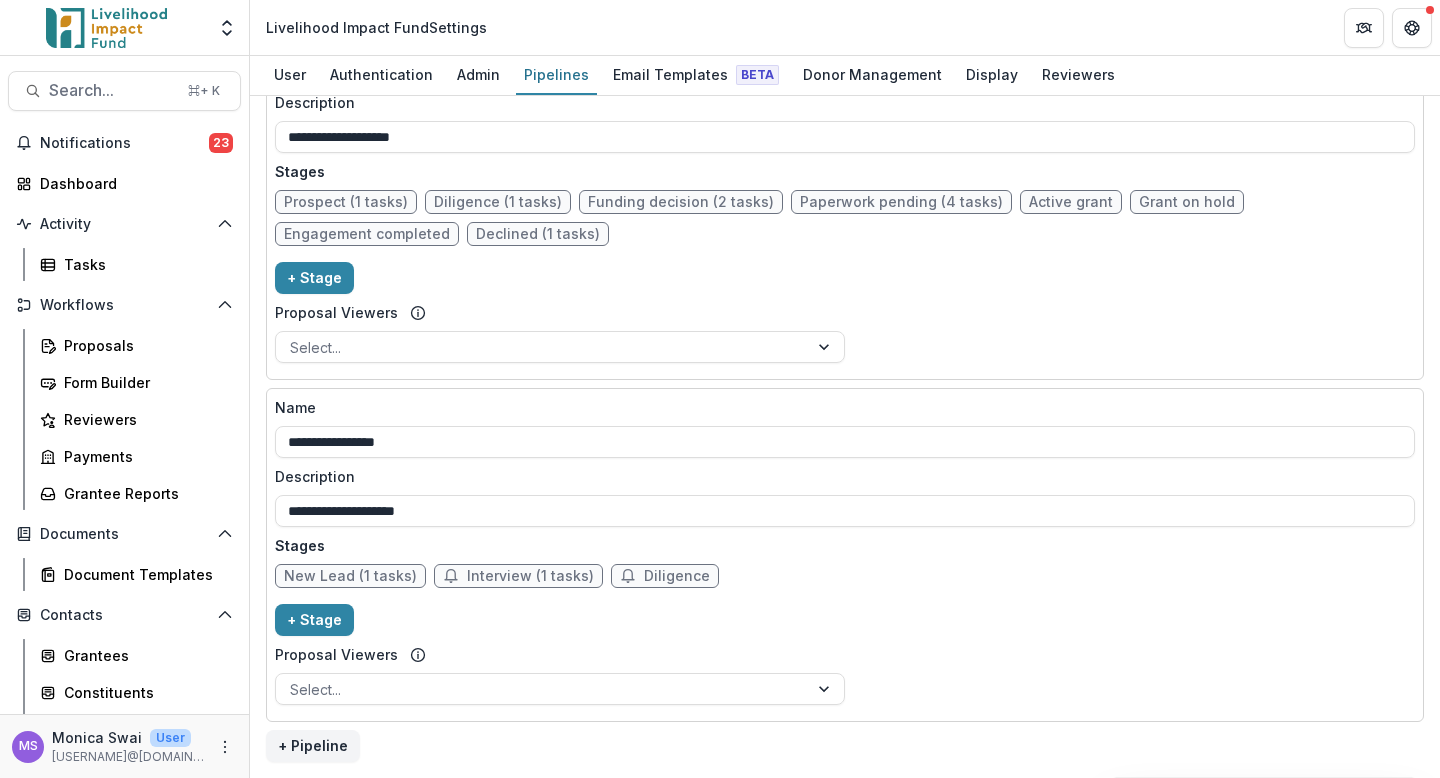 click on "Diligence" at bounding box center (677, 576) 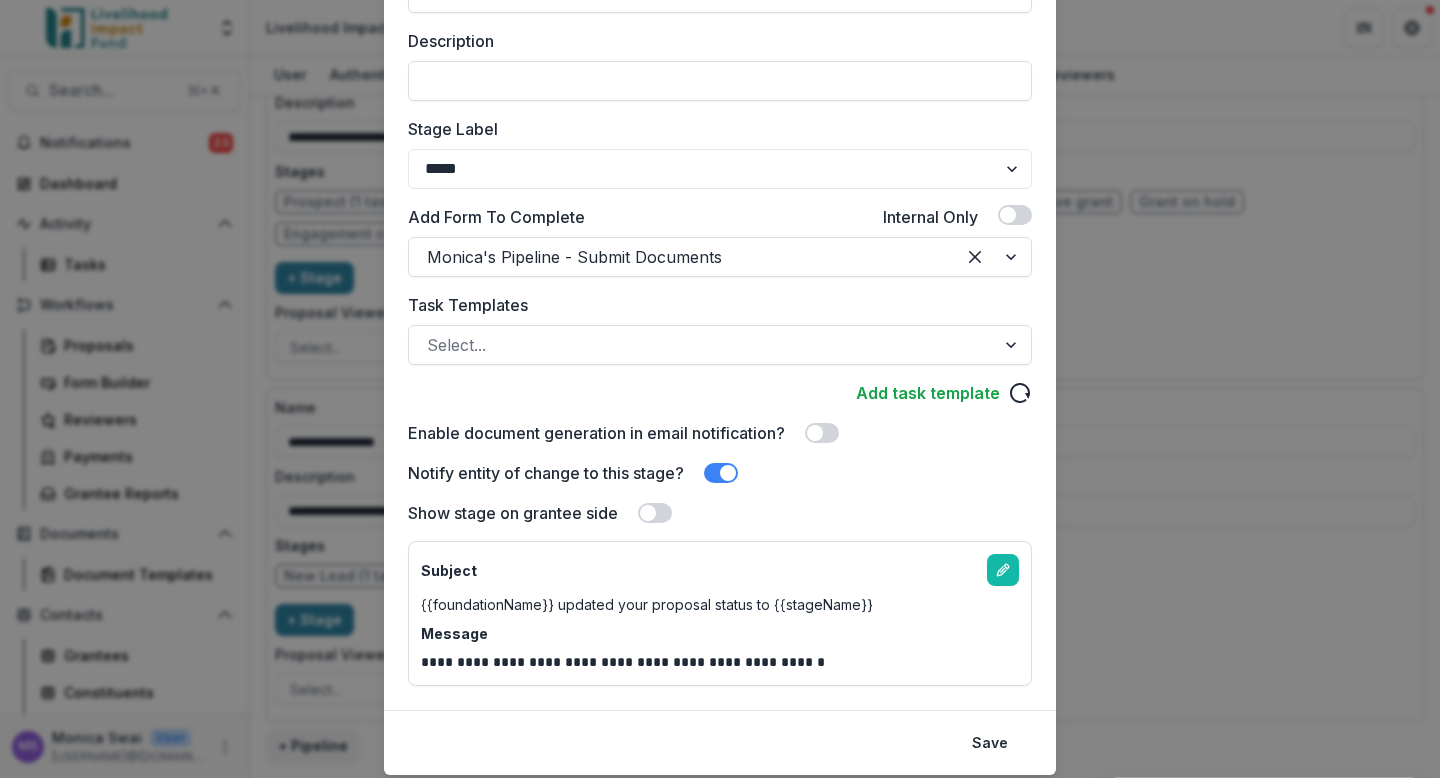 scroll, scrollTop: 356, scrollLeft: 0, axis: vertical 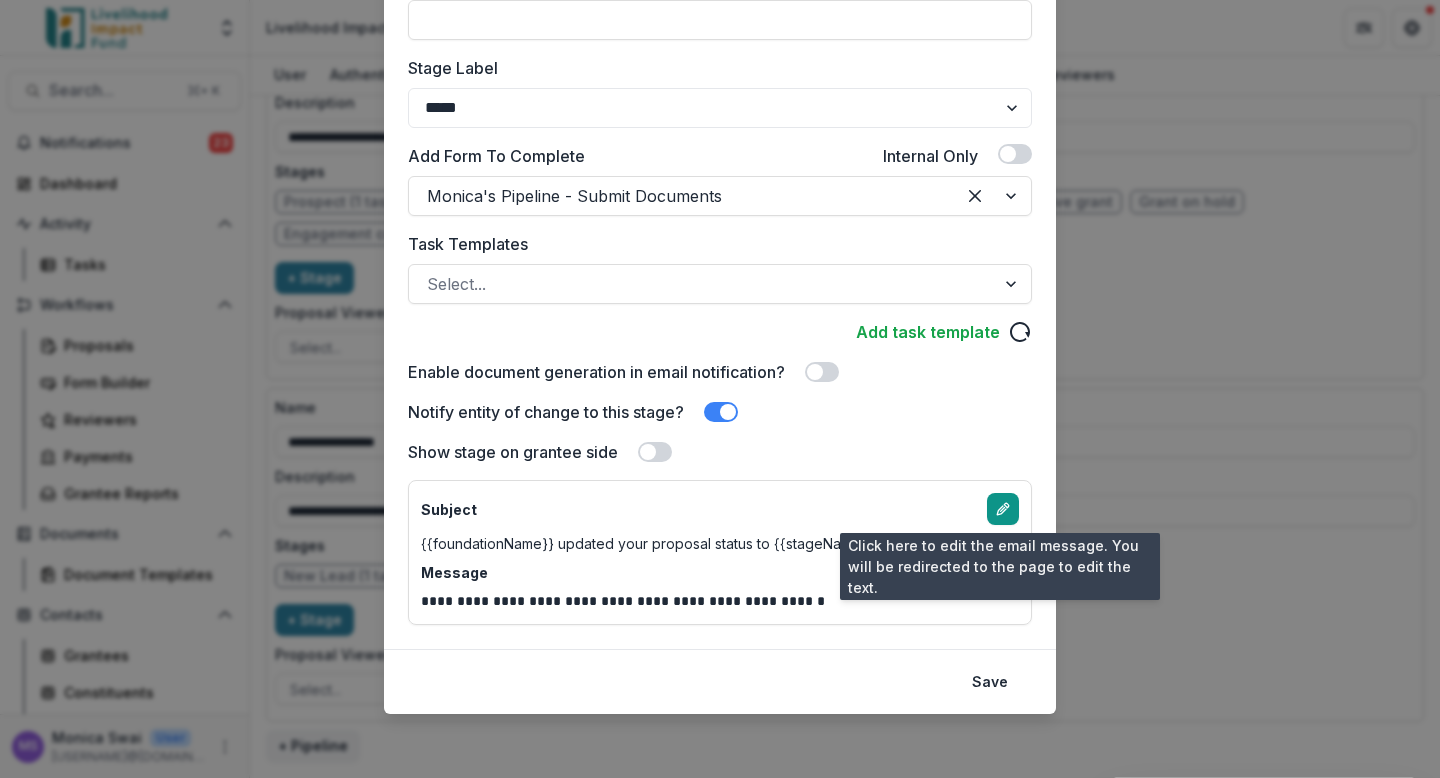 click 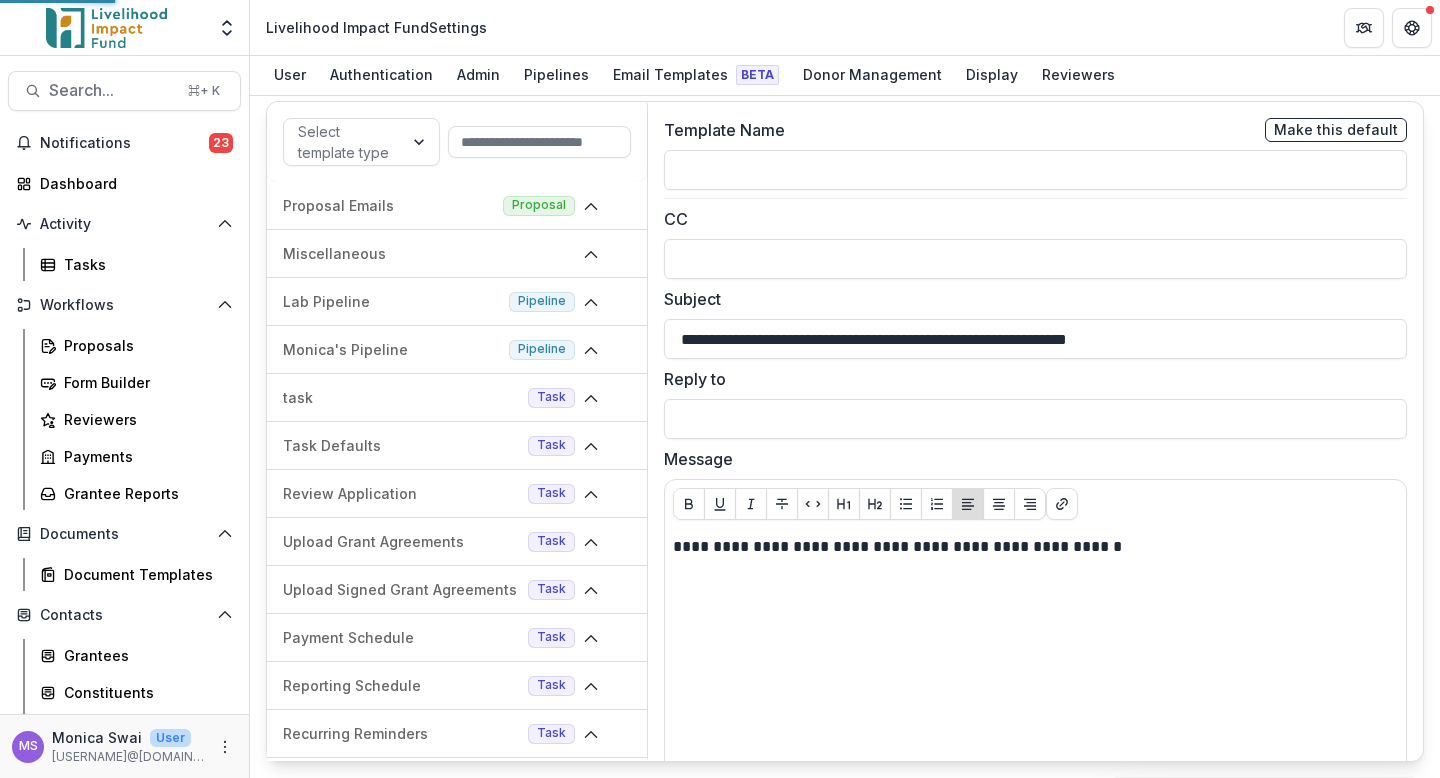 scroll, scrollTop: 11, scrollLeft: 0, axis: vertical 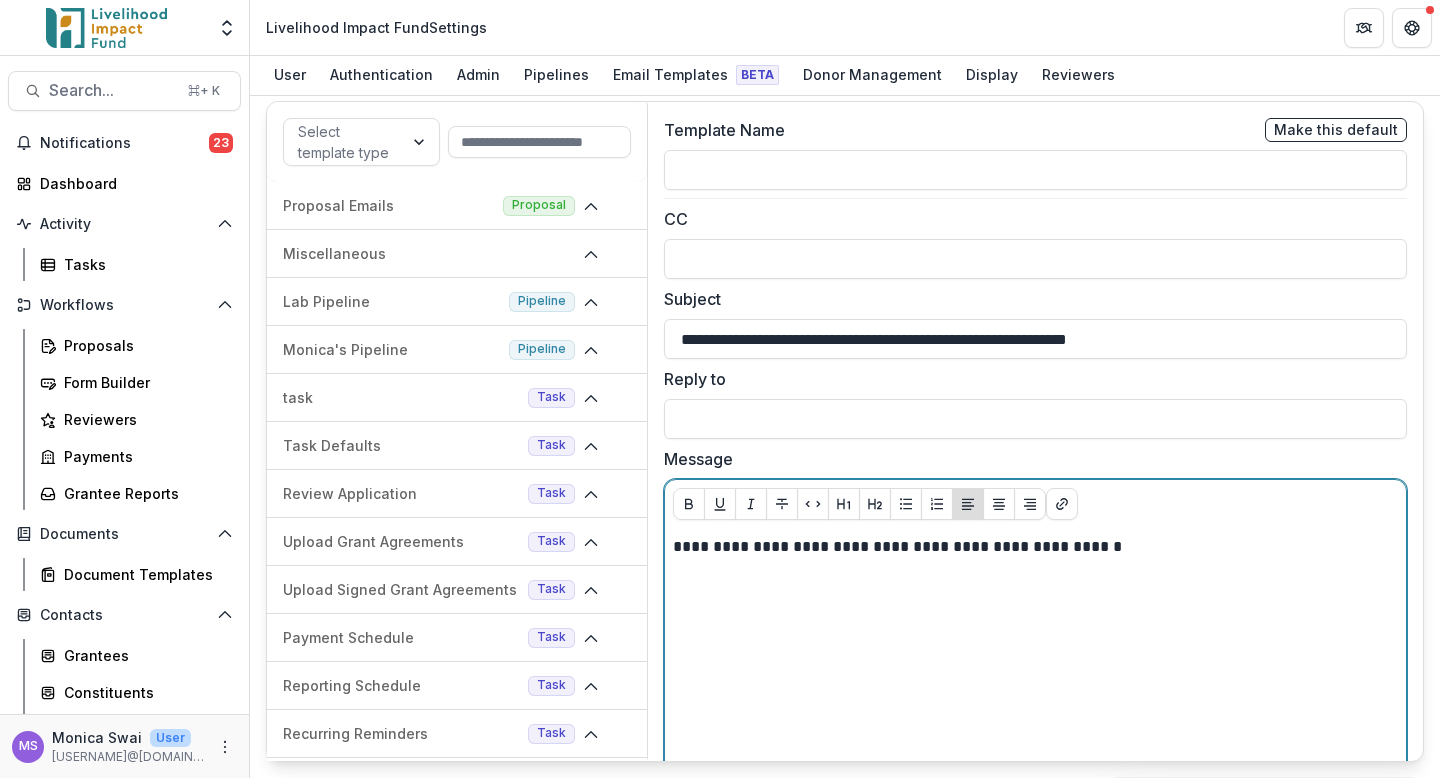 click on "**********" at bounding box center (1035, 686) 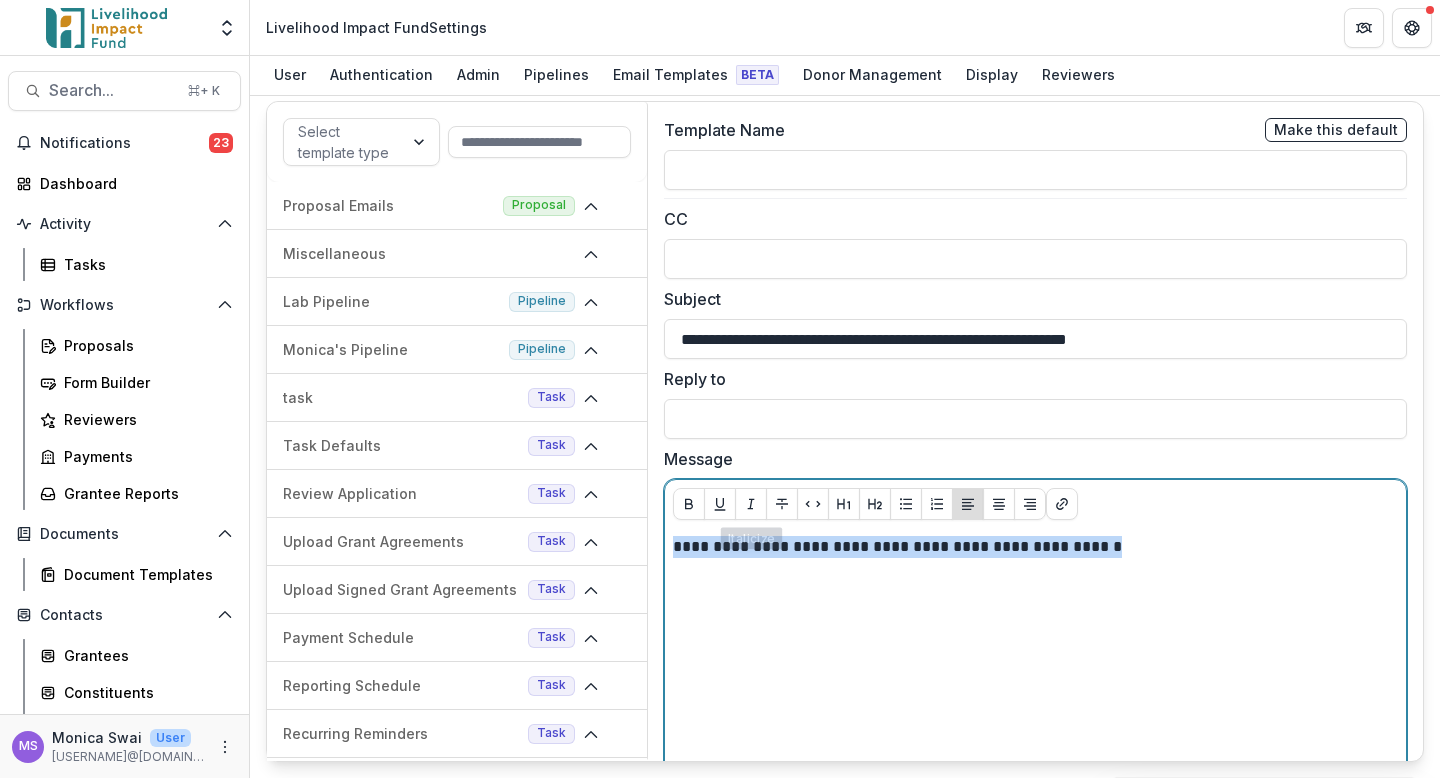 drag, startPoint x: 1140, startPoint y: 551, endPoint x: 679, endPoint y: 521, distance: 461.9751 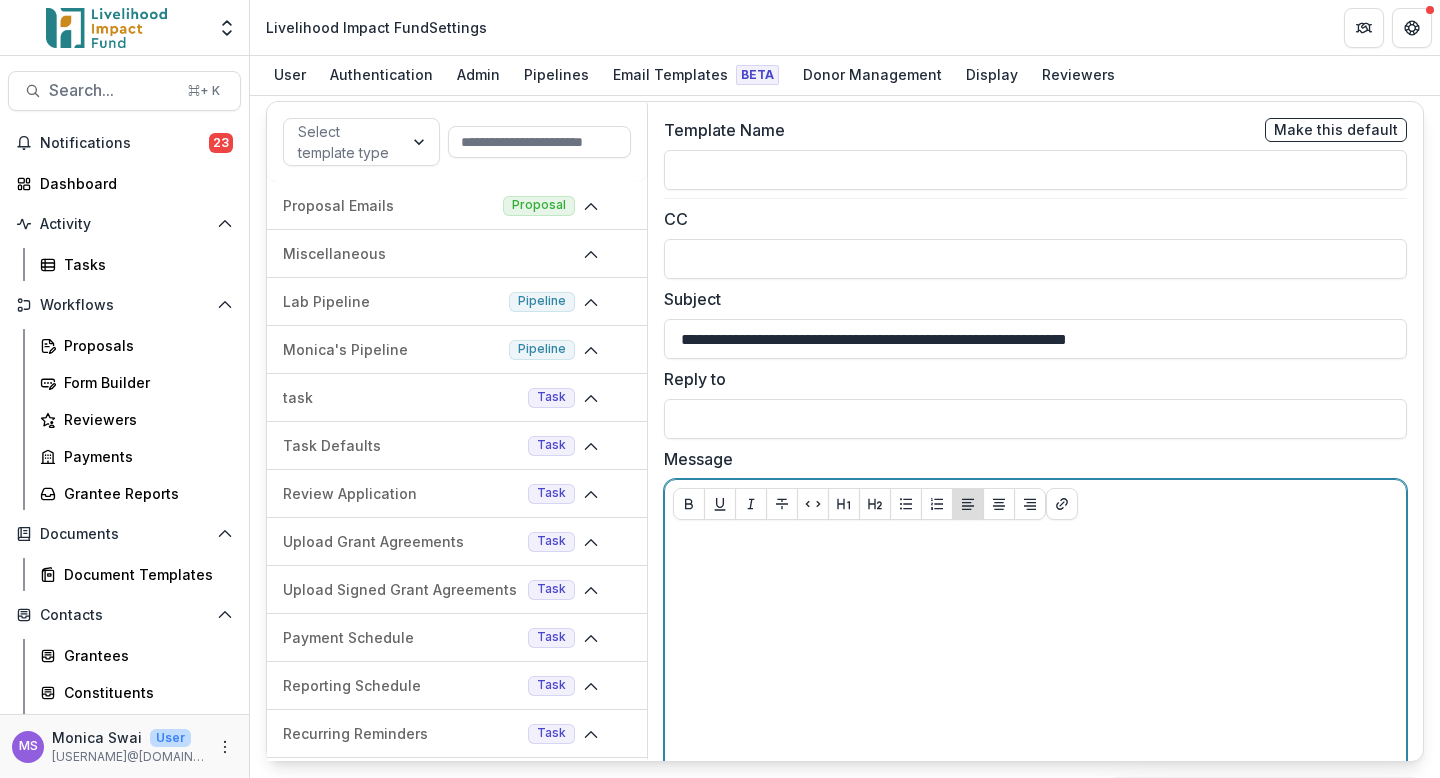 scroll, scrollTop: 11, scrollLeft: 0, axis: vertical 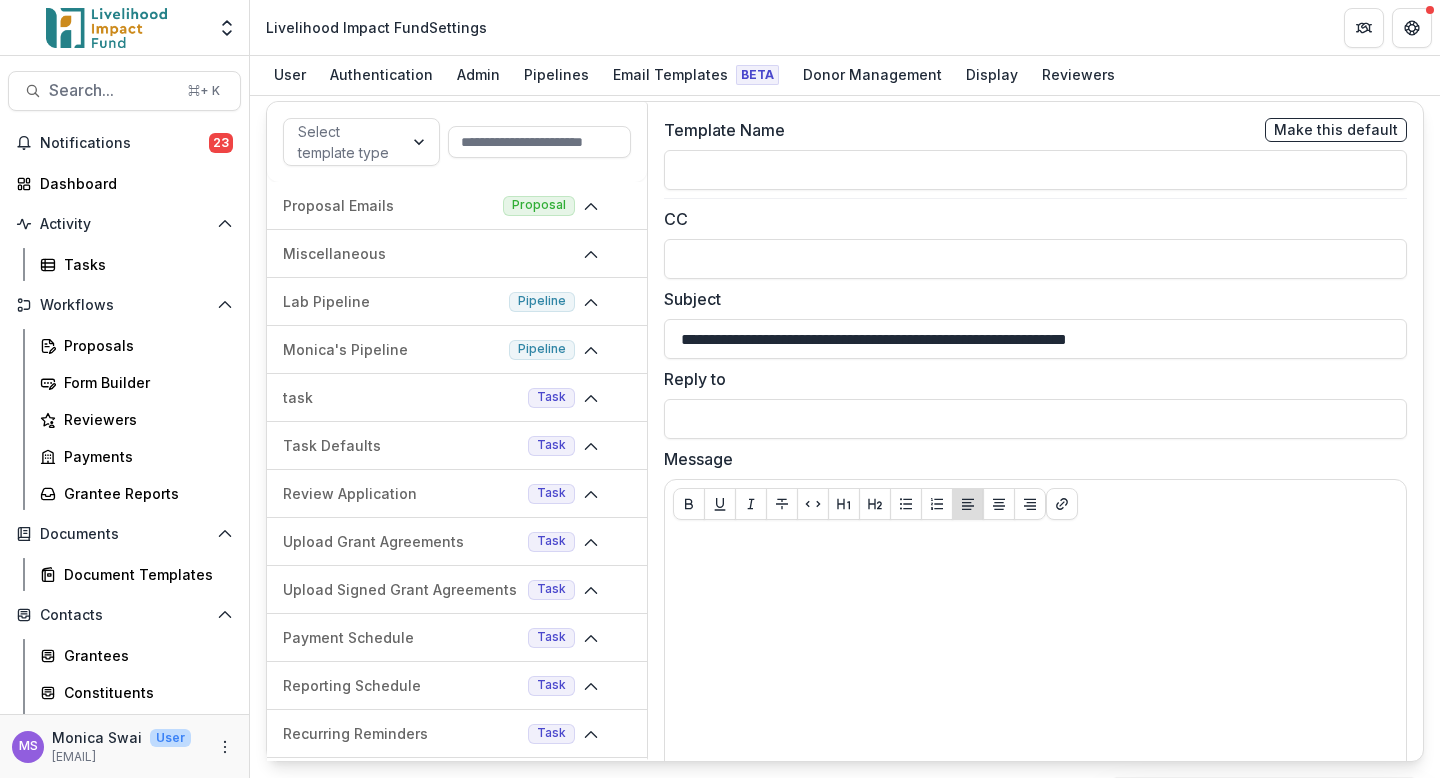 type 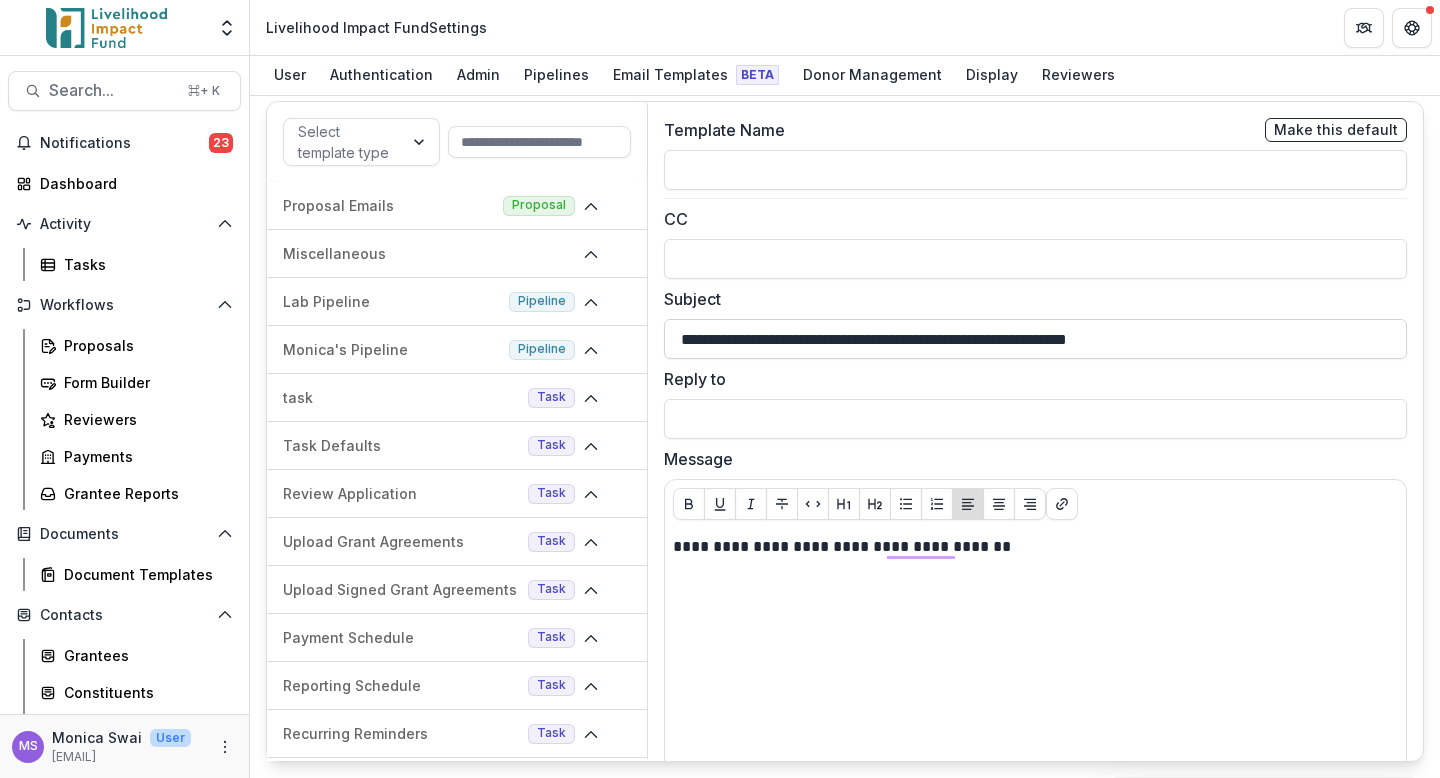 click on "**********" at bounding box center [1035, 339] 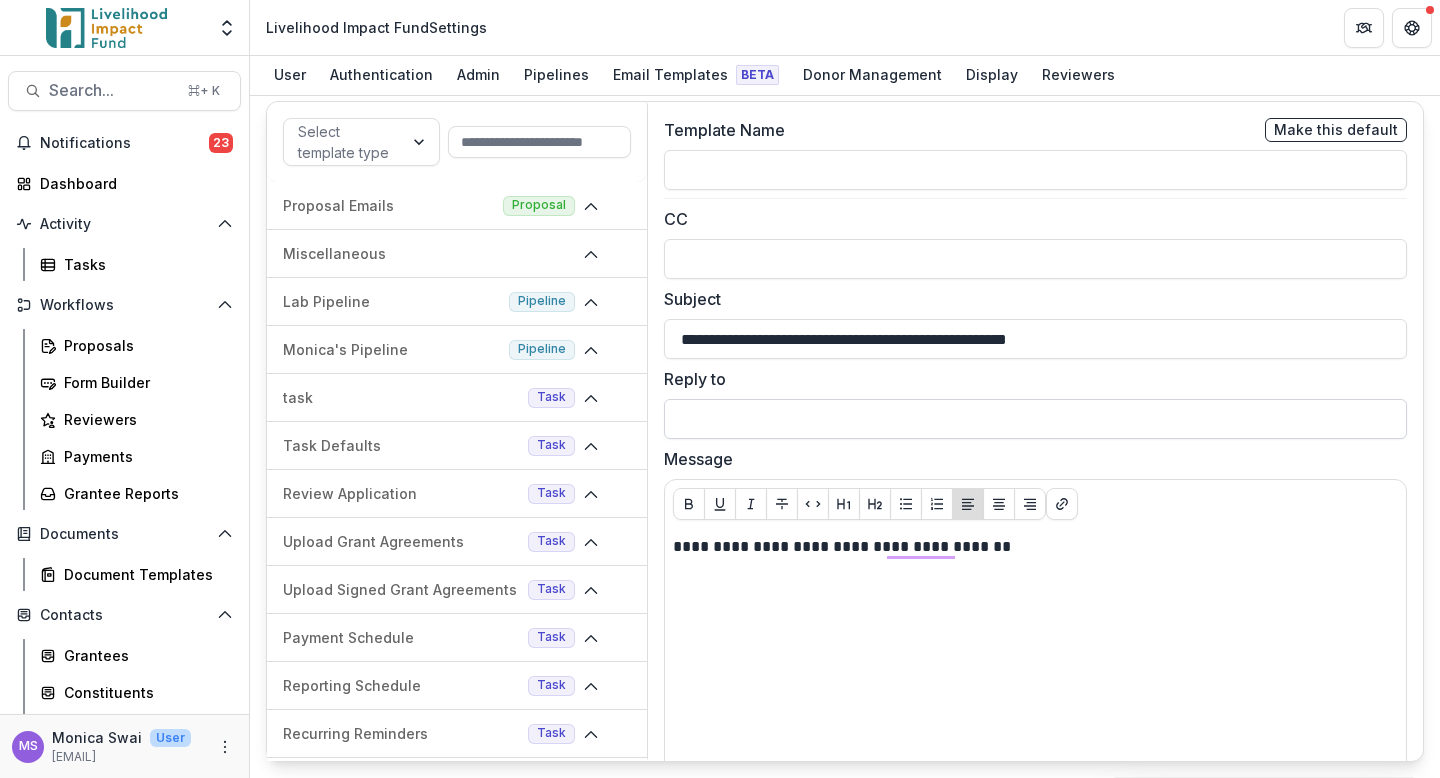 type on "**********" 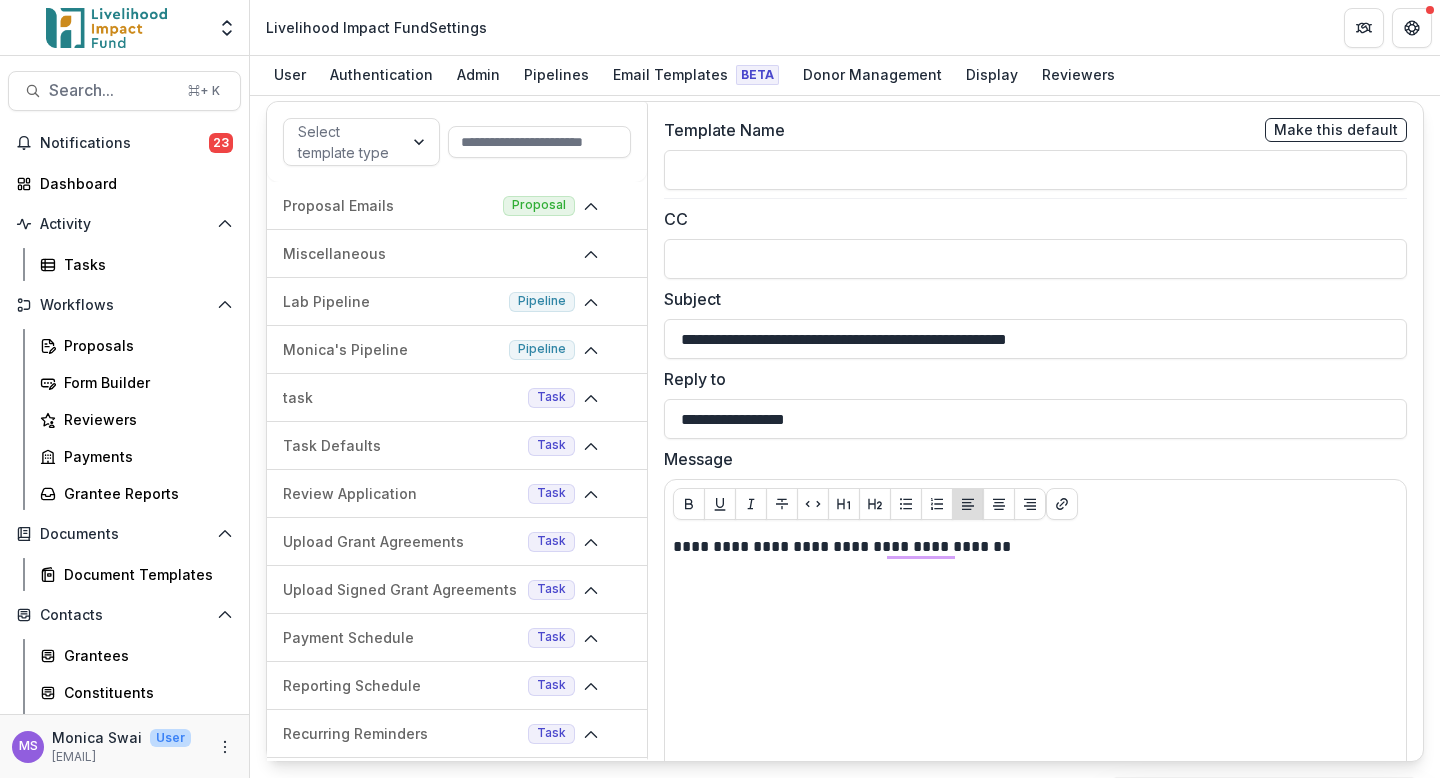 scroll, scrollTop: 79, scrollLeft: 0, axis: vertical 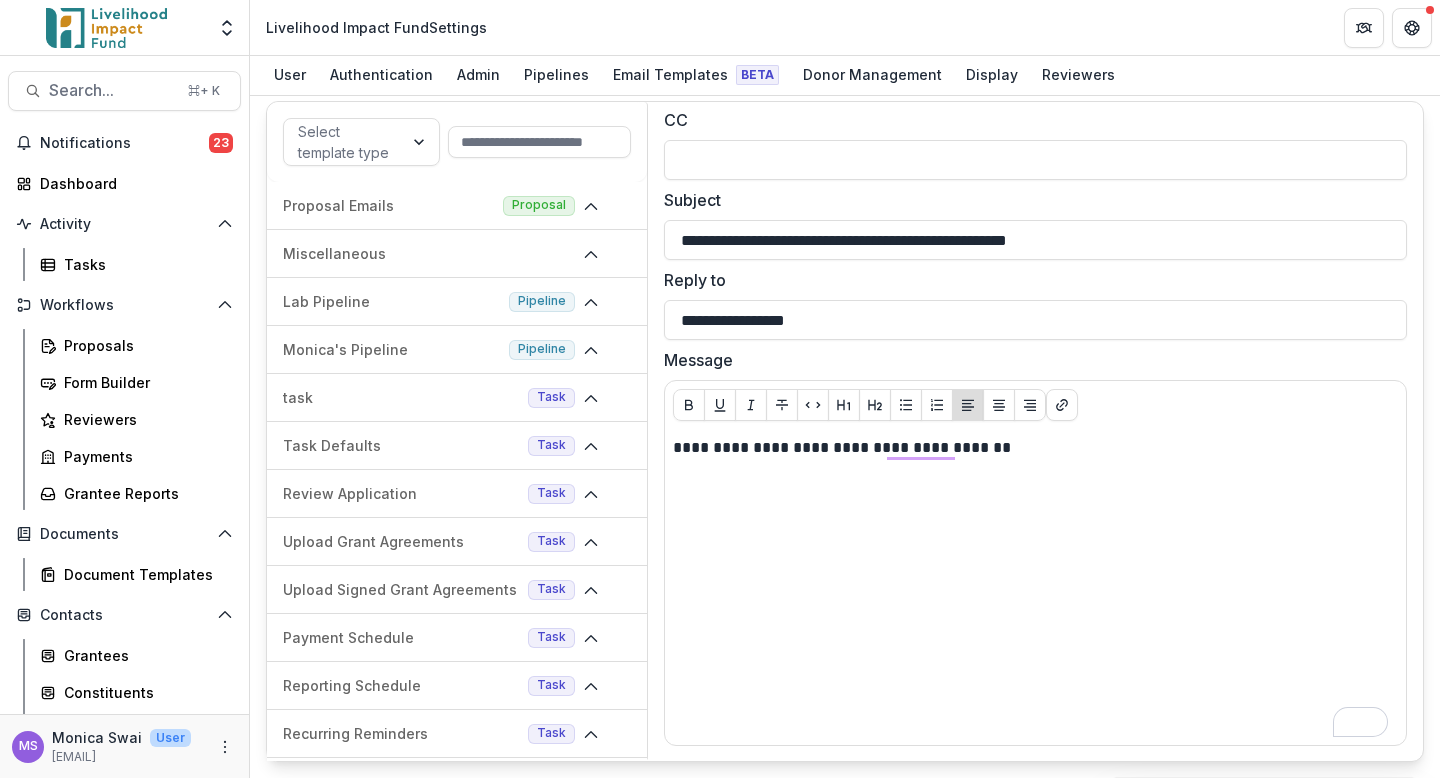 type on "**********" 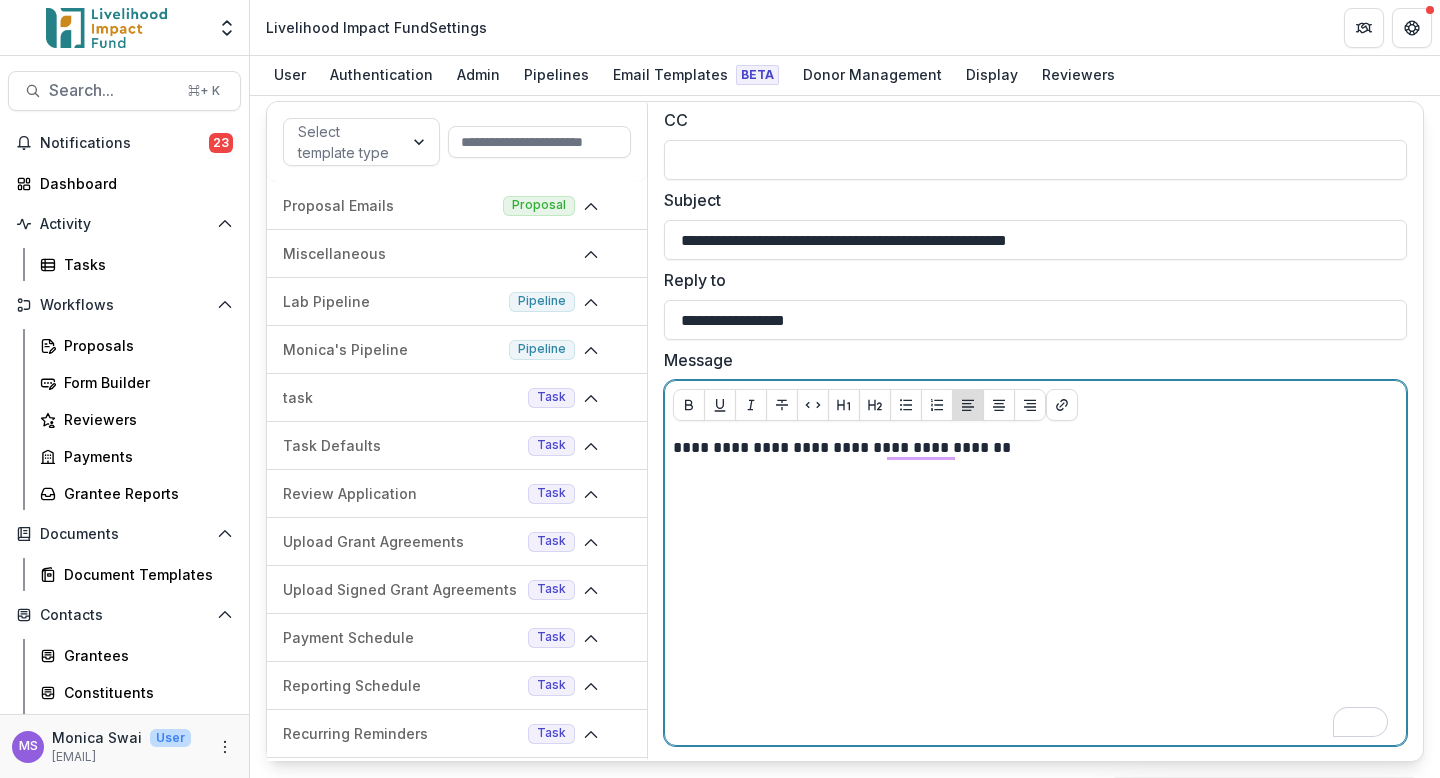 click on "**********" at bounding box center [1035, 587] 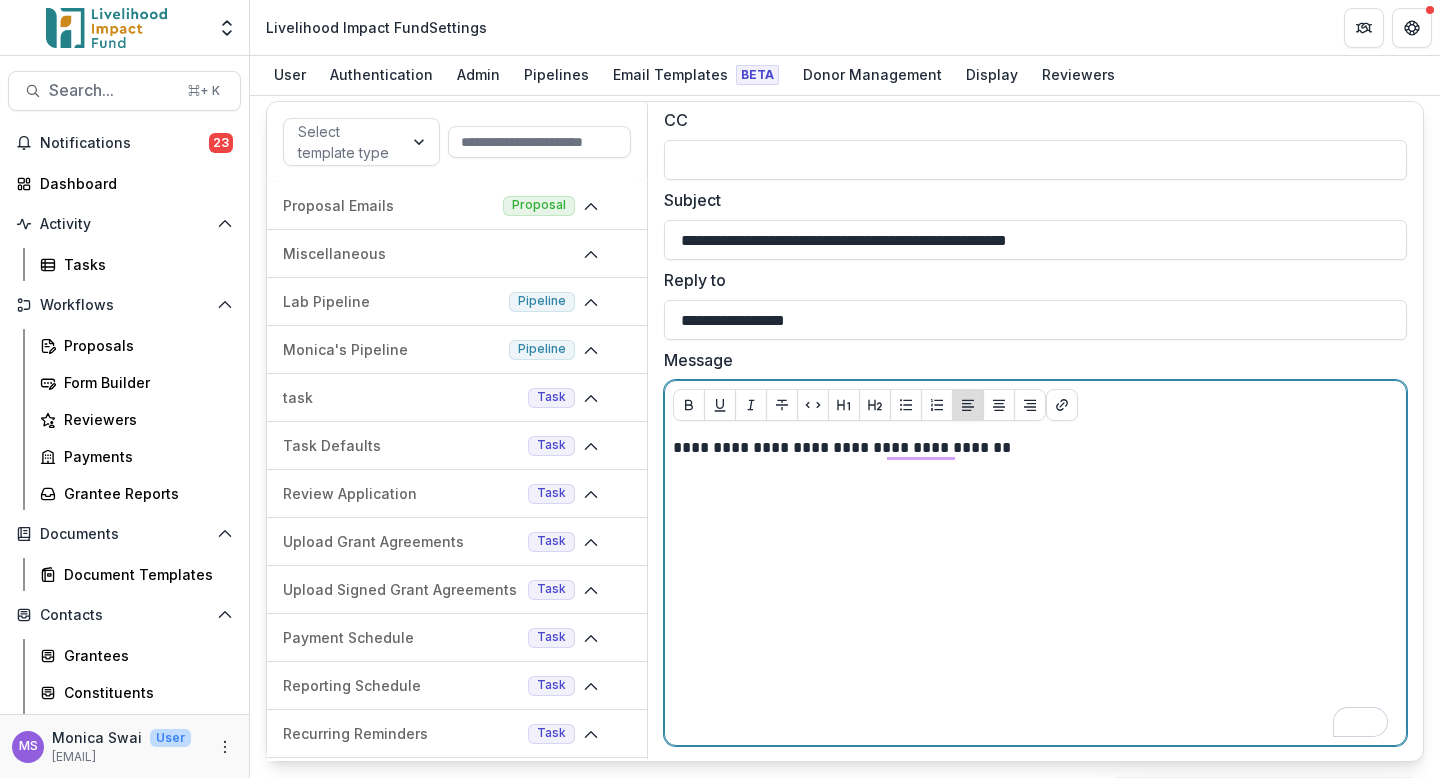 scroll, scrollTop: 0, scrollLeft: 0, axis: both 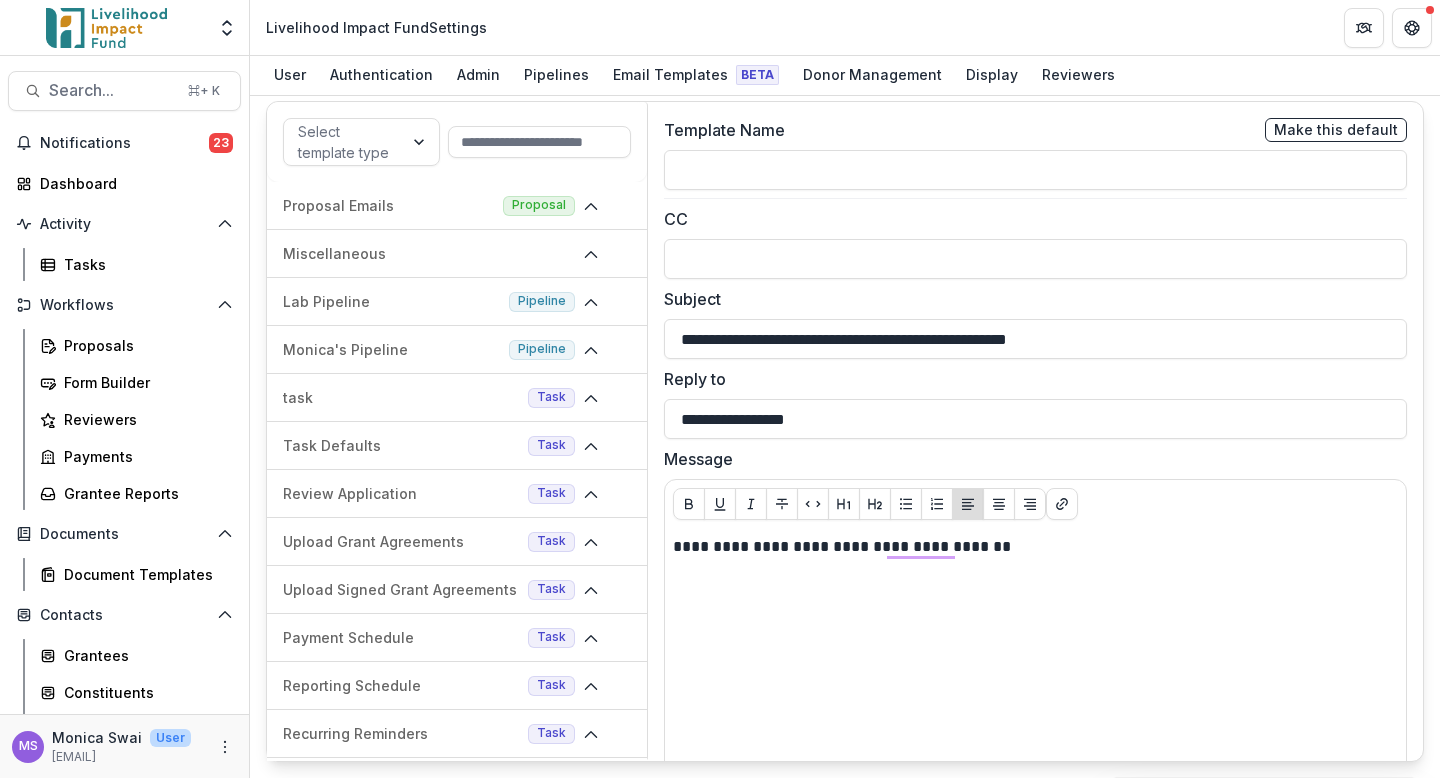 click on "Make this default" at bounding box center [1336, 130] 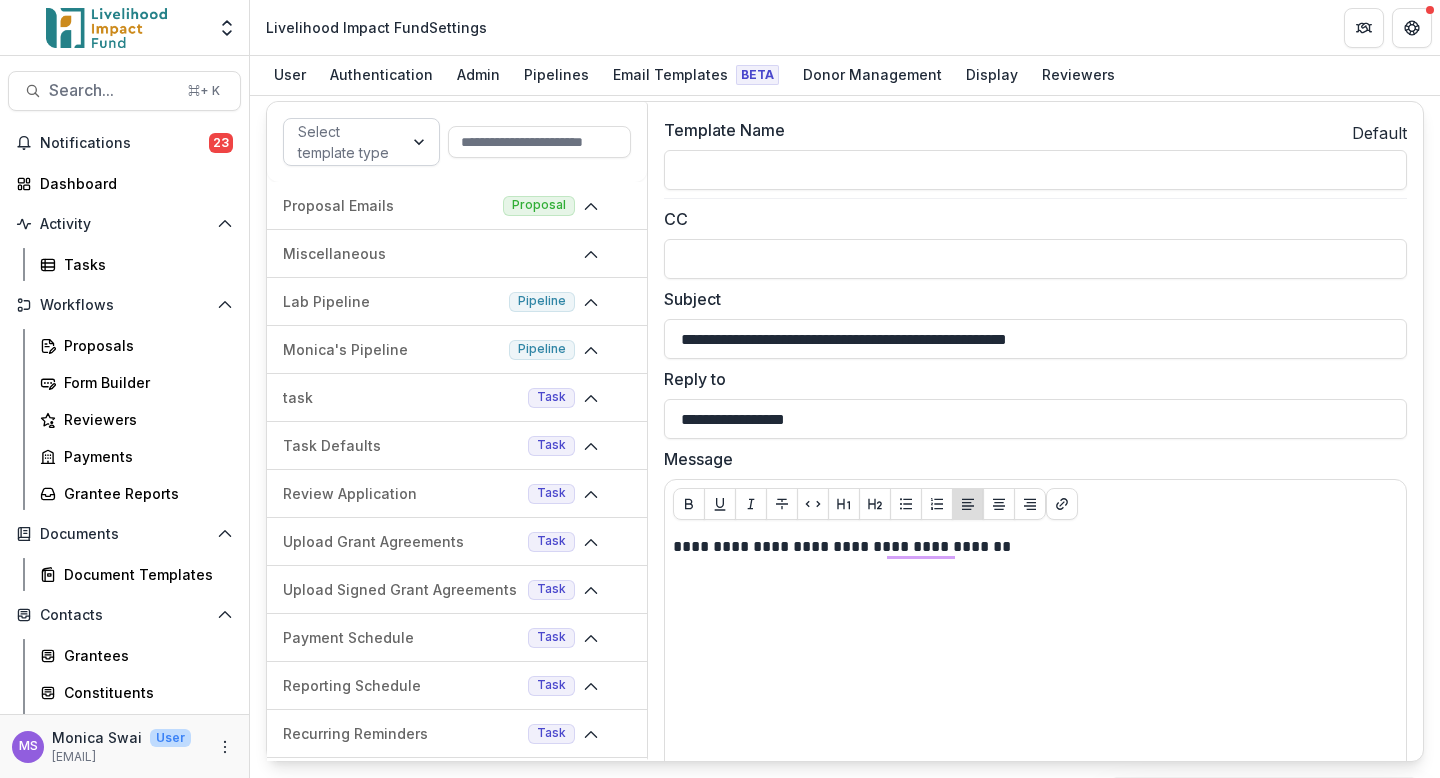 click at bounding box center [421, 142] 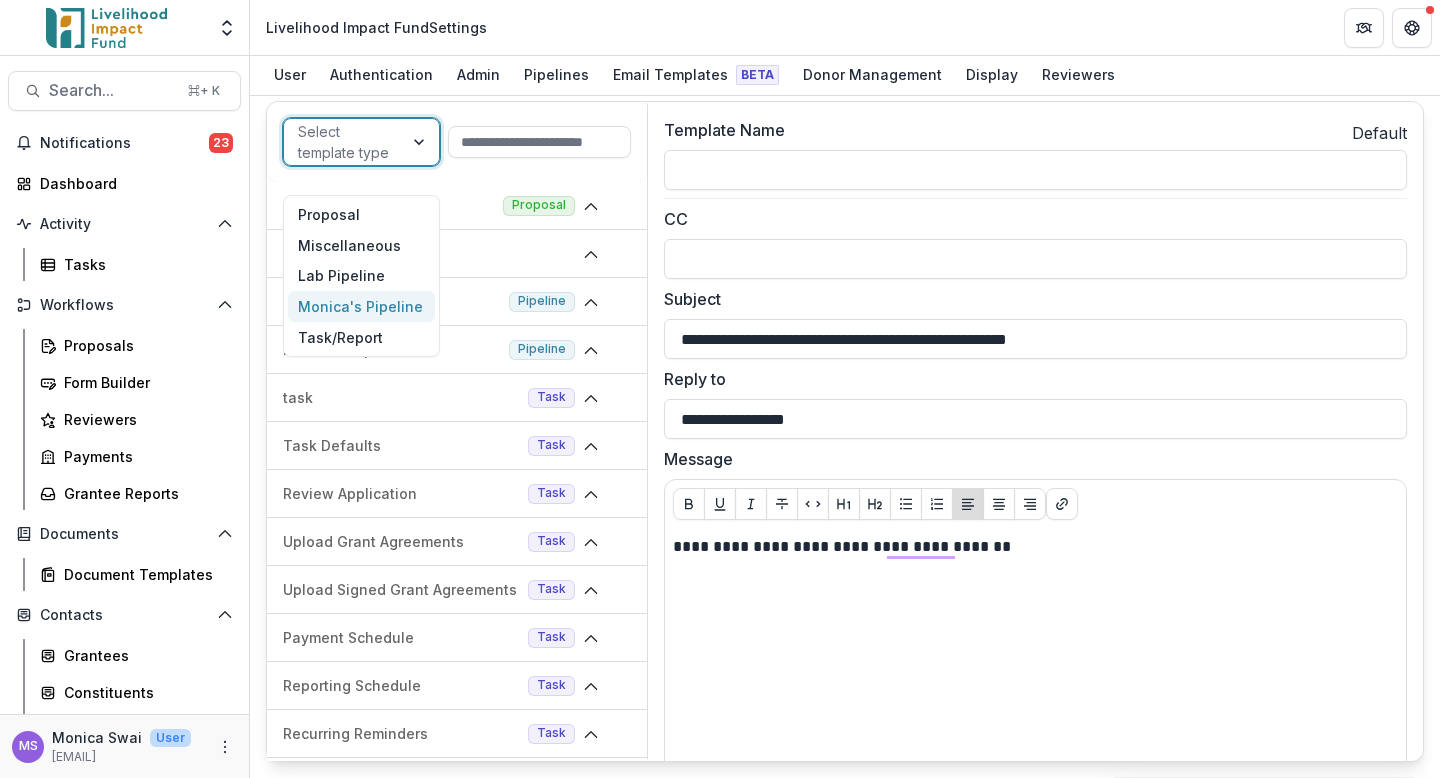 click on "Monica's Pipeline" at bounding box center (361, 306) 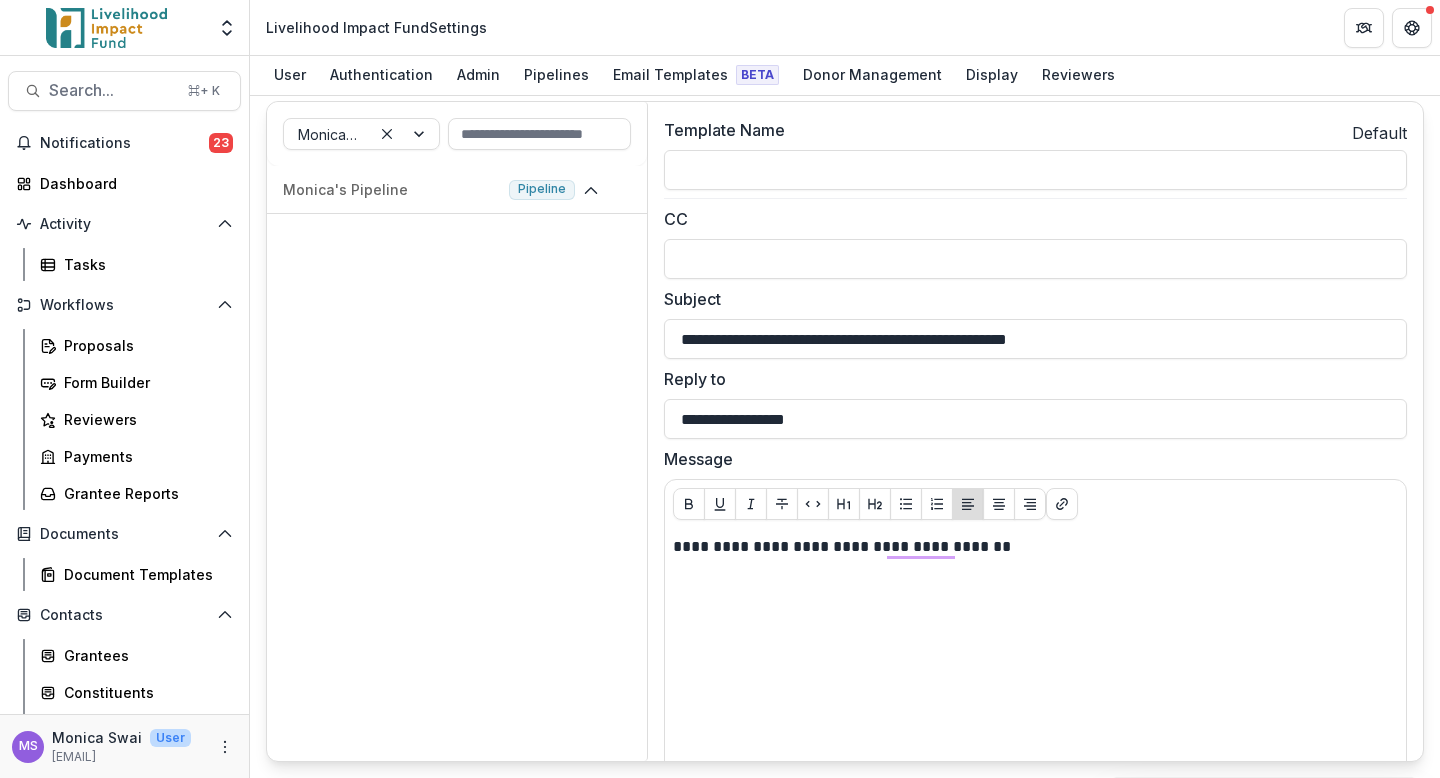 click on "Monica's Pipeline" at bounding box center [457, 134] 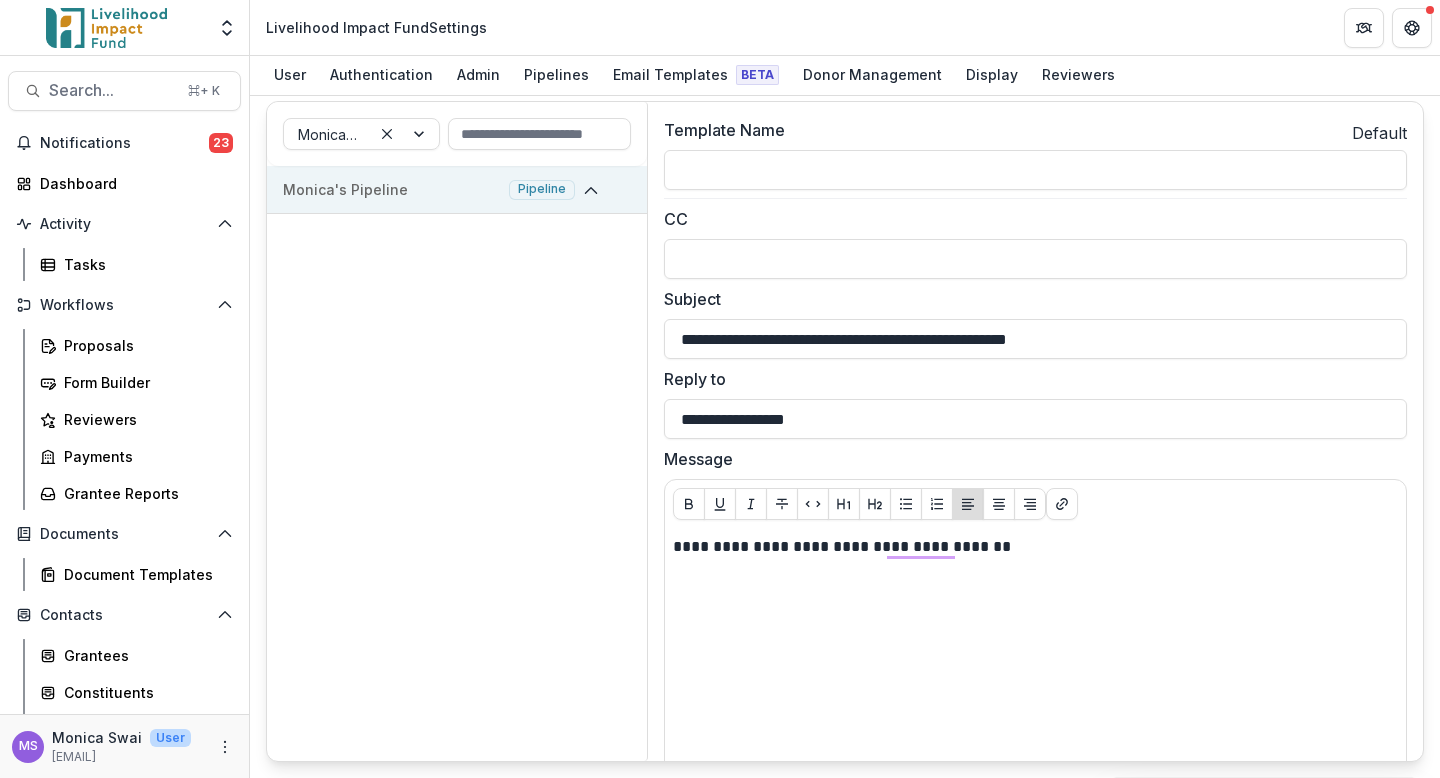 click on "Monica's Pipeline" at bounding box center [392, 189] 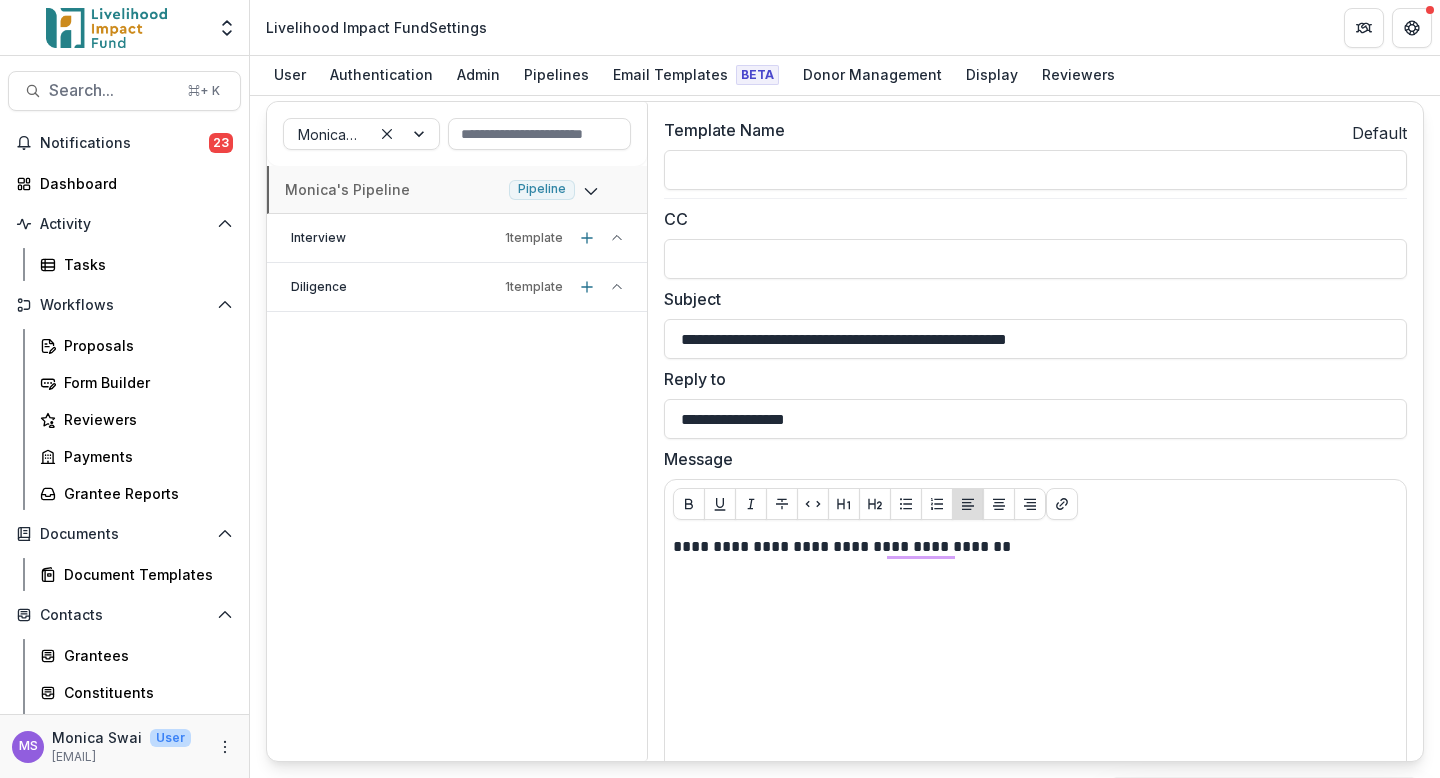 click on "Interview 1  template" at bounding box center (457, 238) 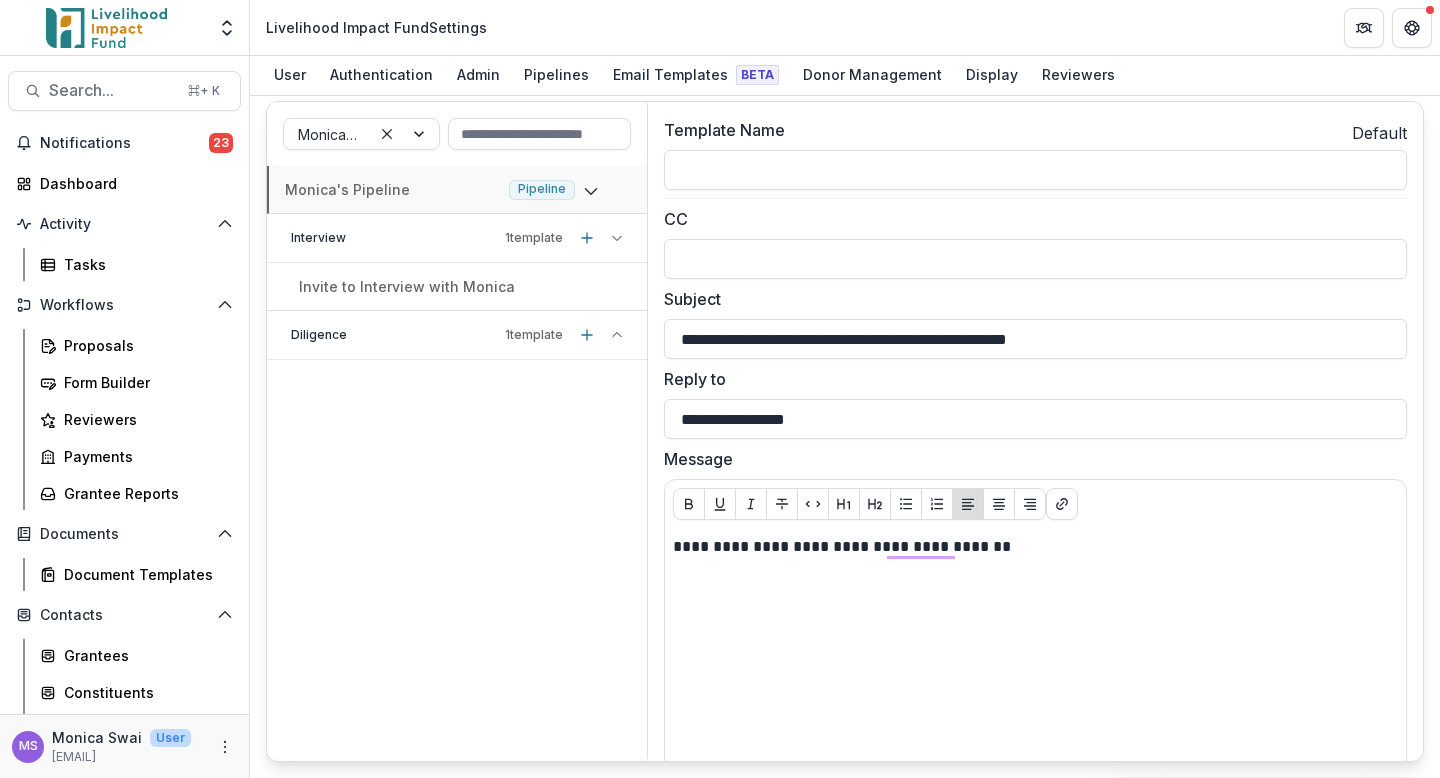 click on "Invite to Interview with Monica" at bounding box center [457, 287] 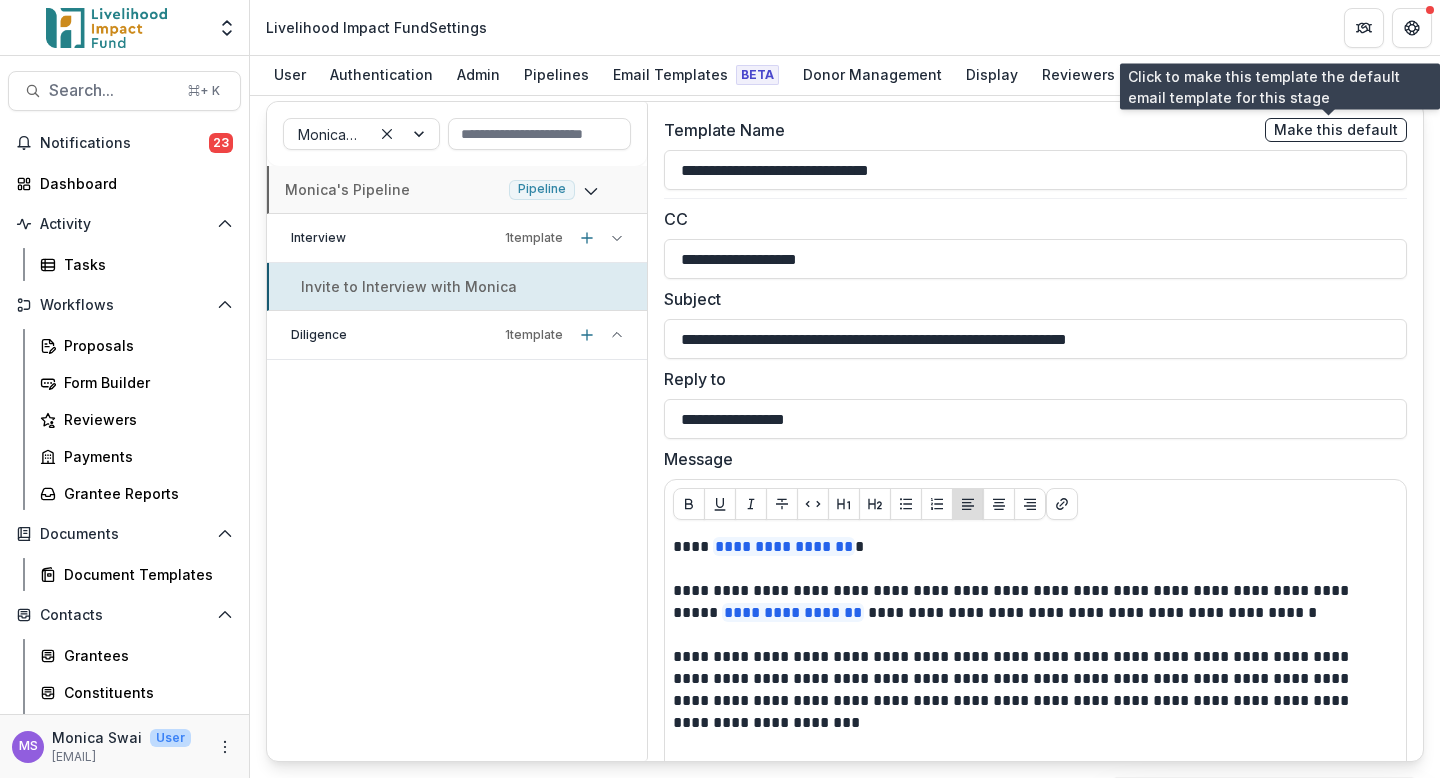 click on "Make this default" at bounding box center (1336, 130) 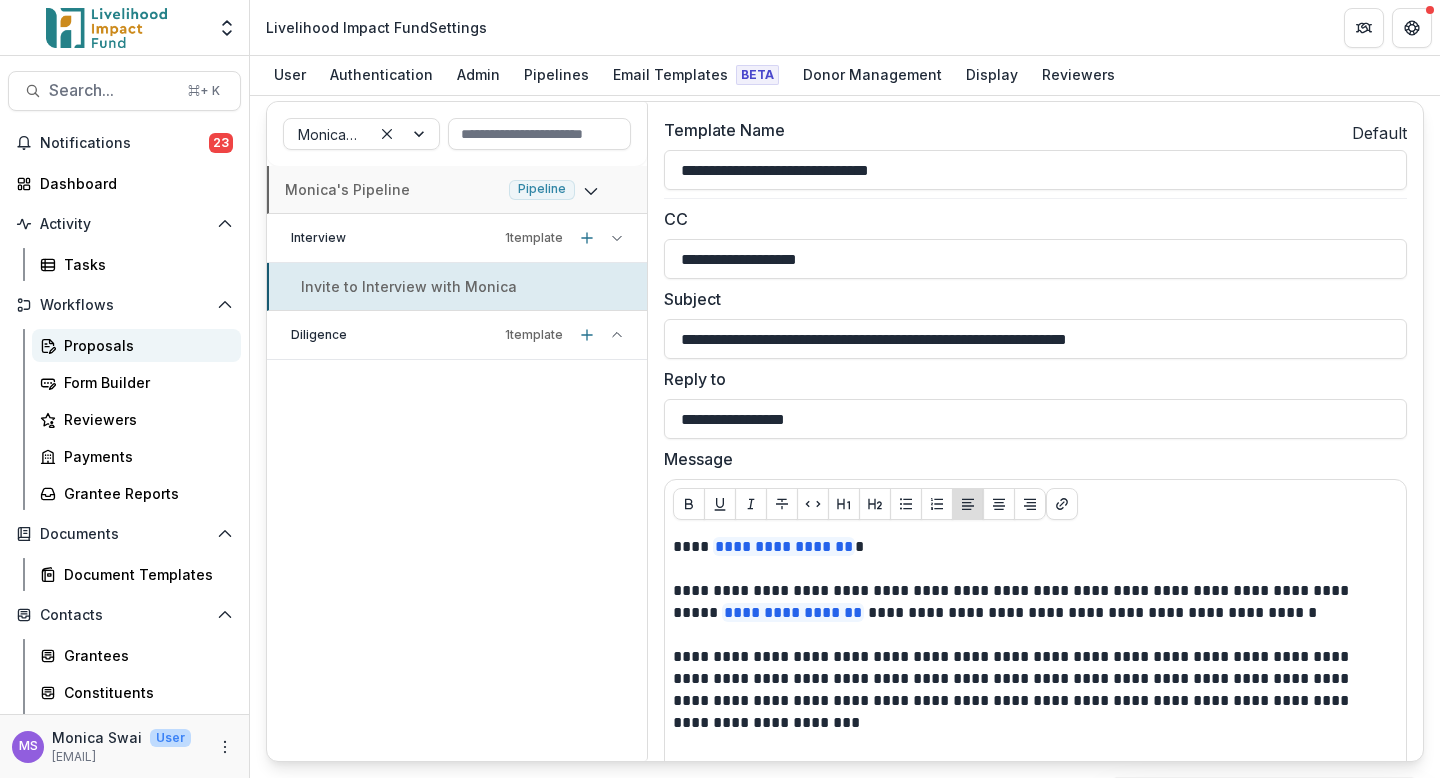 click on "Proposals" at bounding box center [144, 345] 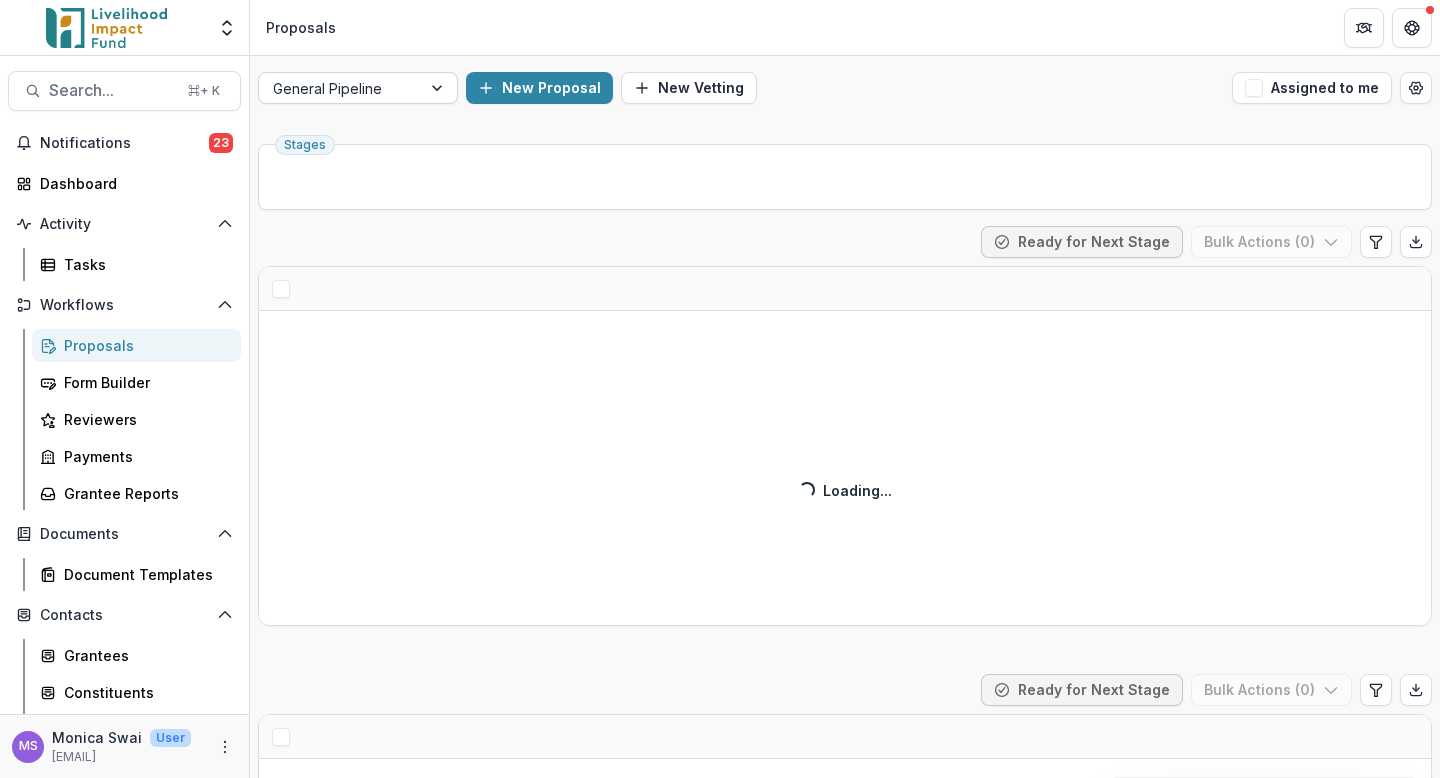 click at bounding box center (439, 88) 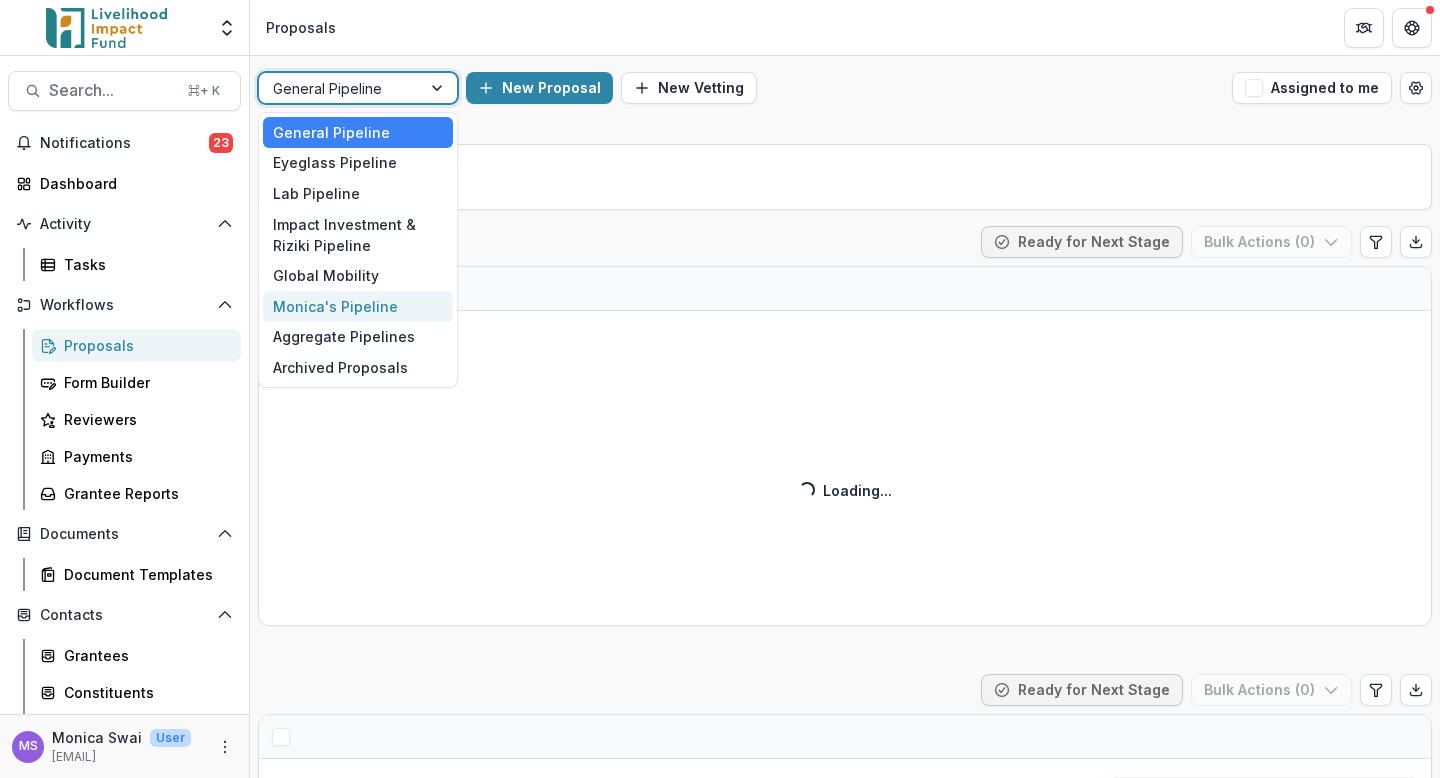 click on "Monica's Pipeline" at bounding box center [358, 306] 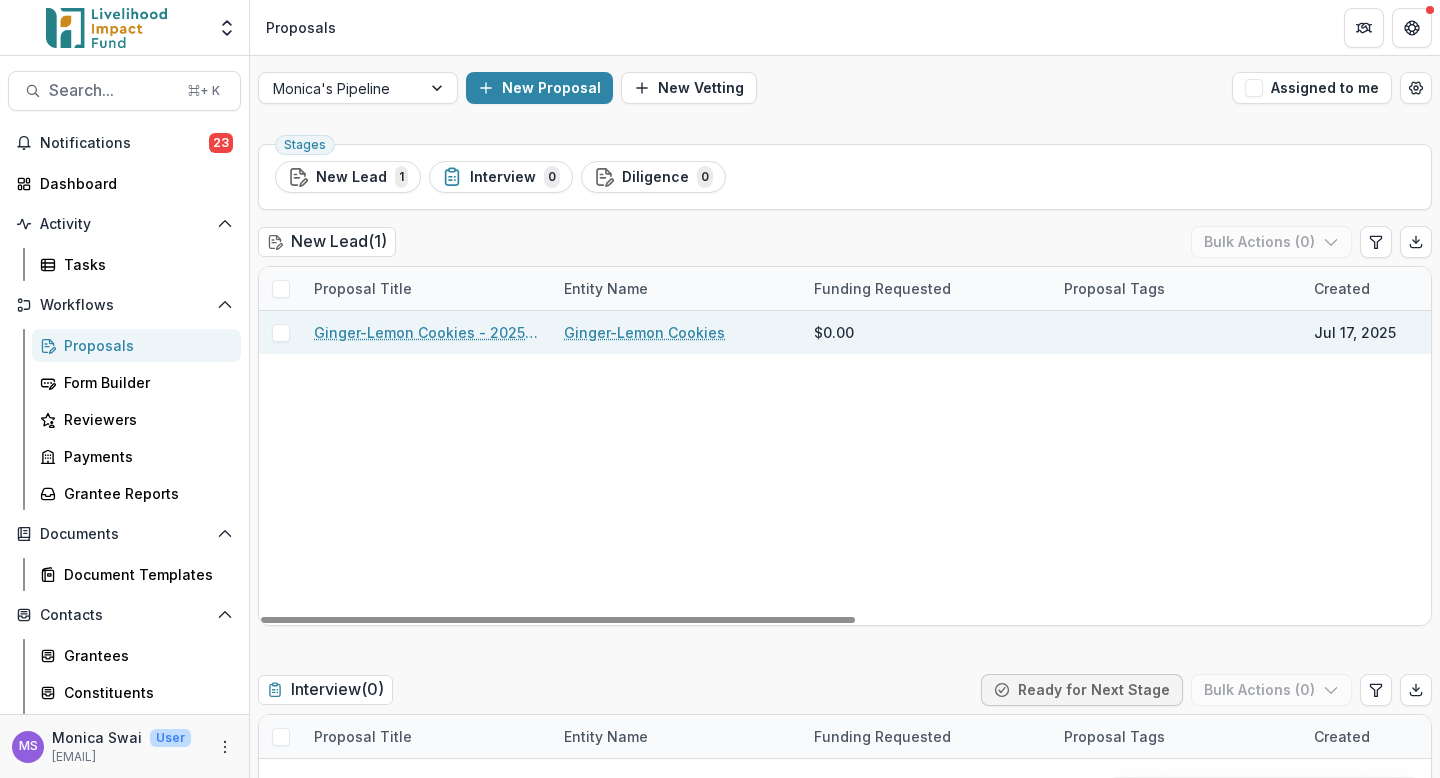 click on "Ginger-Lemon Cookies - 2025 - New Lead" at bounding box center [427, 332] 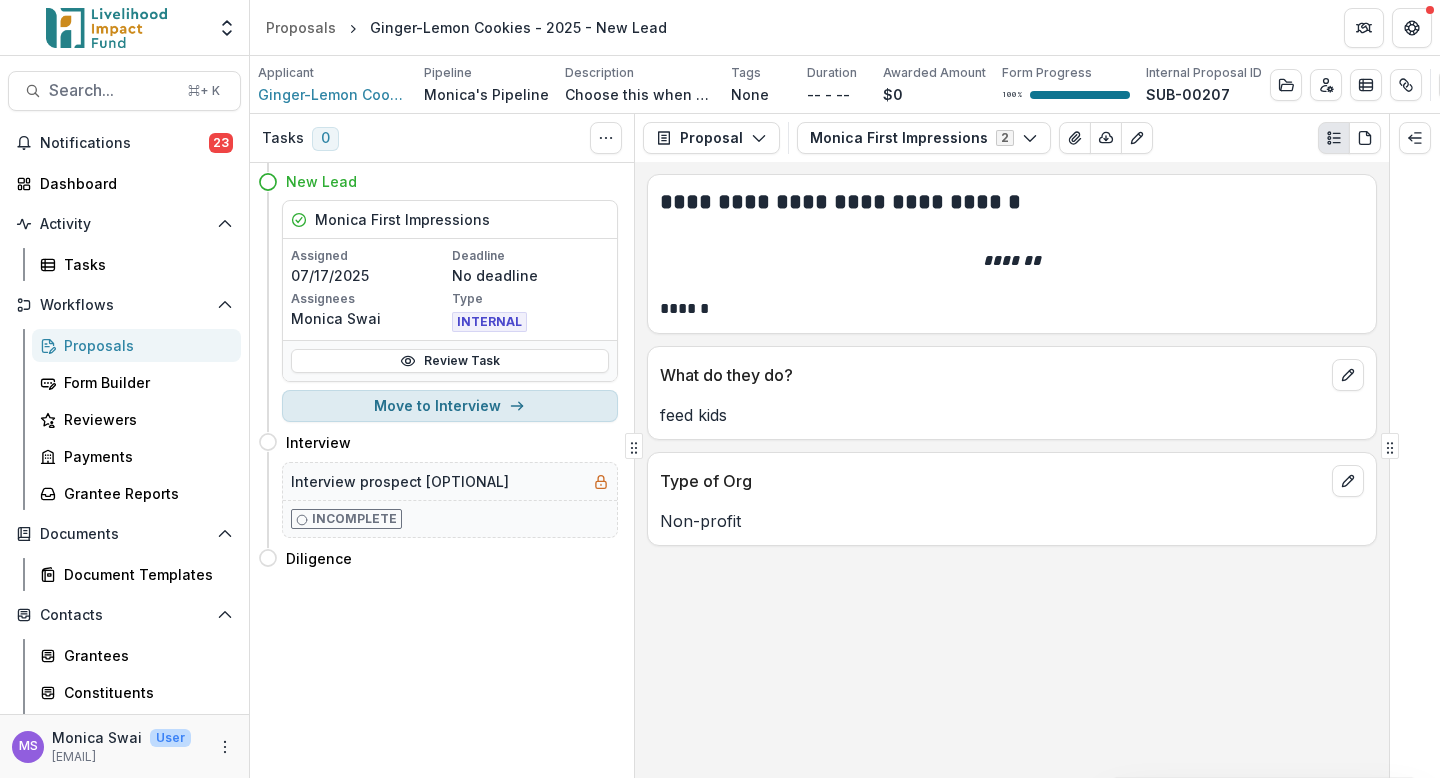 click on "Move to Interview" at bounding box center [450, 406] 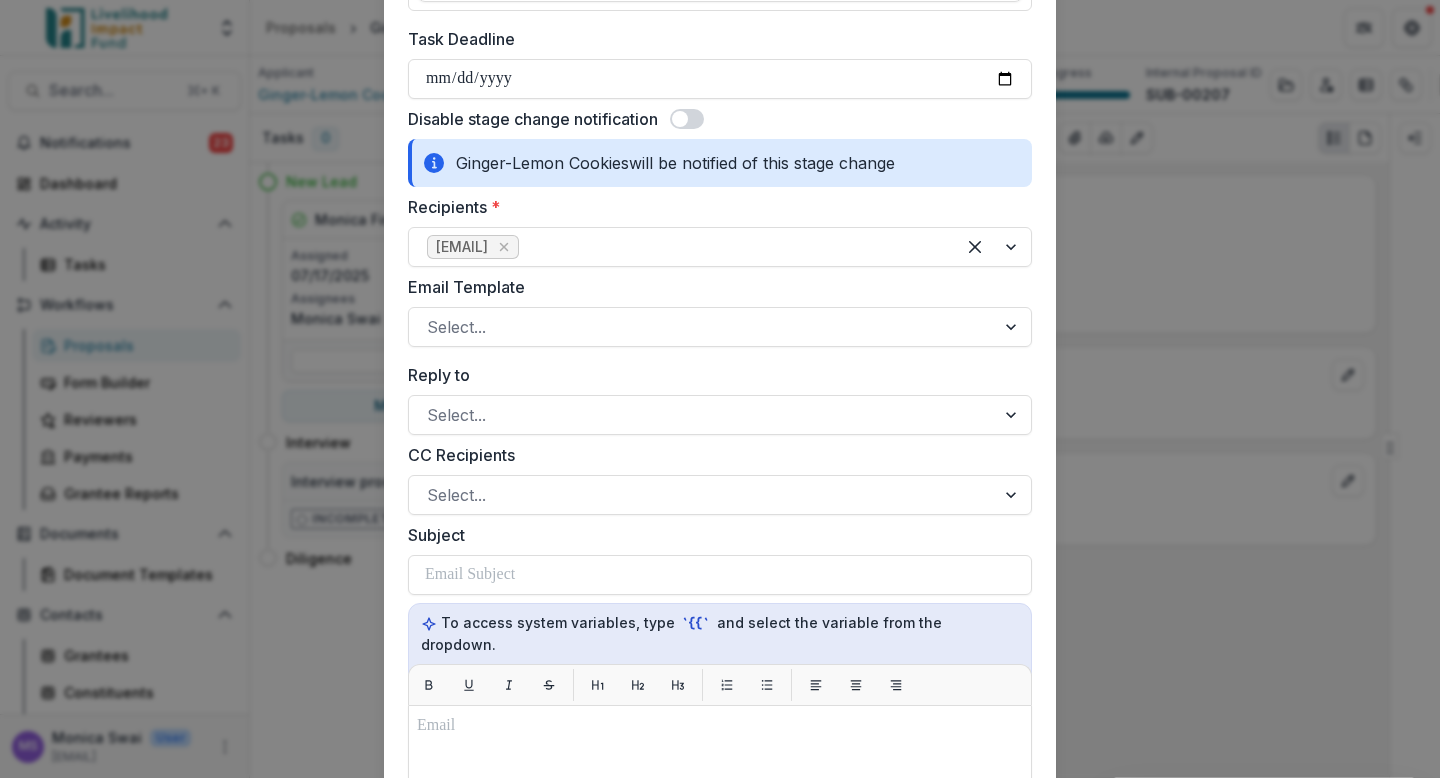 scroll, scrollTop: 272, scrollLeft: 0, axis: vertical 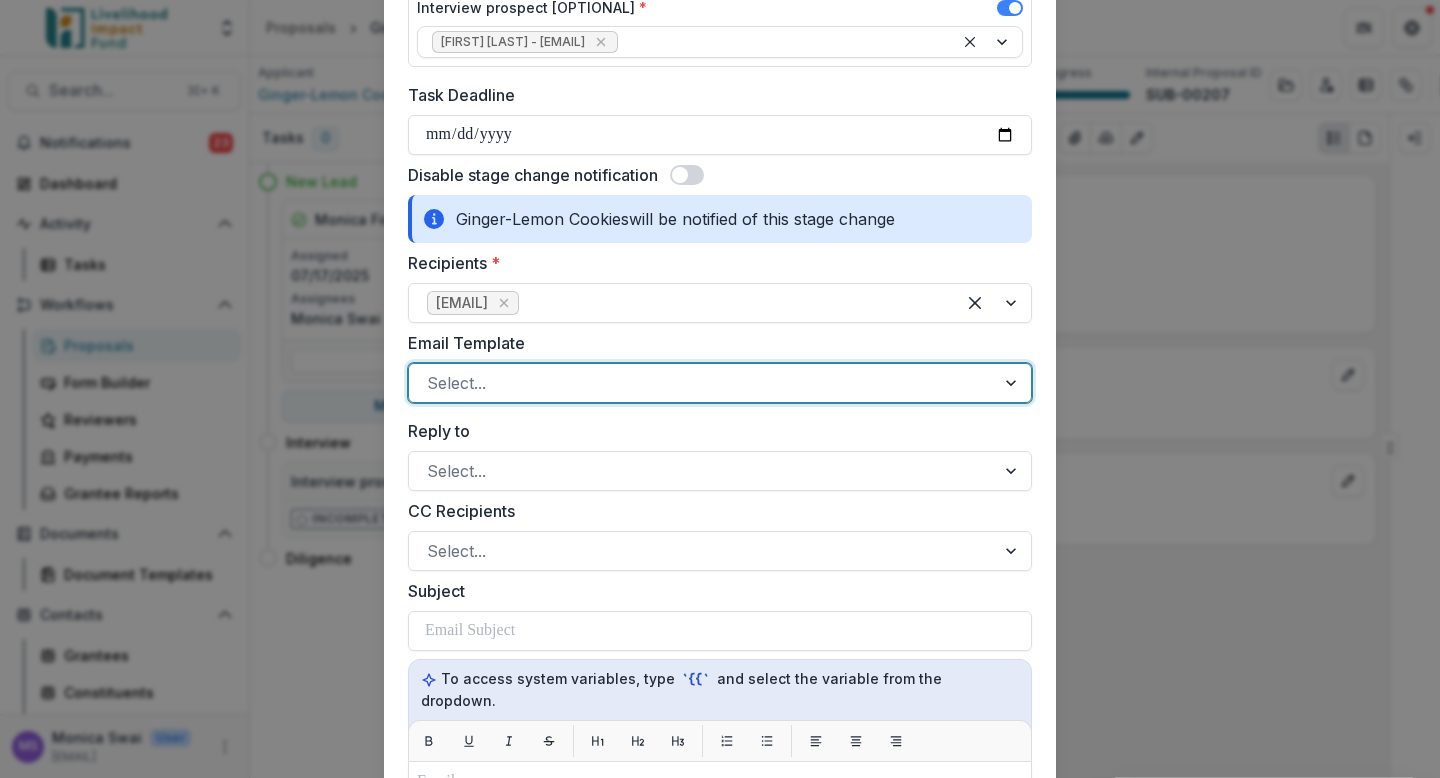 click at bounding box center (702, 383) 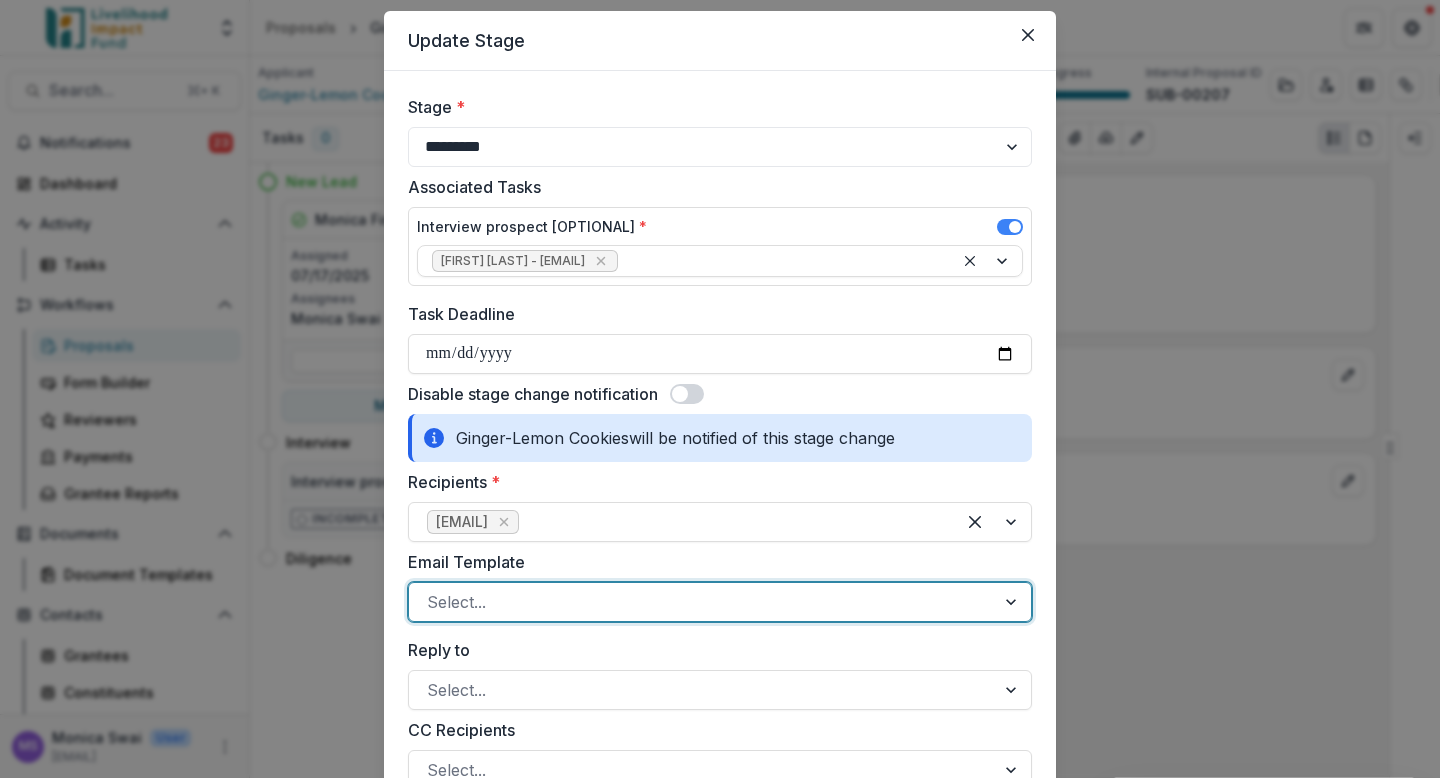 scroll, scrollTop: 51, scrollLeft: 0, axis: vertical 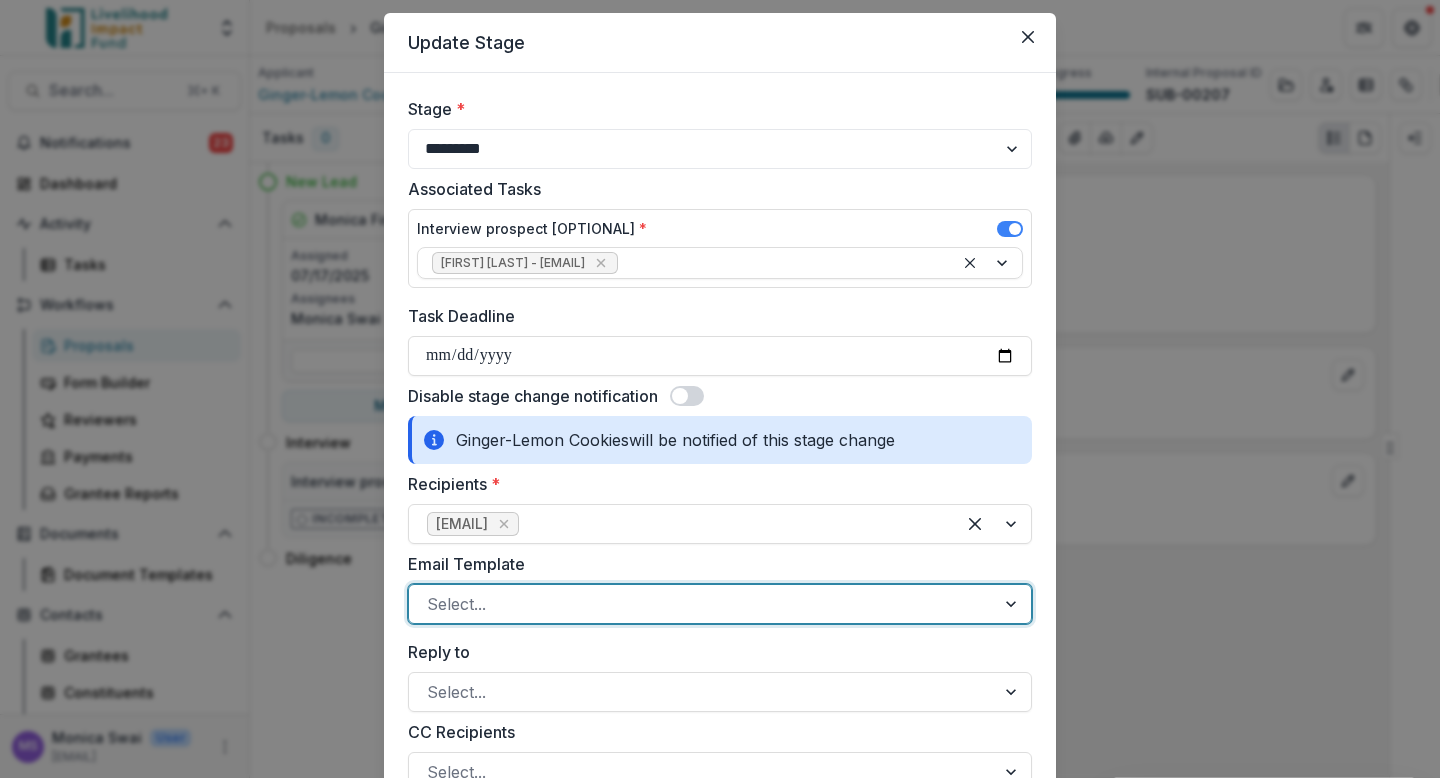 click at bounding box center (687, 396) 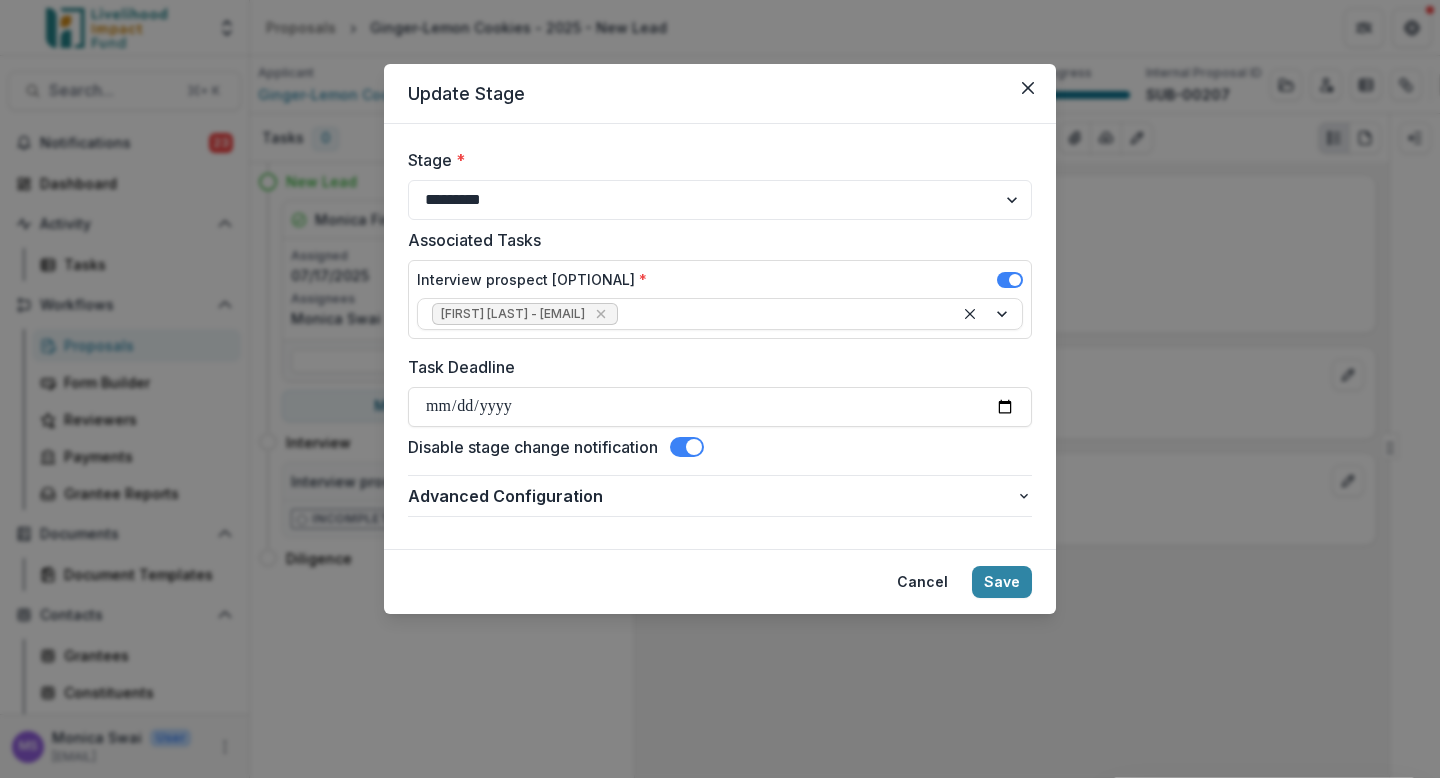scroll, scrollTop: 0, scrollLeft: 0, axis: both 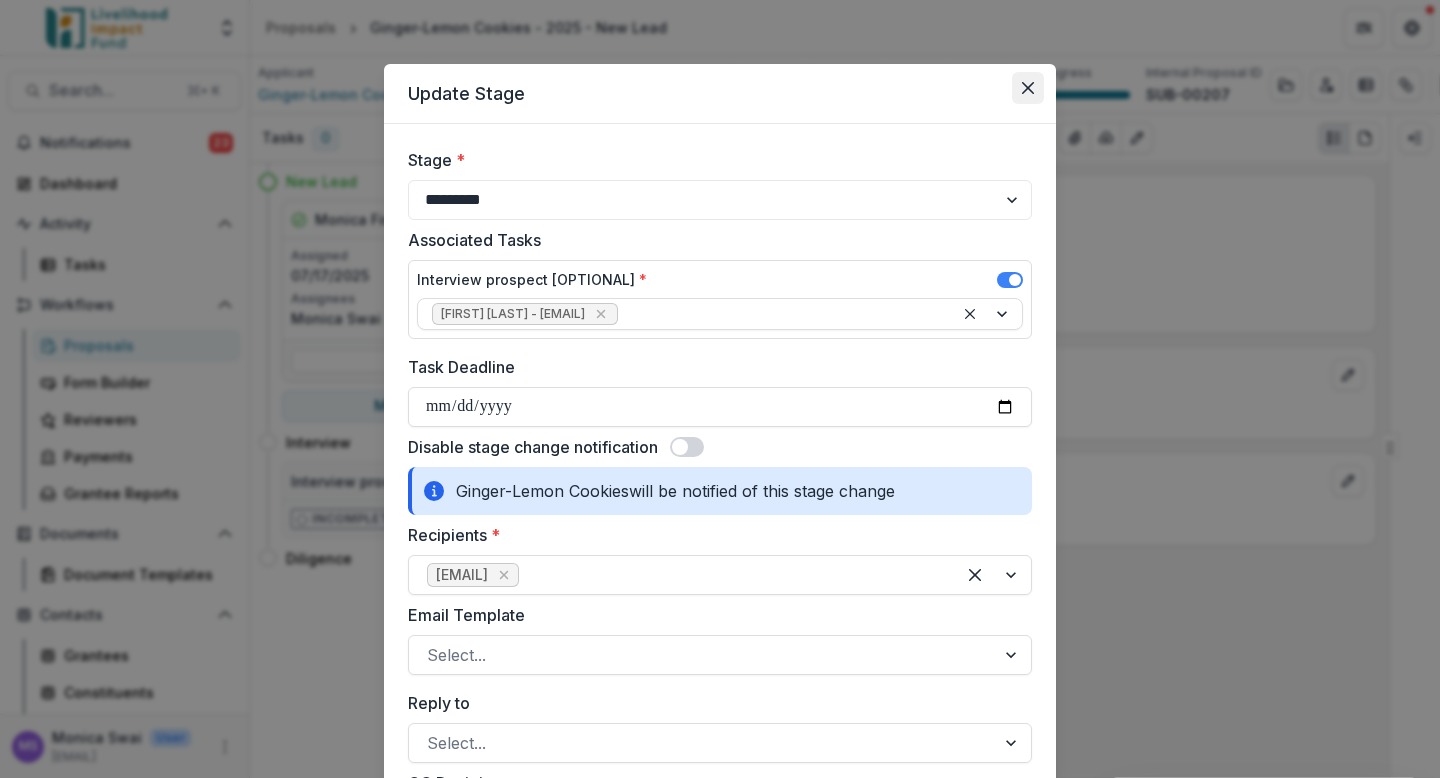click 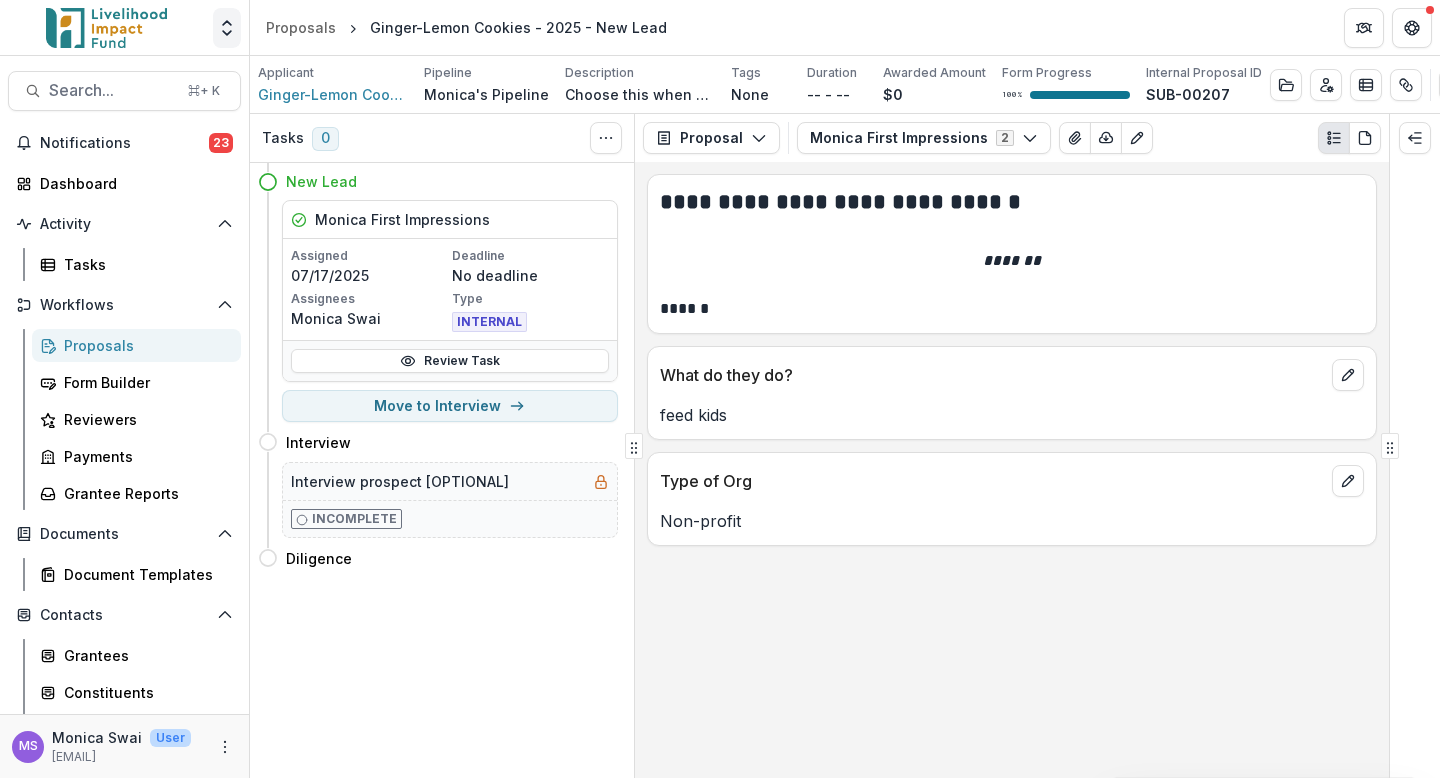 click 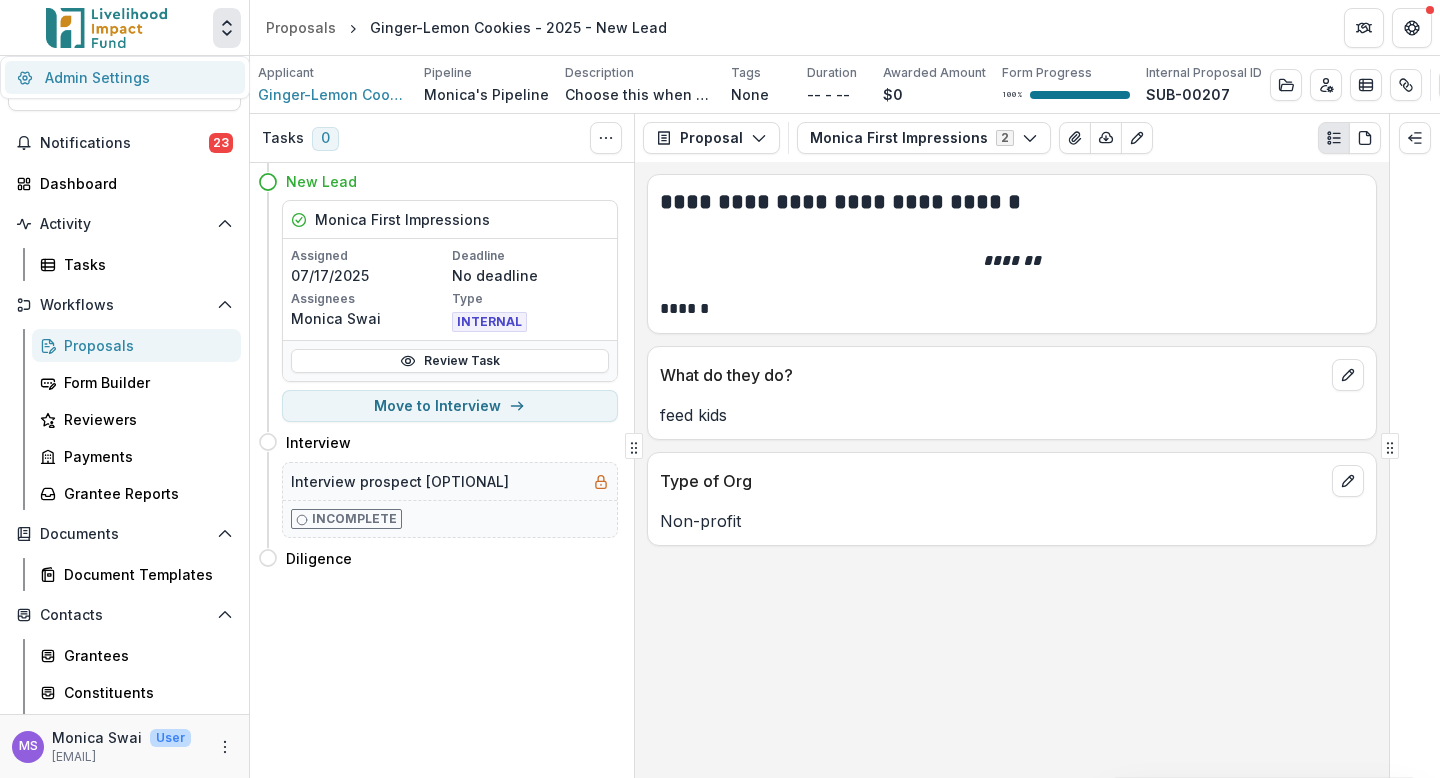 click on "Admin Settings" at bounding box center (125, 77) 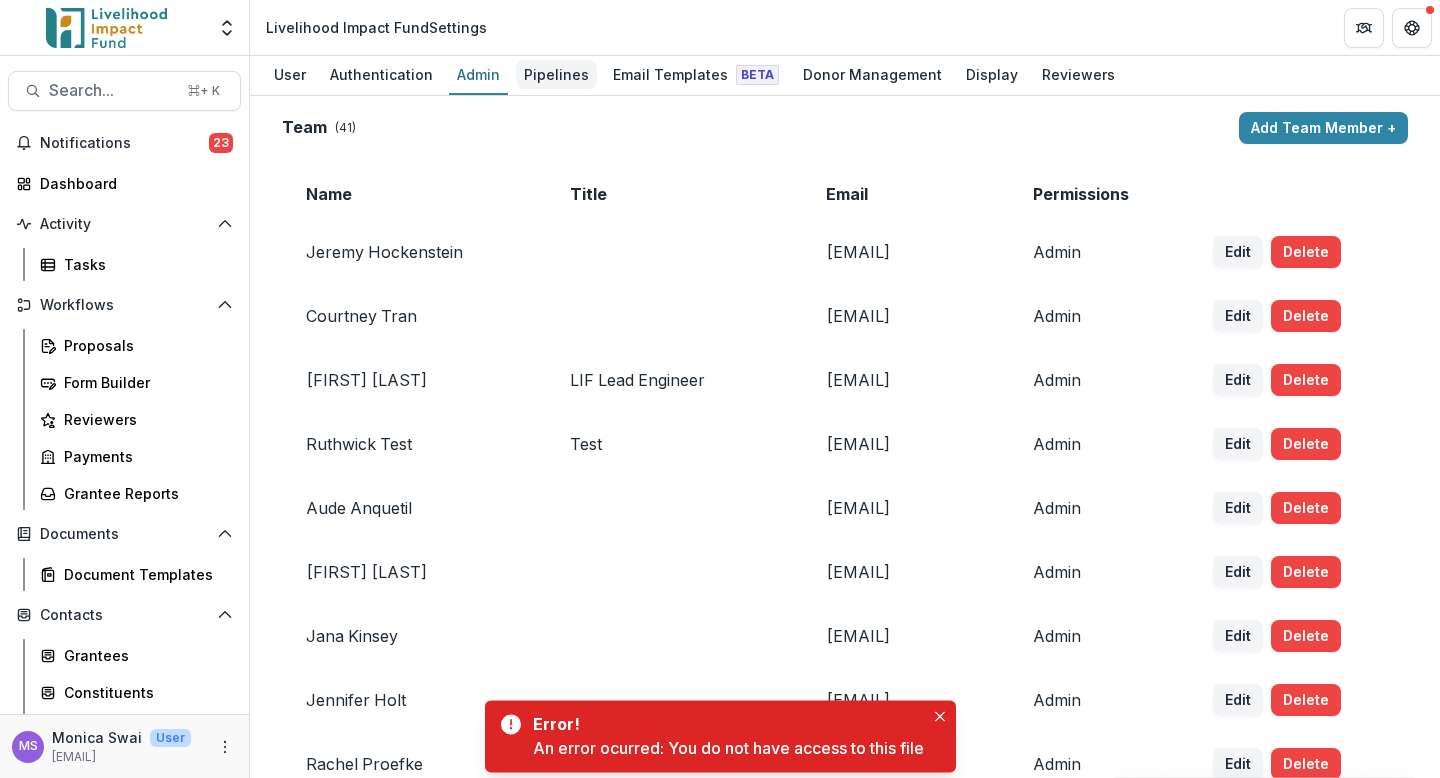 click on "Pipelines" at bounding box center (556, 74) 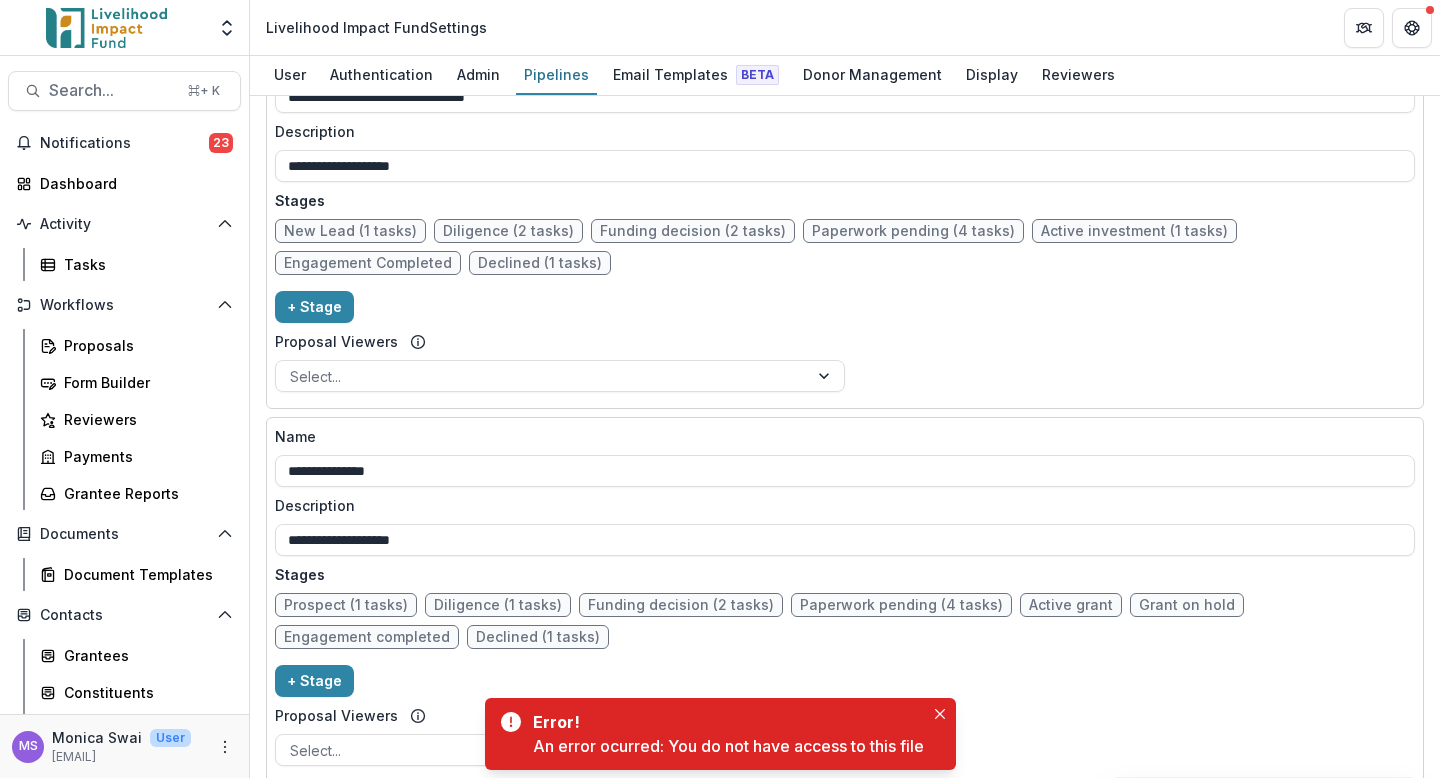 scroll, scrollTop: 1771, scrollLeft: 0, axis: vertical 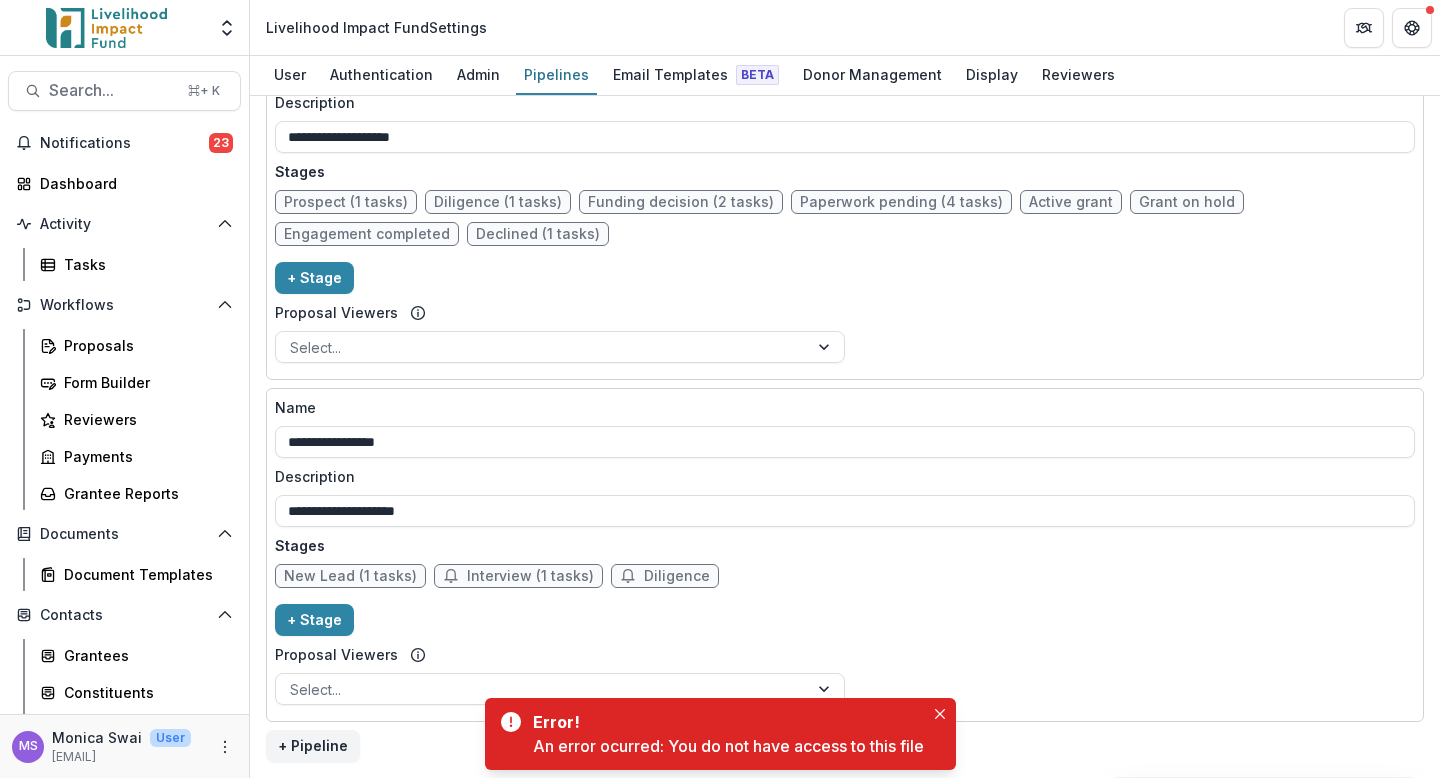 click on "New Lead (1 tasks)" at bounding box center [350, 576] 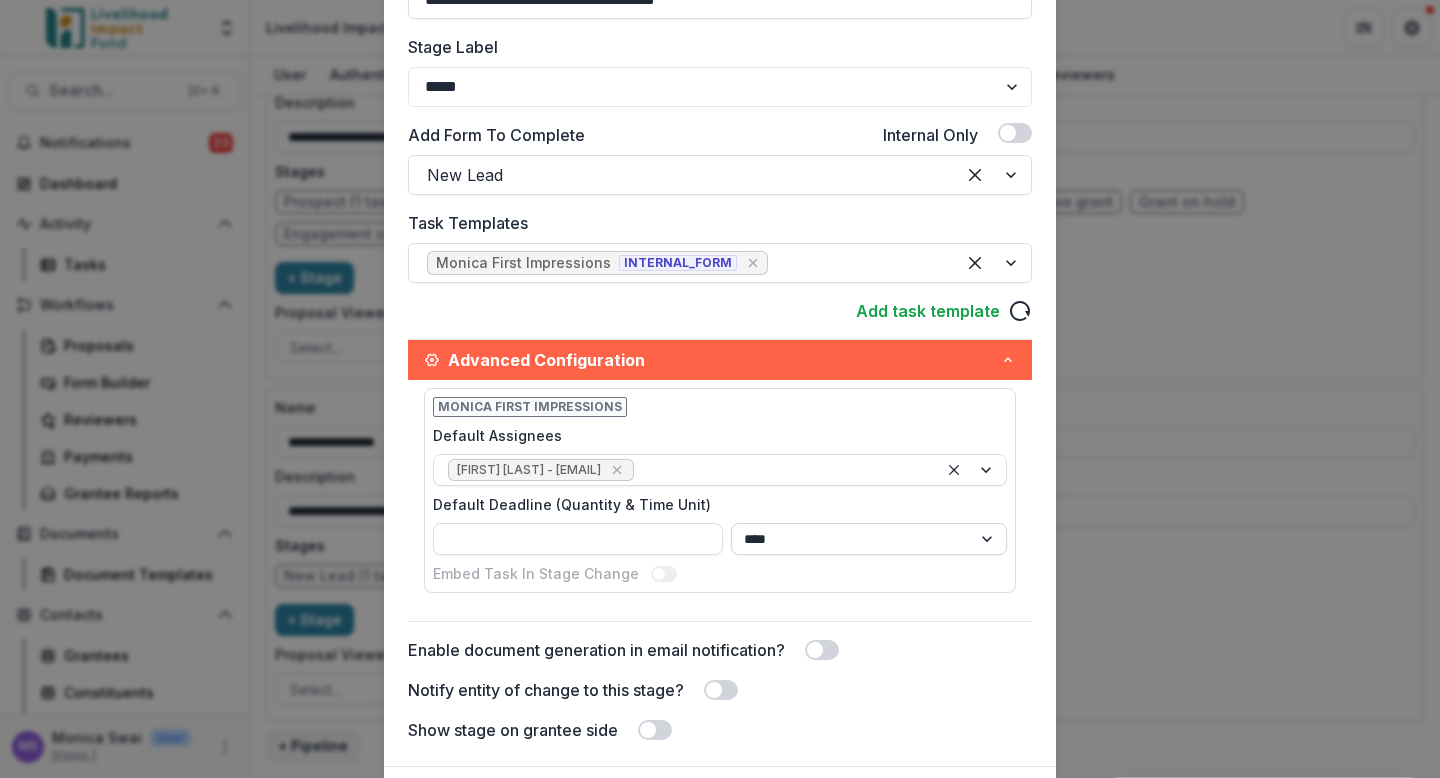 scroll, scrollTop: 494, scrollLeft: 0, axis: vertical 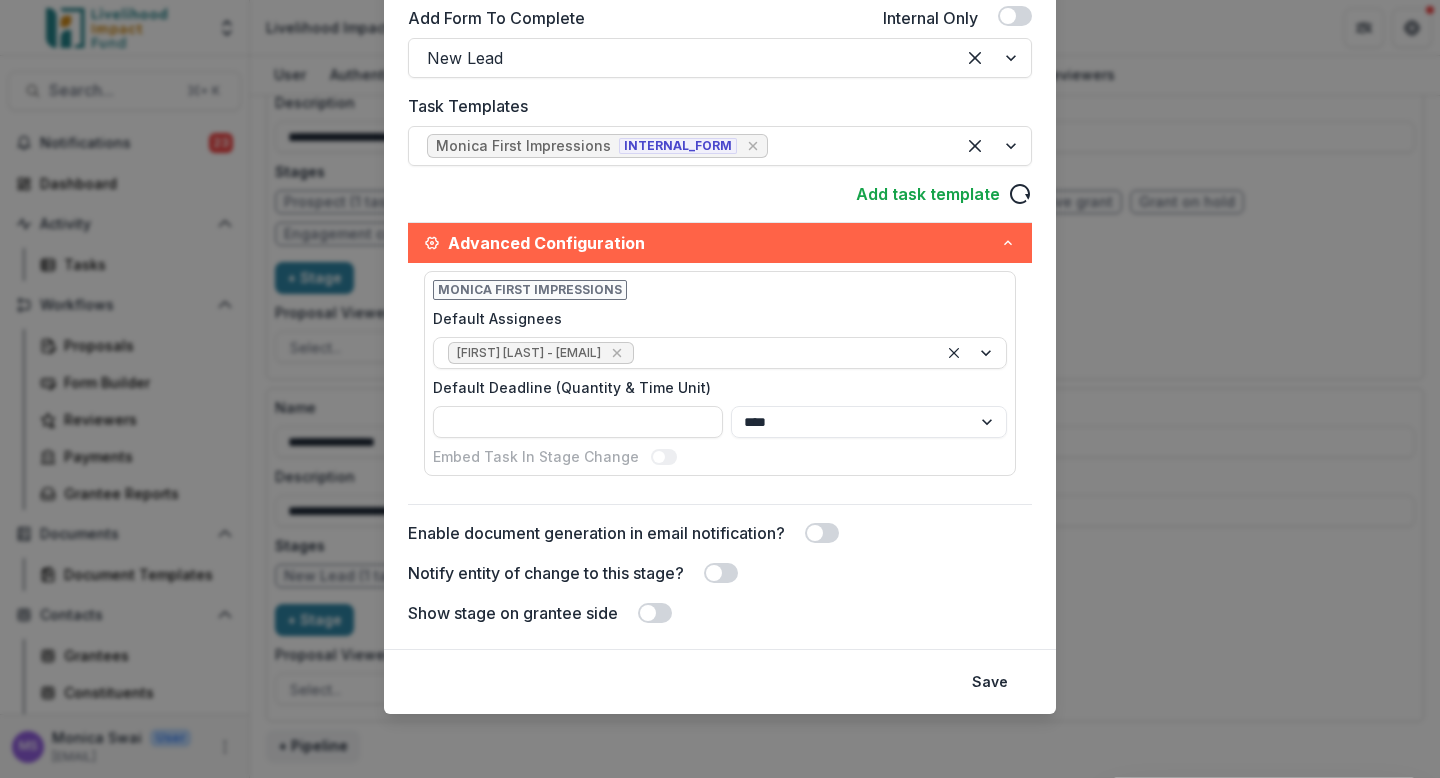 click on "**********" at bounding box center [720, 389] 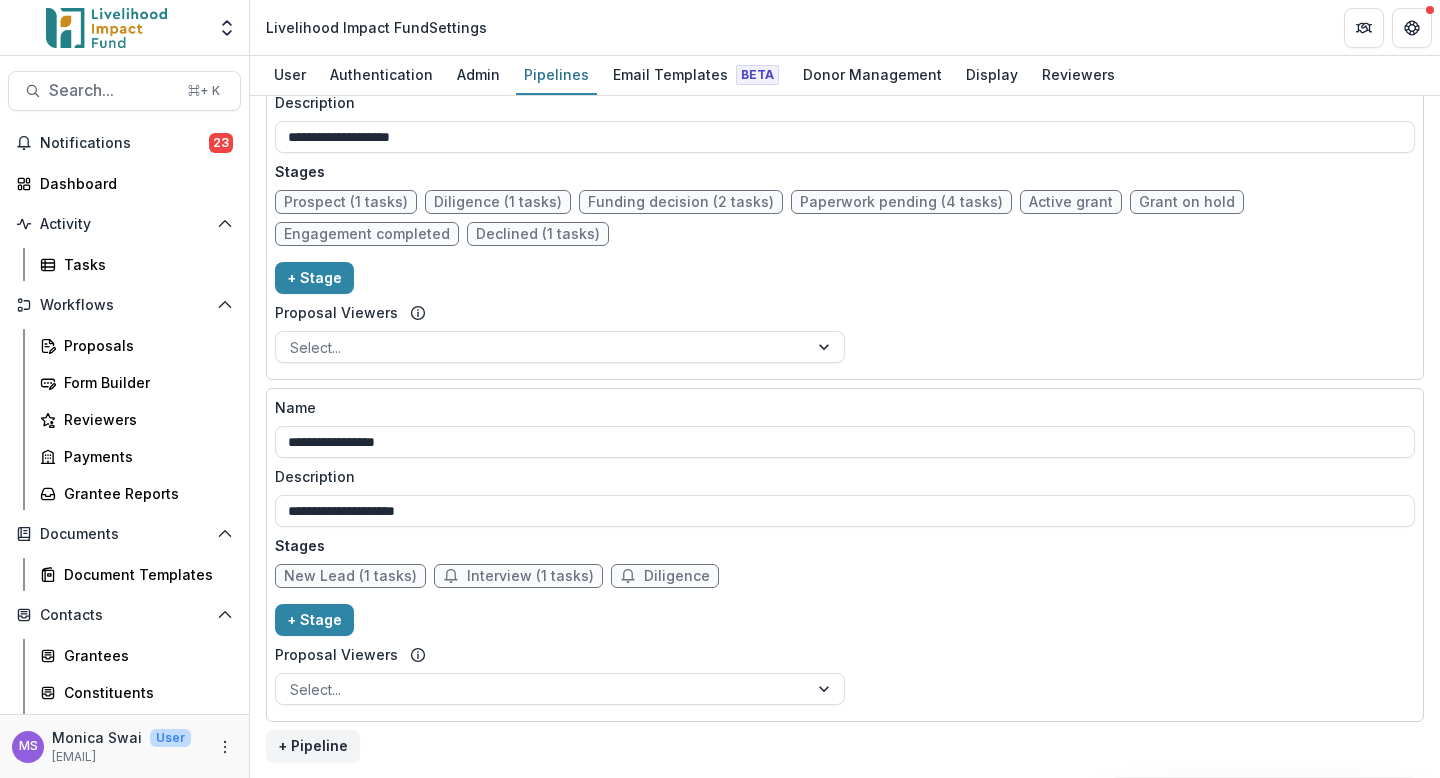 click on "Interview (1 tasks)" at bounding box center [530, 576] 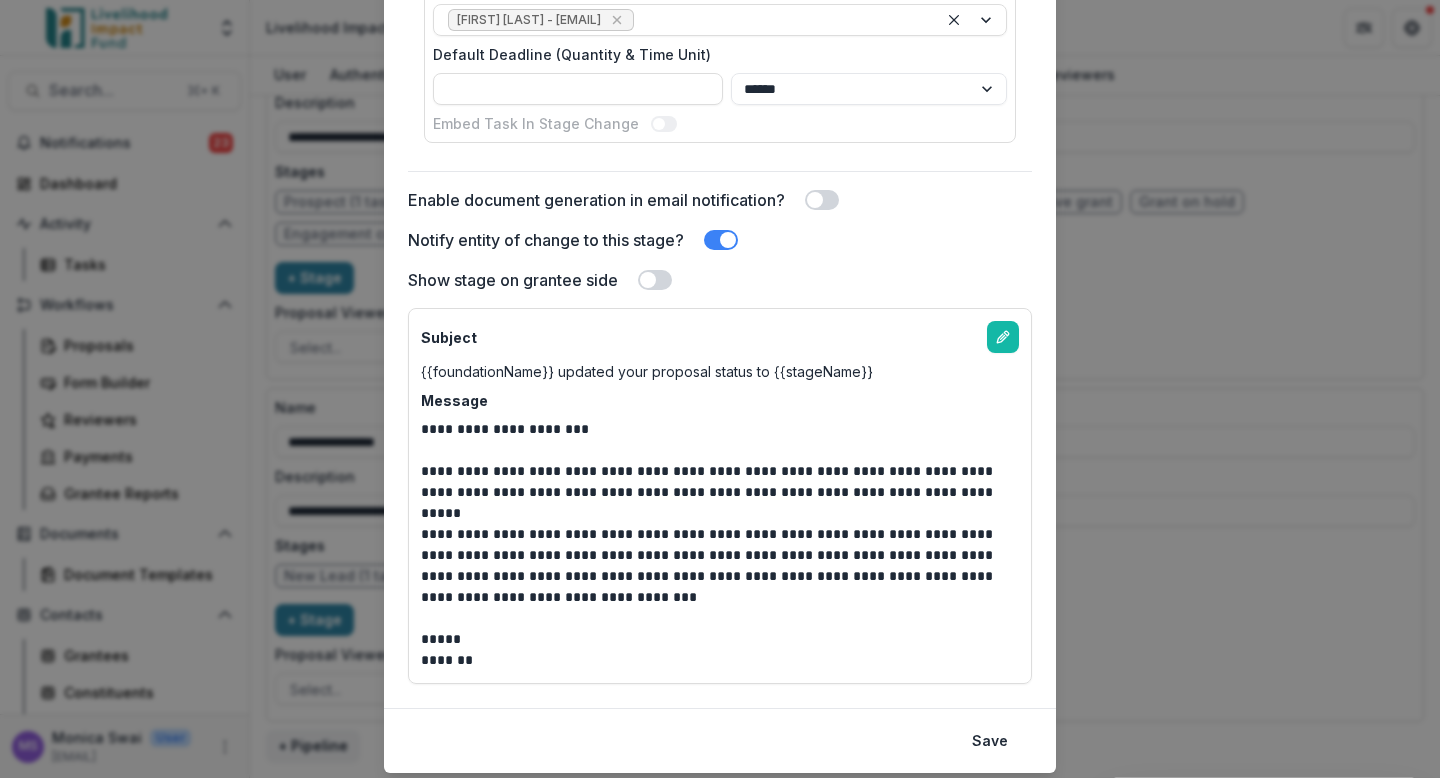 scroll, scrollTop: 835, scrollLeft: 0, axis: vertical 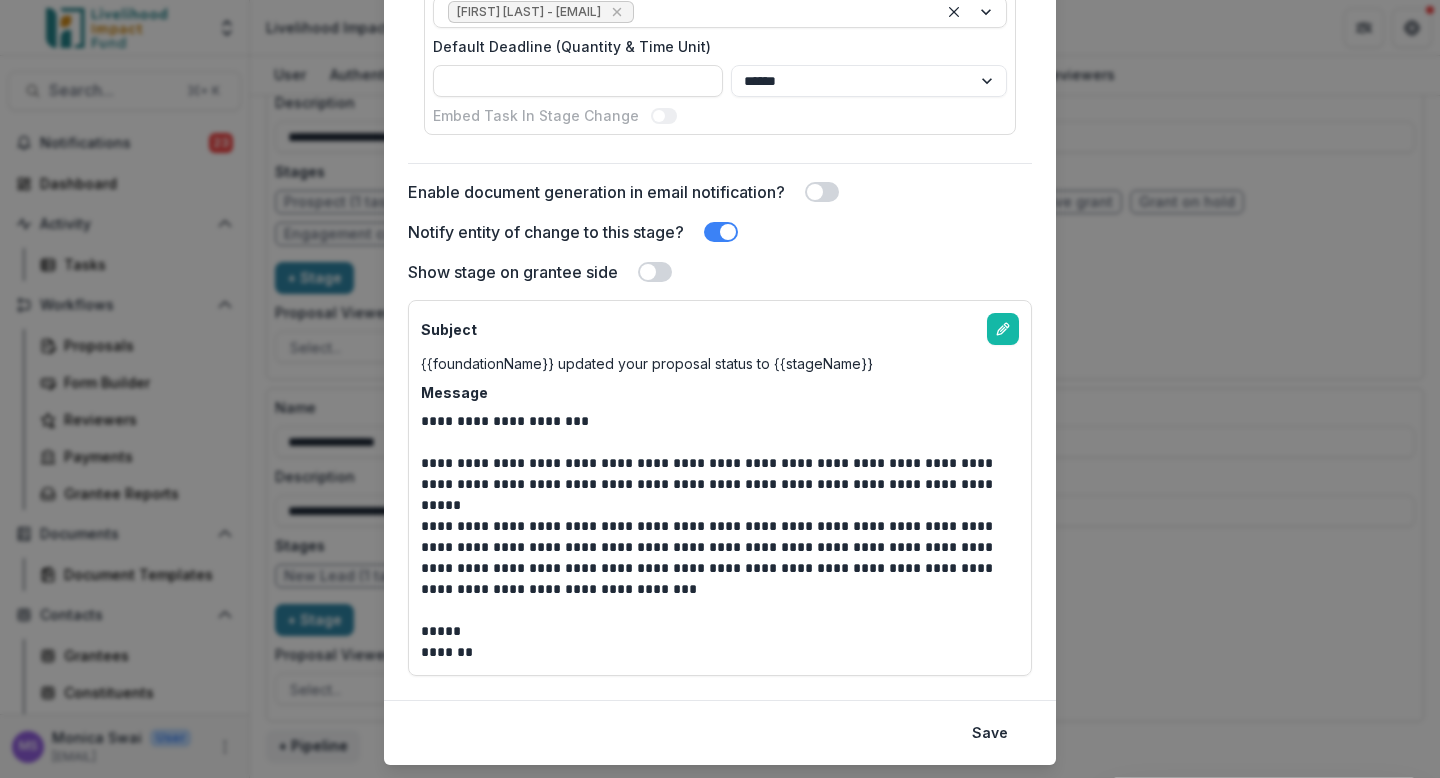 click on "**********" at bounding box center [720, 389] 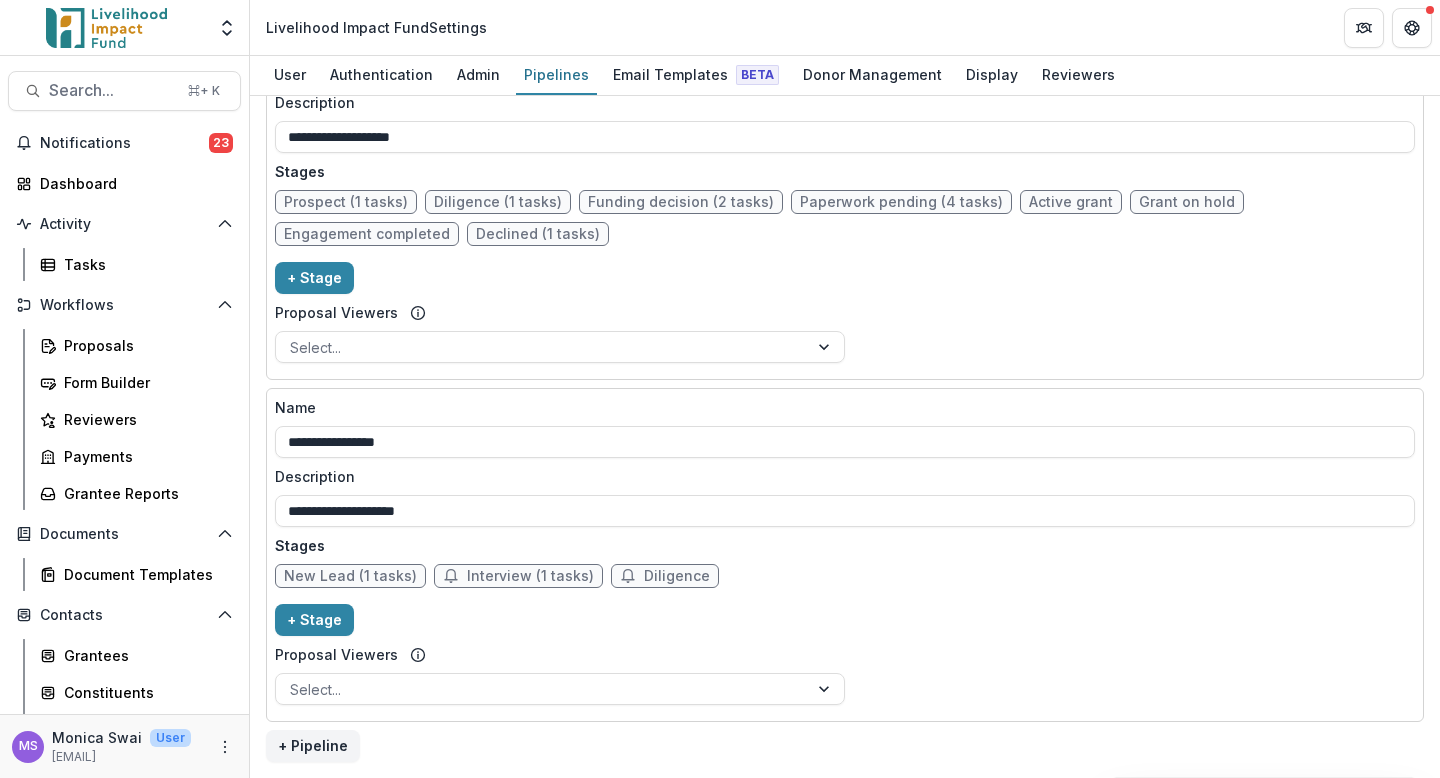 click 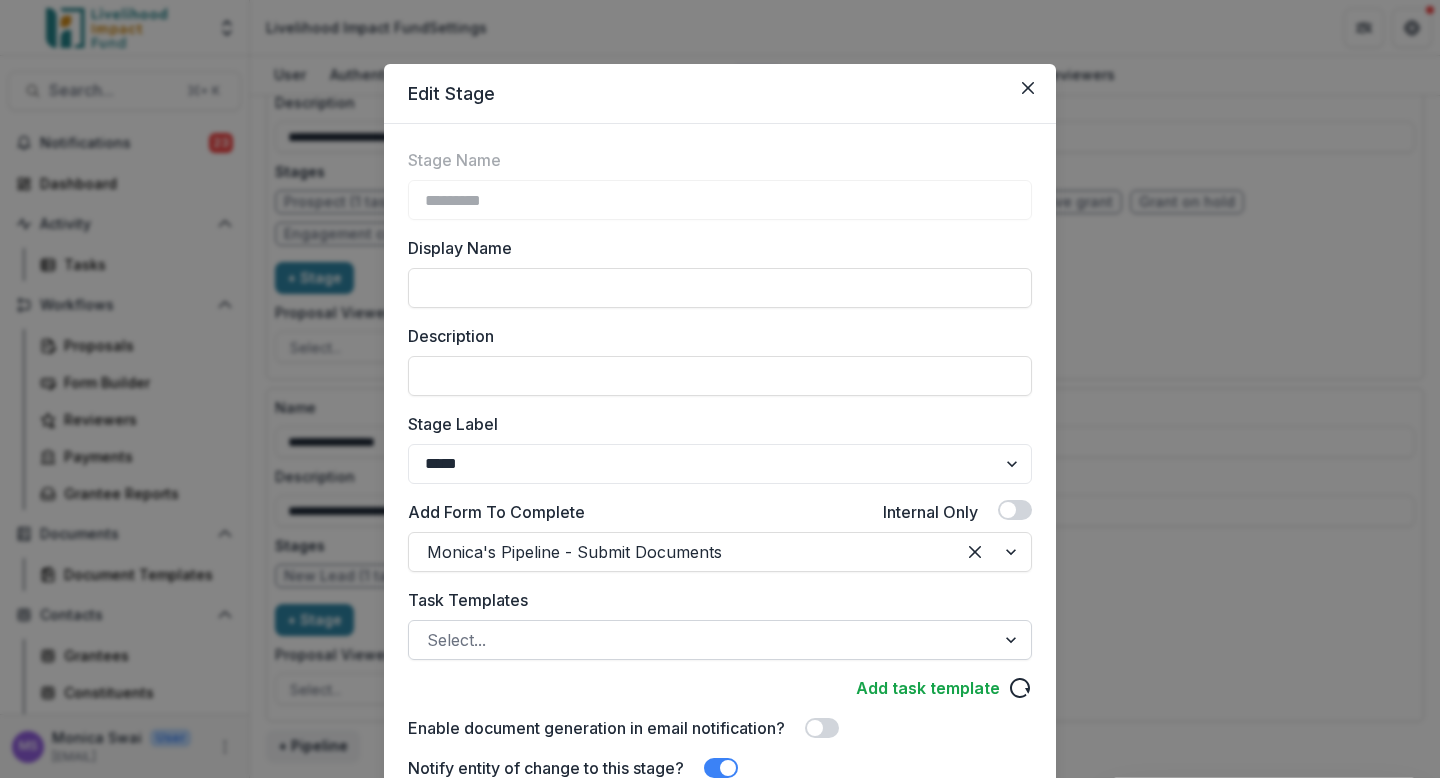 scroll, scrollTop: 356, scrollLeft: 0, axis: vertical 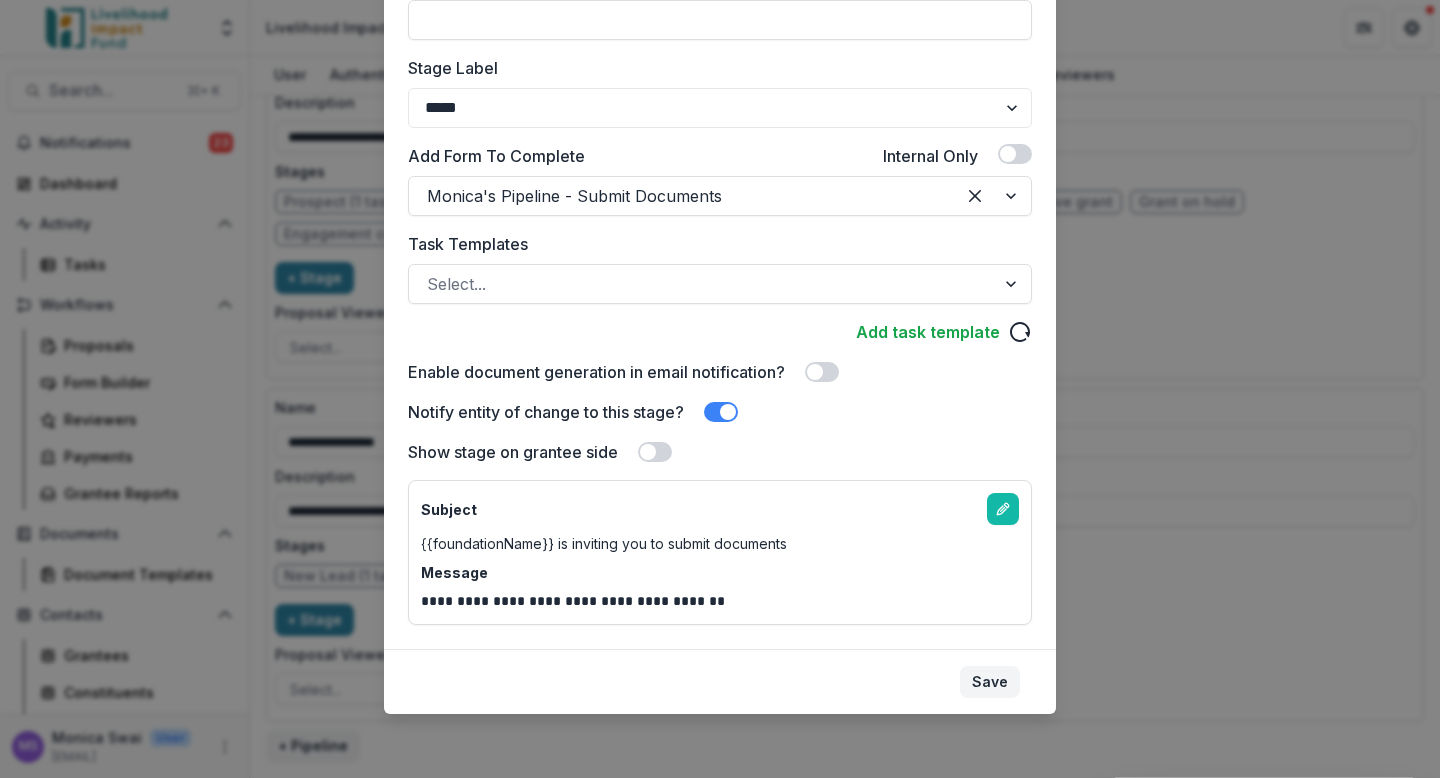 click on "Save" at bounding box center [990, 682] 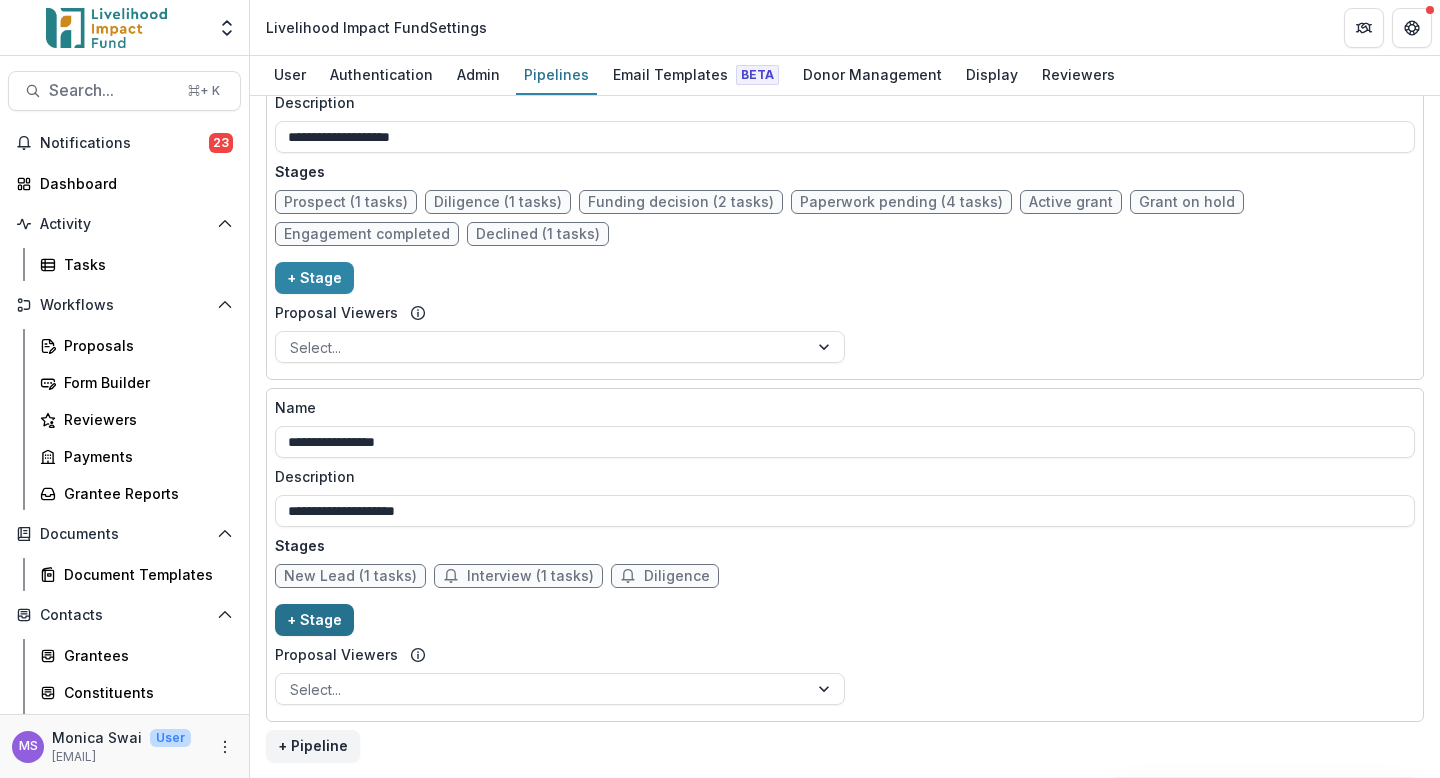 click on "+ Stage" at bounding box center (314, 620) 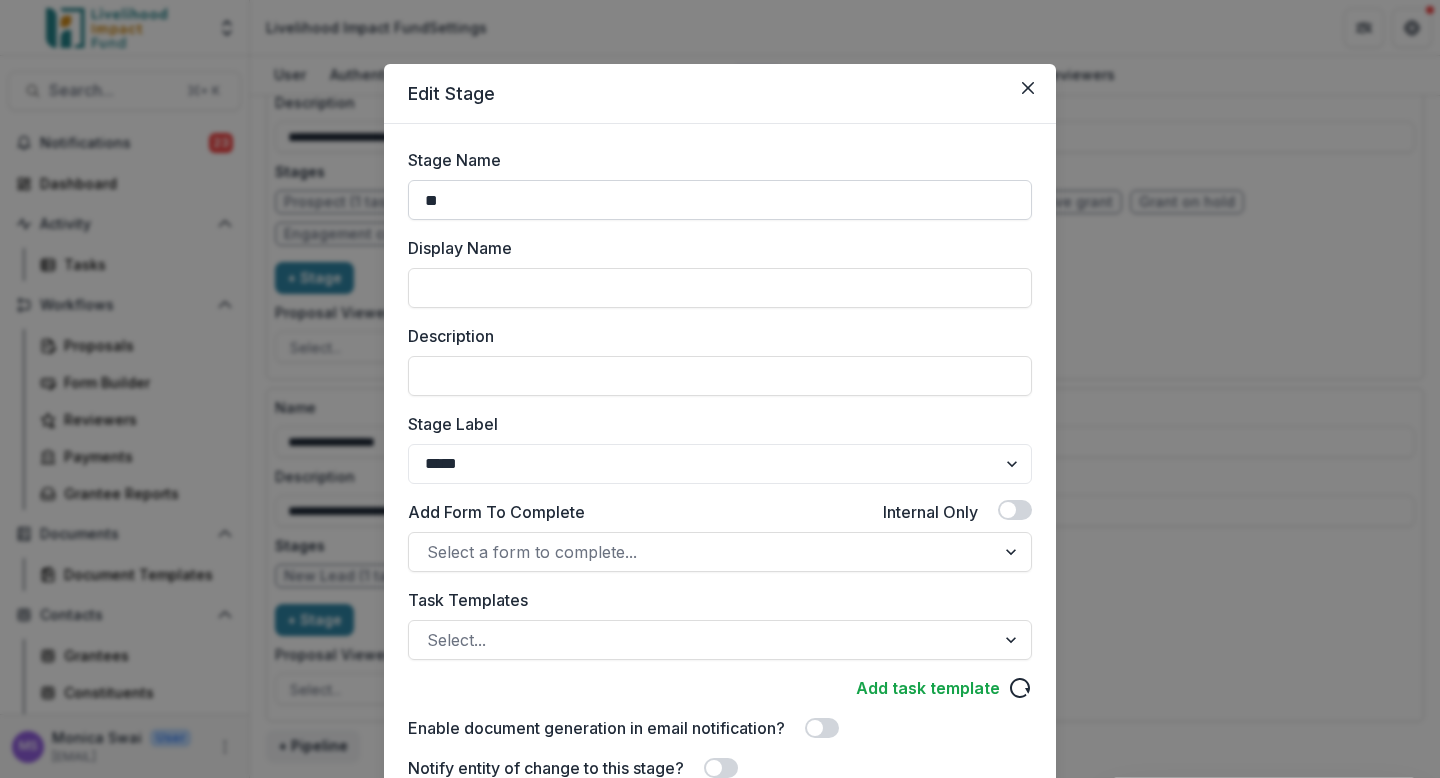 type on "*" 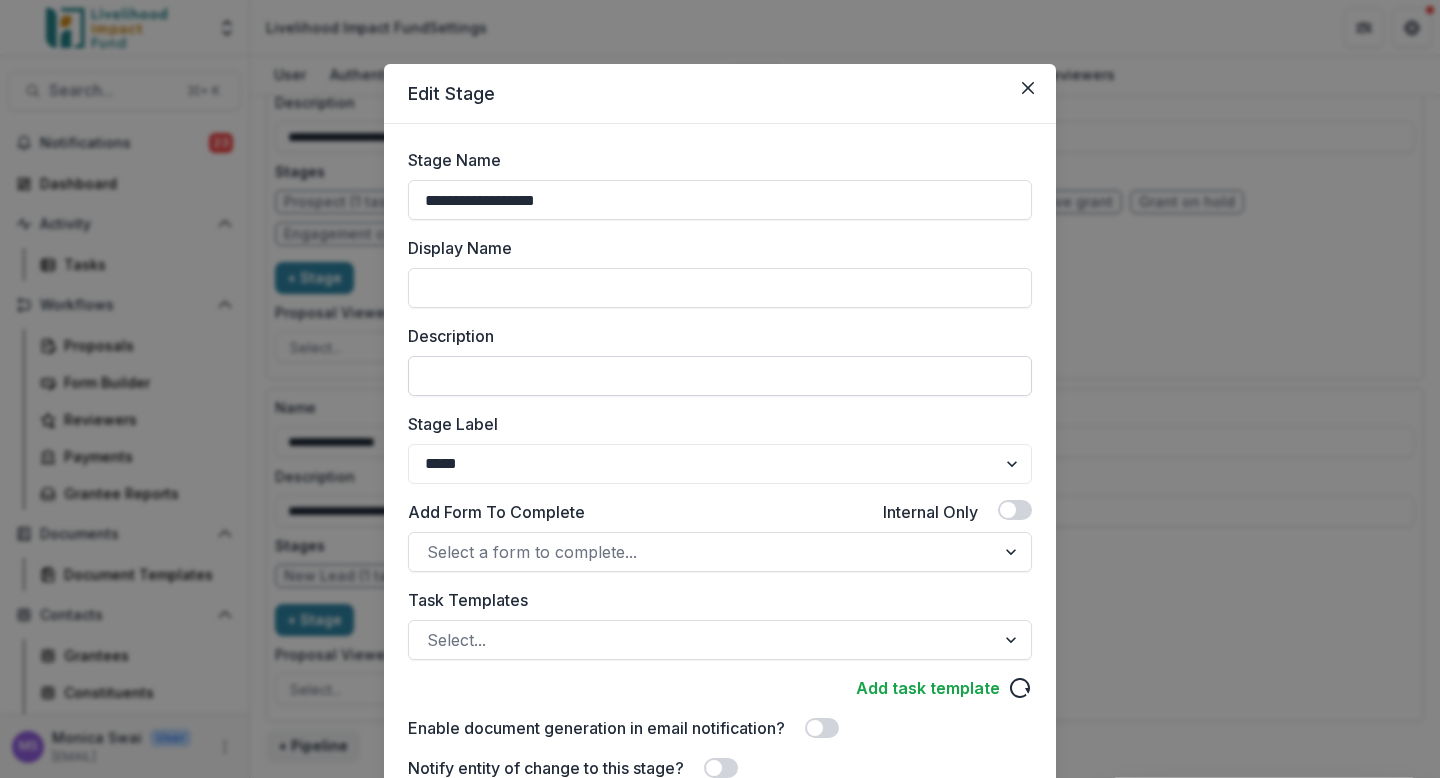 type on "**********" 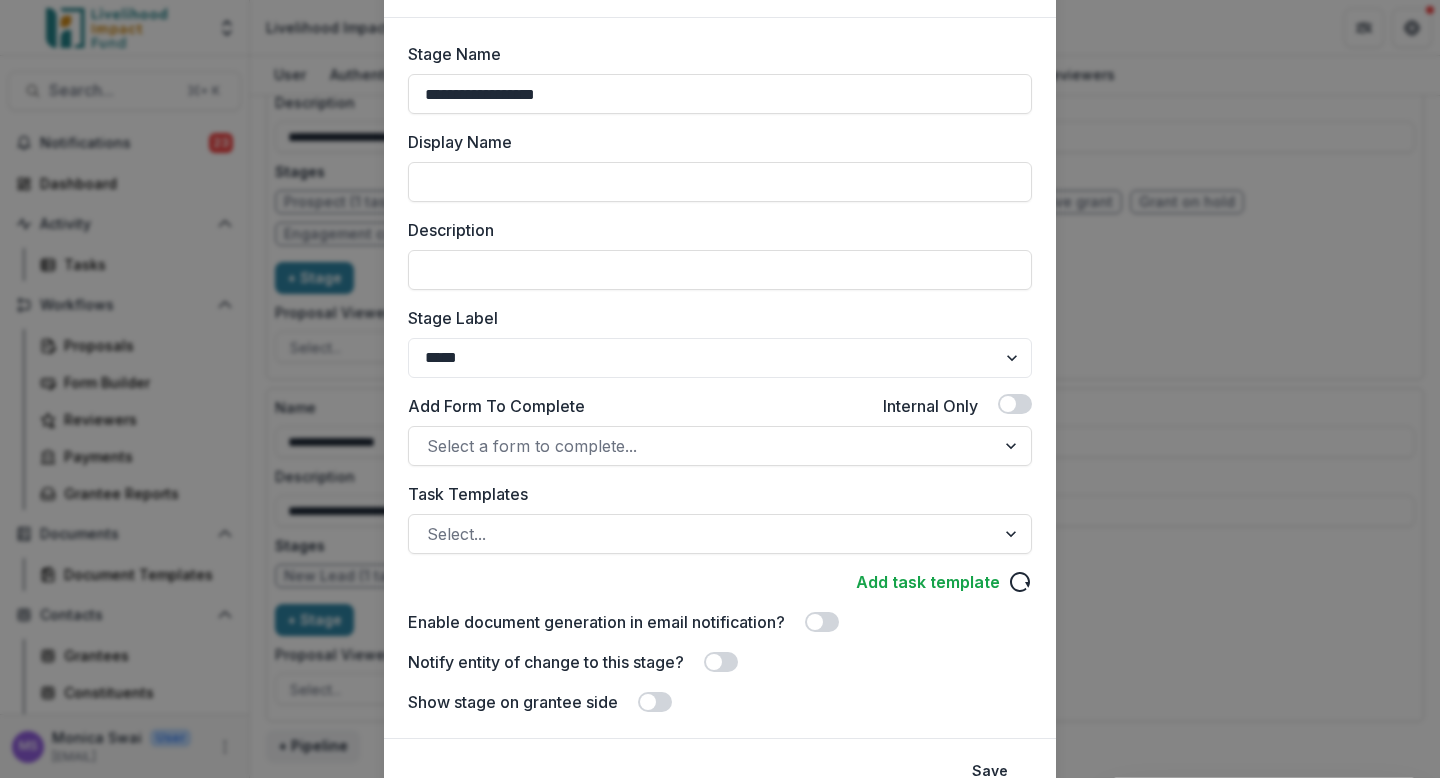 scroll, scrollTop: 195, scrollLeft: 0, axis: vertical 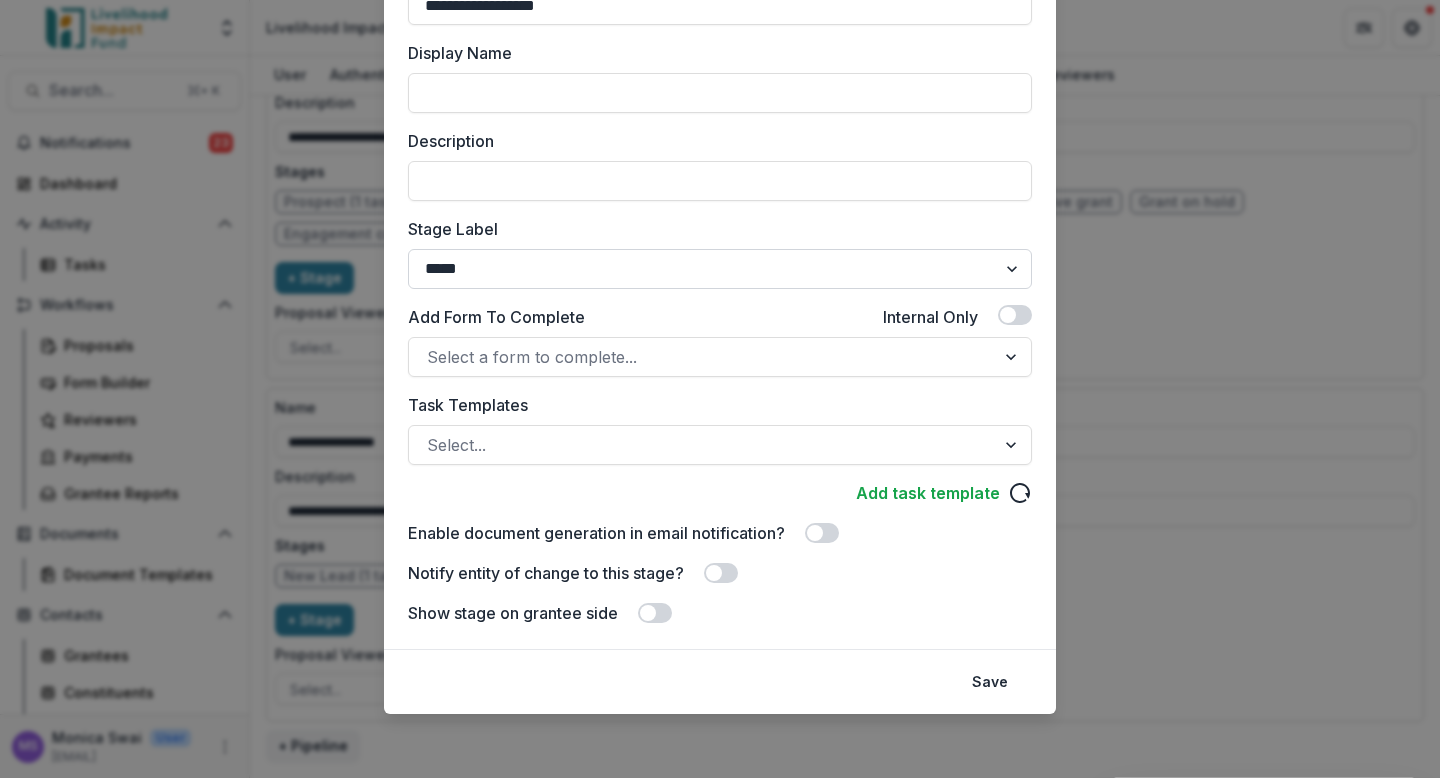 click on "******* ***** ********* ****** ******* ******** ******** ******* ********* ******* ******" at bounding box center [720, 269] 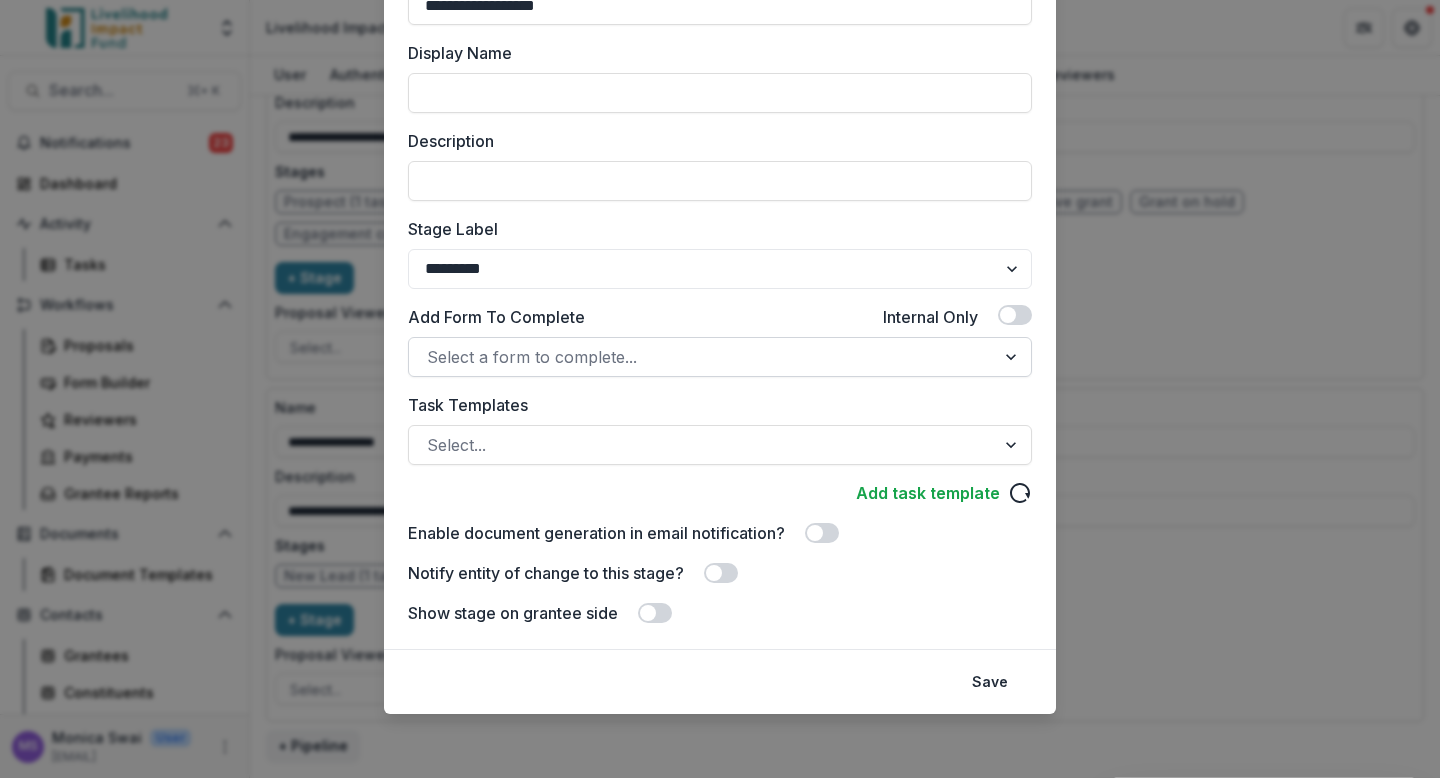 click at bounding box center [702, 357] 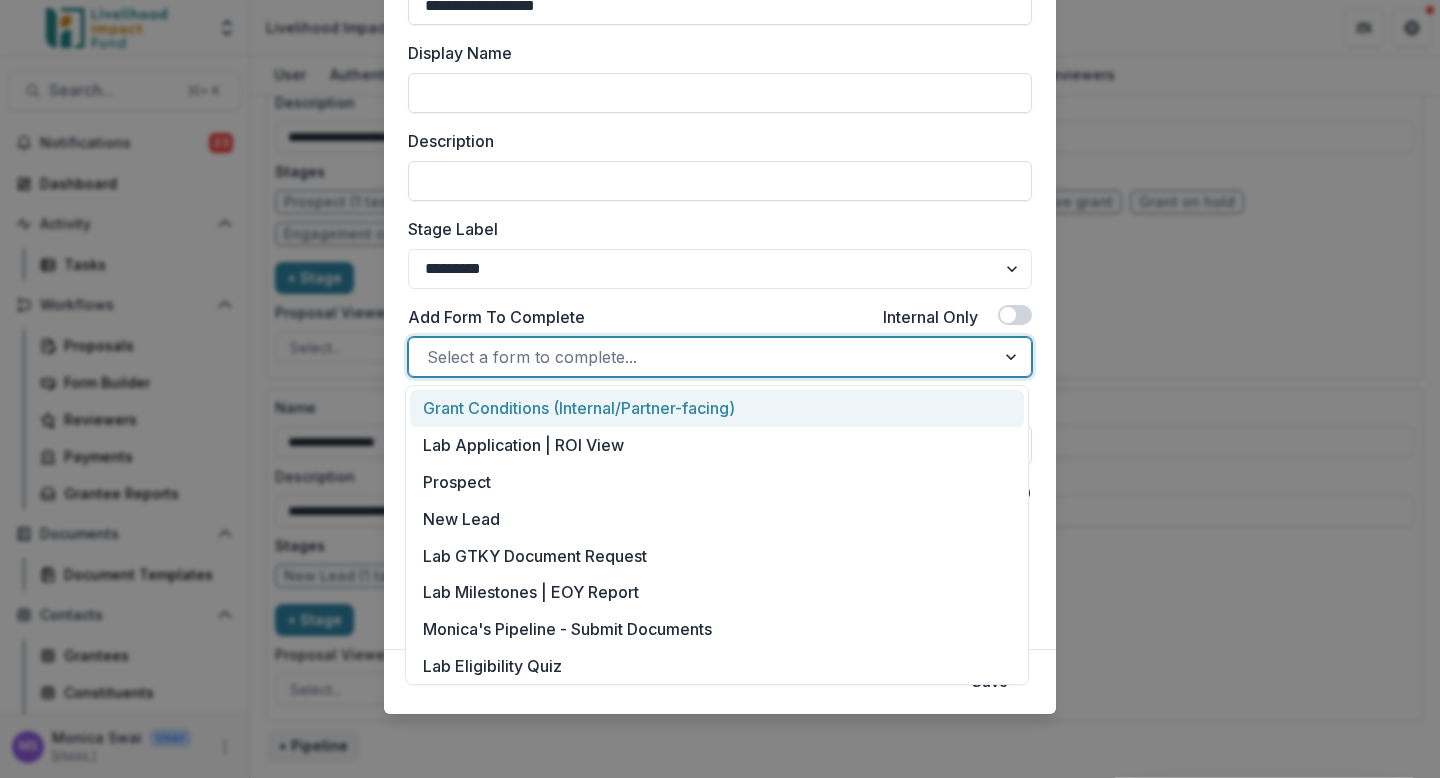 click at bounding box center [702, 357] 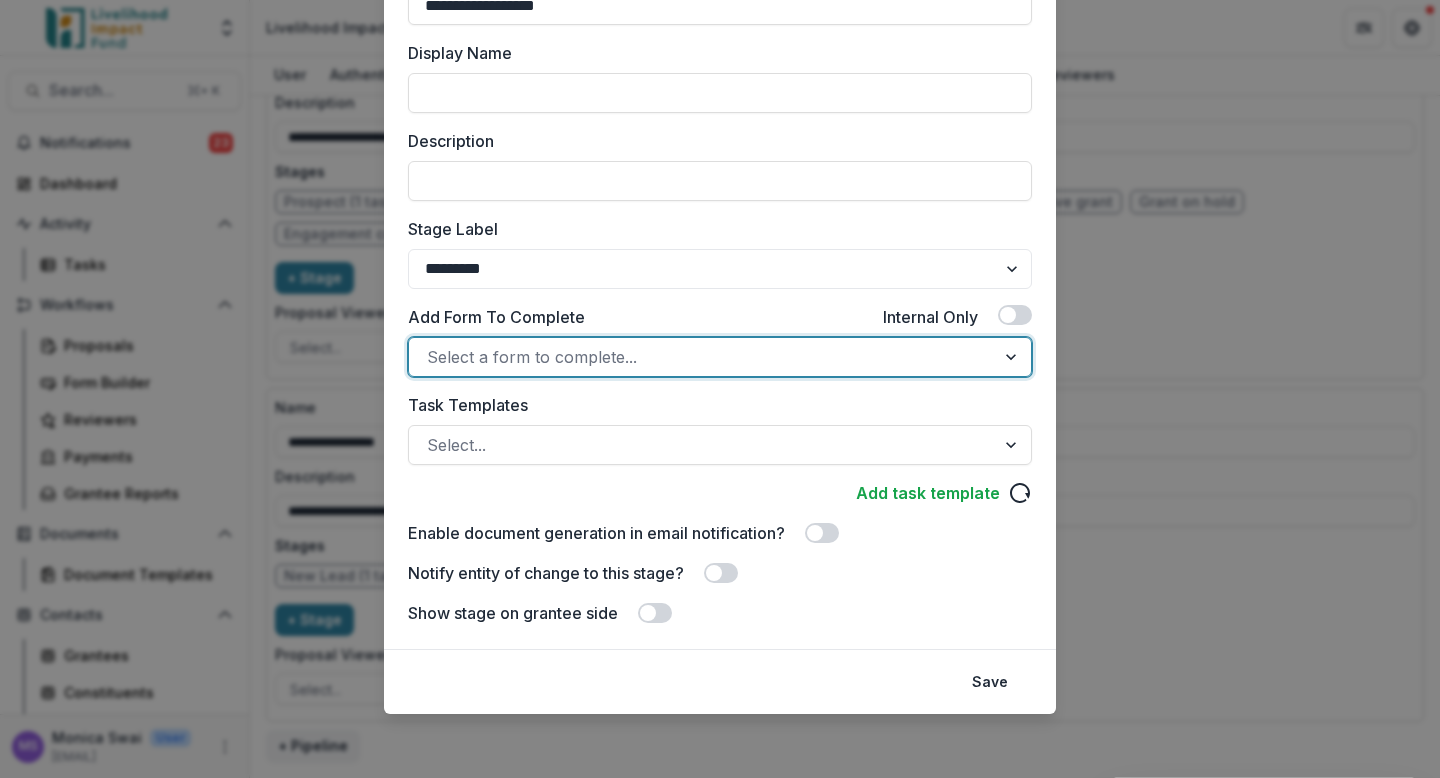 click at bounding box center [702, 357] 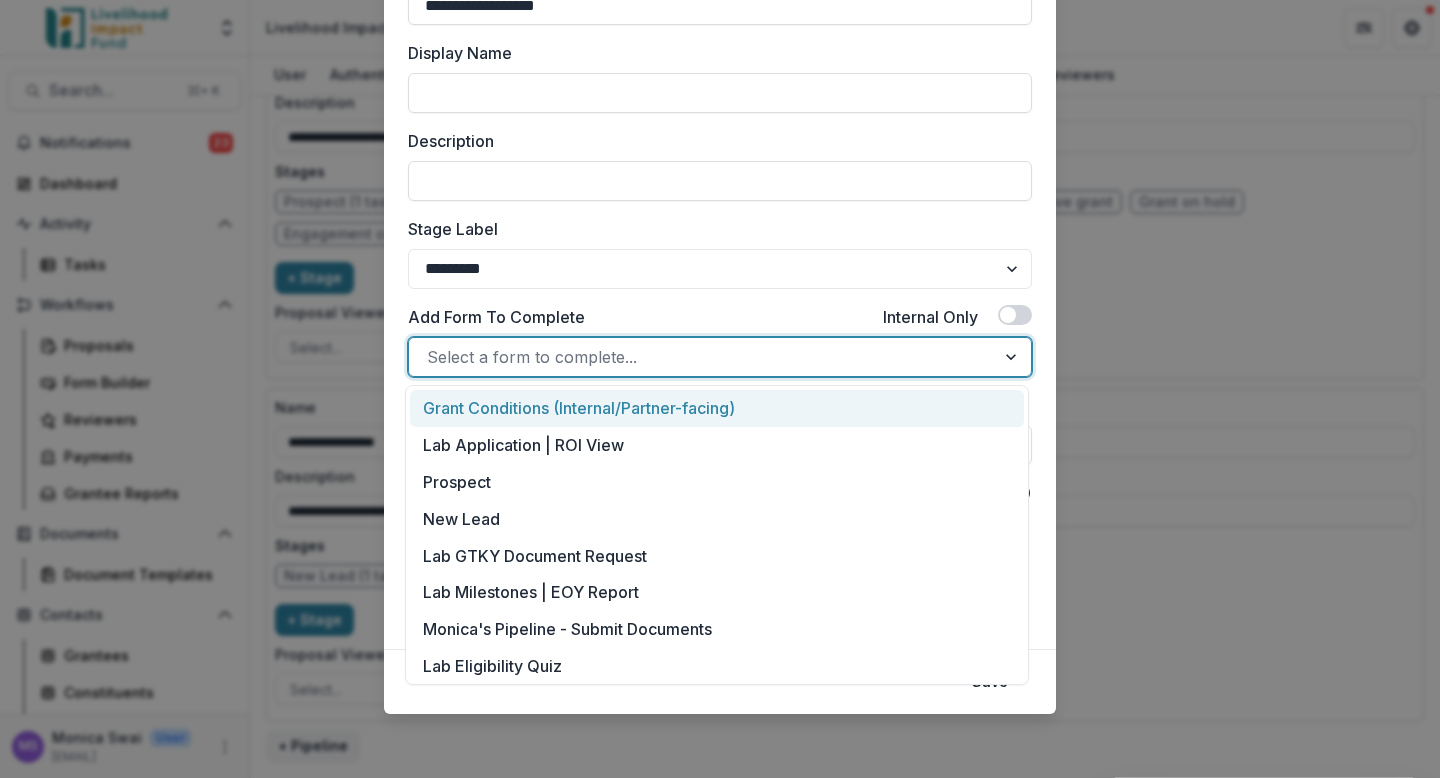 click on "Add Form To Complete Internal Only" at bounding box center [720, 321] 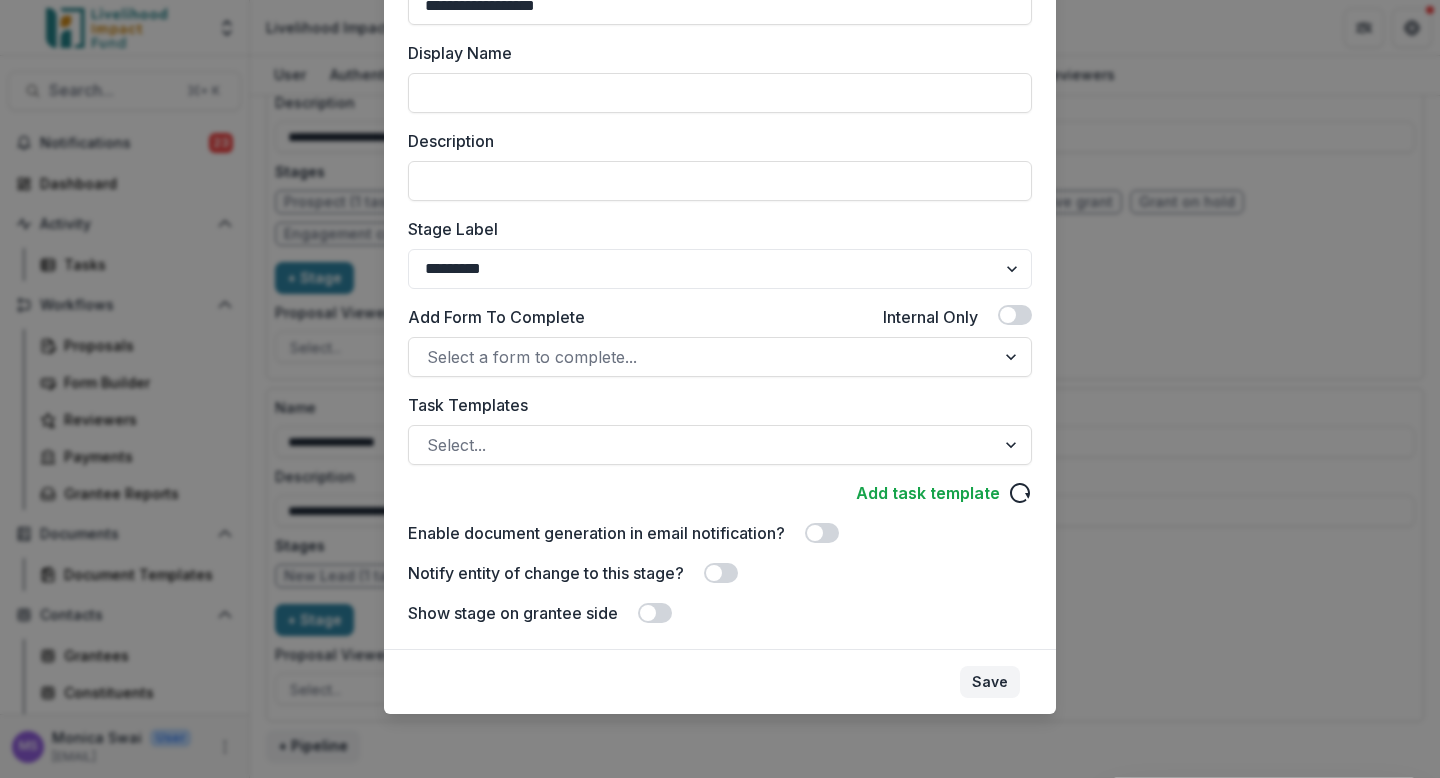 click on "Save" at bounding box center [990, 682] 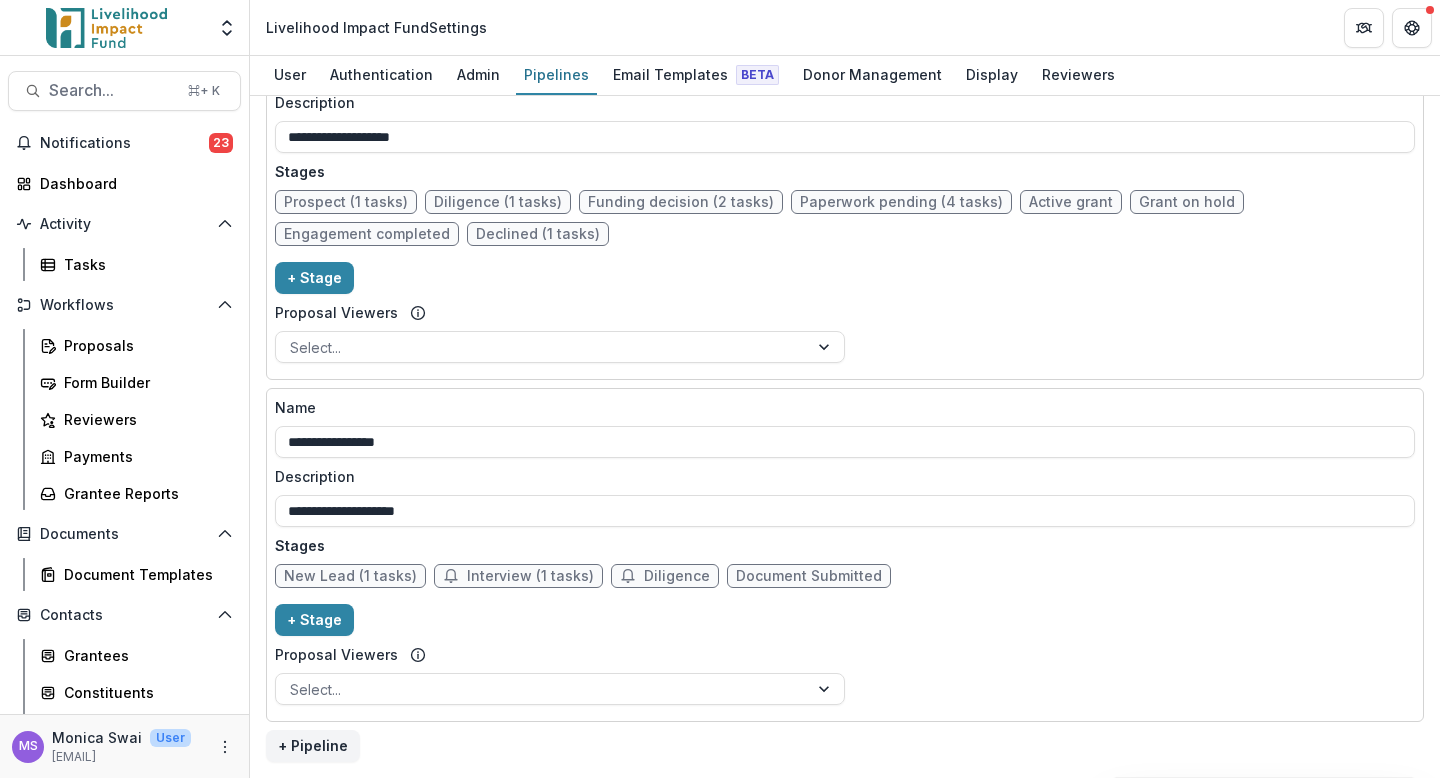 click on "New Lead (1 tasks) Interview (1 tasks) Diligence Document Submitted" at bounding box center [845, 580] 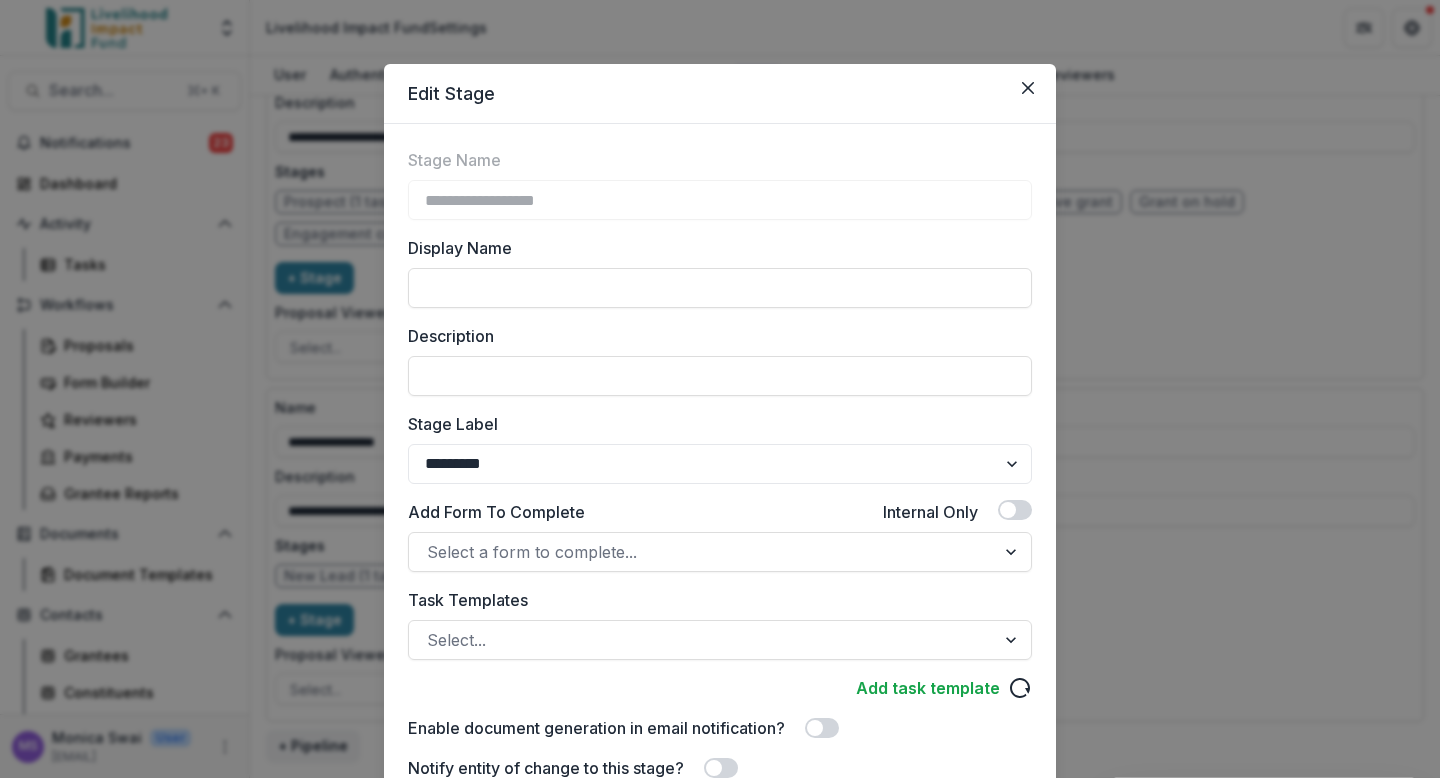 scroll, scrollTop: 195, scrollLeft: 0, axis: vertical 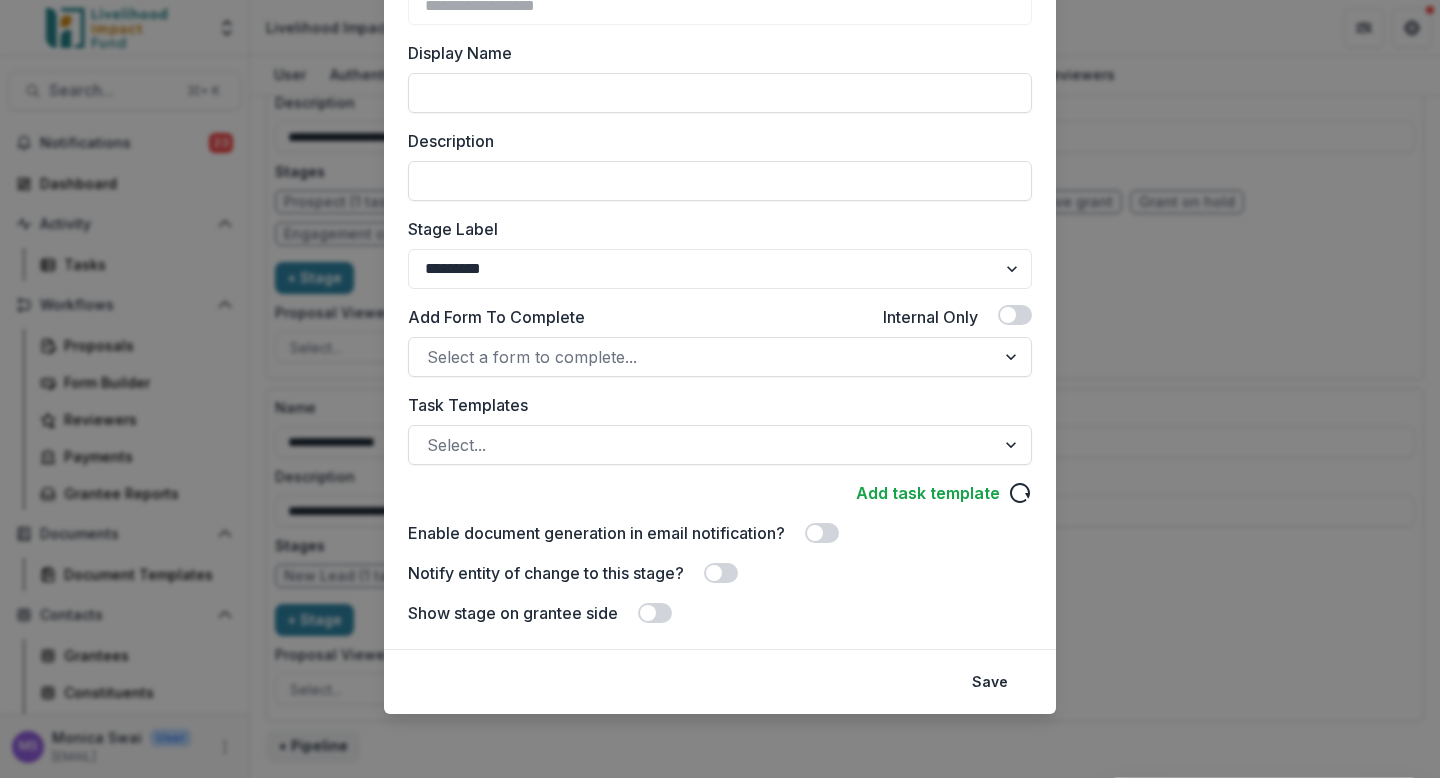 click at bounding box center (721, 573) 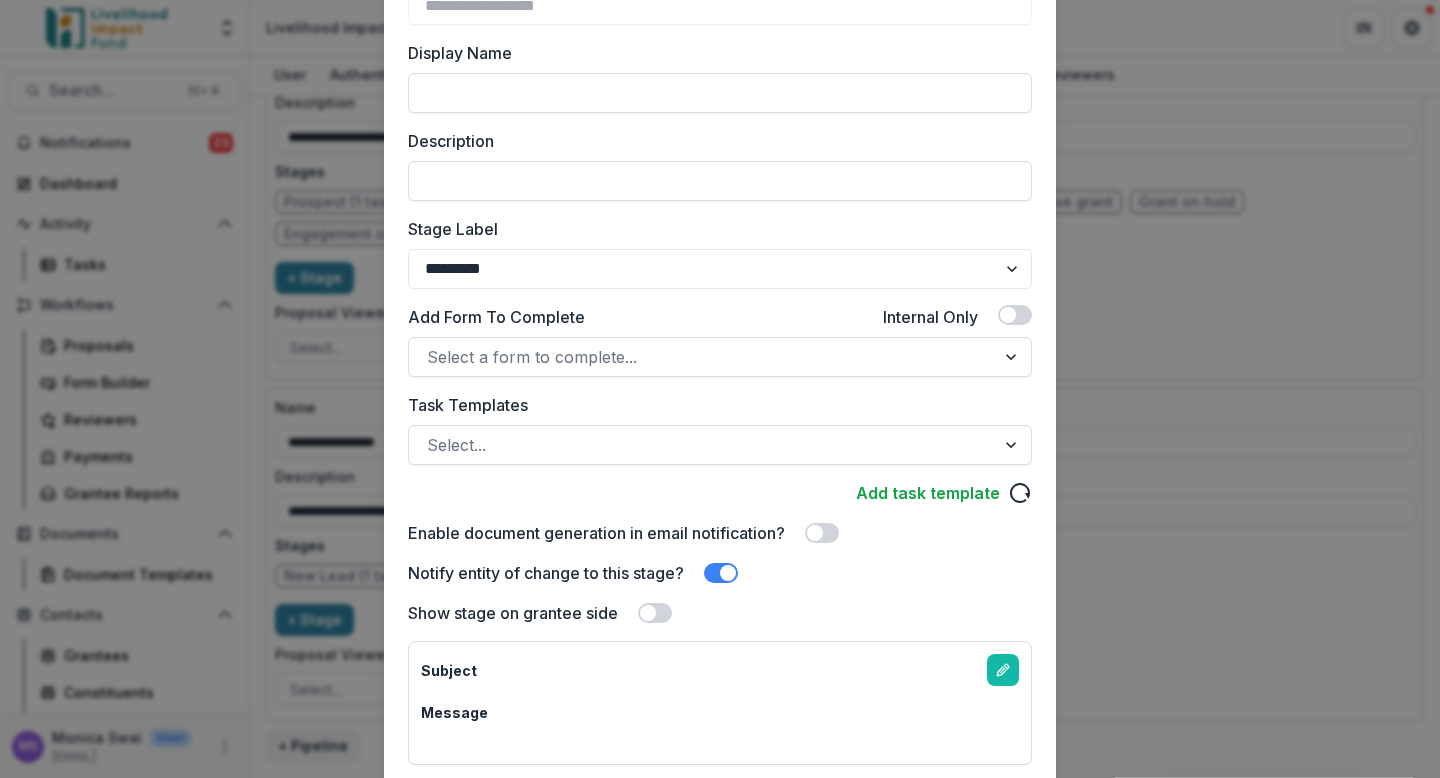 scroll, scrollTop: 335, scrollLeft: 0, axis: vertical 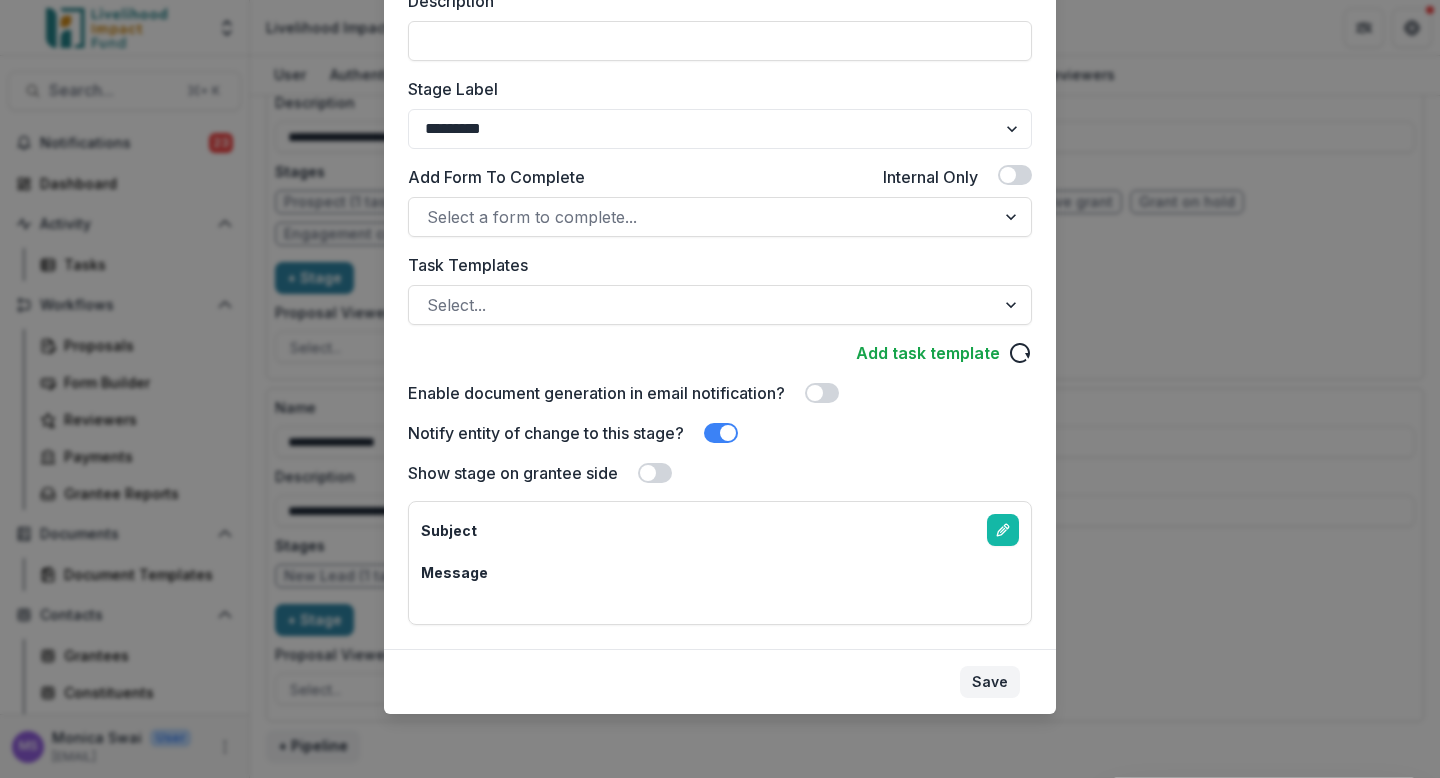 click on "Save" at bounding box center [990, 682] 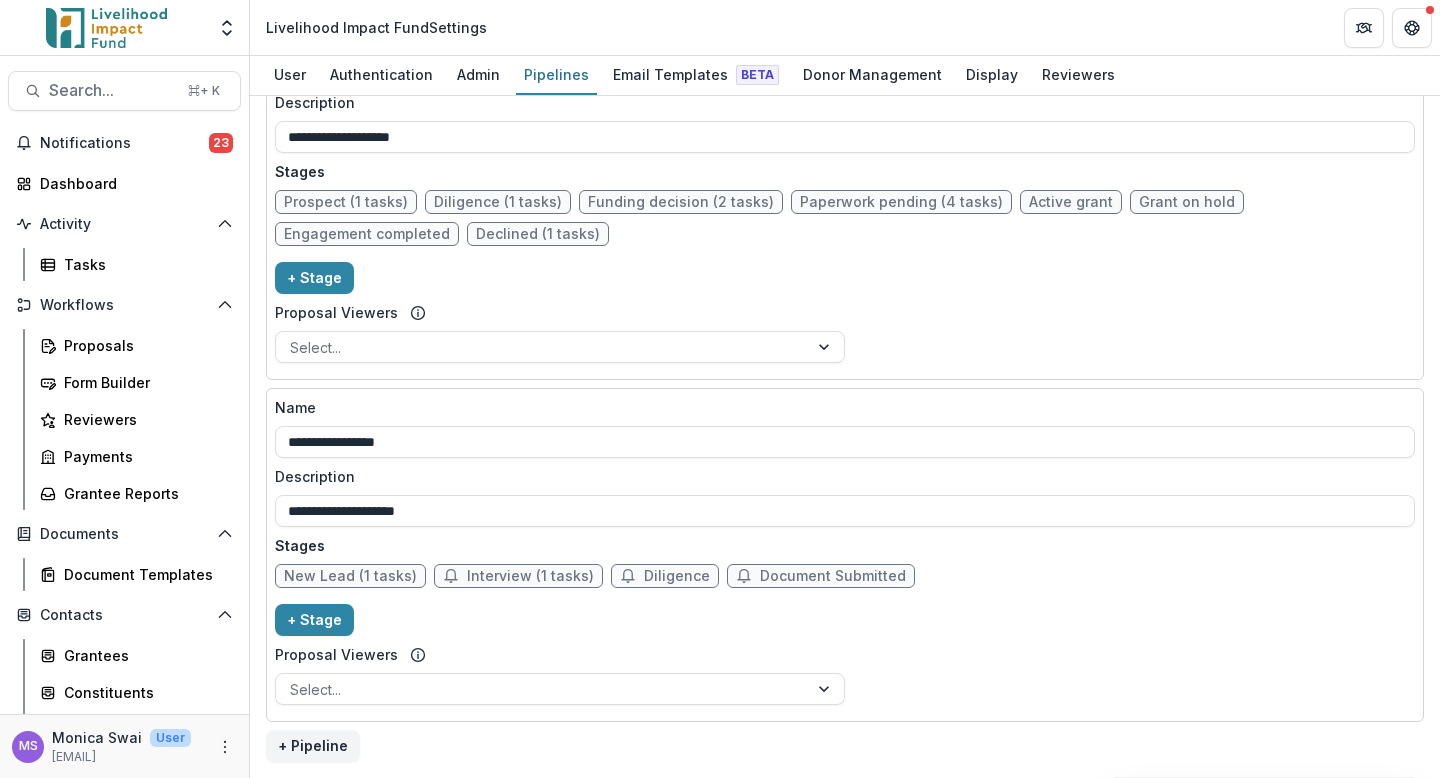 click on "Document Submitted" at bounding box center [821, 576] 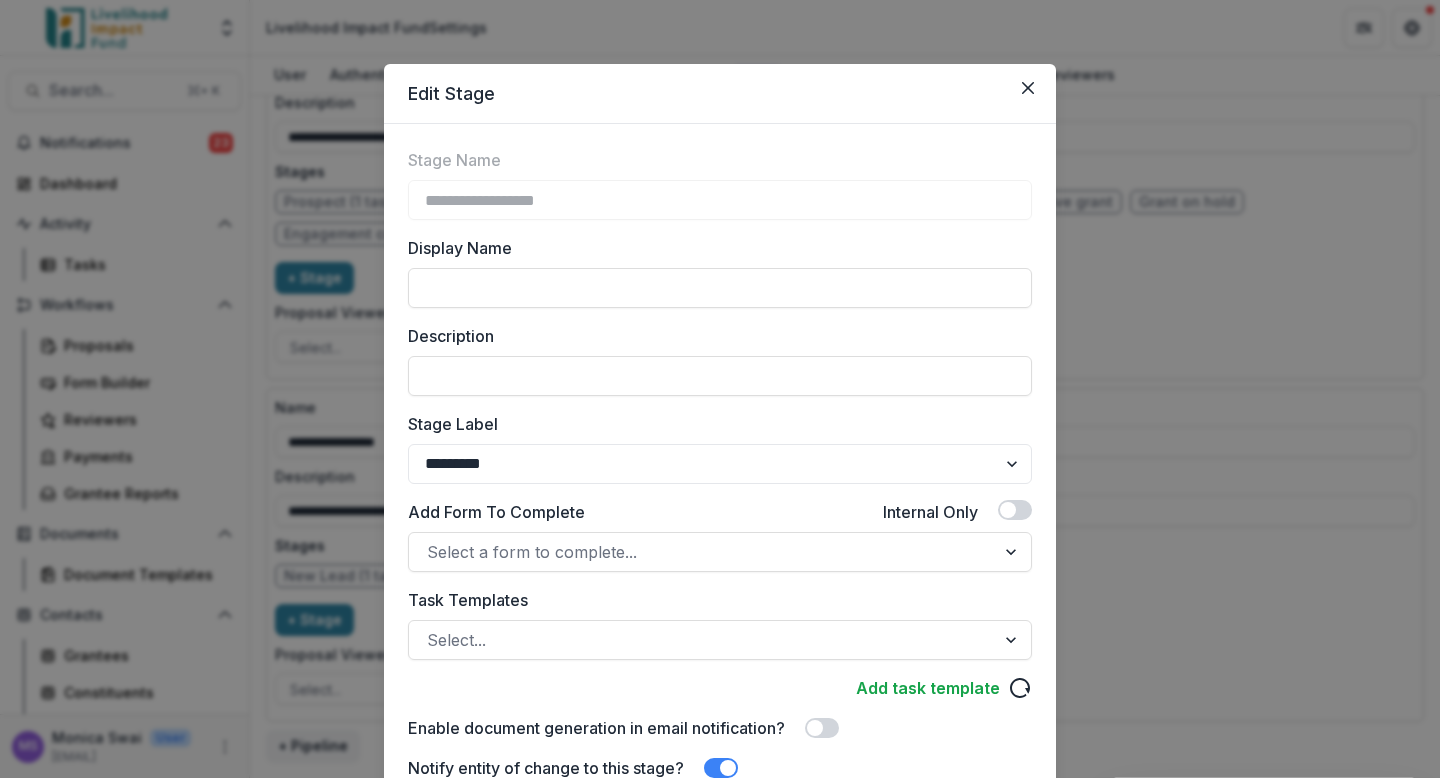 scroll, scrollTop: 335, scrollLeft: 0, axis: vertical 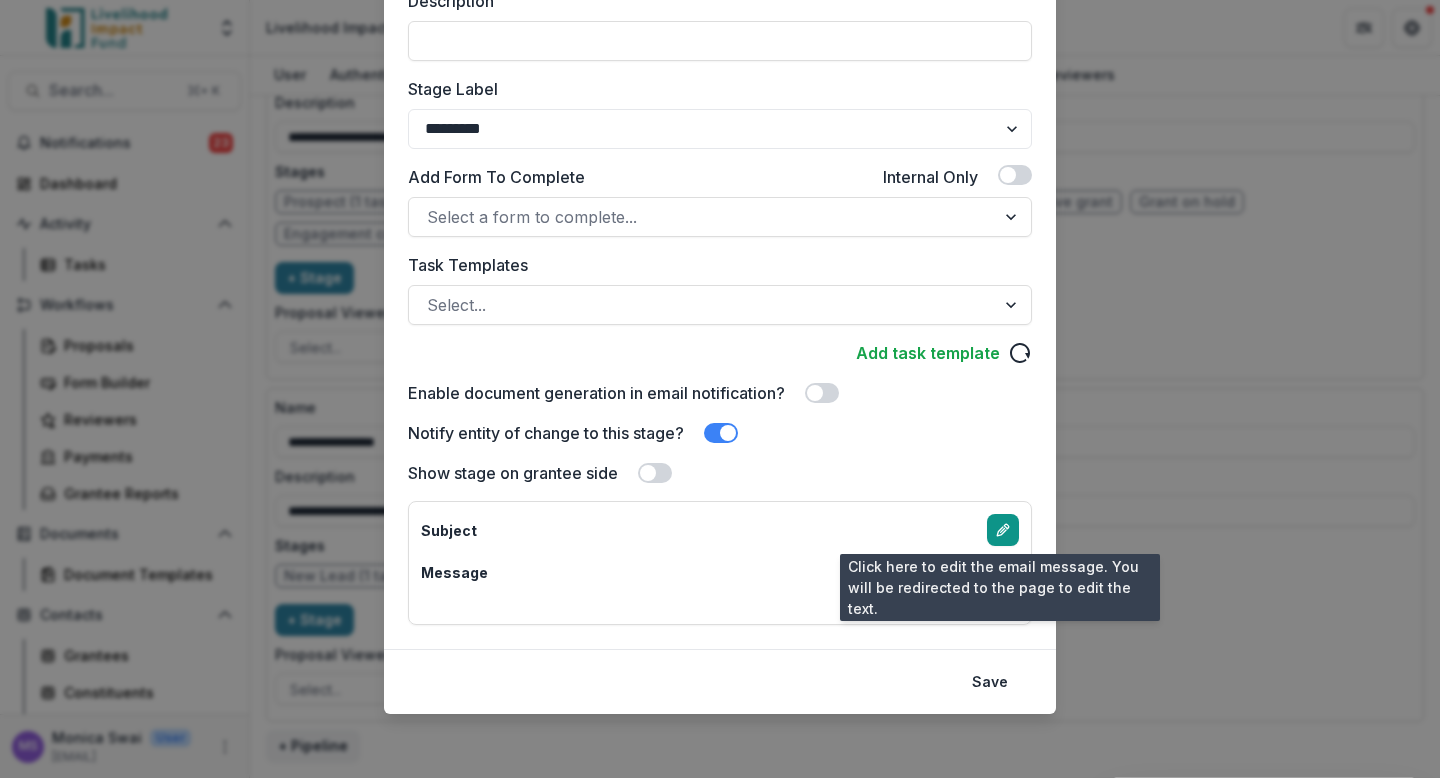 click 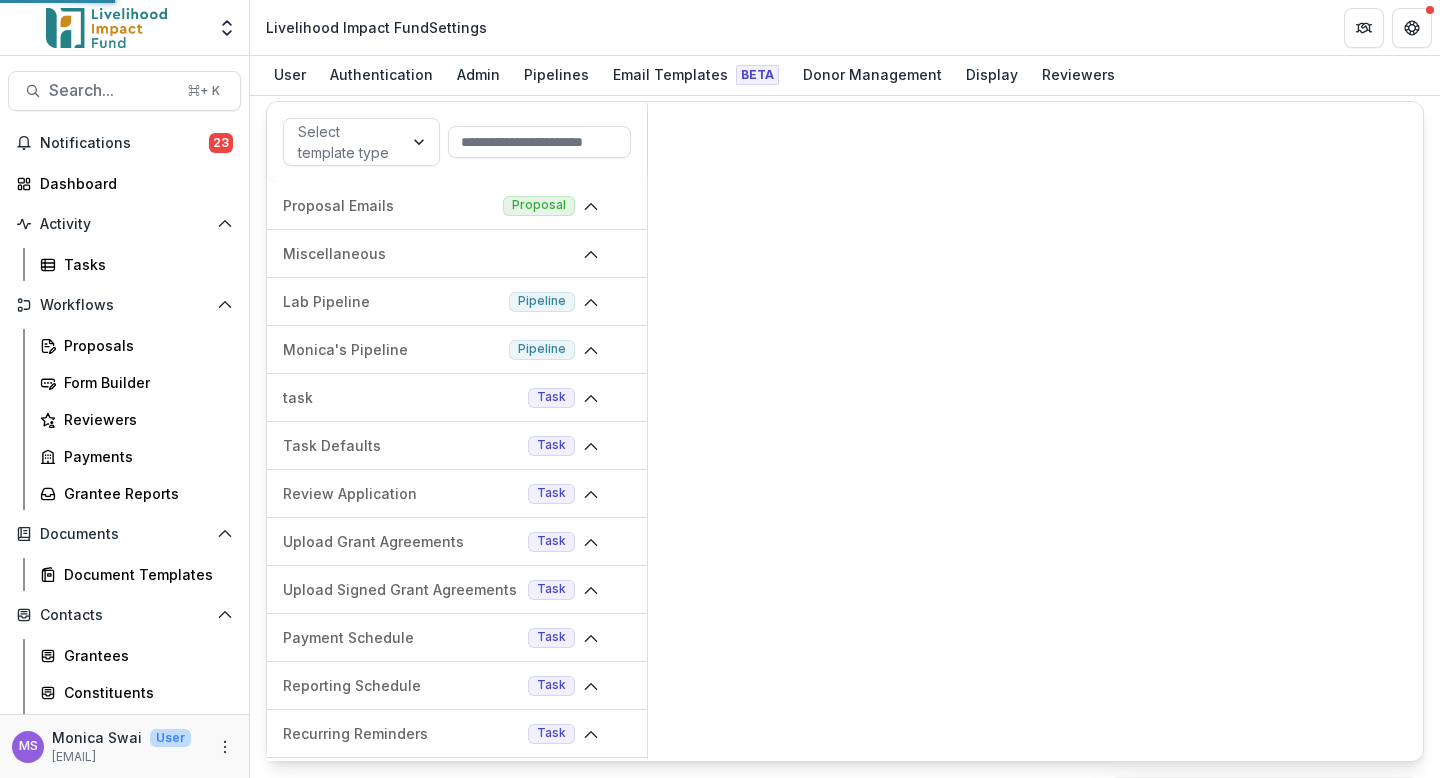scroll, scrollTop: 11, scrollLeft: 0, axis: vertical 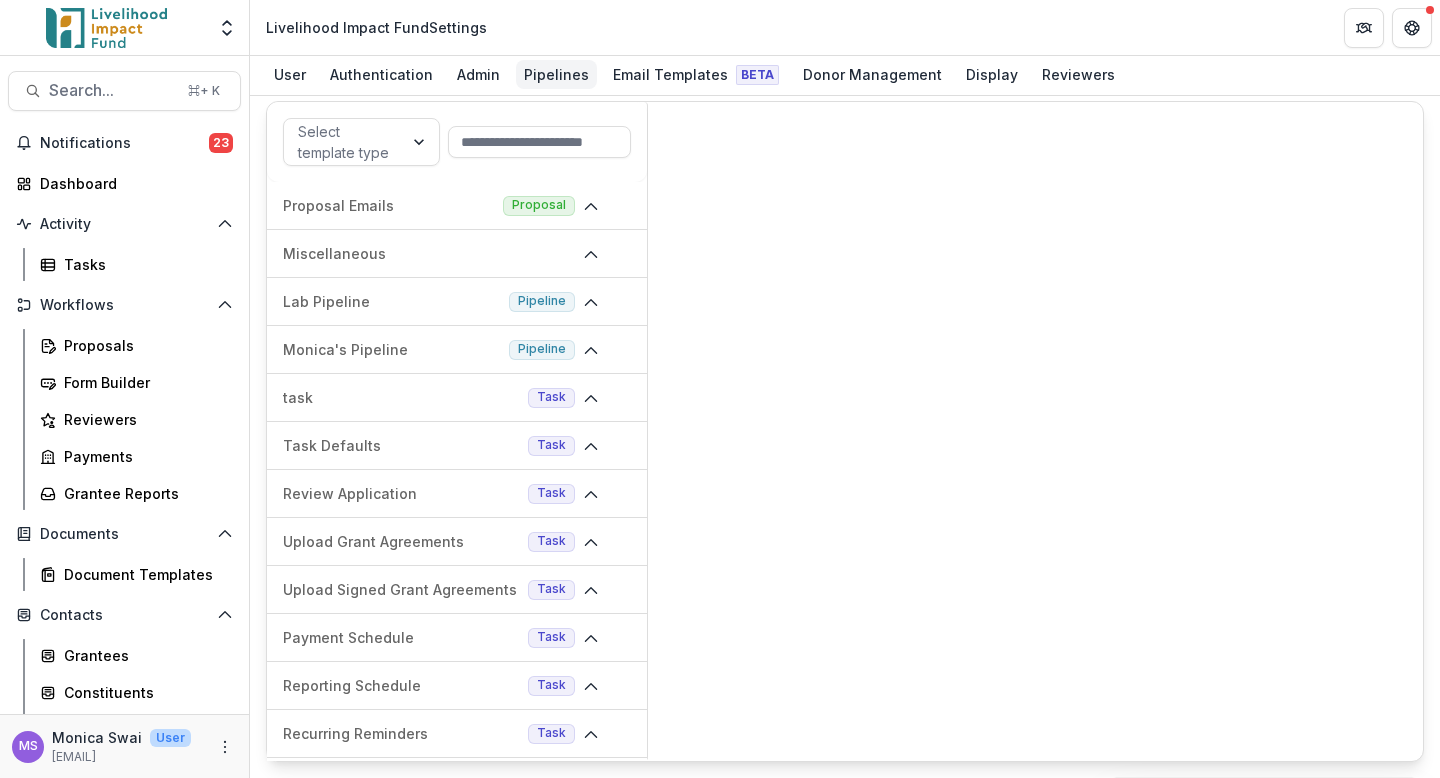 click on "Pipelines" at bounding box center [556, 74] 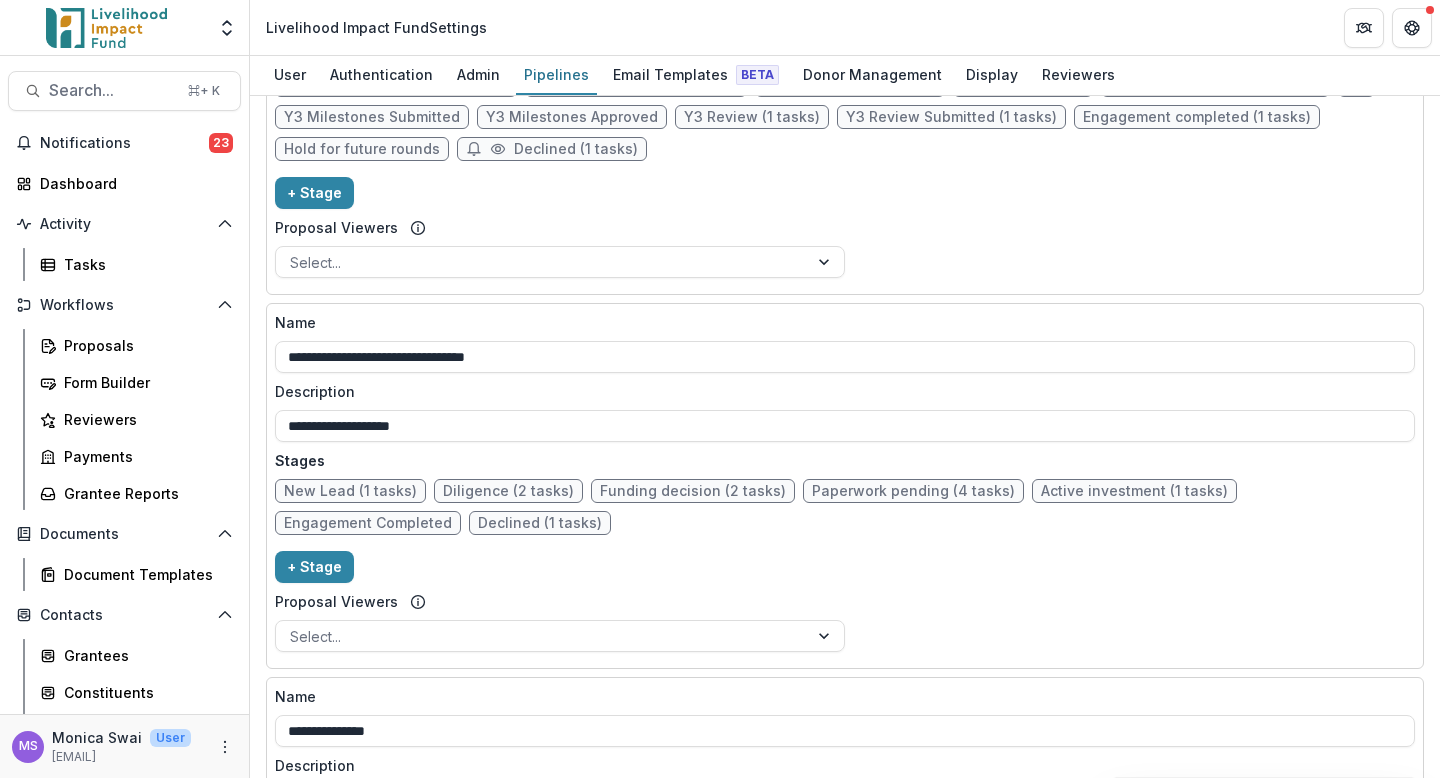 scroll, scrollTop: 1771, scrollLeft: 0, axis: vertical 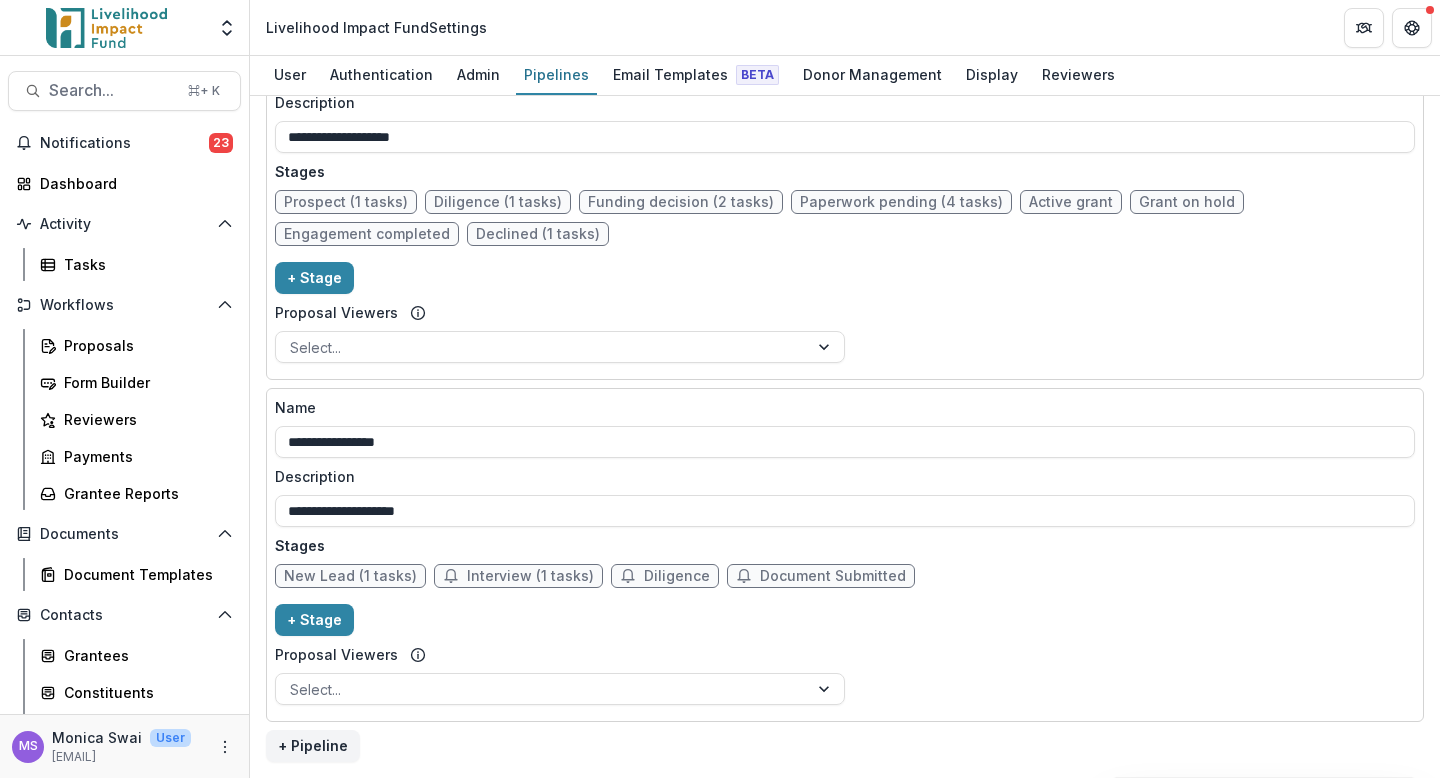 click on "Document Submitted" at bounding box center [833, 576] 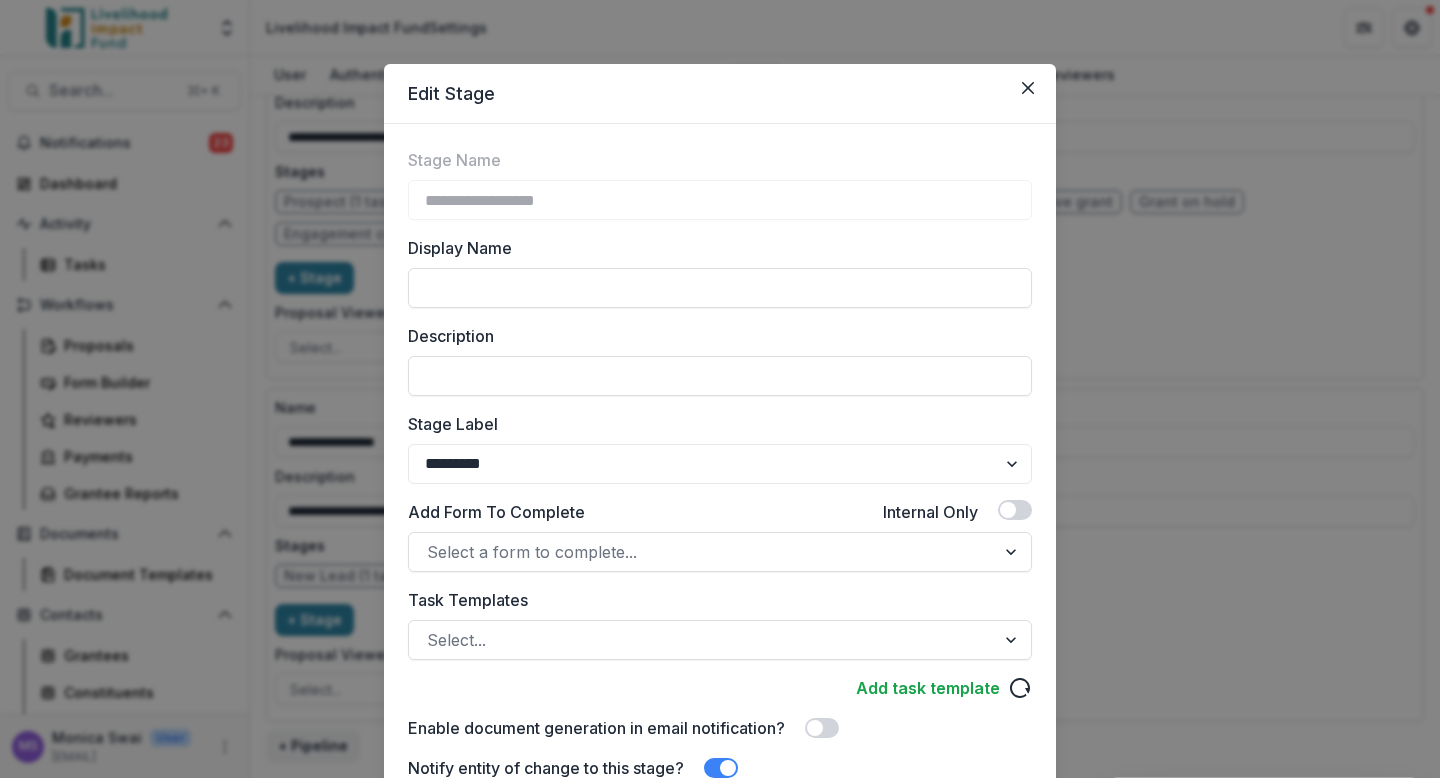 scroll, scrollTop: 356, scrollLeft: 0, axis: vertical 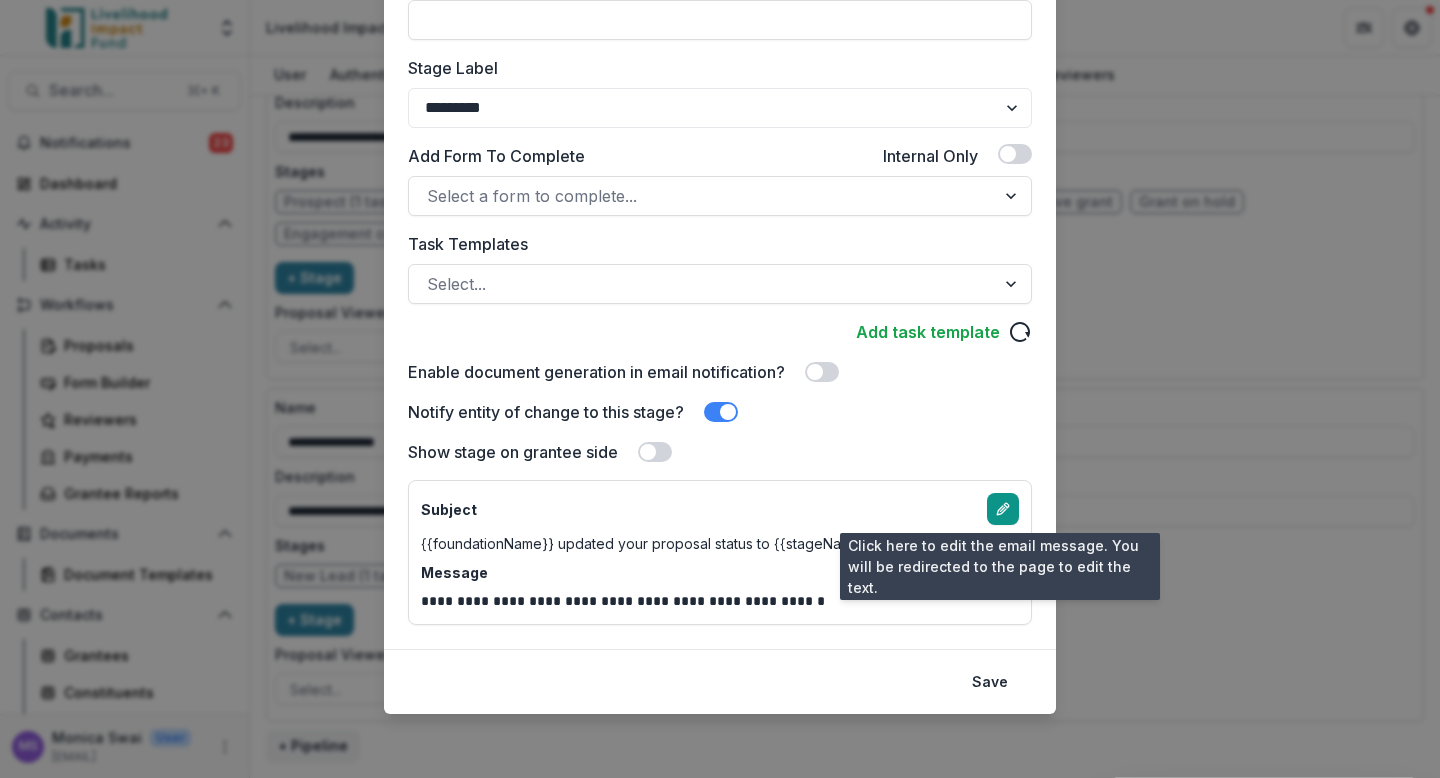 click 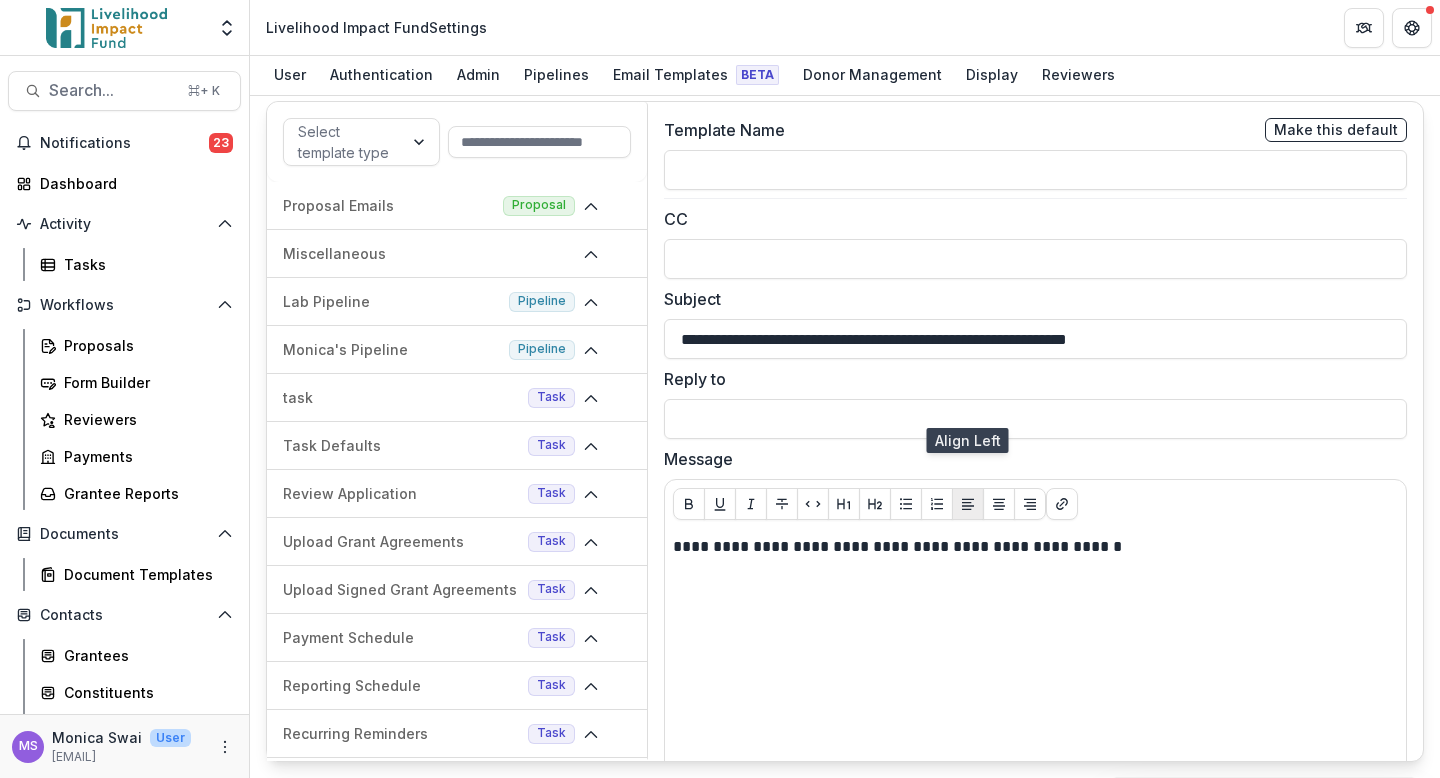 scroll, scrollTop: 99, scrollLeft: 0, axis: vertical 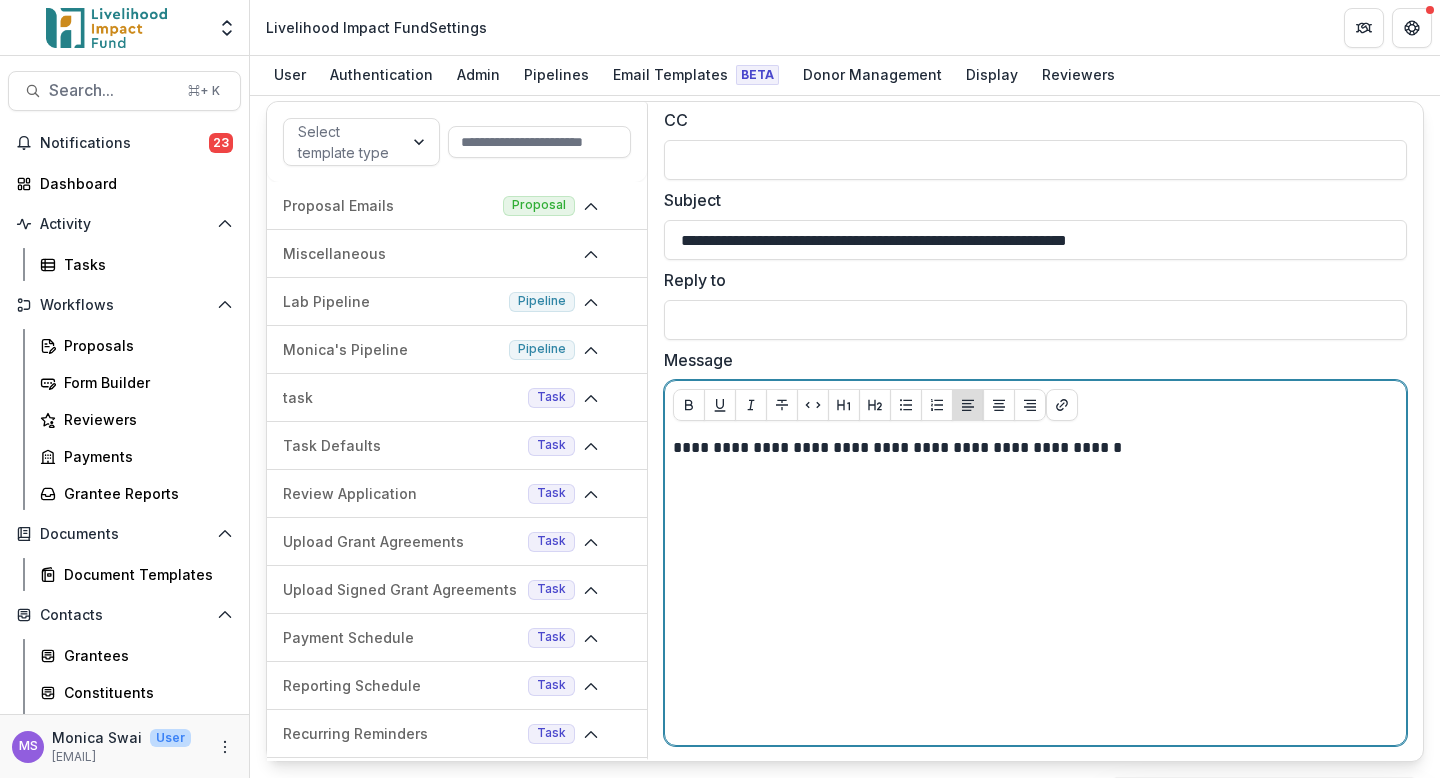 click on "**********" at bounding box center [1035, 587] 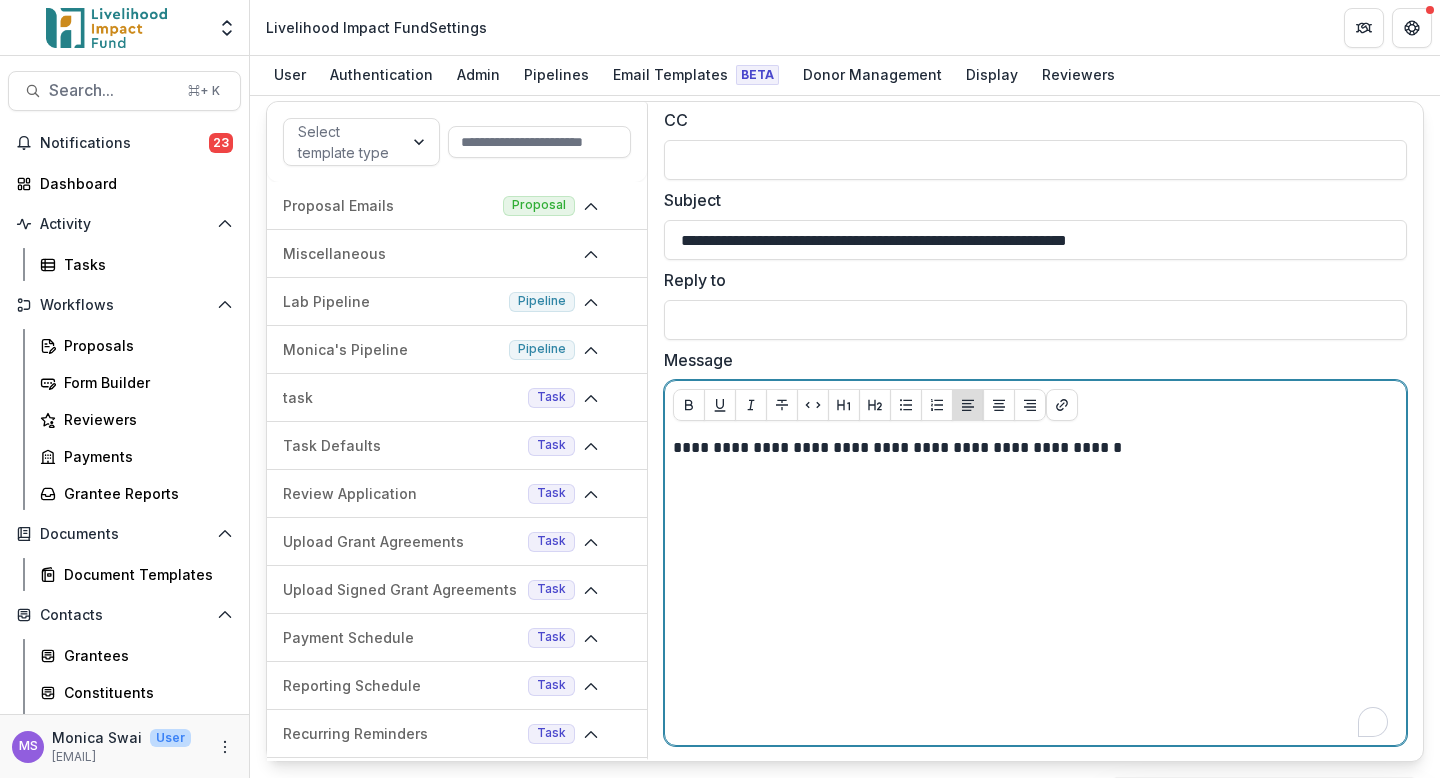 scroll, scrollTop: 0, scrollLeft: 0, axis: both 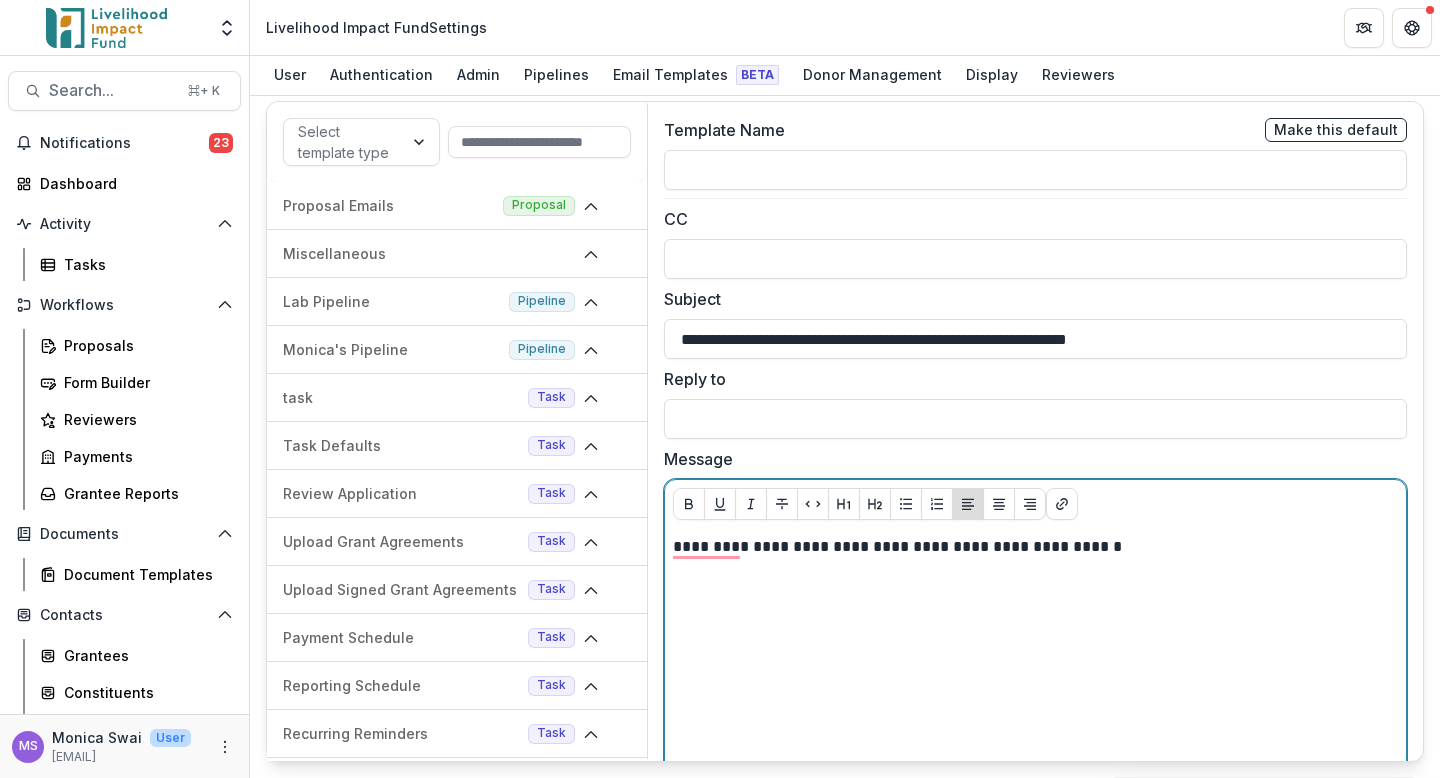 click on "**********" at bounding box center [1035, 686] 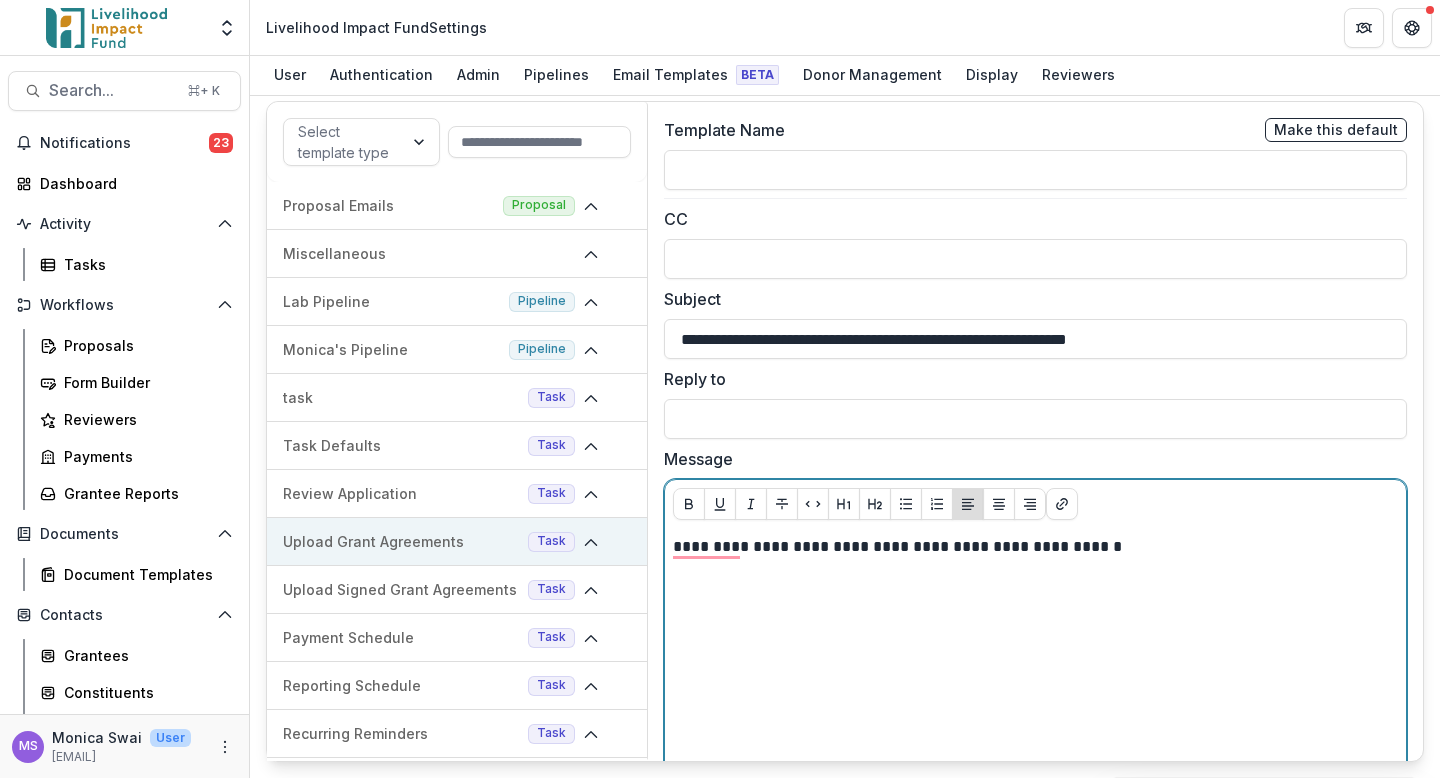 drag, startPoint x: 1254, startPoint y: 570, endPoint x: 598, endPoint y: 560, distance: 656.07623 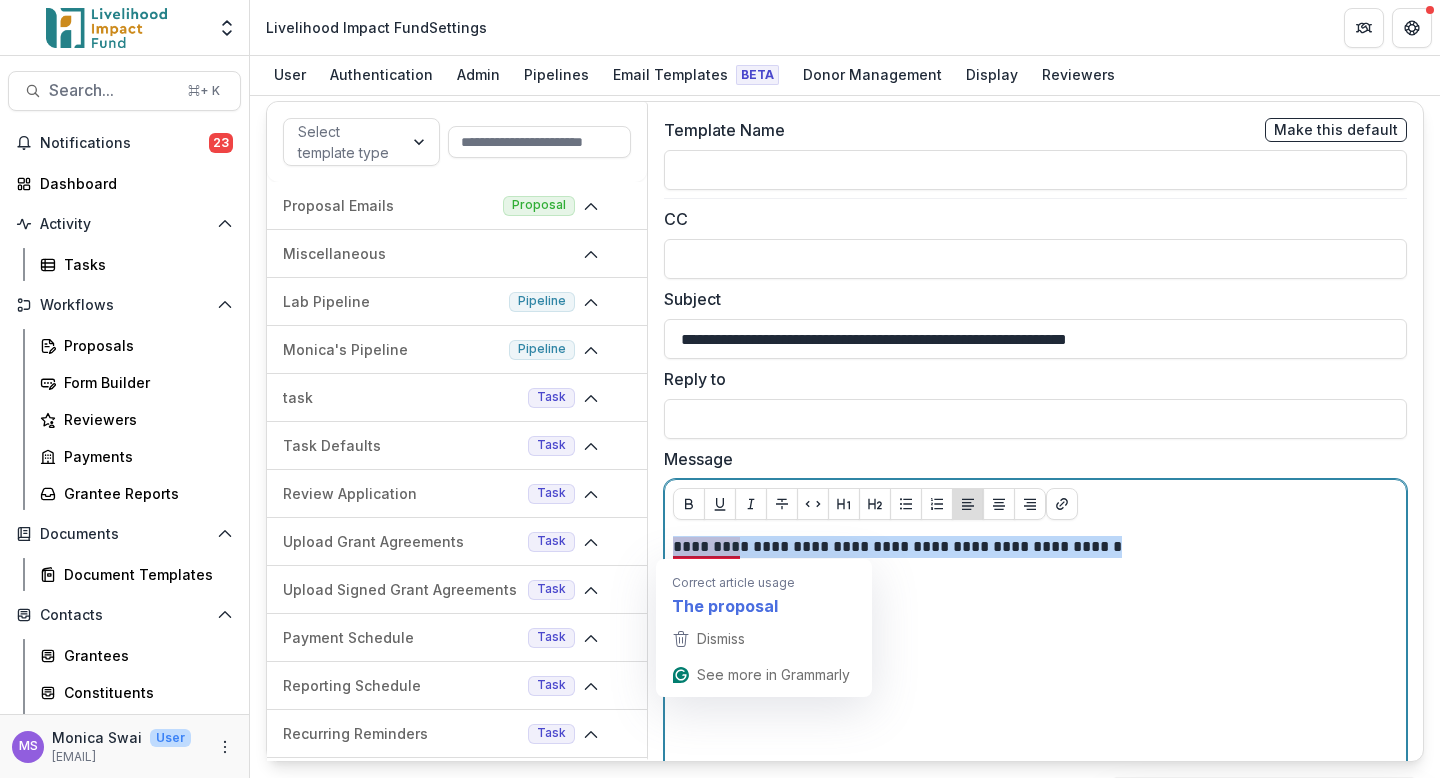 drag, startPoint x: 1145, startPoint y: 551, endPoint x: 670, endPoint y: 533, distance: 475.34094 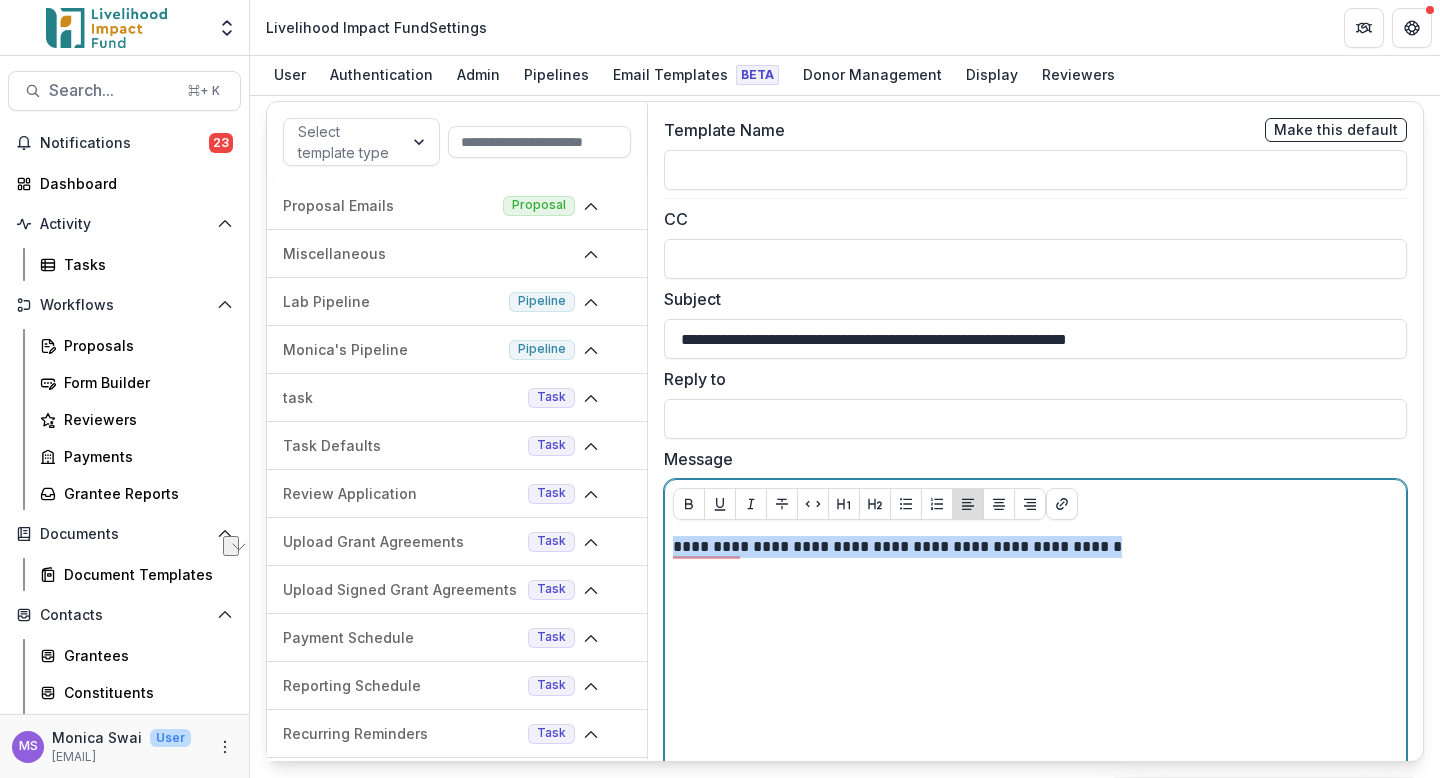 type 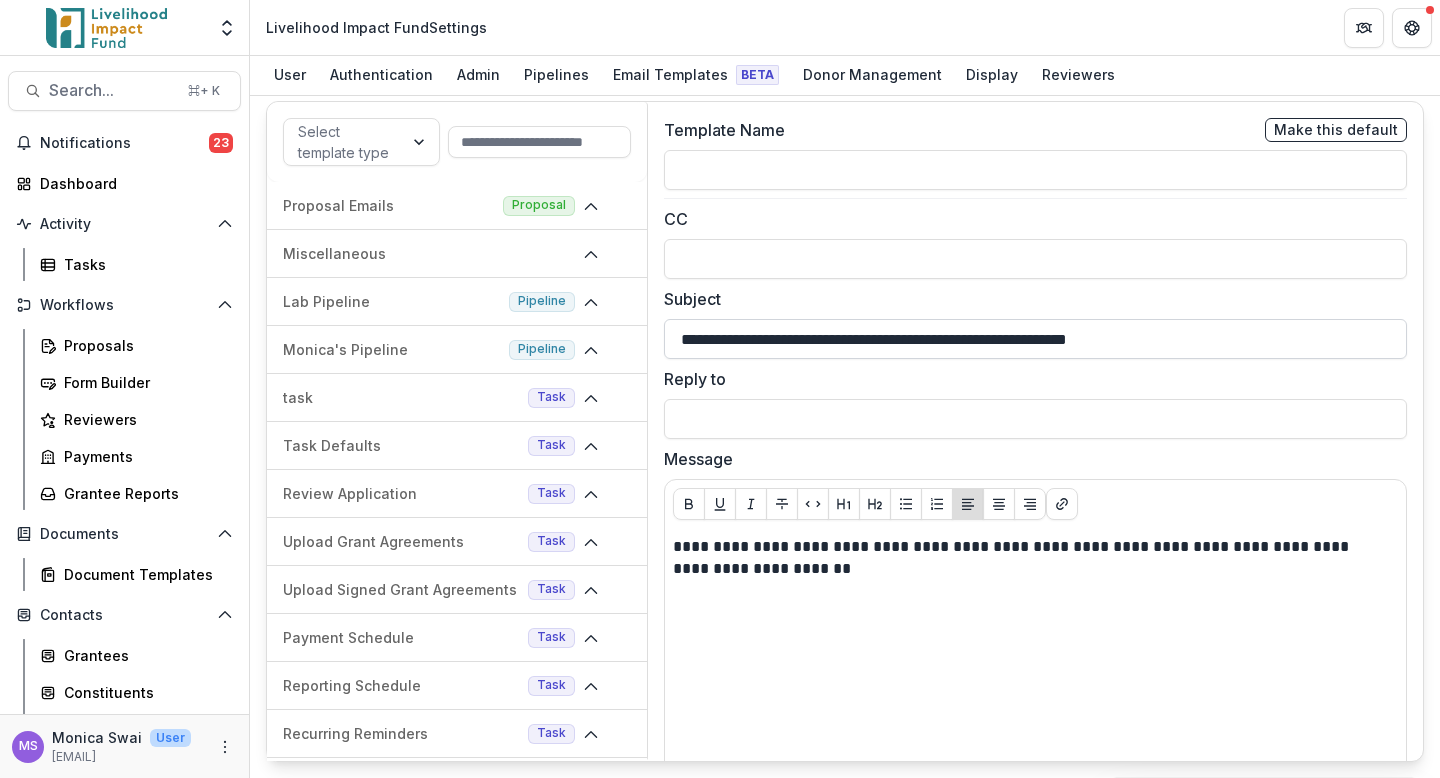 drag, startPoint x: 1218, startPoint y: 339, endPoint x: 837, endPoint y: 338, distance: 381.0013 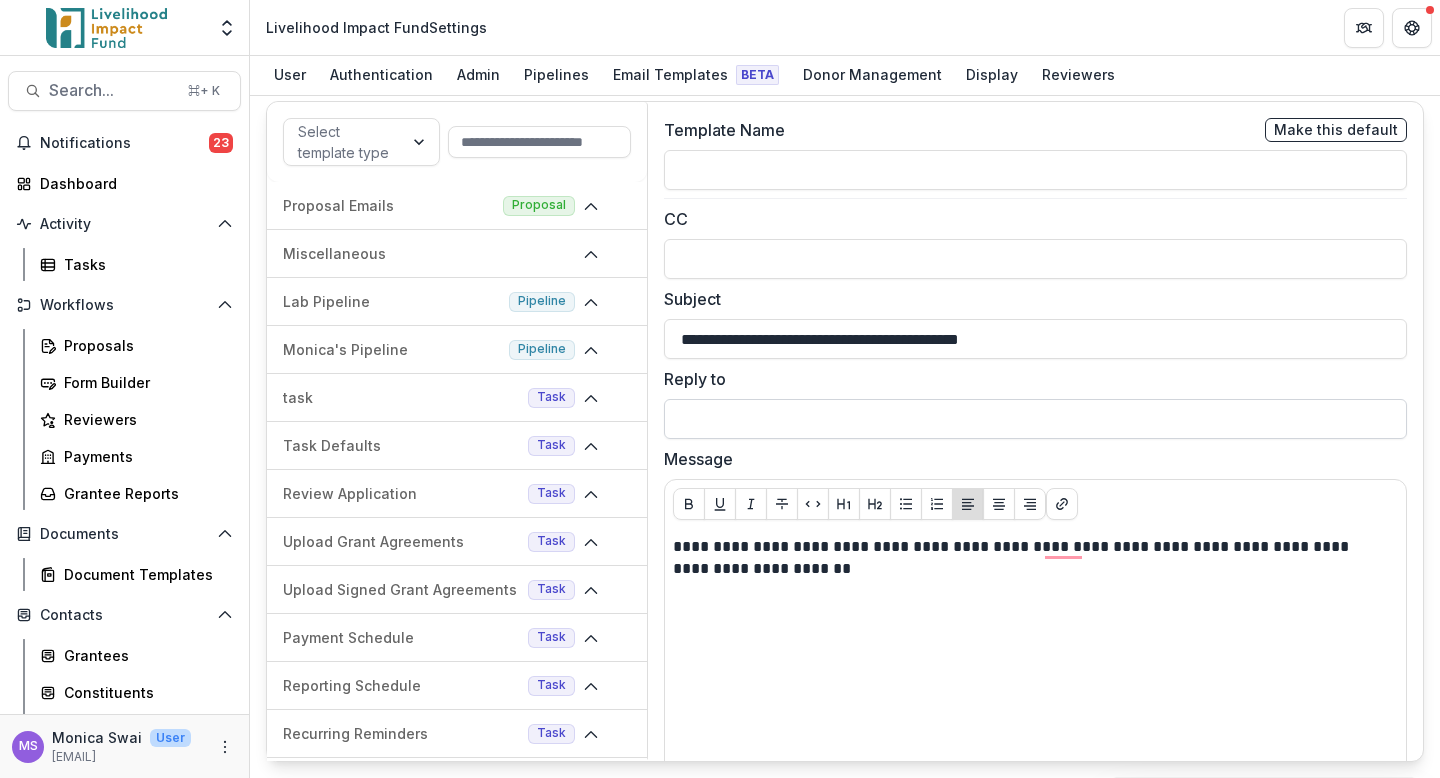 type on "**********" 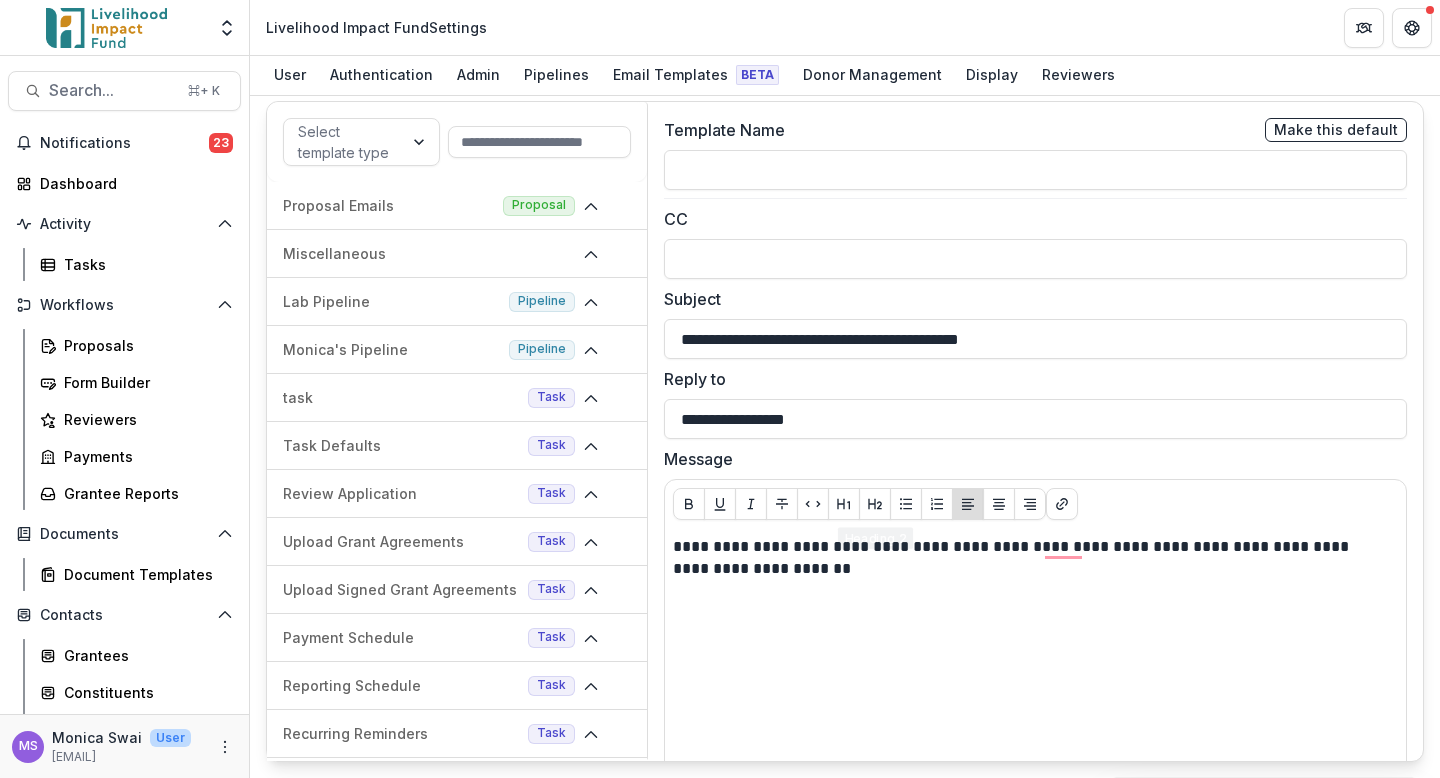 type on "**********" 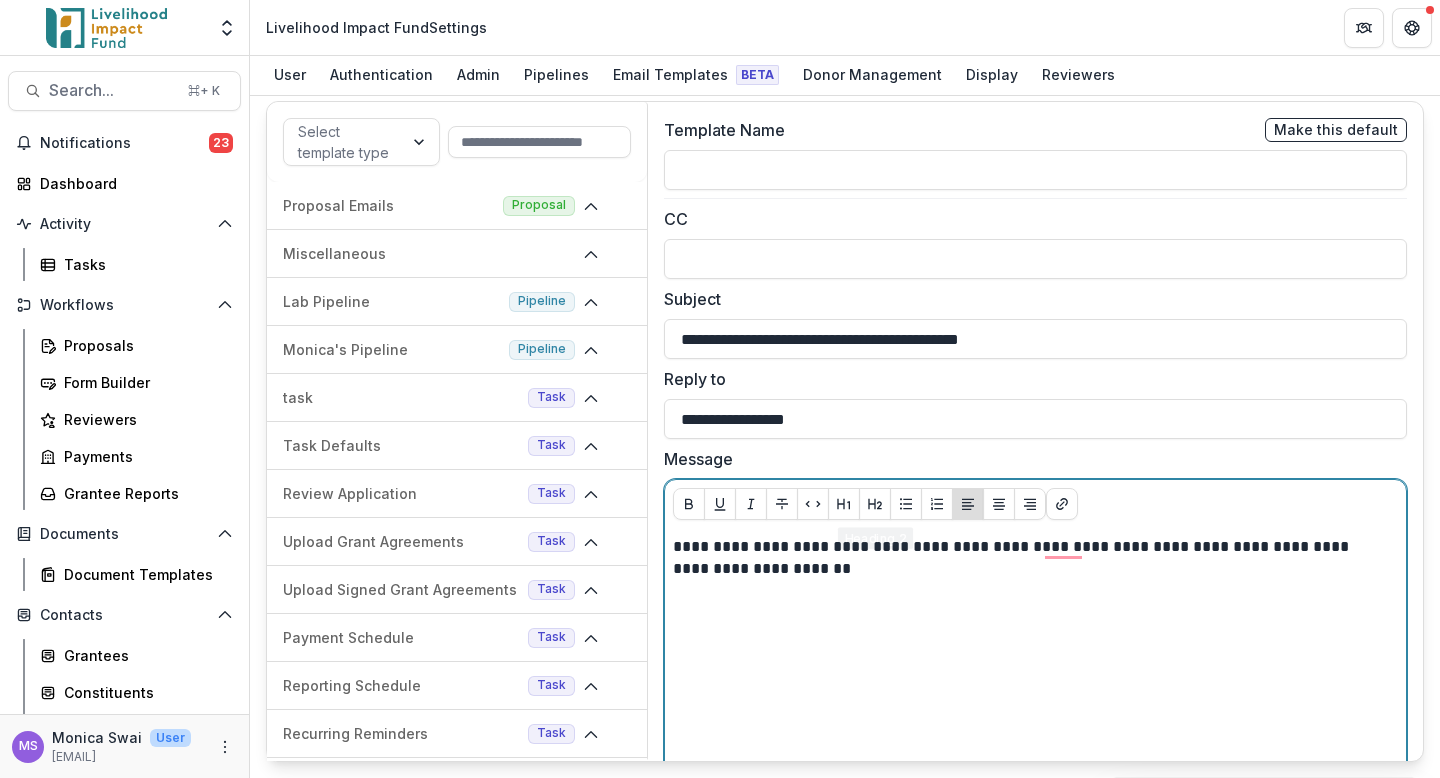 click on "**********" at bounding box center (1035, 686) 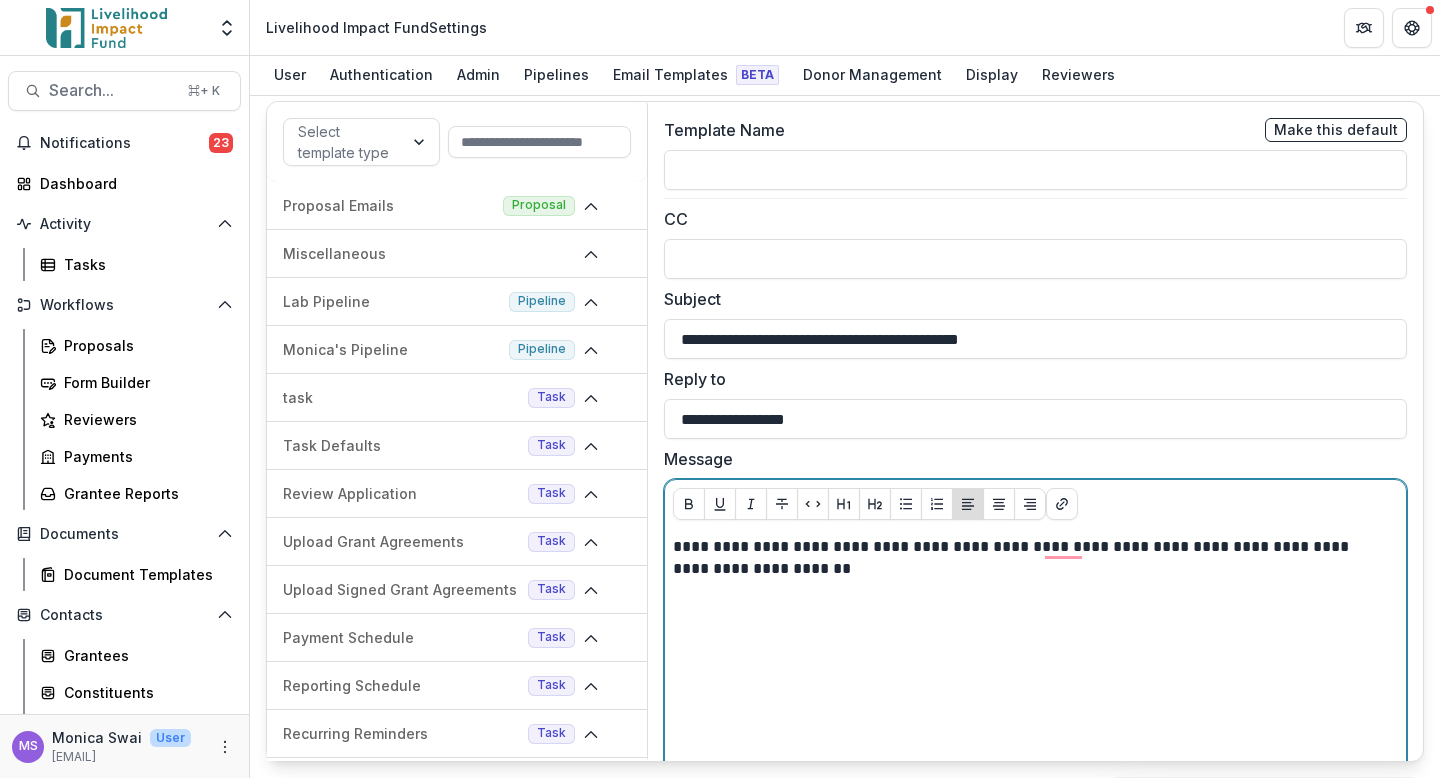 scroll, scrollTop: 99, scrollLeft: 0, axis: vertical 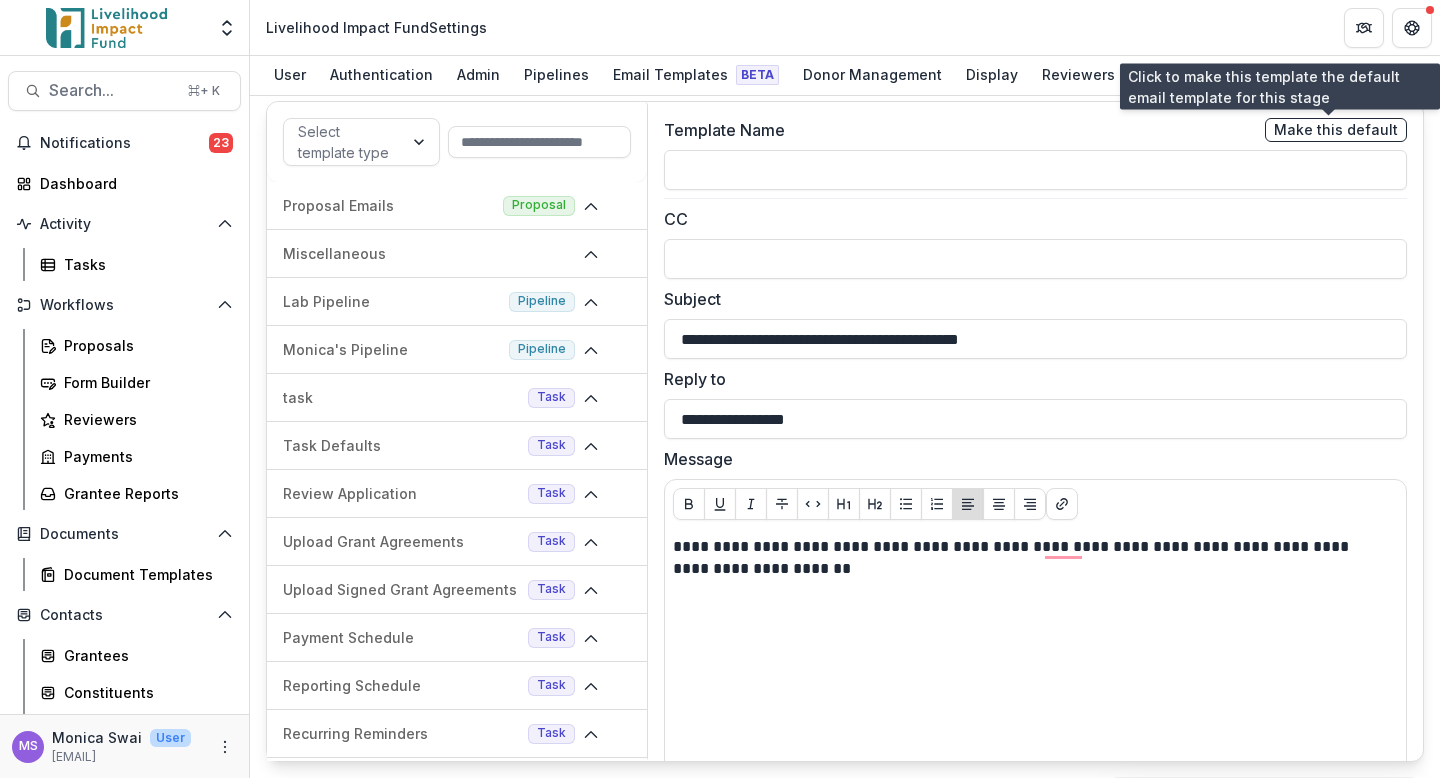 click on "Make this default" at bounding box center (1336, 130) 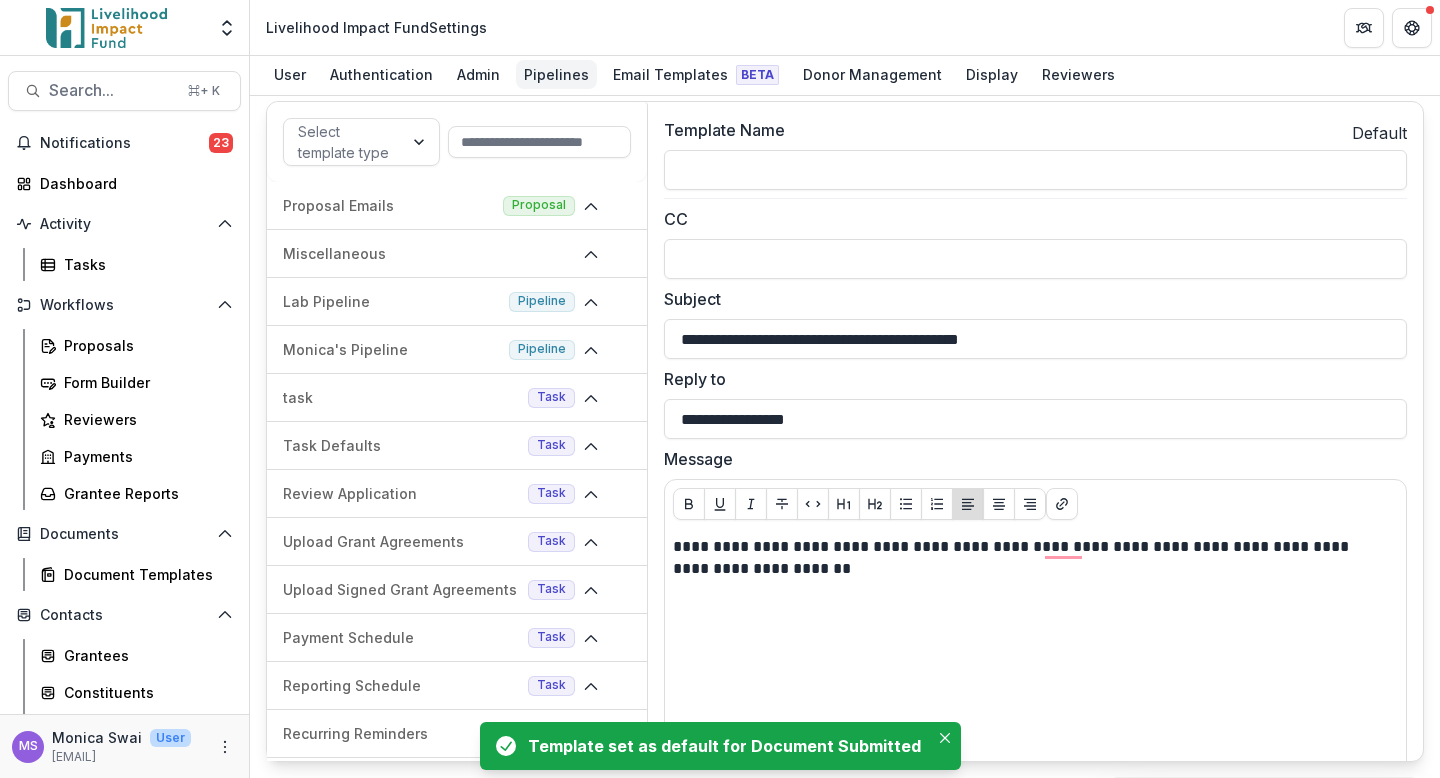 click on "Pipelines" at bounding box center [556, 74] 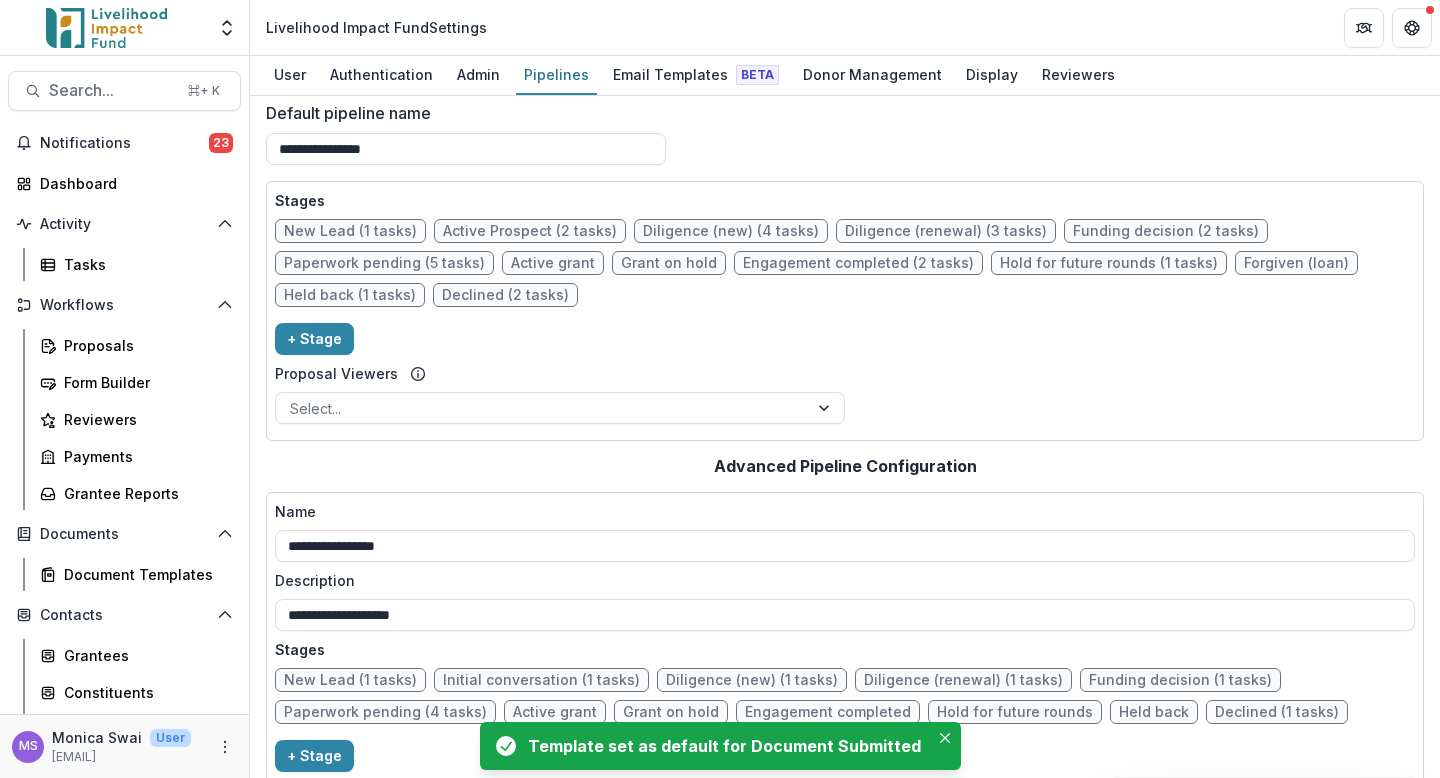 scroll, scrollTop: 1771, scrollLeft: 0, axis: vertical 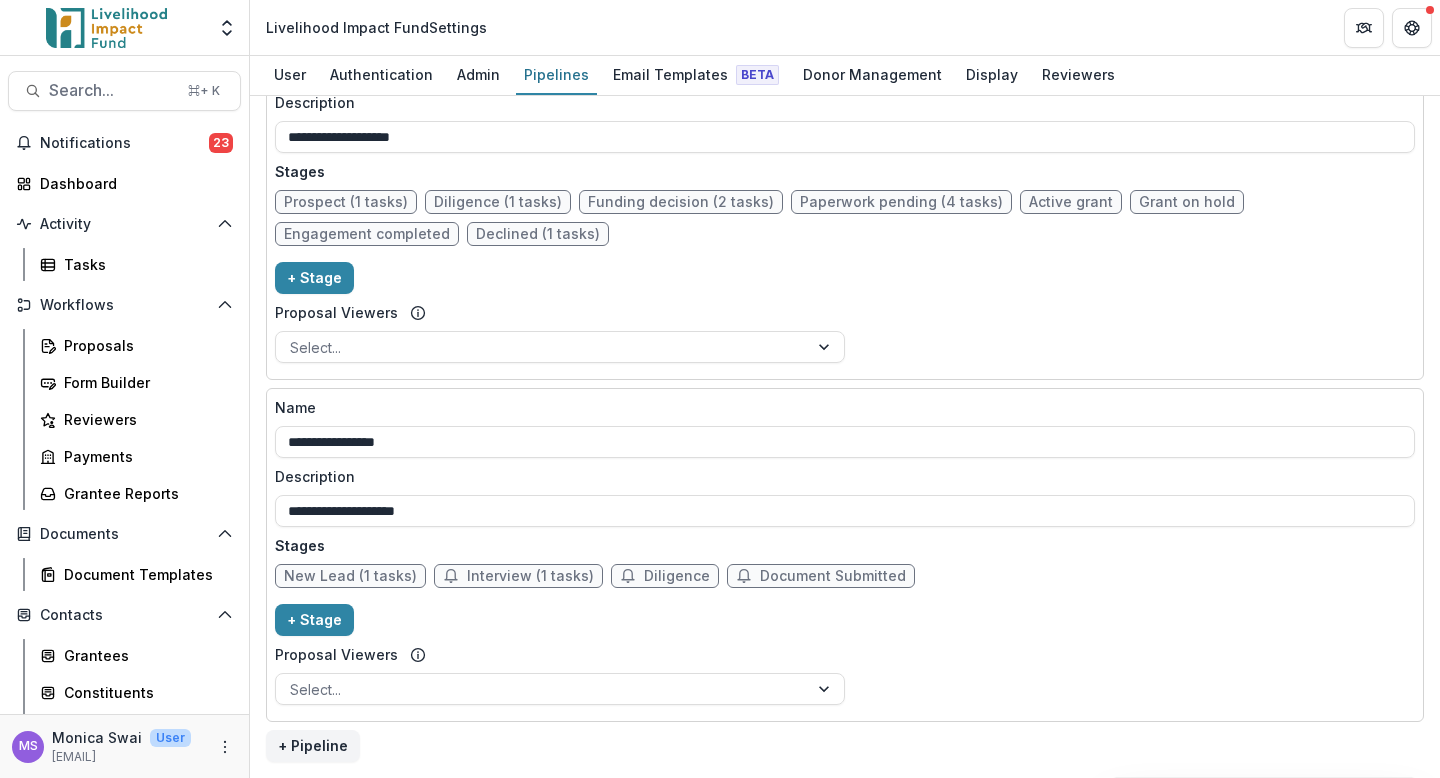 click on "Document Submitted" at bounding box center (833, 576) 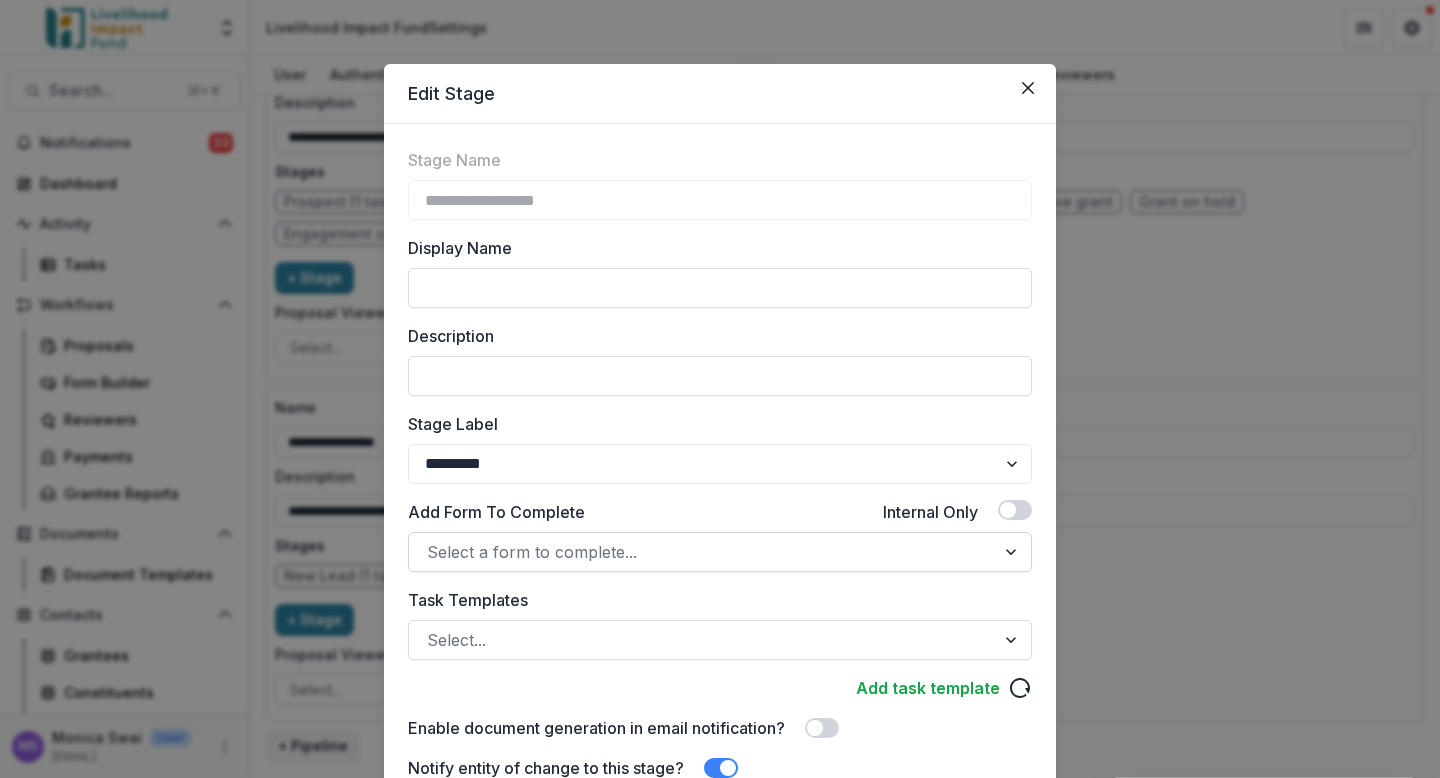 scroll, scrollTop: 377, scrollLeft: 0, axis: vertical 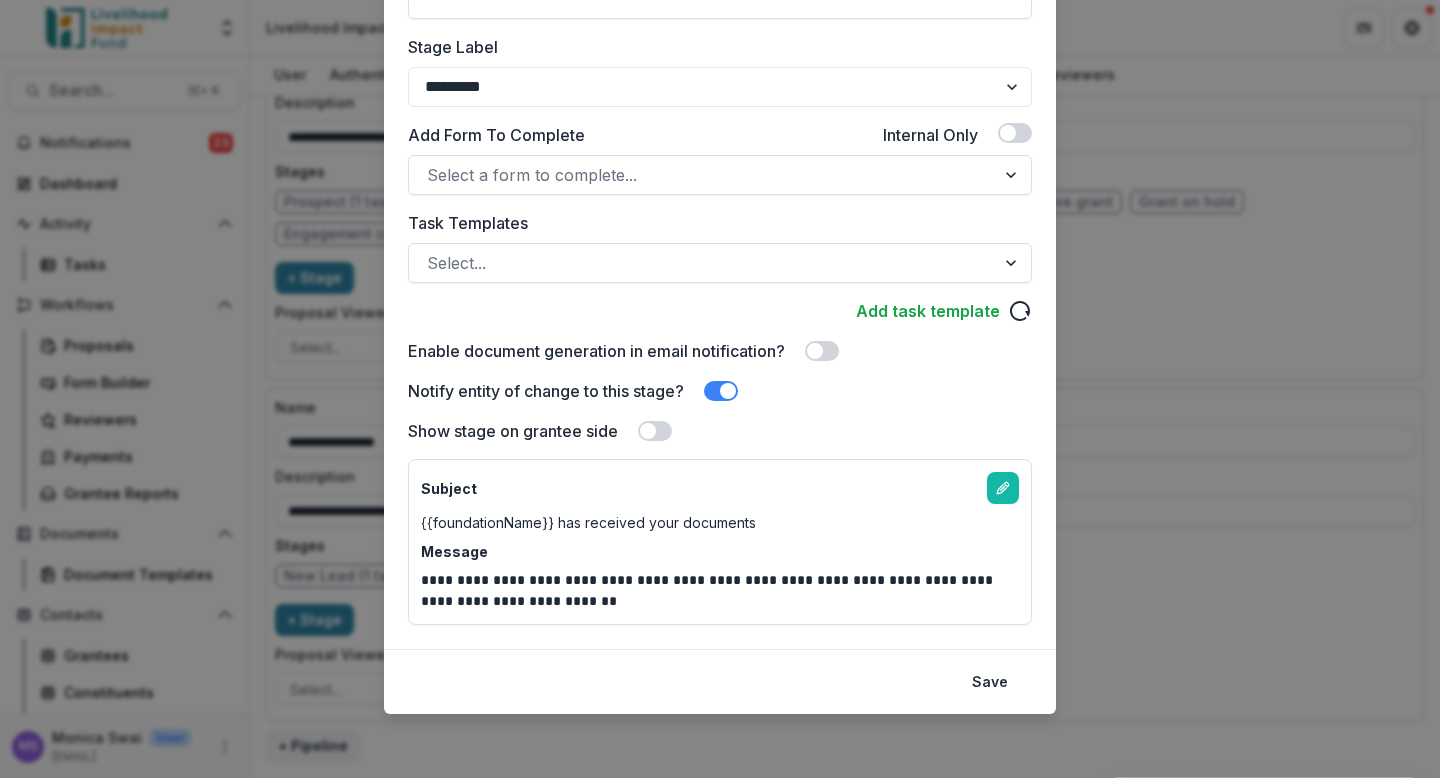 click on "**********" at bounding box center [720, 389] 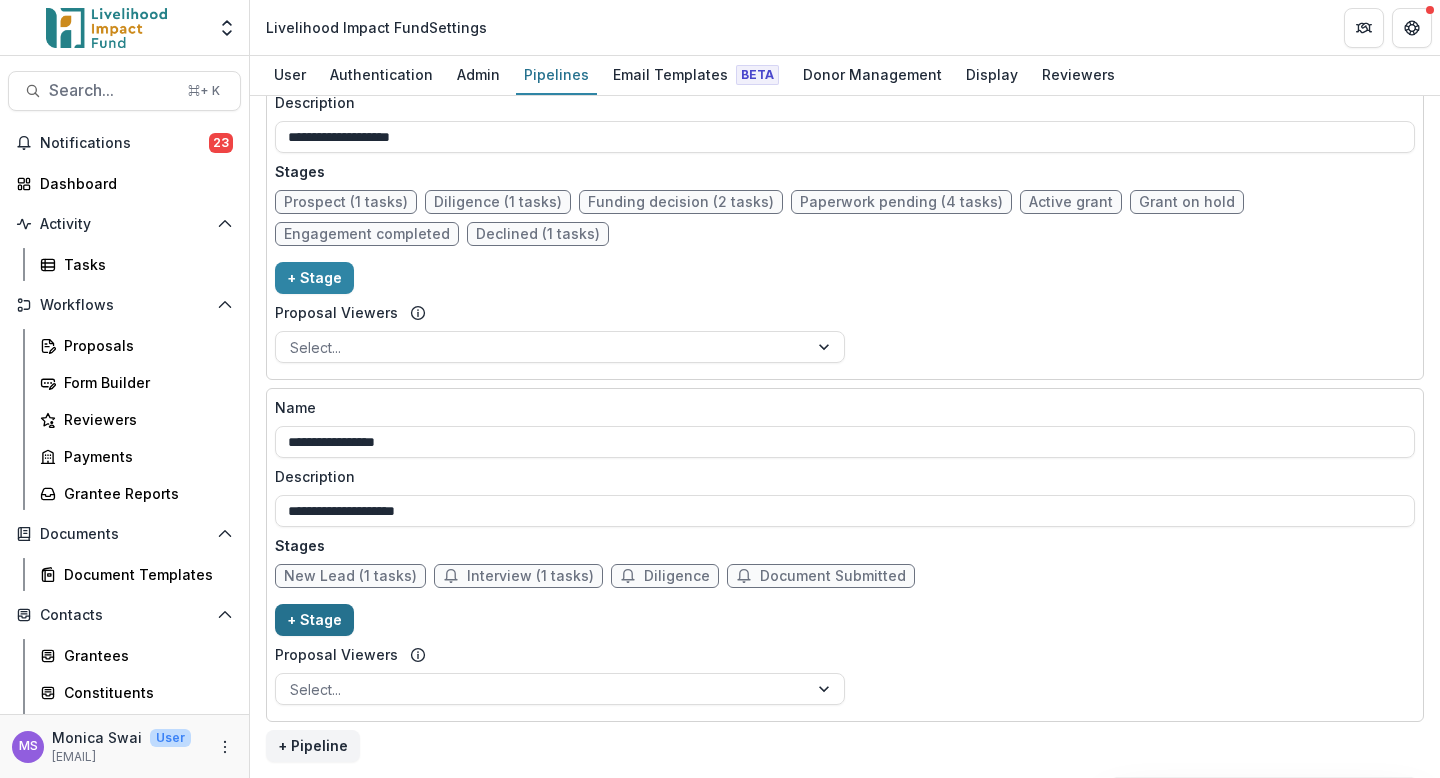 click on "+ Stage" at bounding box center [314, 620] 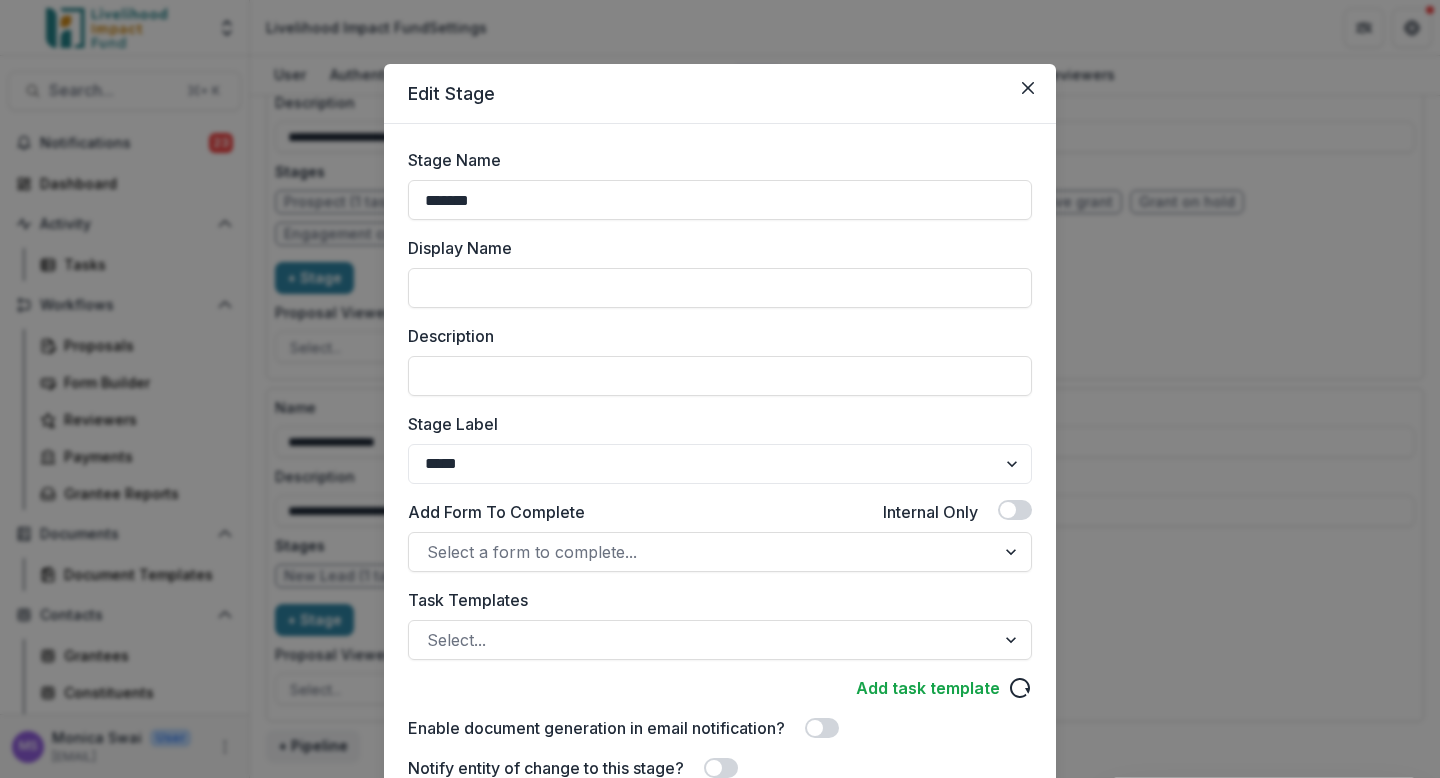 scroll, scrollTop: 195, scrollLeft: 0, axis: vertical 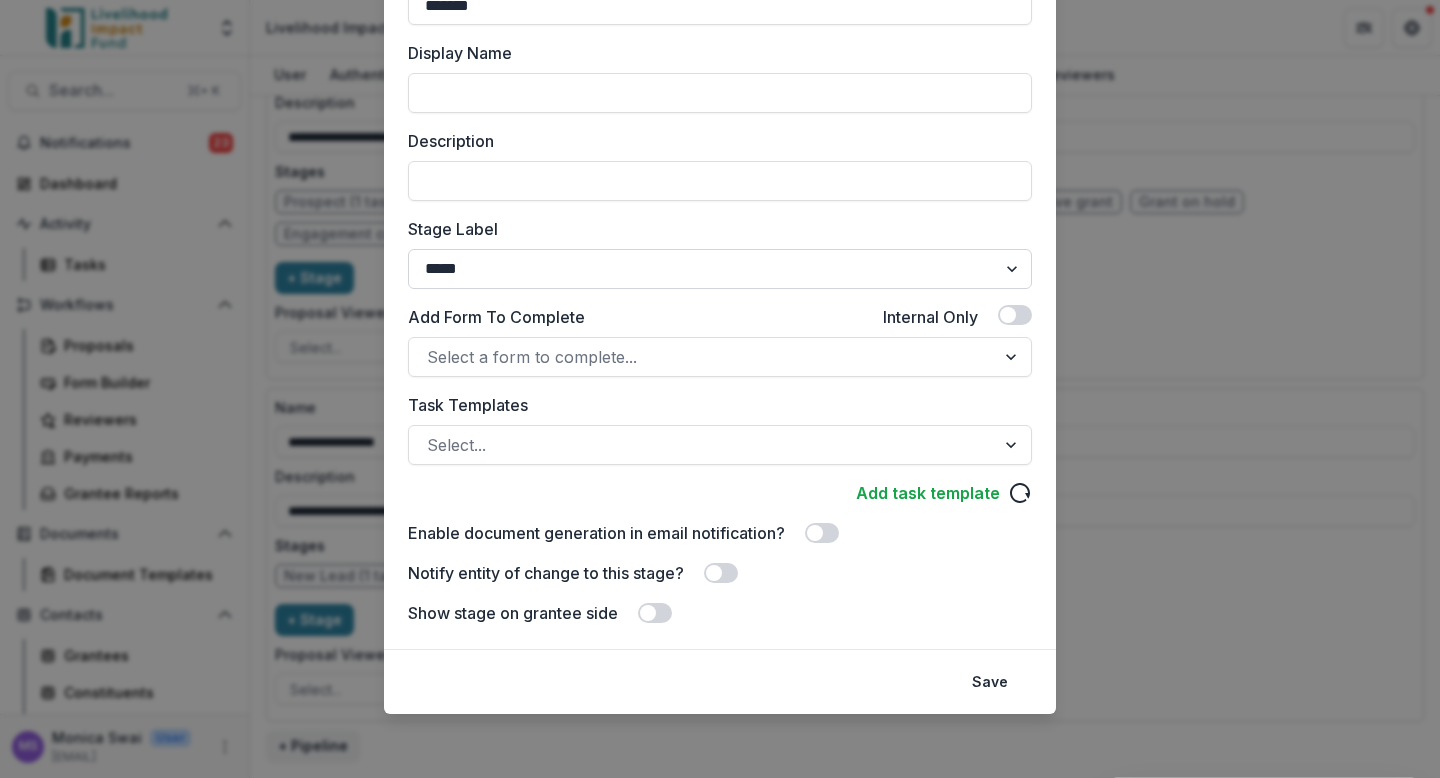 click on "******* ***** ********* ****** ******* ******** ******** ******* ********* ******* ******" at bounding box center (720, 269) 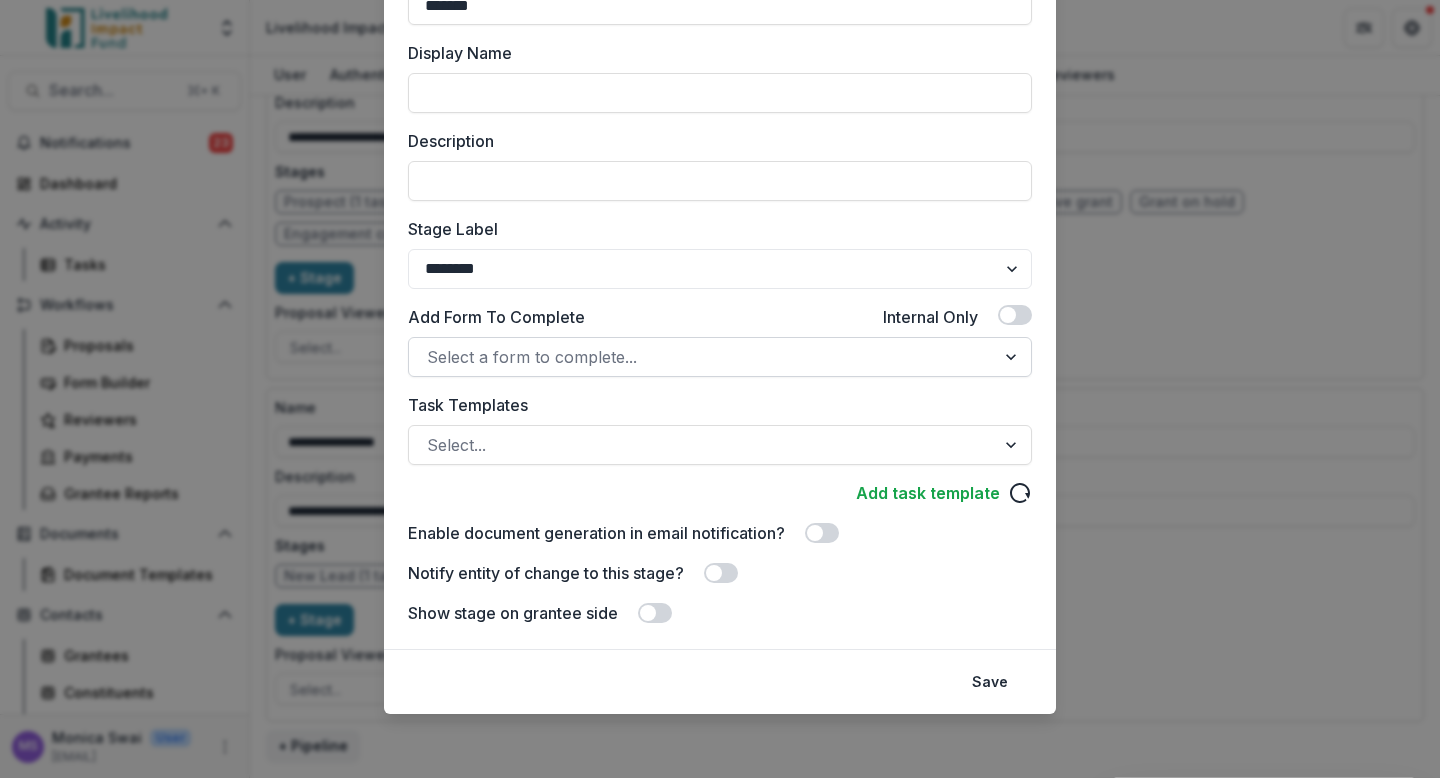 scroll, scrollTop: 0, scrollLeft: 0, axis: both 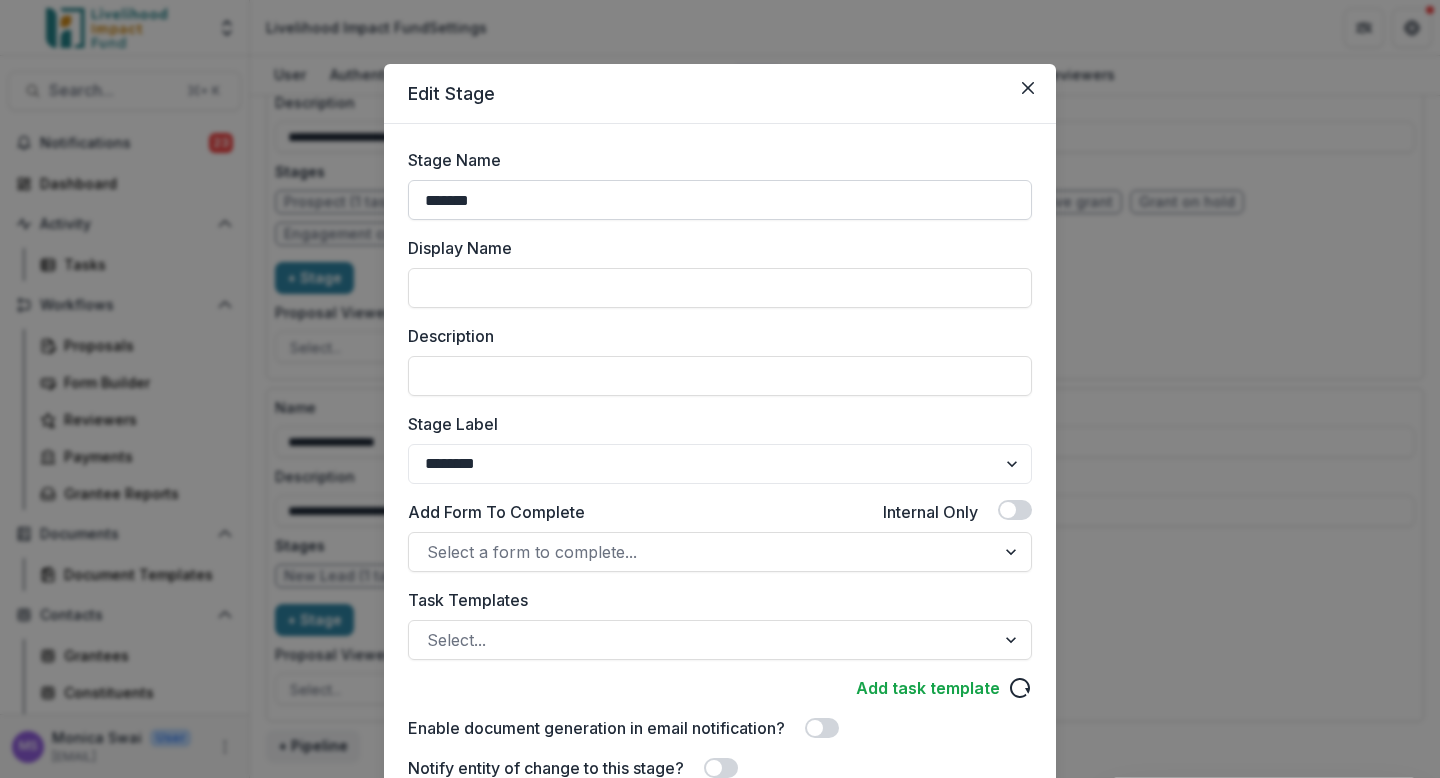 click on "*******" at bounding box center (720, 200) 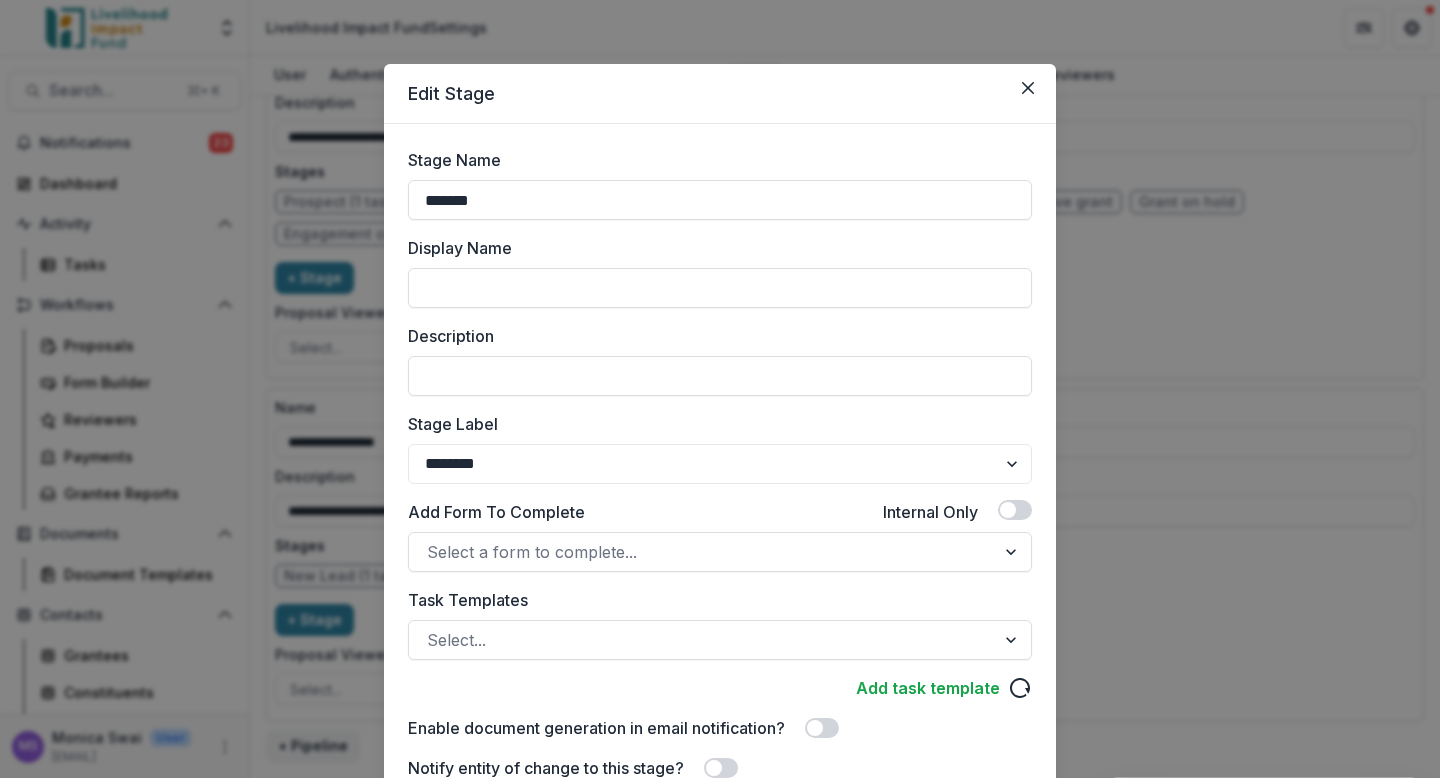 drag, startPoint x: 552, startPoint y: 194, endPoint x: 379, endPoint y: 192, distance: 173.01157 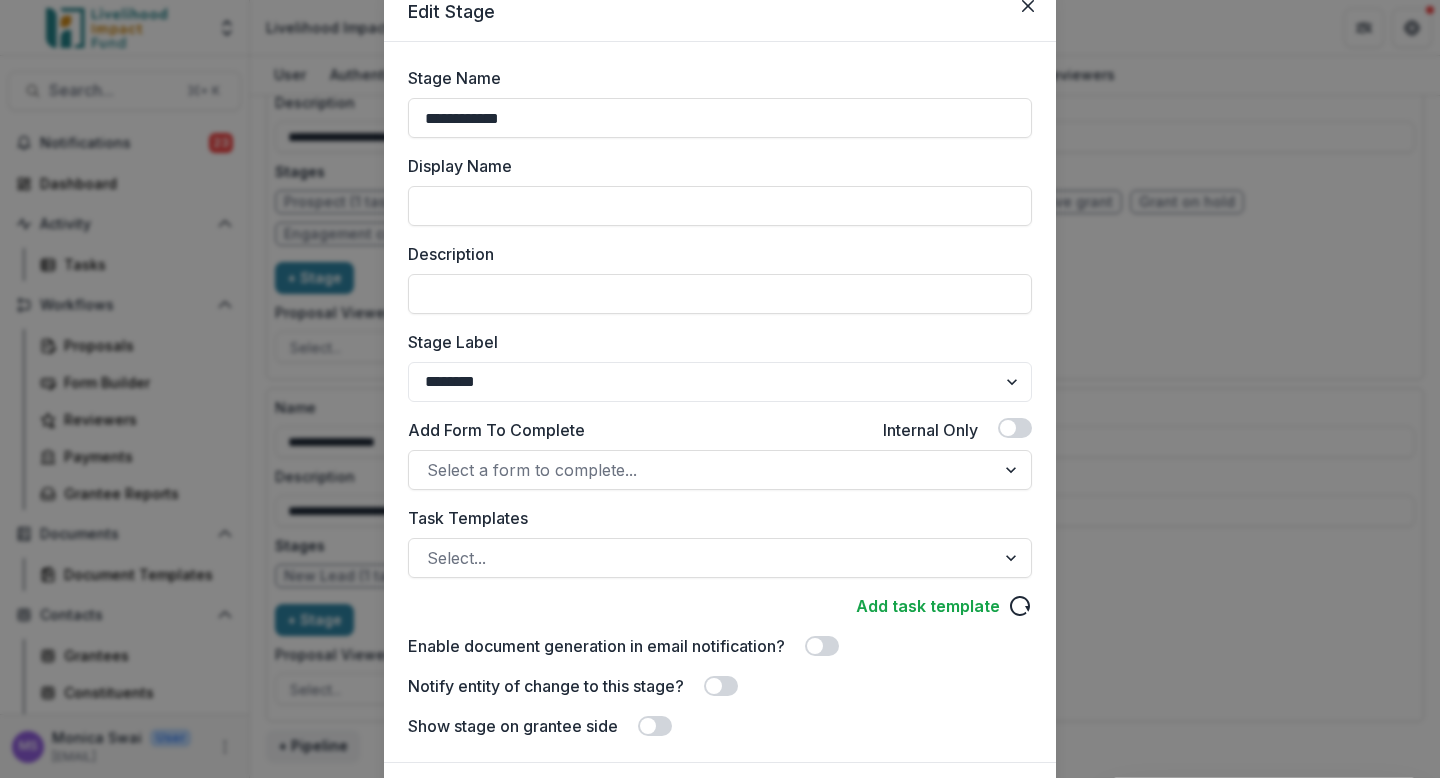 scroll, scrollTop: 195, scrollLeft: 0, axis: vertical 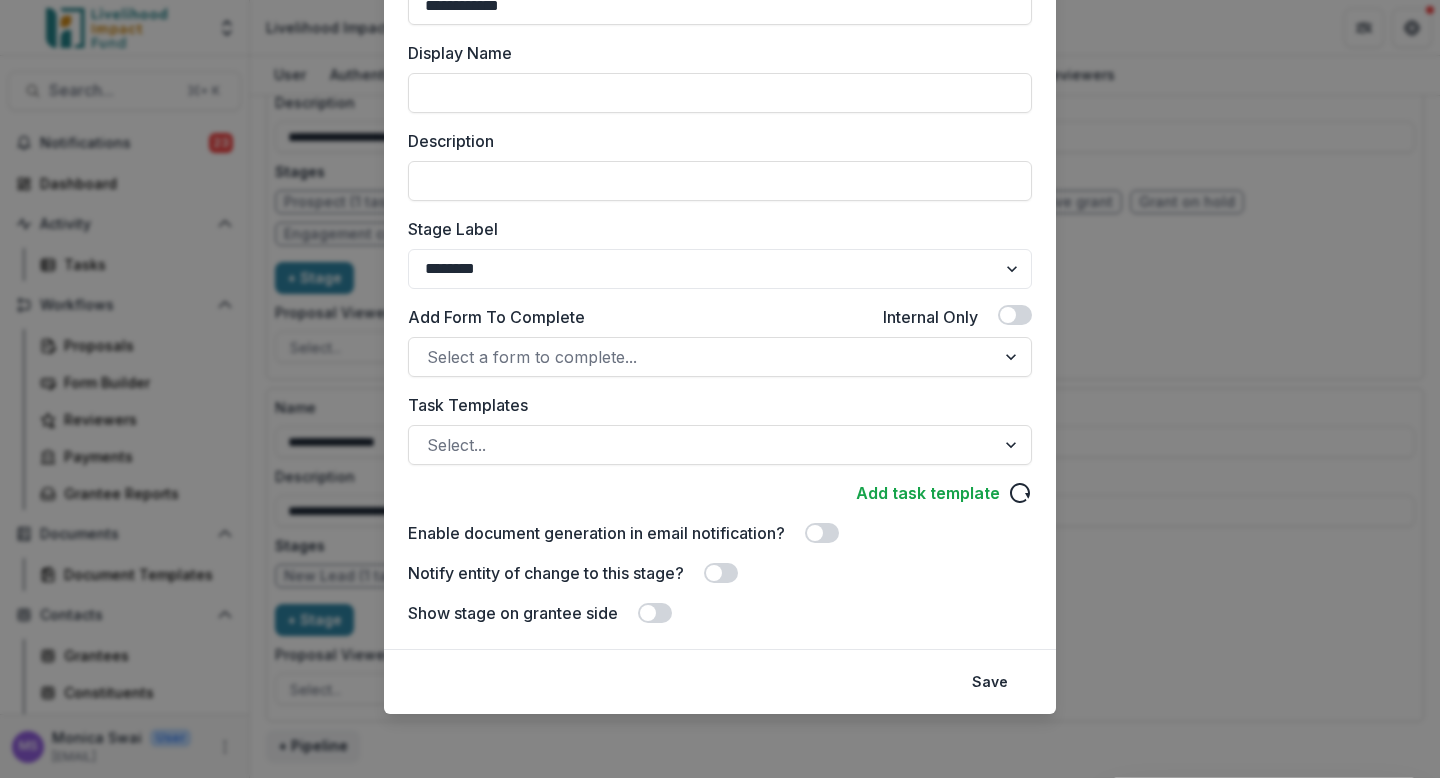 type on "**********" 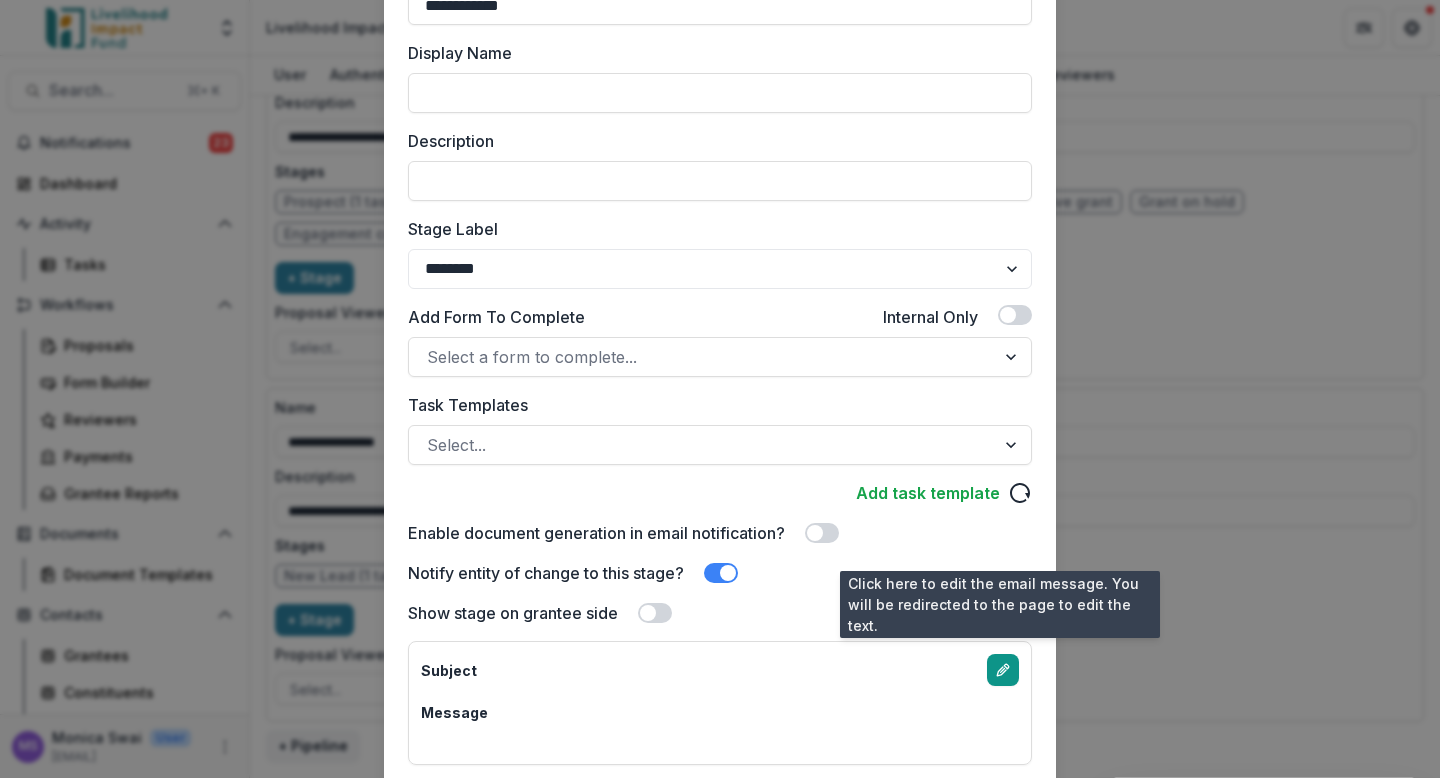 scroll, scrollTop: 335, scrollLeft: 0, axis: vertical 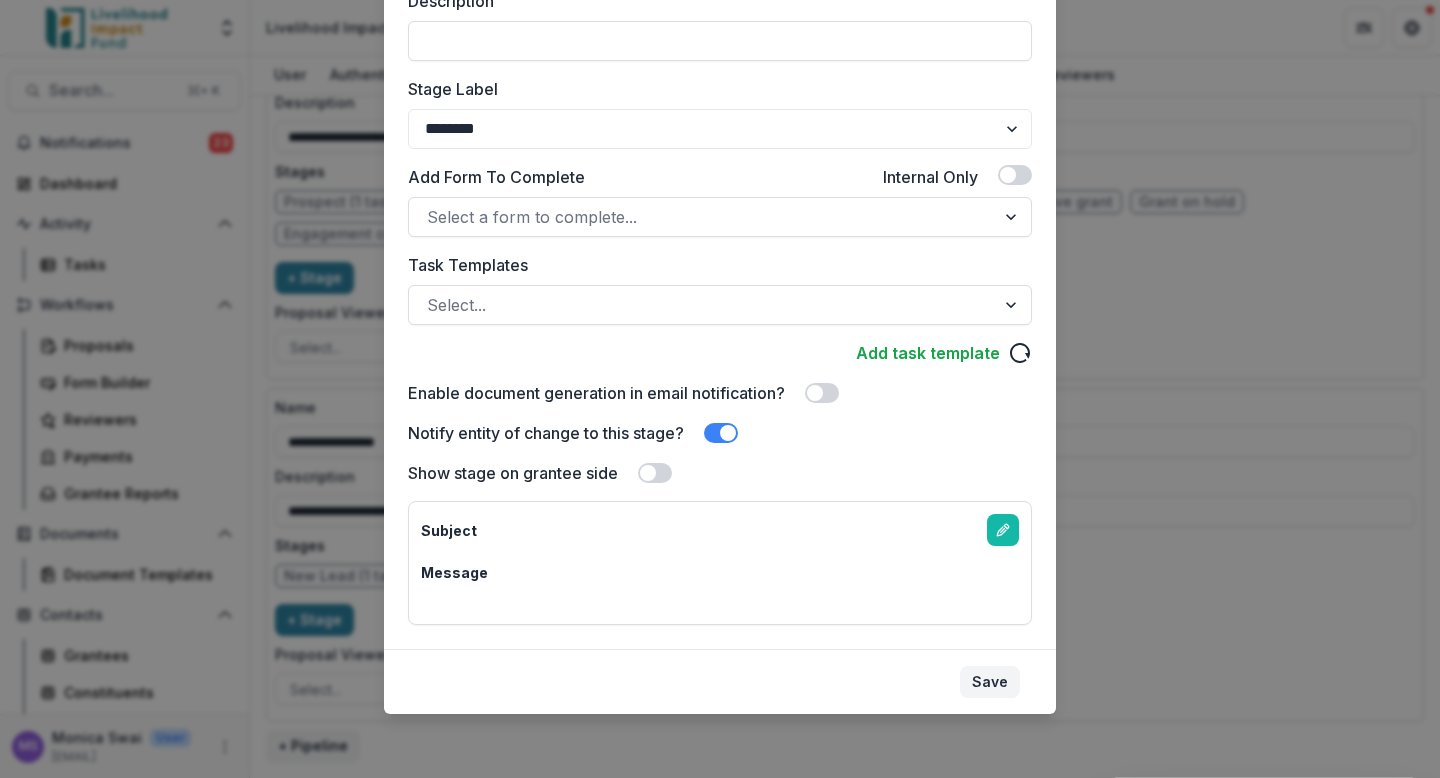 click on "Save" at bounding box center [990, 682] 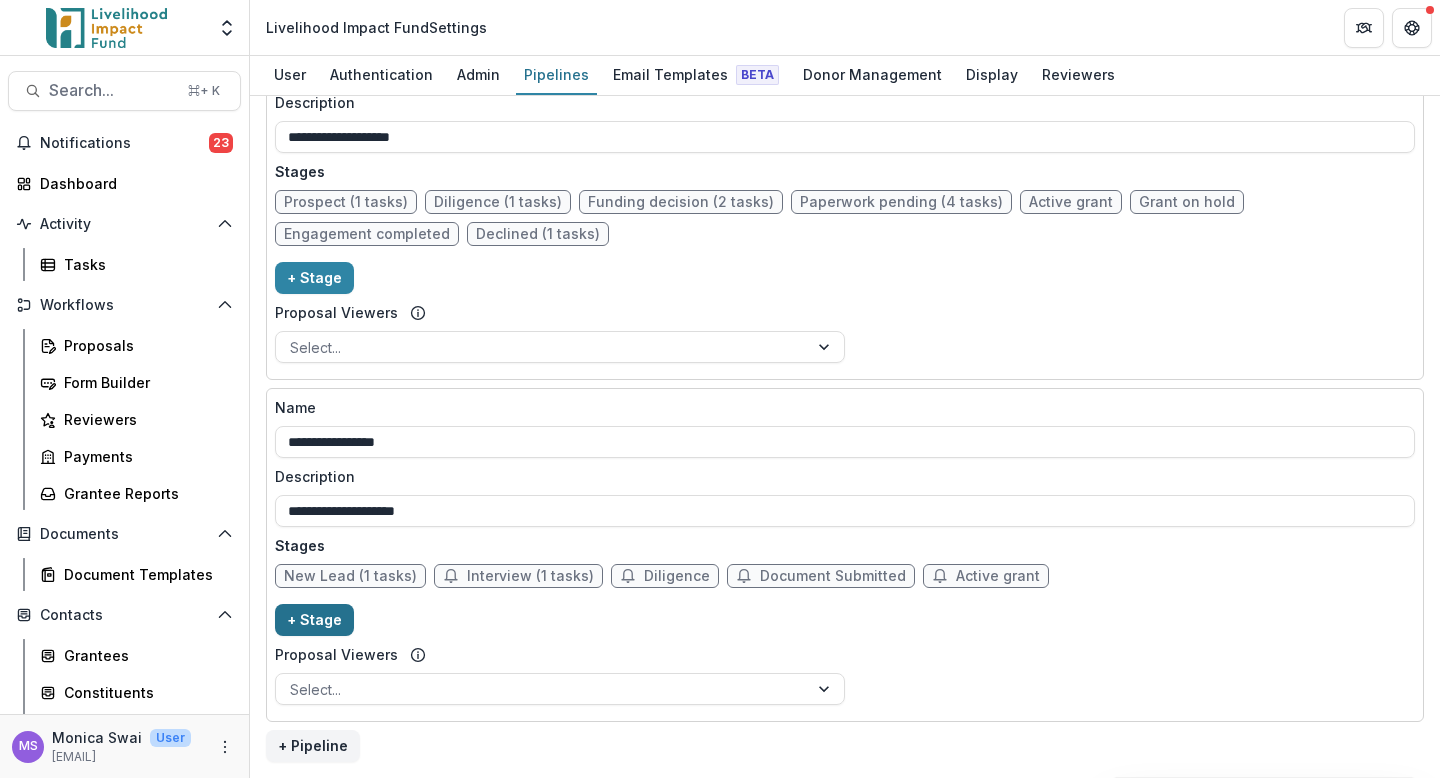 click on "+ Stage" at bounding box center (314, 620) 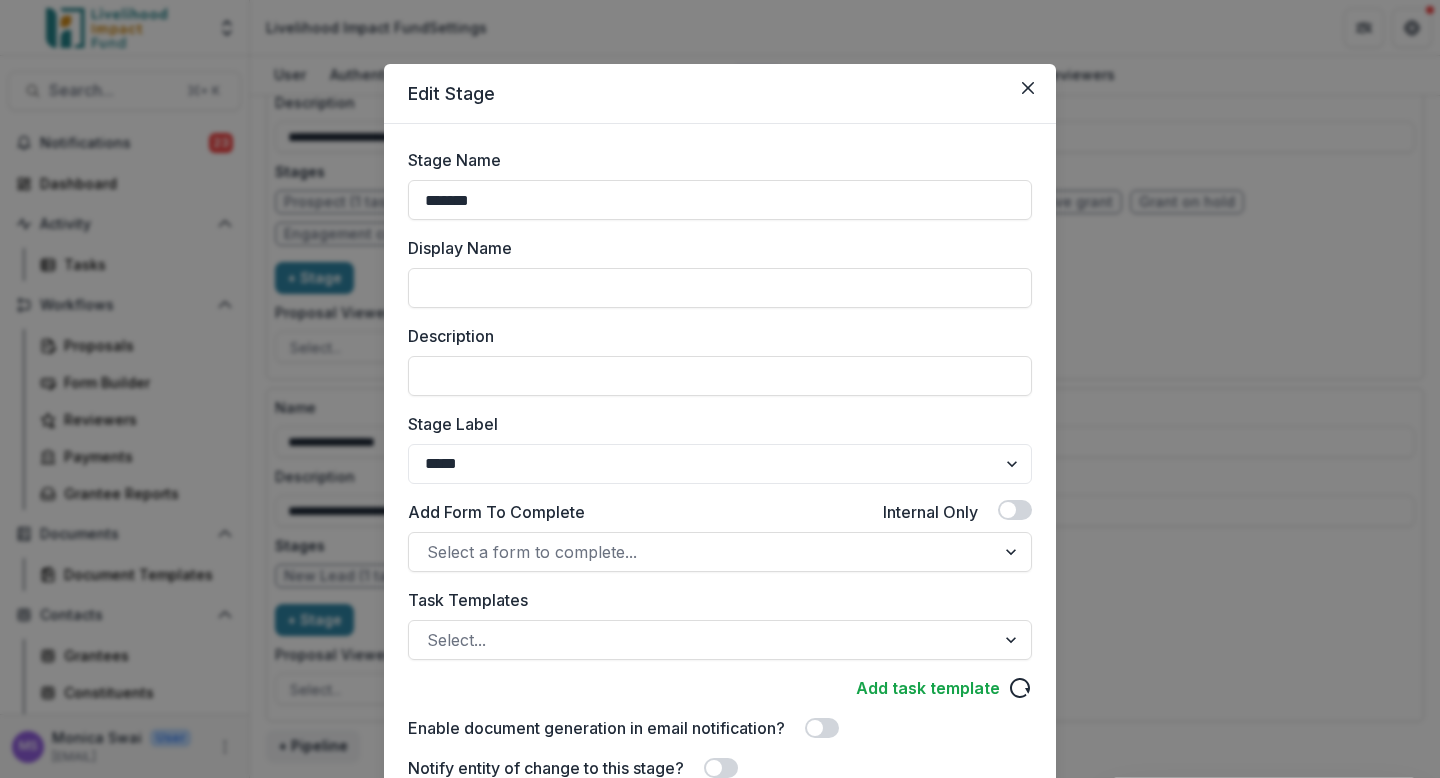 scroll, scrollTop: 195, scrollLeft: 0, axis: vertical 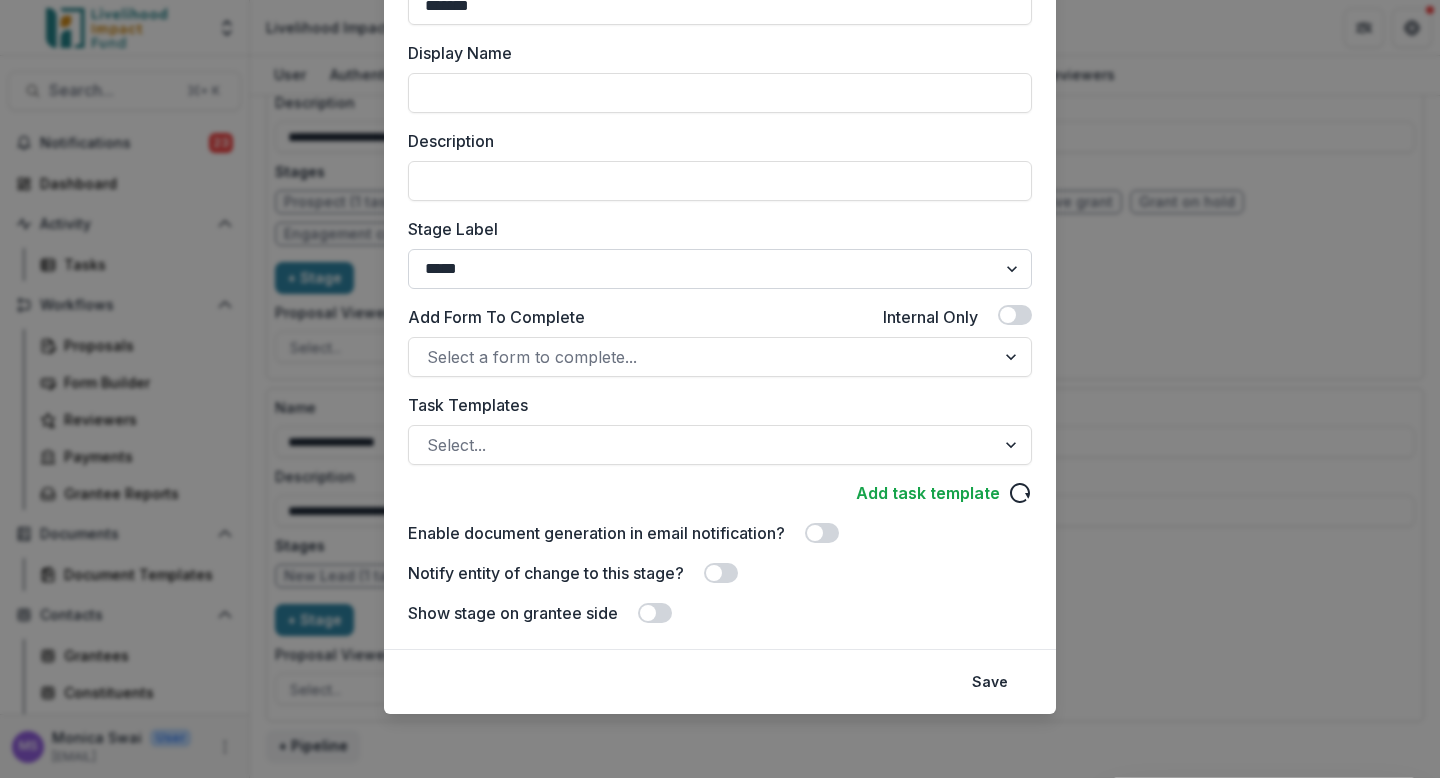 click on "******* ***** ********* ****** ******* ******** ******** ******* ********* ******* ******" at bounding box center (720, 269) 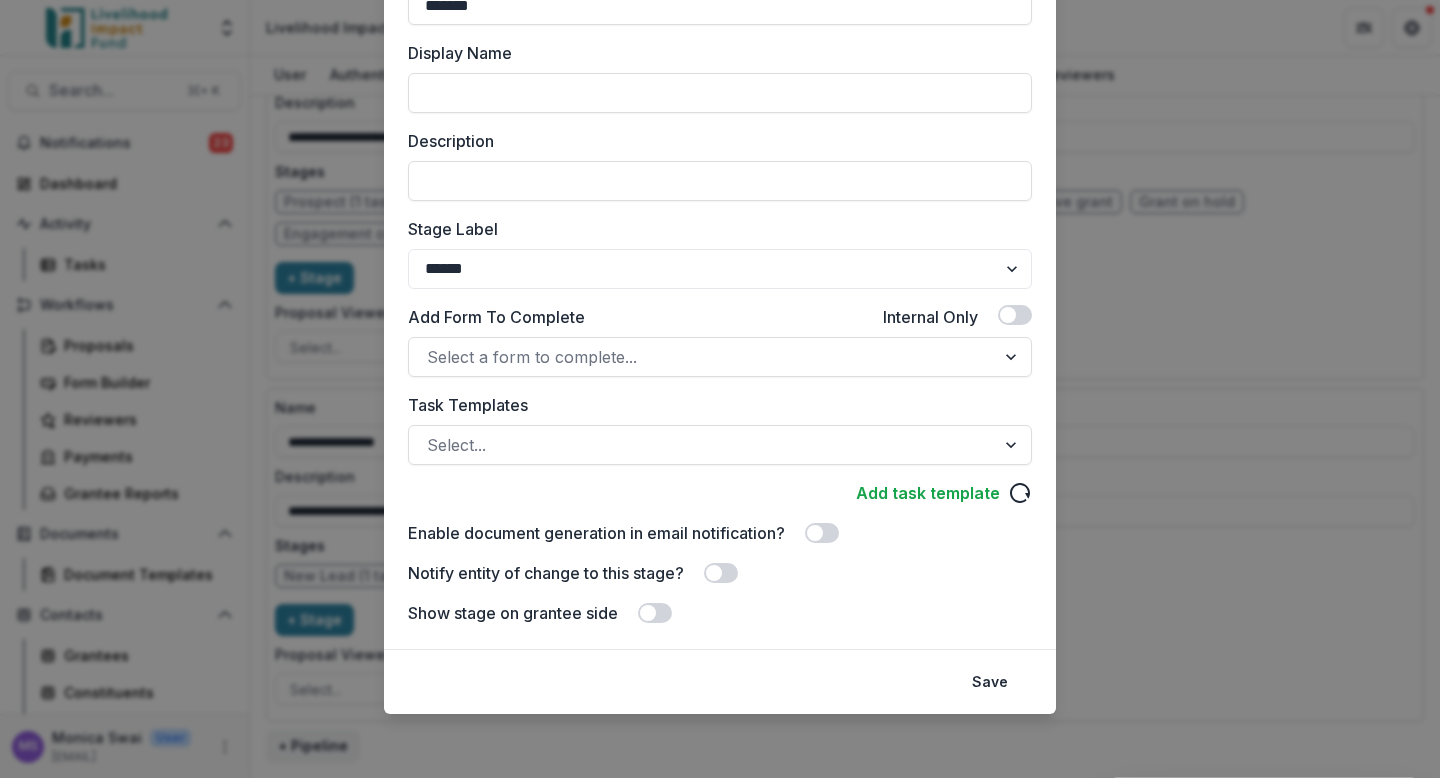 click at bounding box center [714, 573] 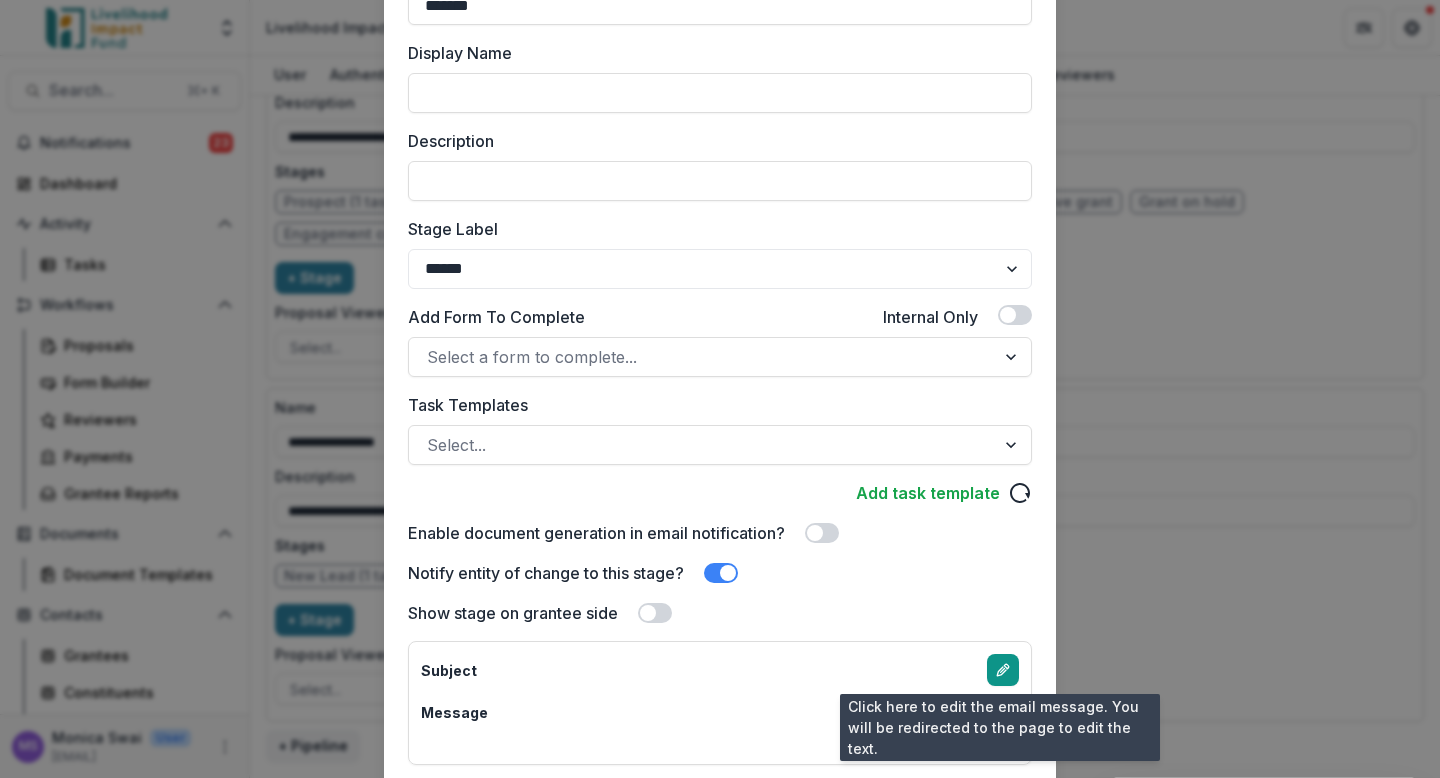 scroll, scrollTop: 335, scrollLeft: 0, axis: vertical 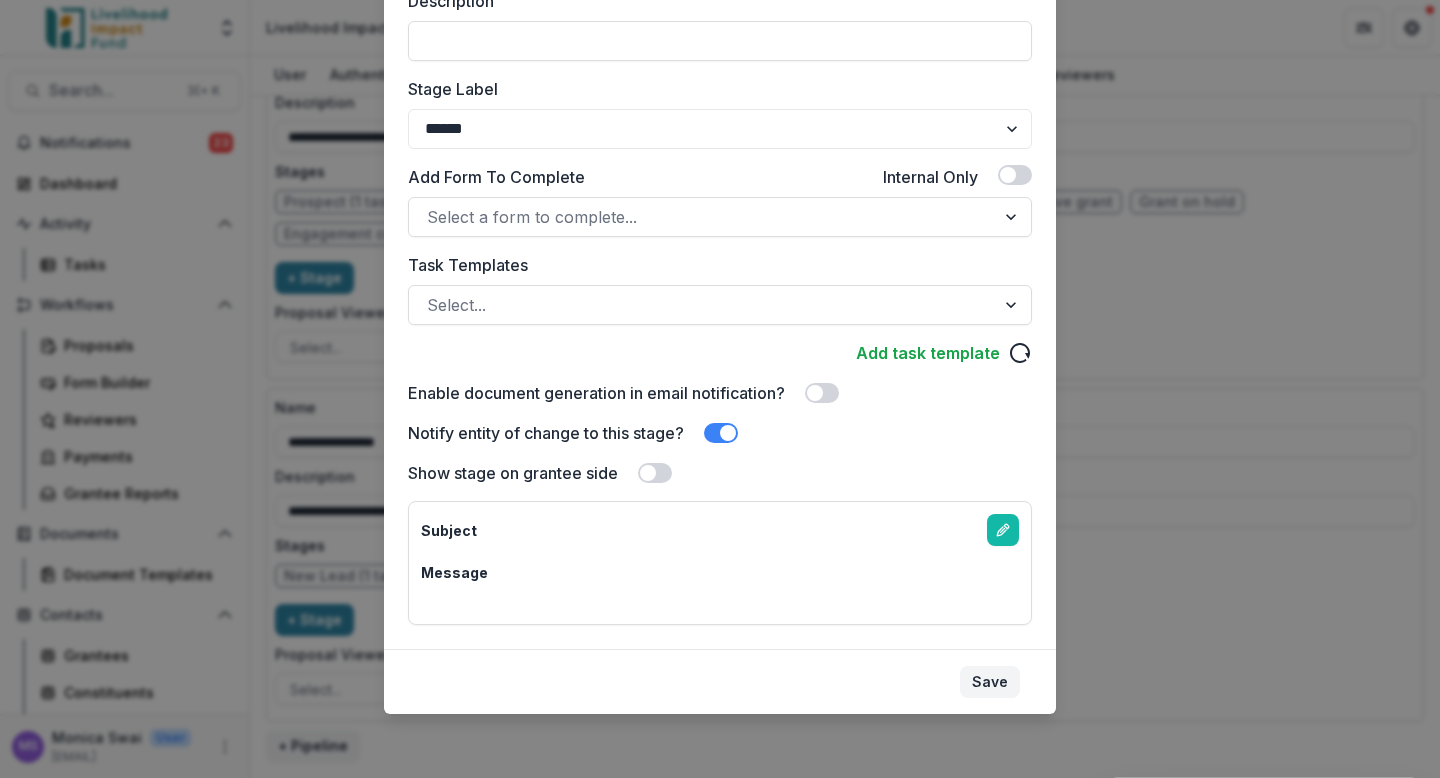 click on "Save" at bounding box center [990, 682] 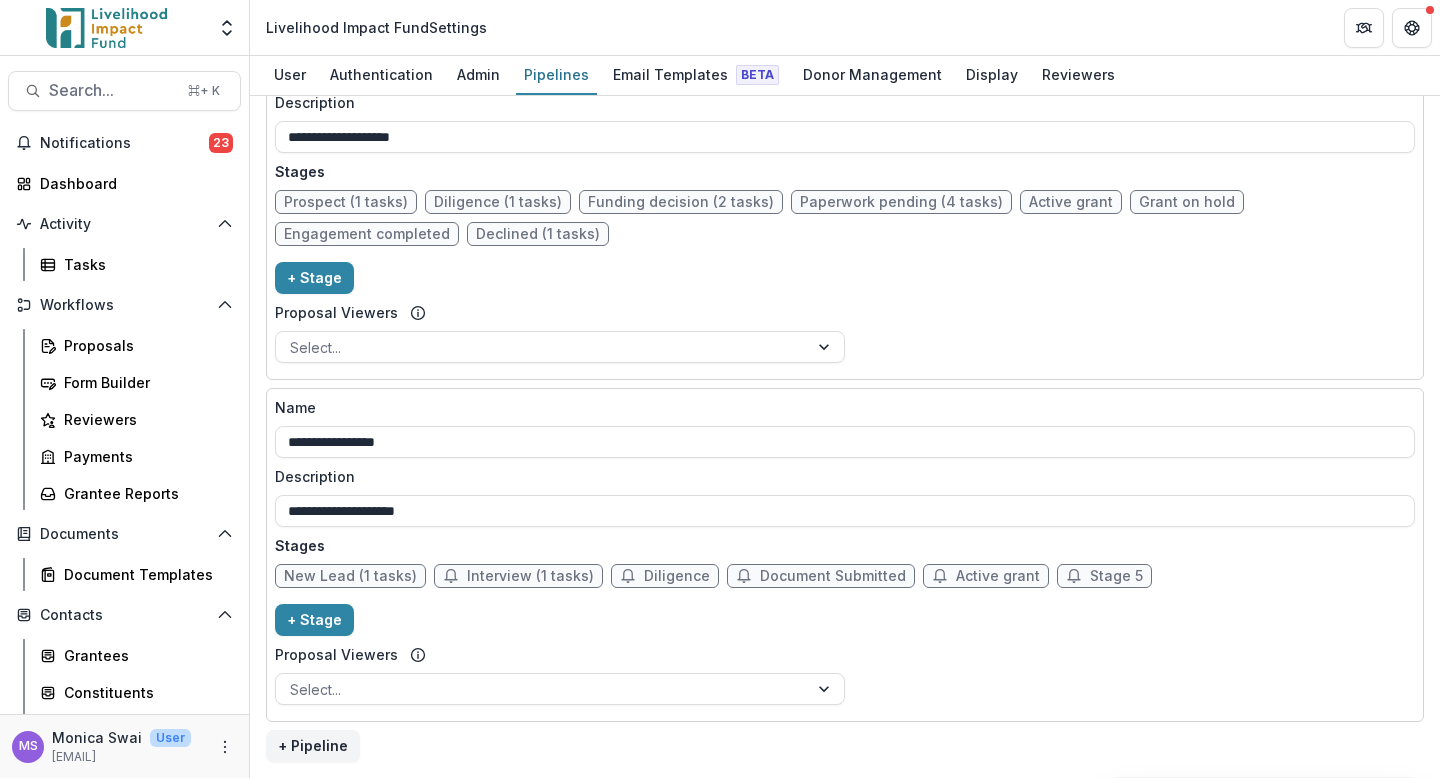 click on "Stage 5" at bounding box center (1116, 576) 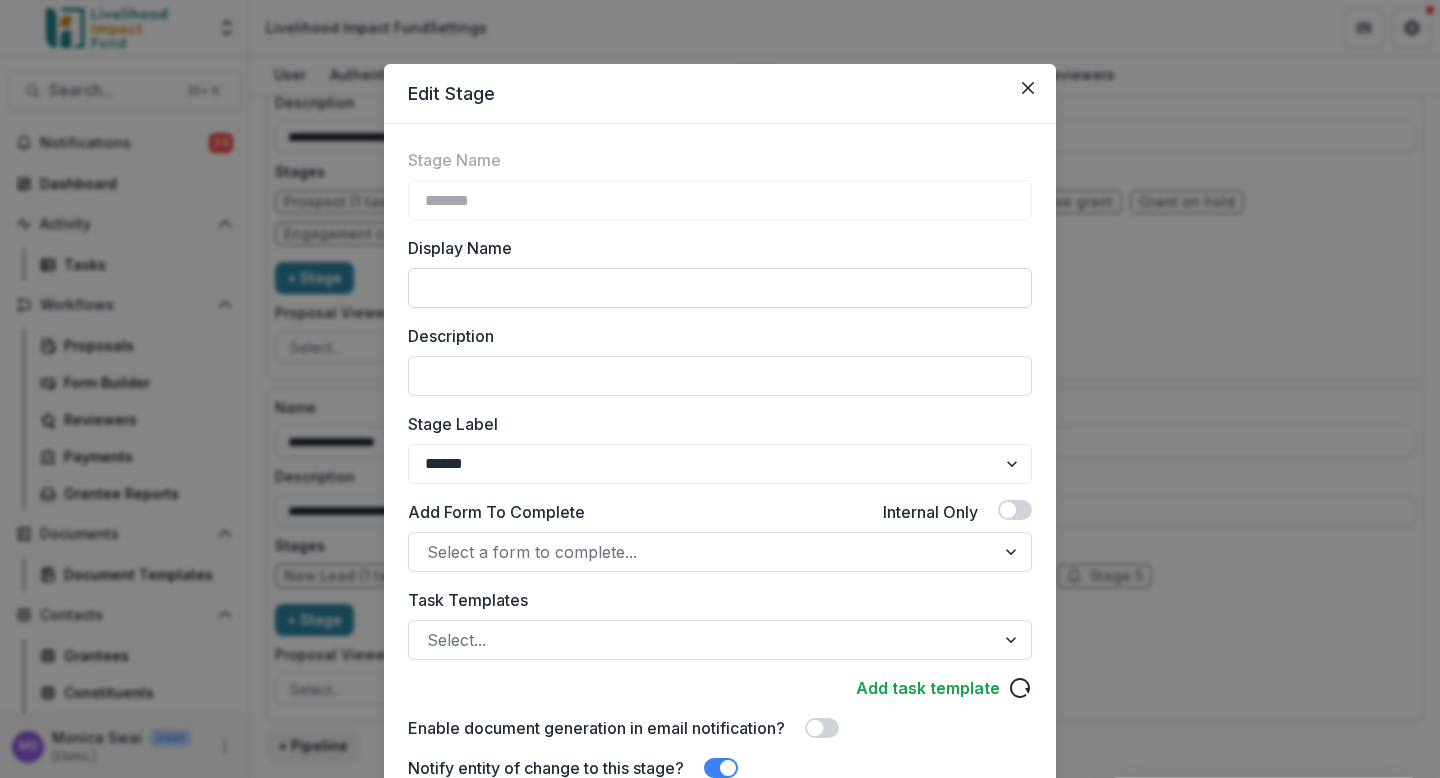 click on "Display Name" at bounding box center [720, 288] 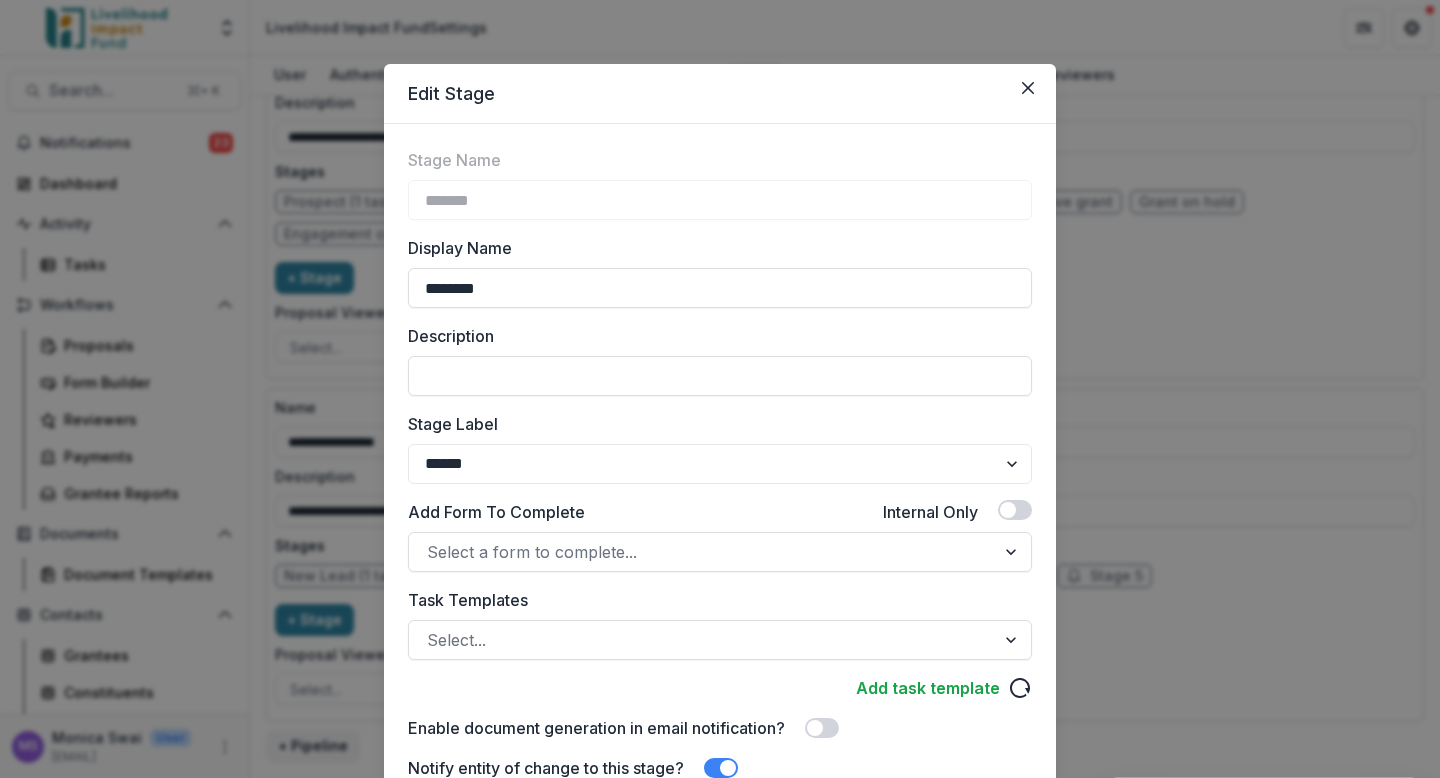 scroll, scrollTop: 356, scrollLeft: 0, axis: vertical 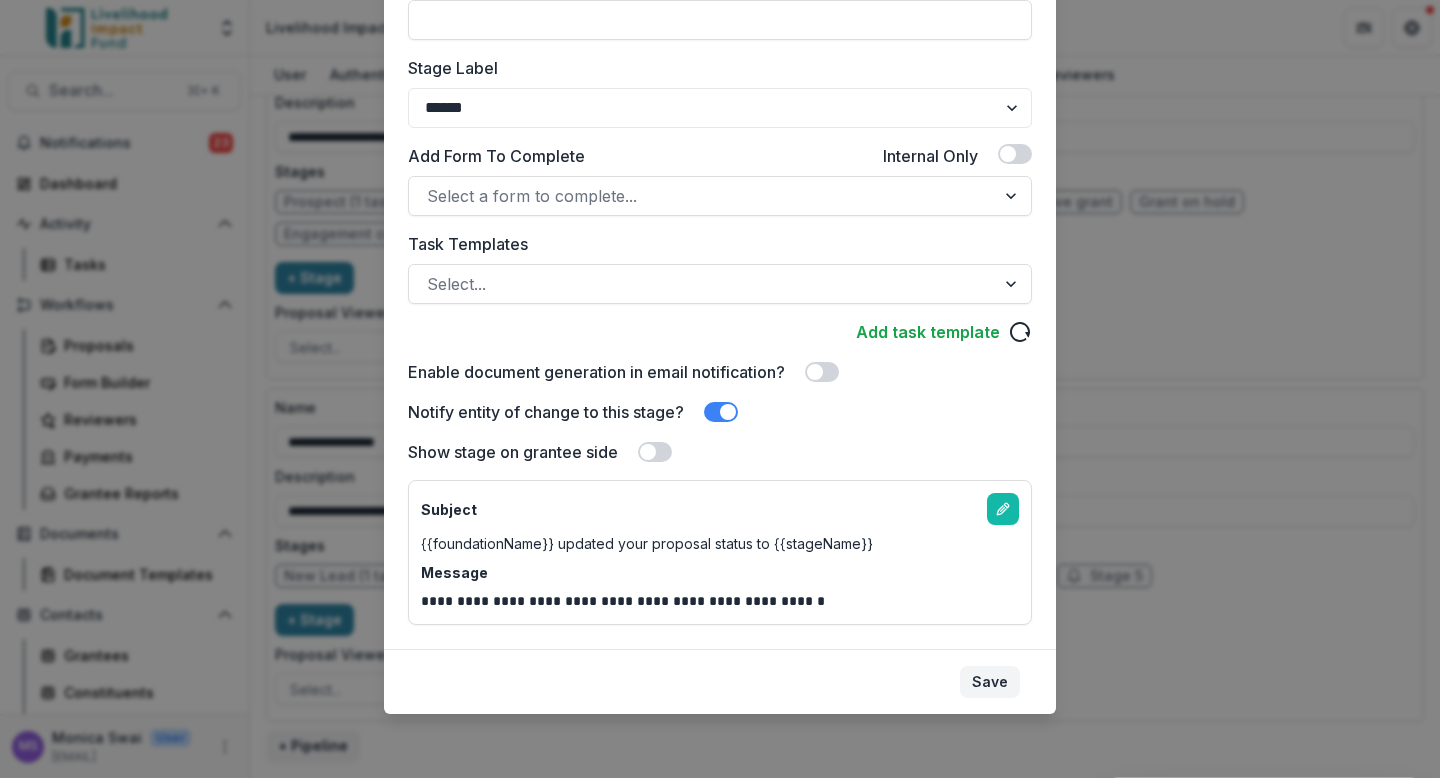 type on "********" 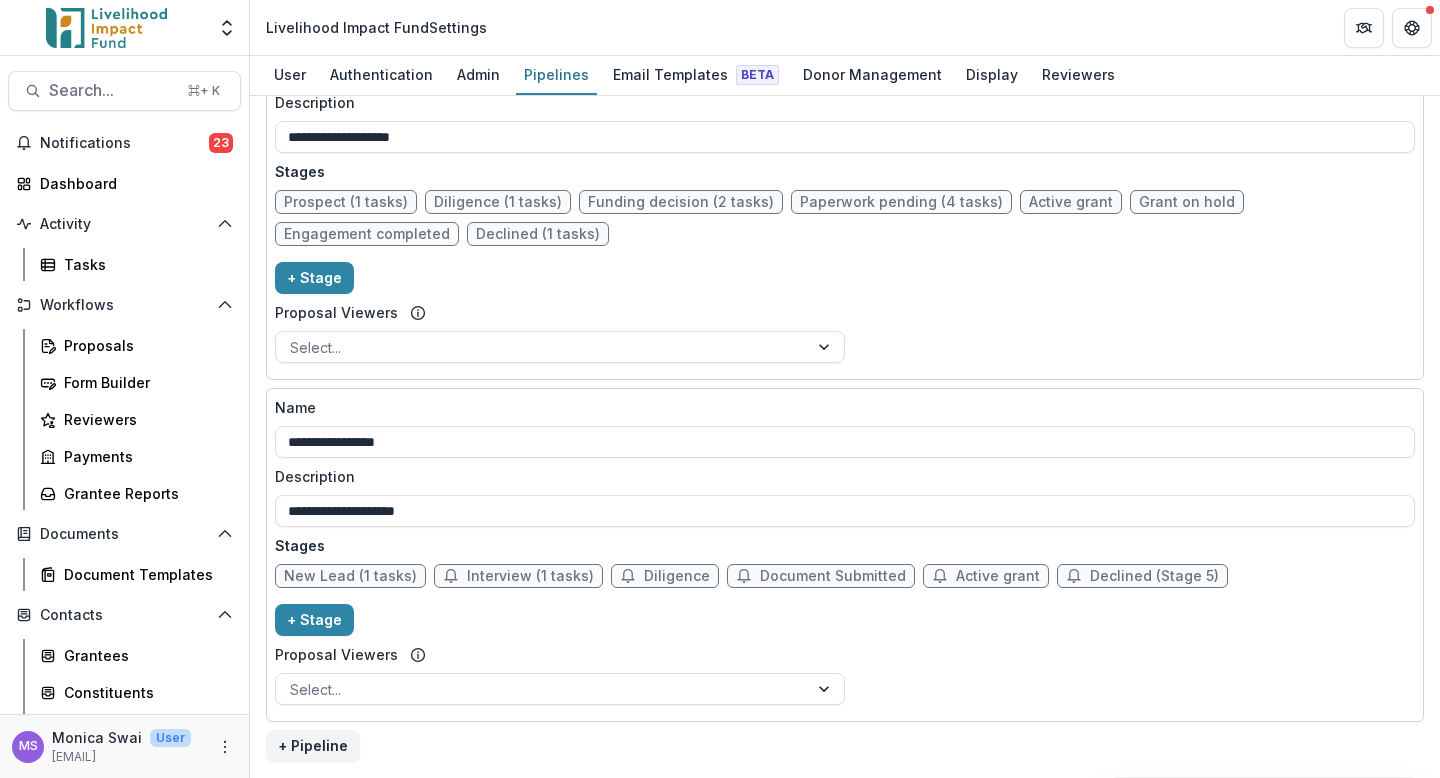 click on "Declined (Stage 5)" at bounding box center (1154, 576) 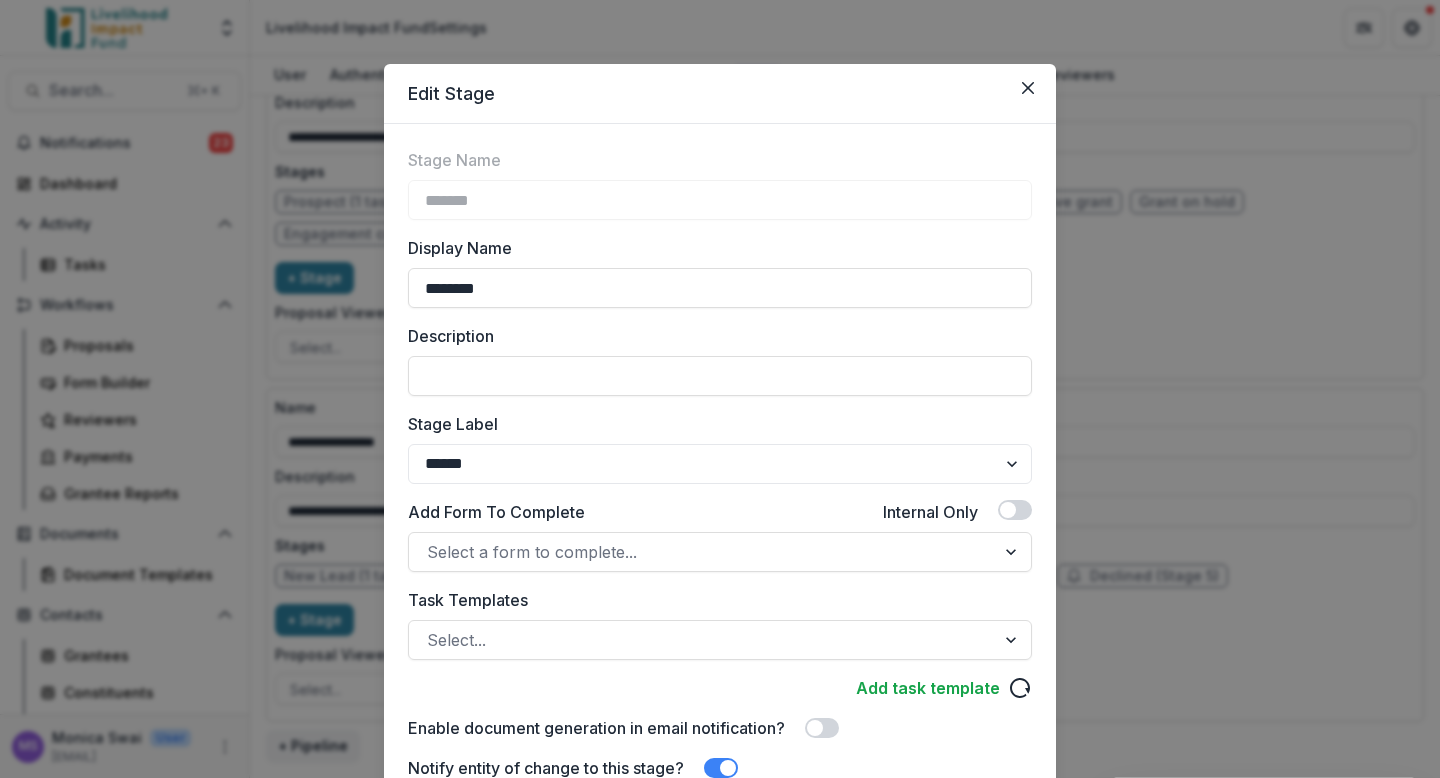 click on "**********" at bounding box center (720, 389) 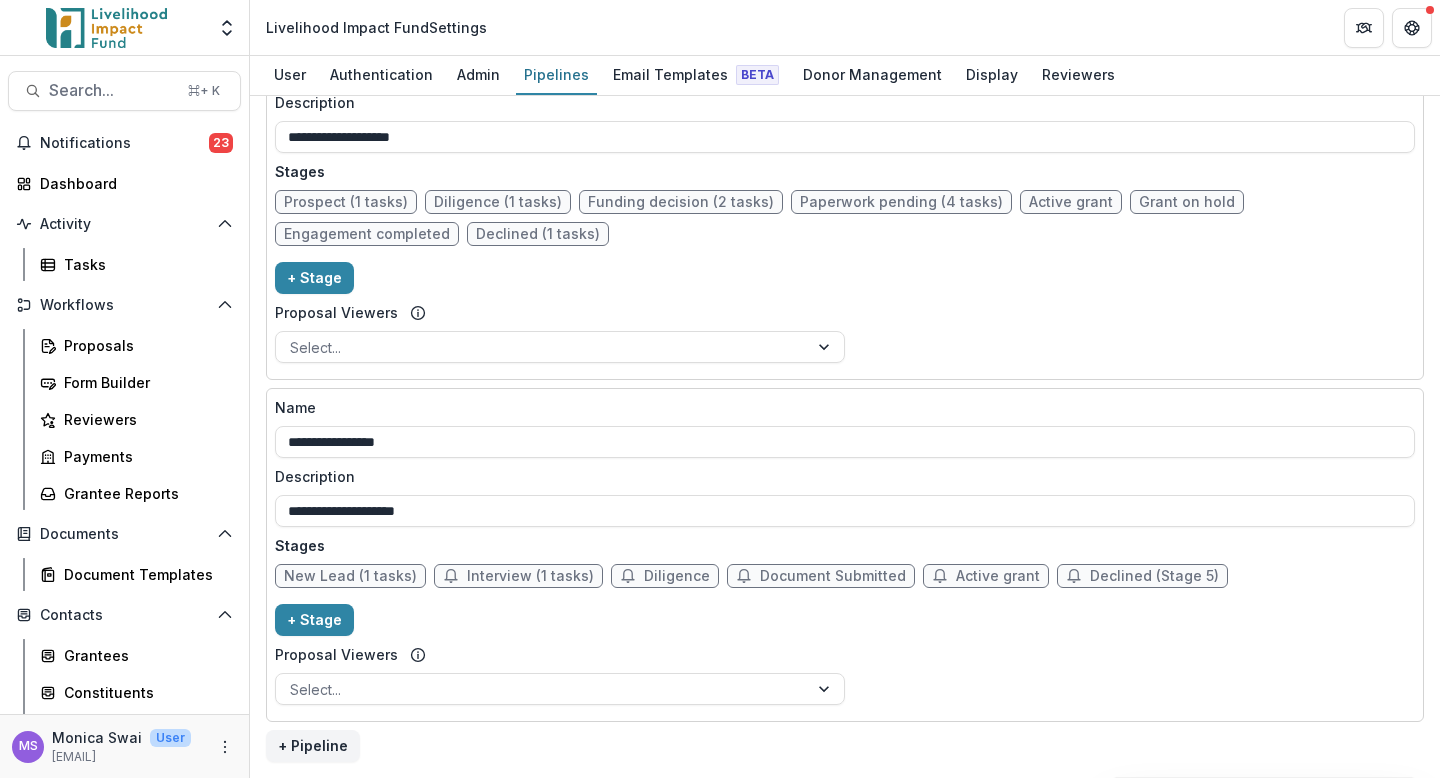 click on "Declined (Stage 5)" at bounding box center [1154, 576] 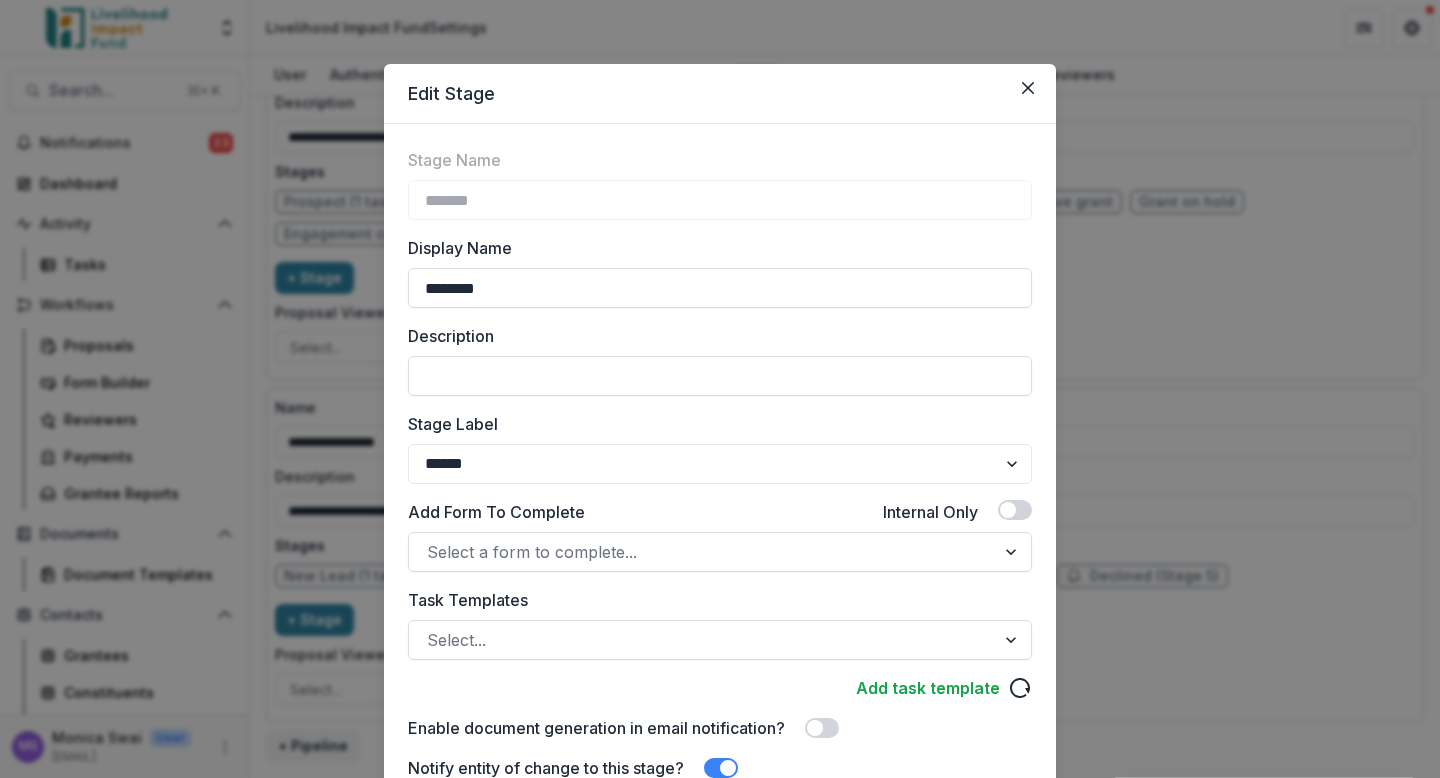 click on "**********" at bounding box center [720, 389] 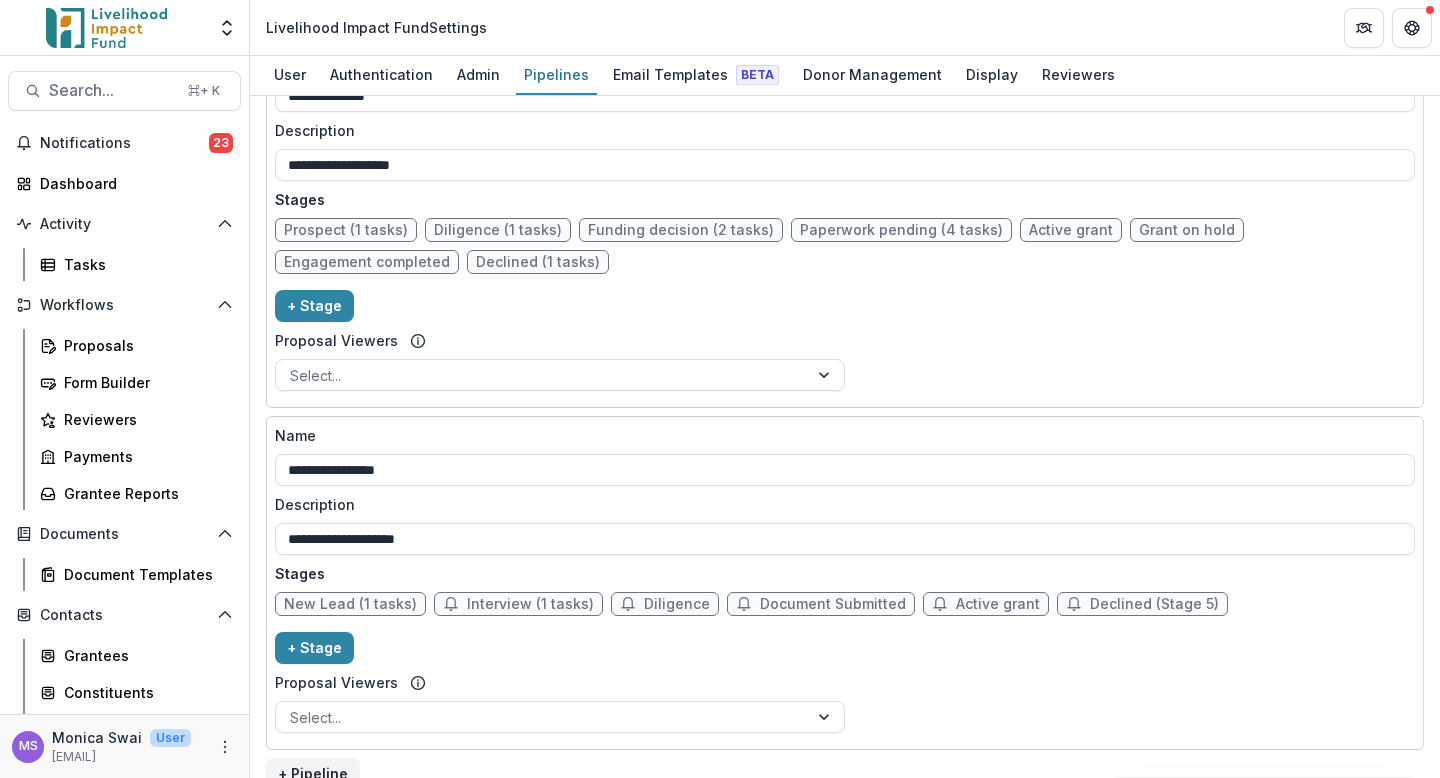 scroll, scrollTop: 1771, scrollLeft: 0, axis: vertical 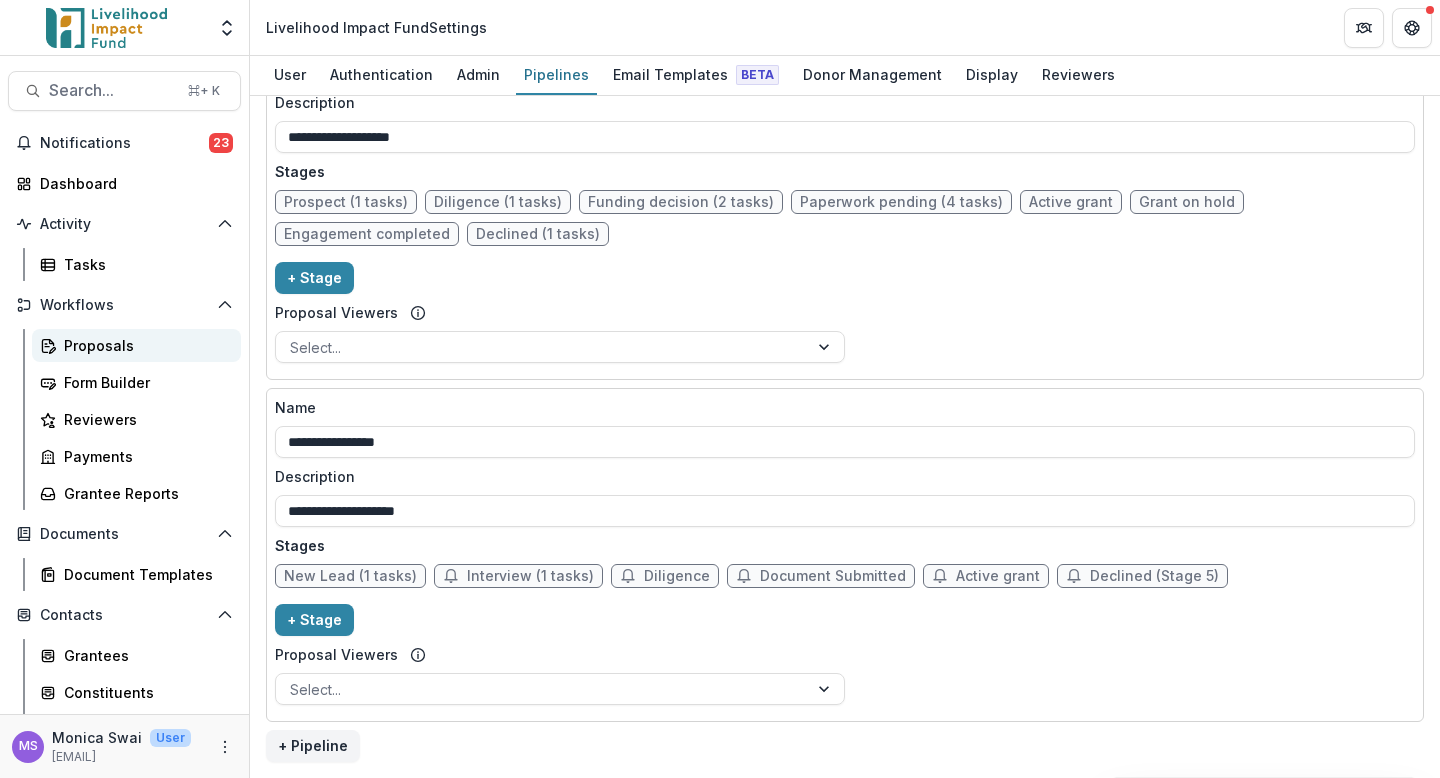 click on "Proposals" at bounding box center (144, 345) 